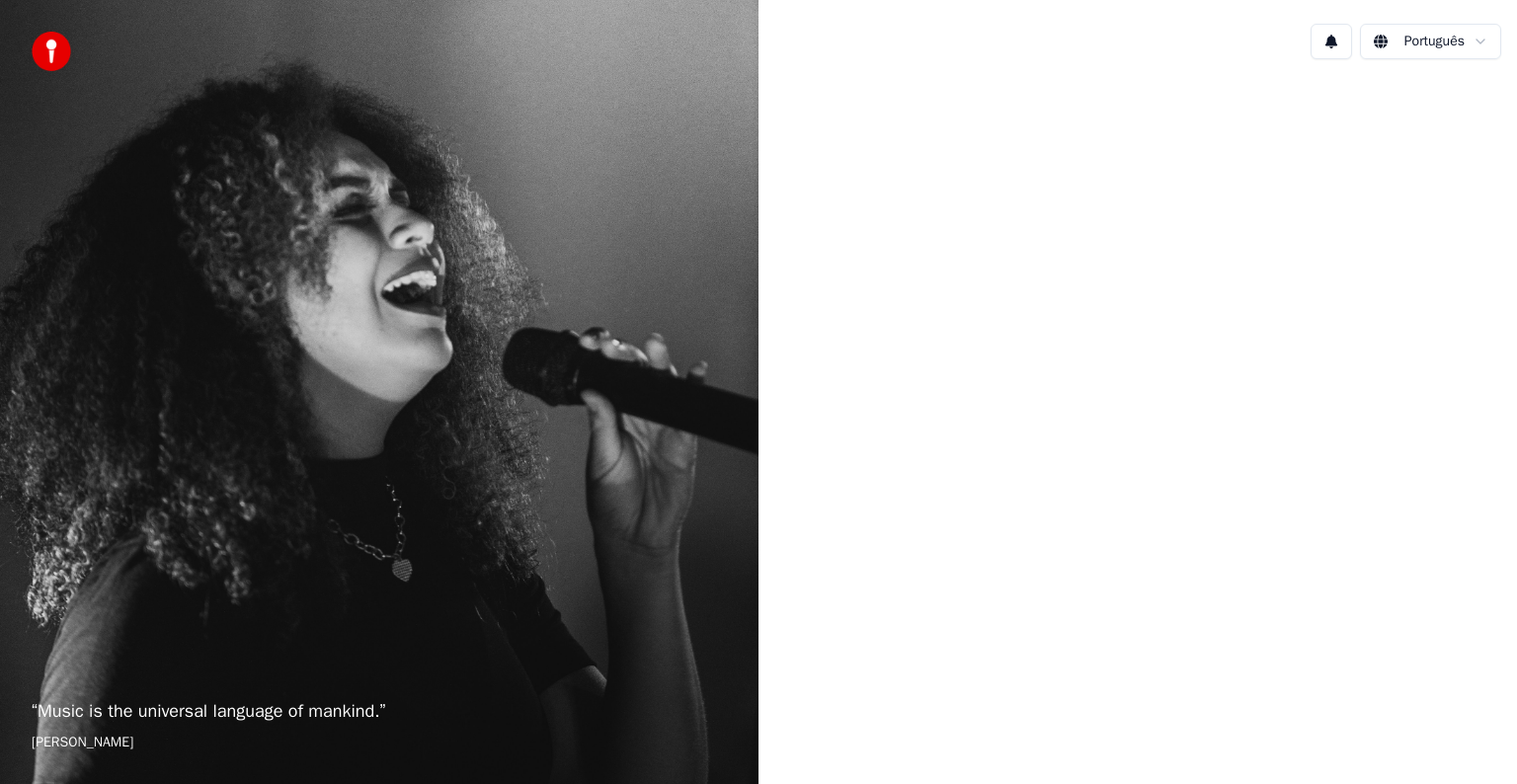 scroll, scrollTop: 0, scrollLeft: 0, axis: both 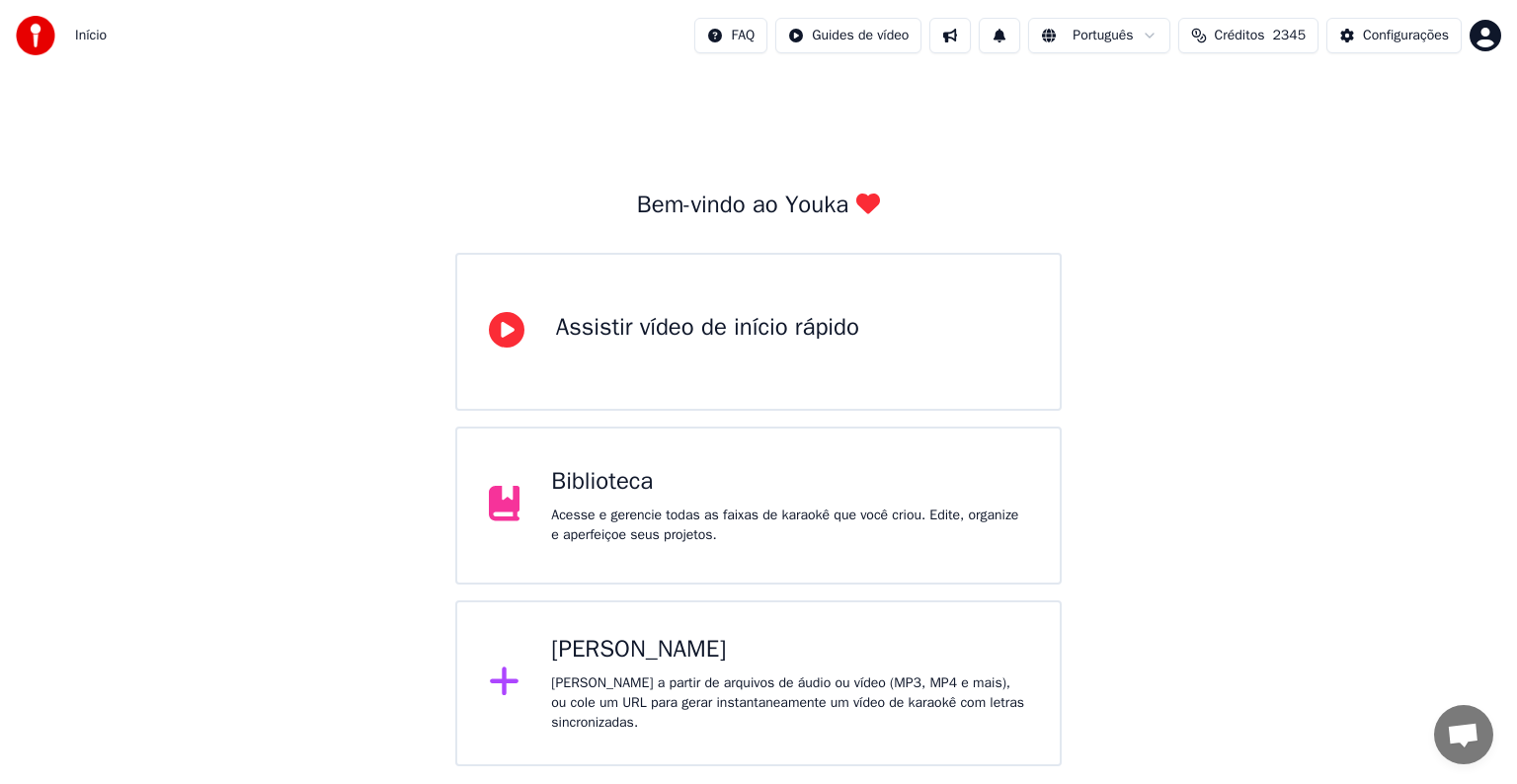 click on "[PERSON_NAME]" at bounding box center (789, 650) 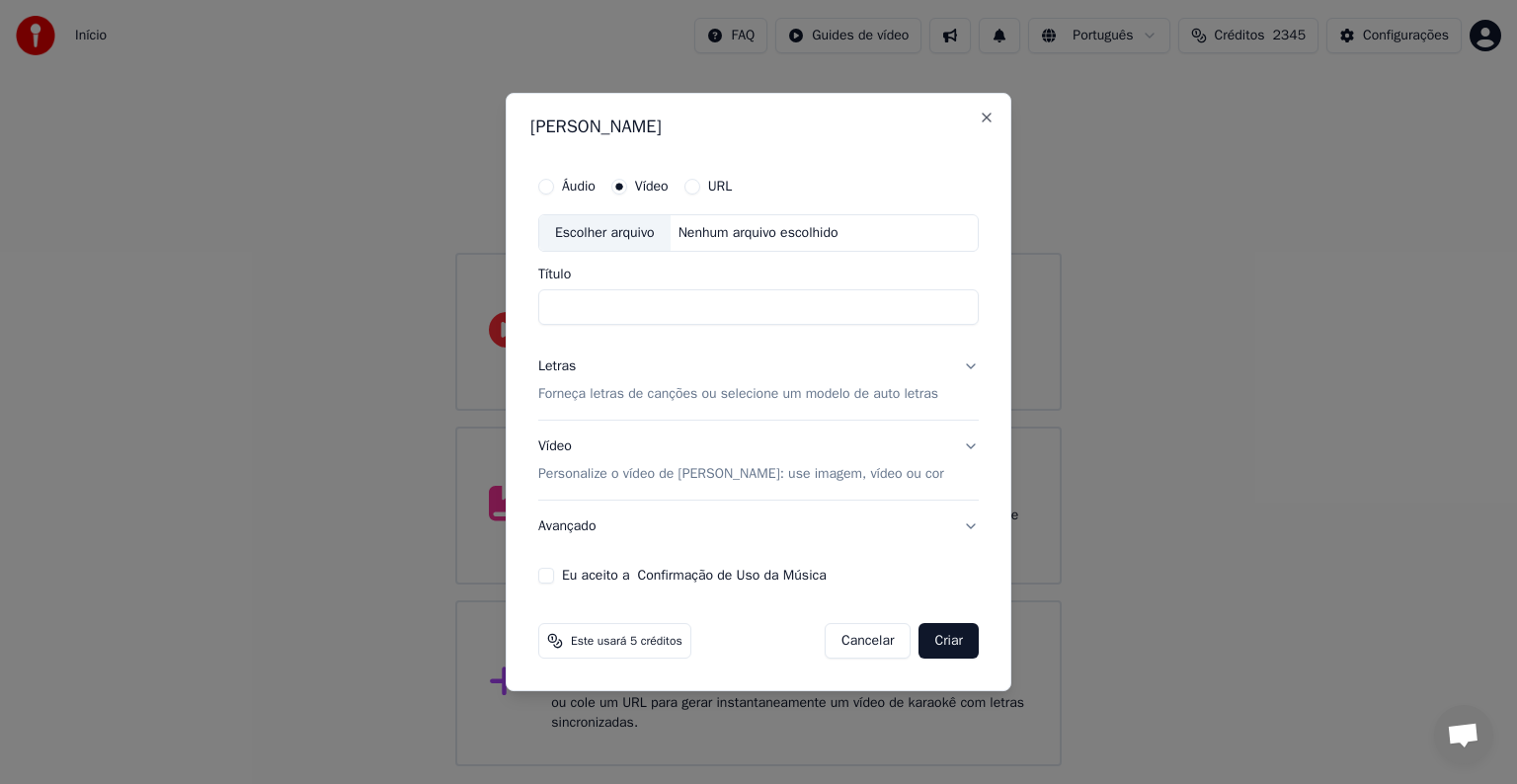 click on "Escolher arquivo" at bounding box center (604, 233) 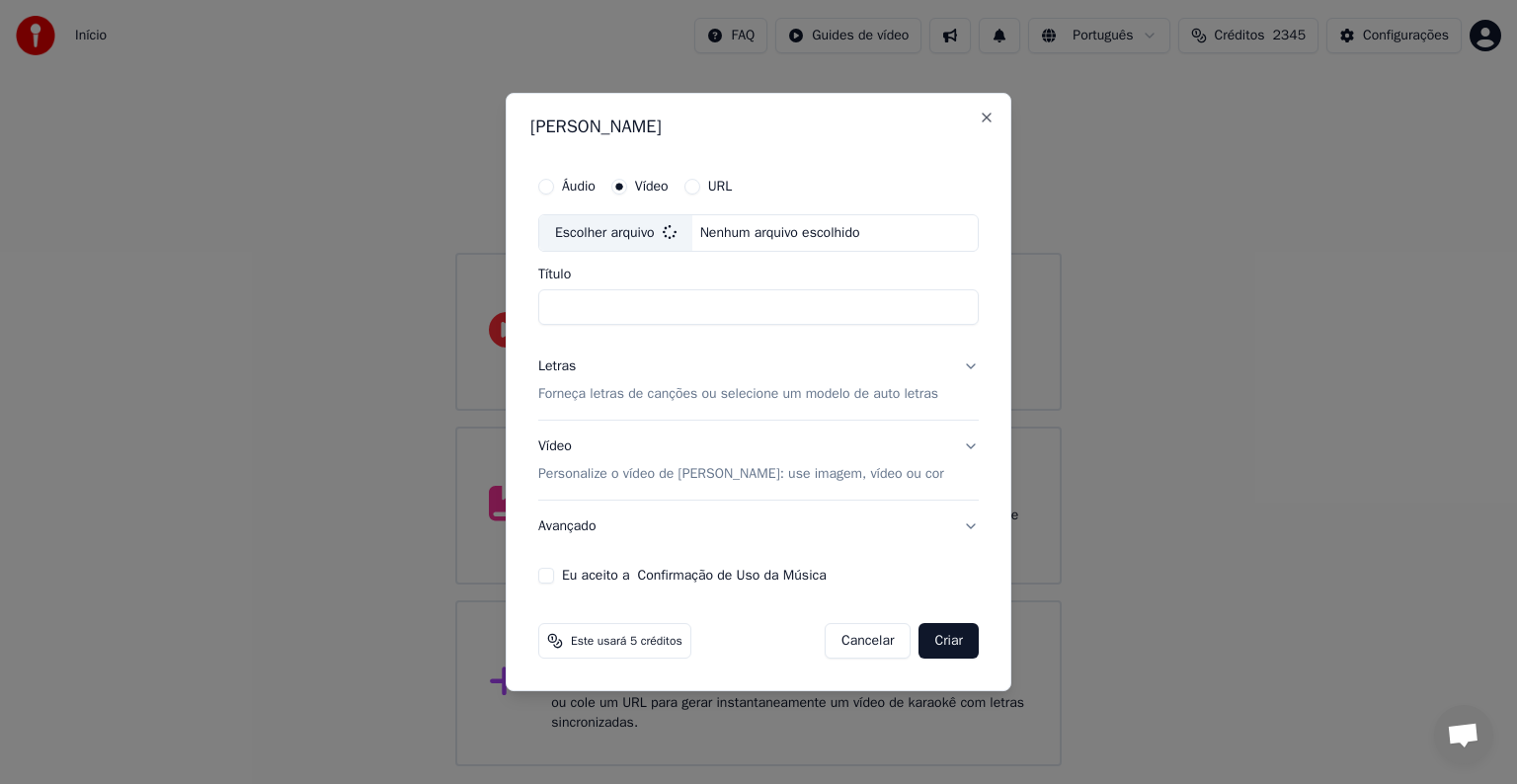 type on "**********" 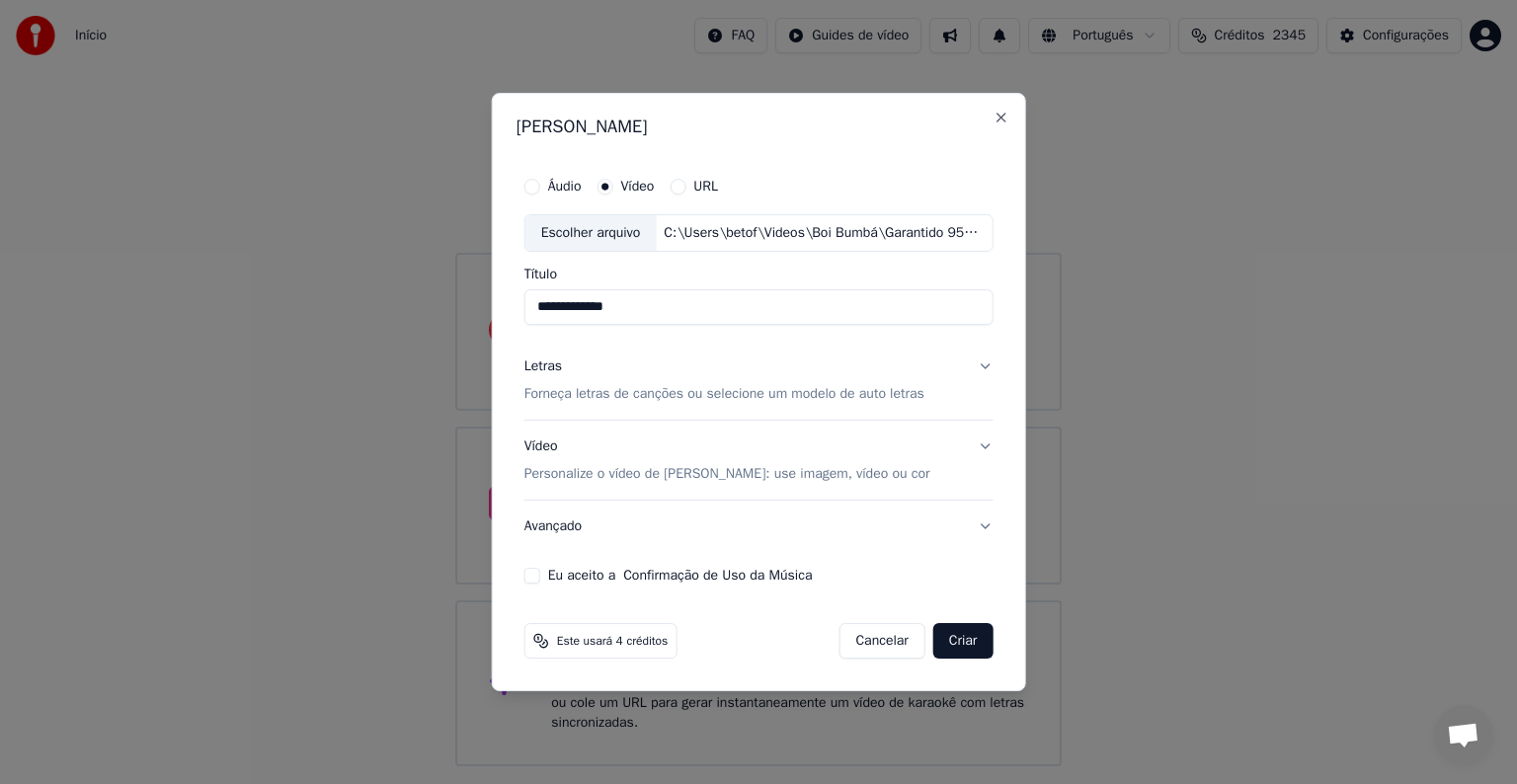 click on "Forneça letras de canções ou selecione um modelo de auto letras" at bounding box center (724, 394) 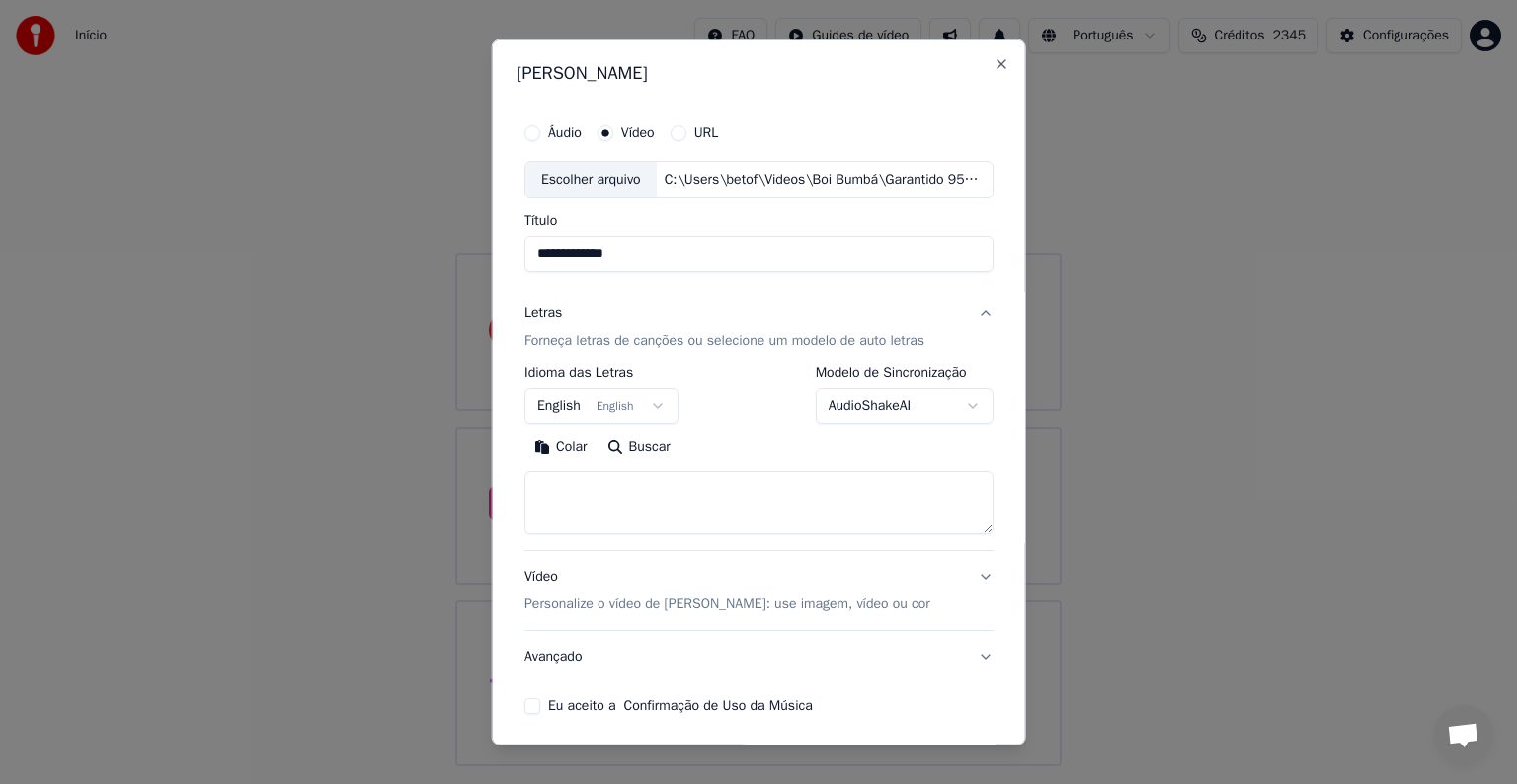 click on "English English" at bounding box center [601, 406] 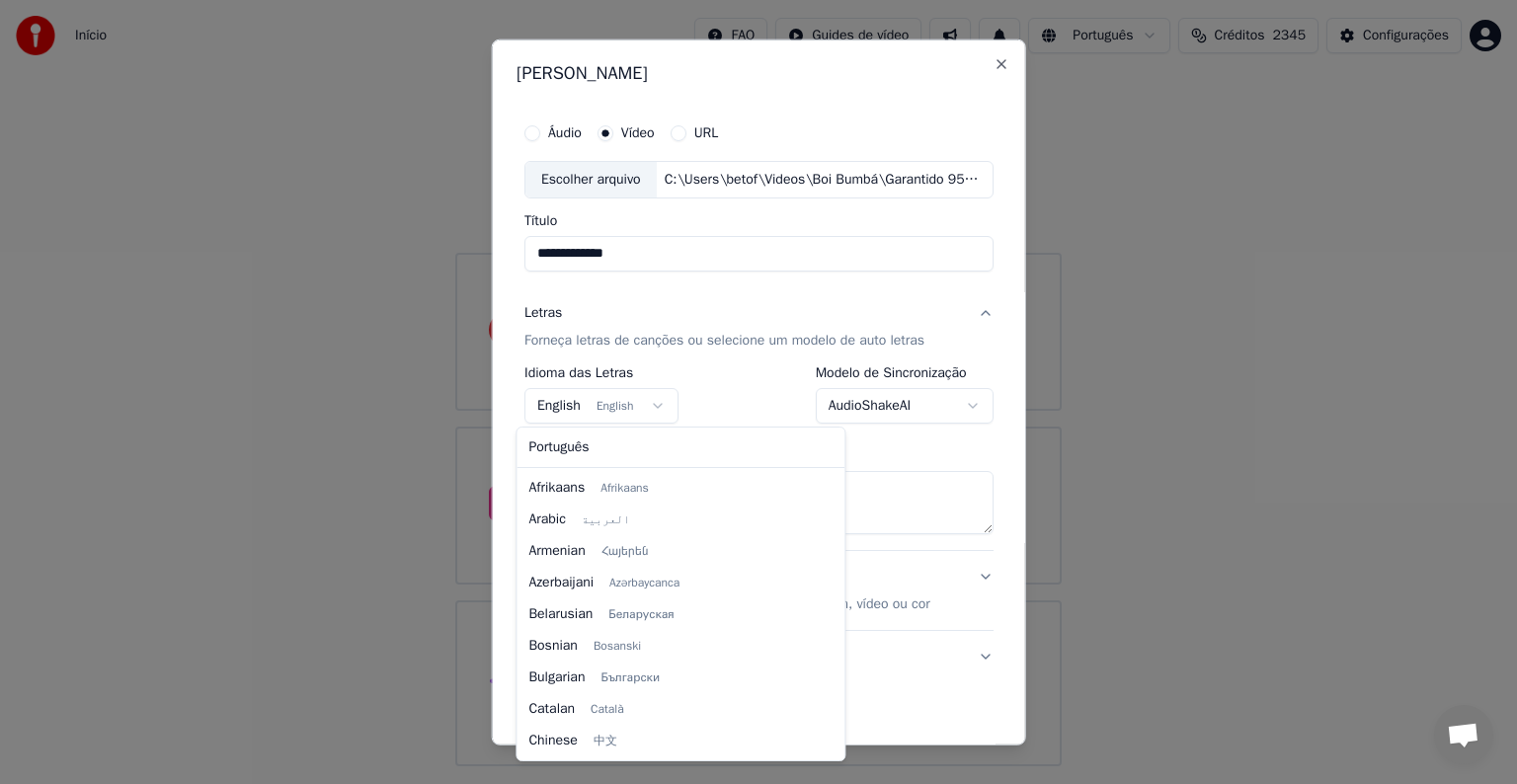 scroll, scrollTop: 158, scrollLeft: 0, axis: vertical 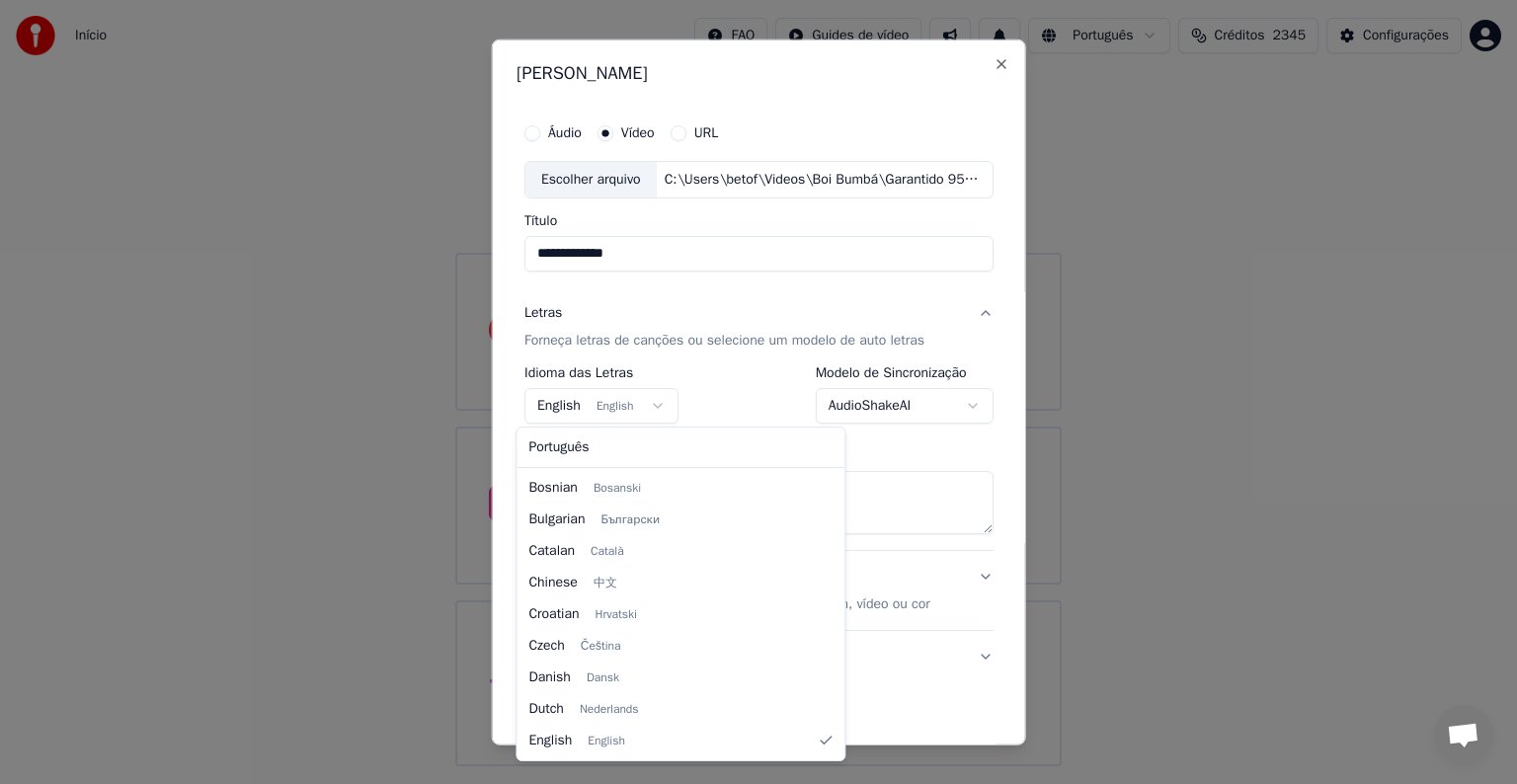 select on "**" 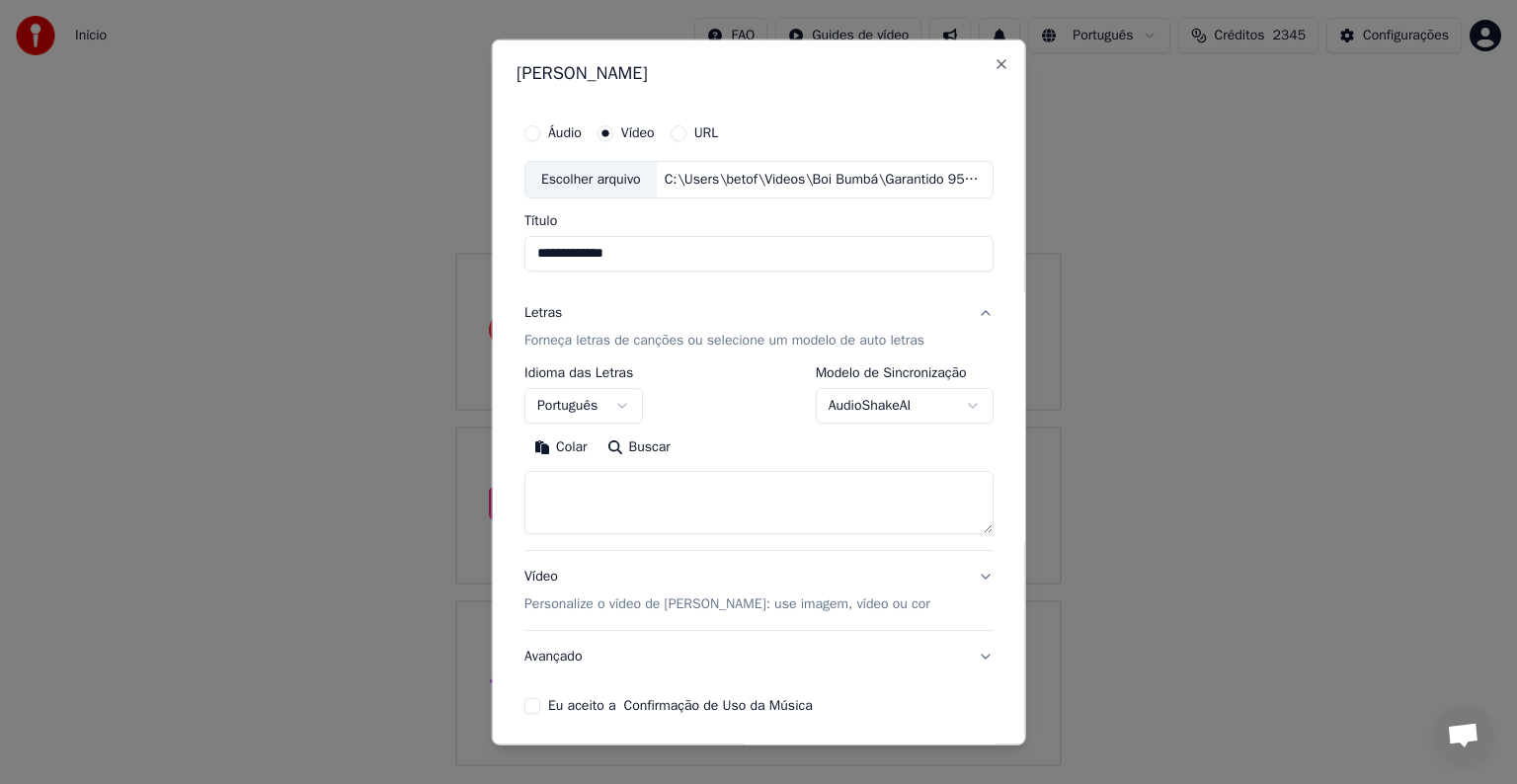 click on "Colar" at bounding box center [561, 447] 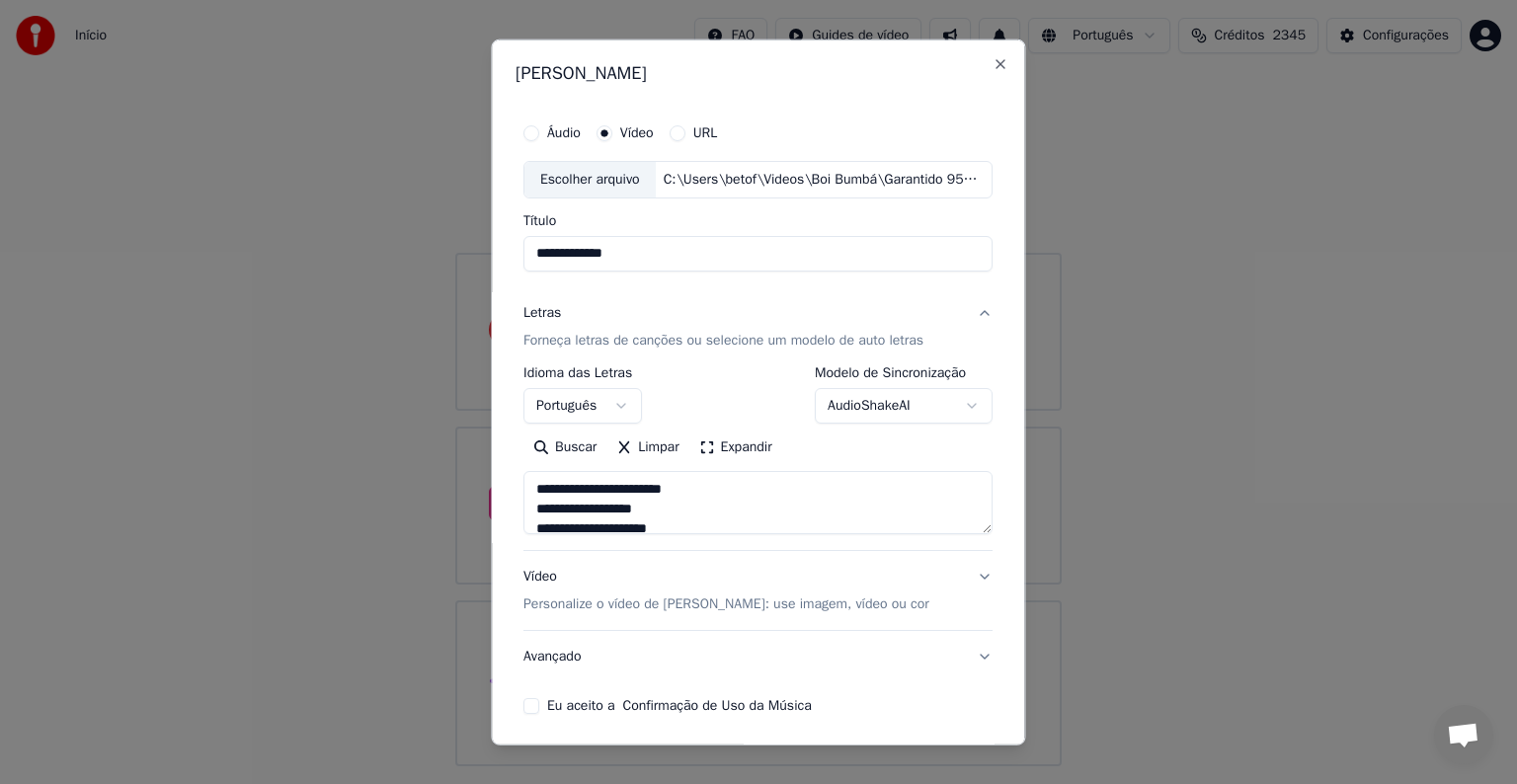 scroll, scrollTop: 75, scrollLeft: 0, axis: vertical 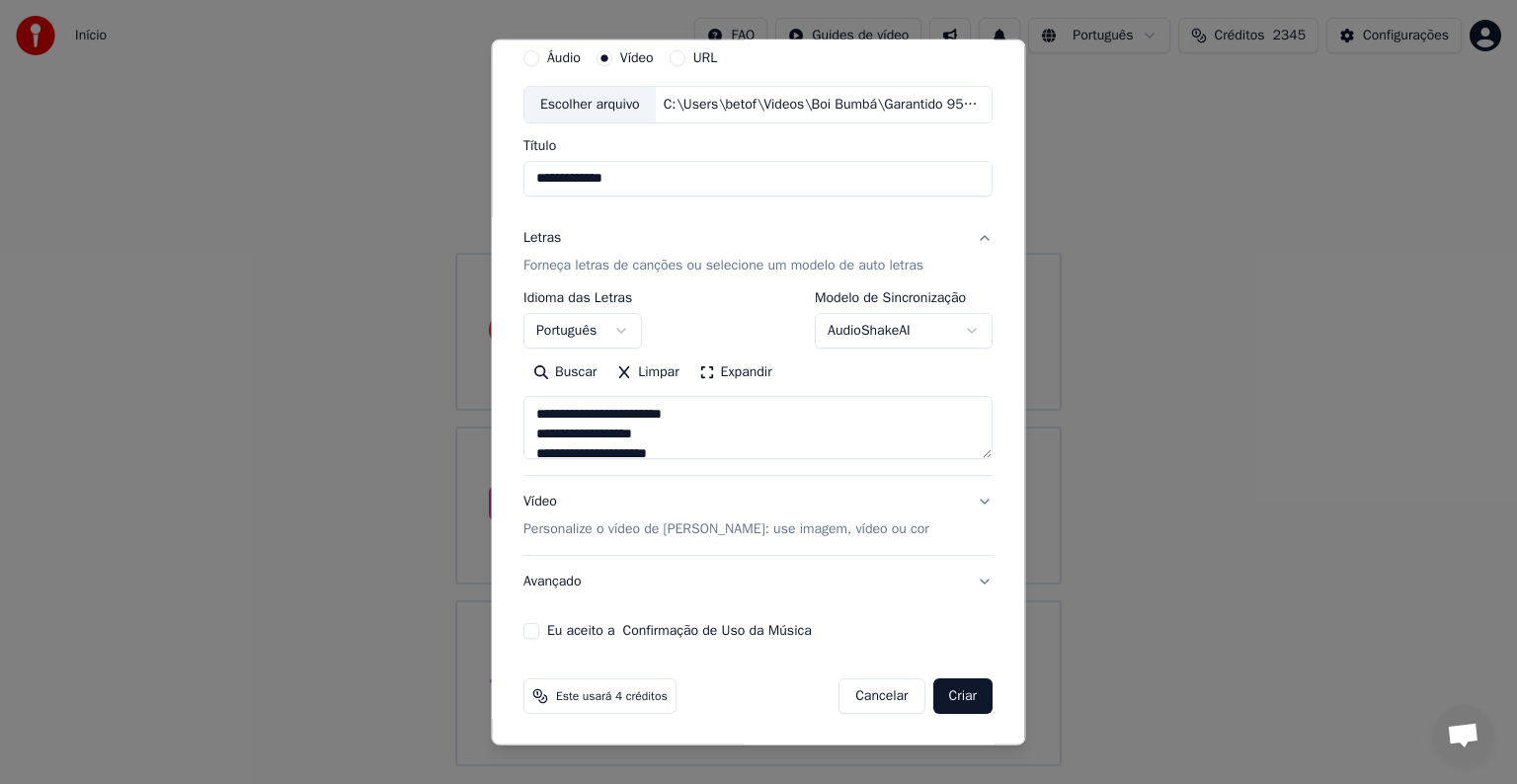 click on "Avançado" at bounding box center (758, 582) 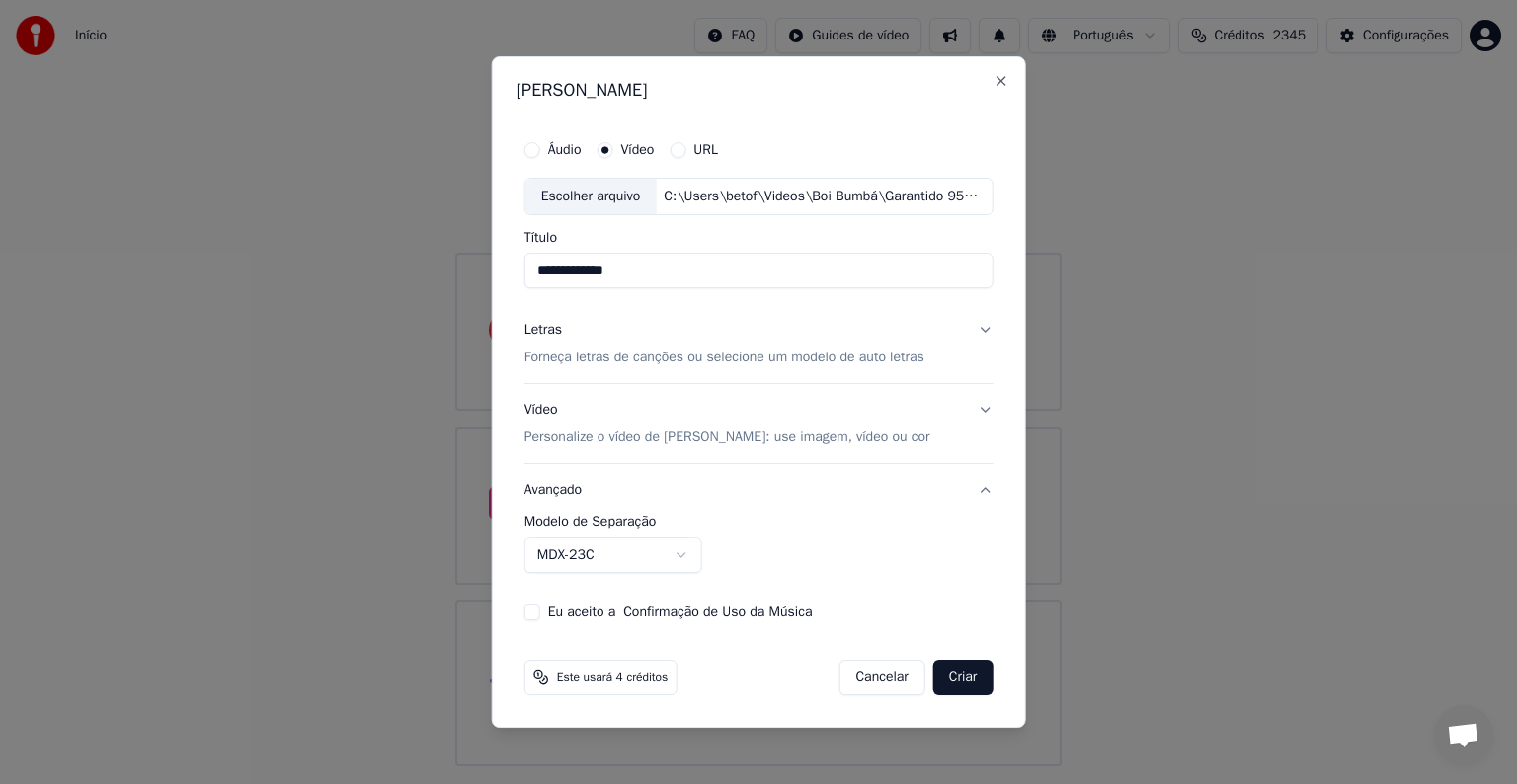 click on "**********" at bounding box center [758, 383] 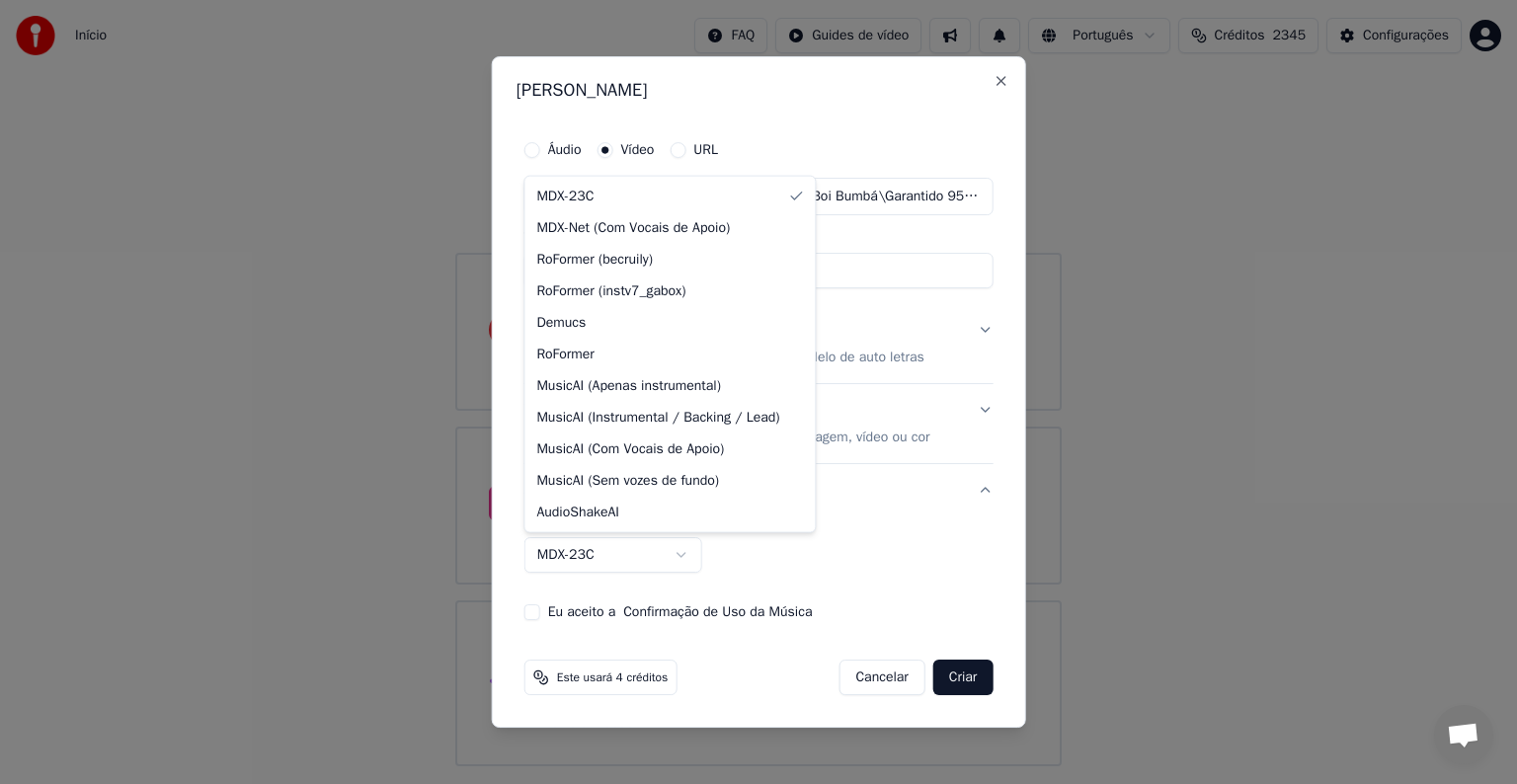 select on "**********" 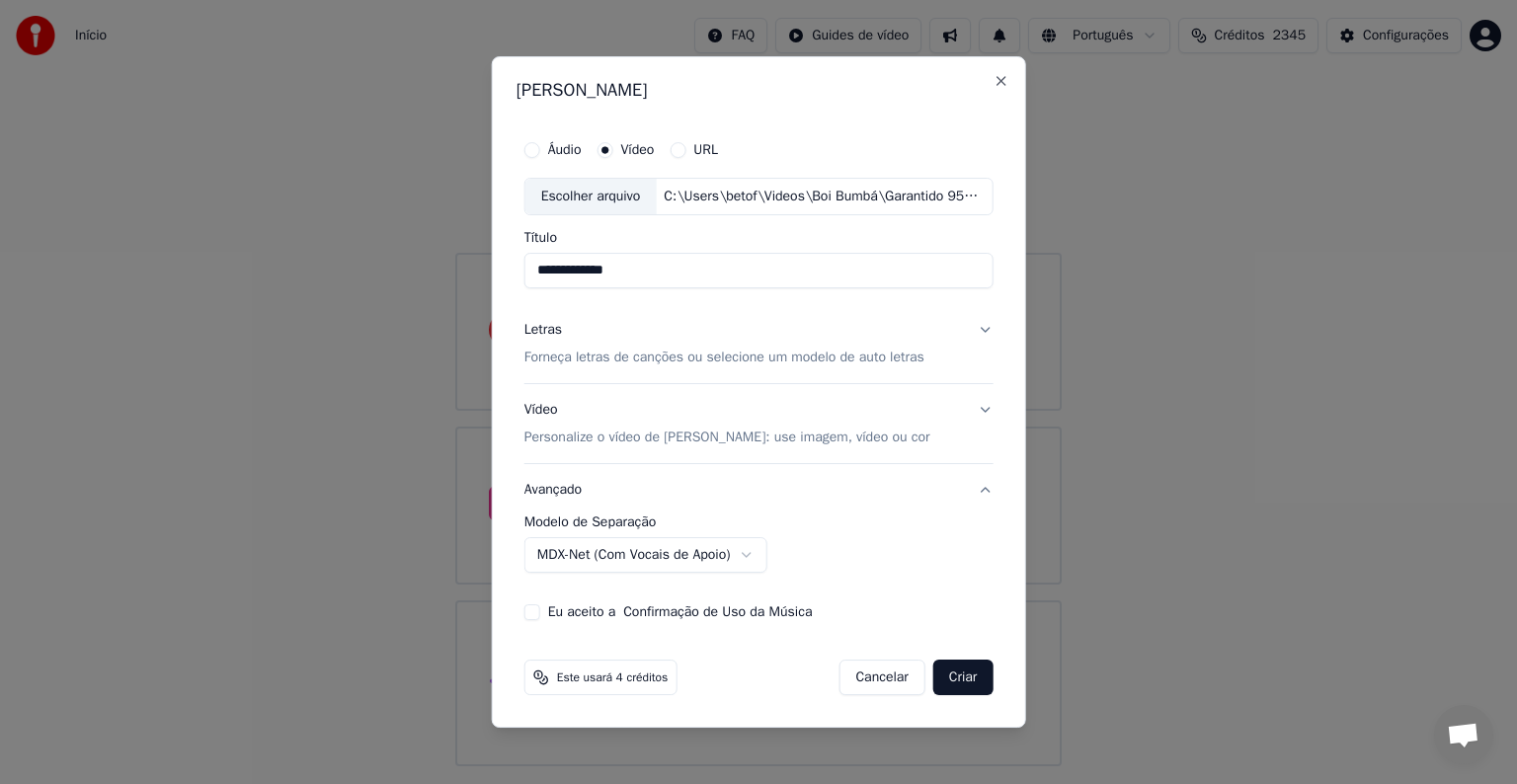 click on "Eu aceito a   Confirmação de Uso da Música" at bounding box center [680, 612] 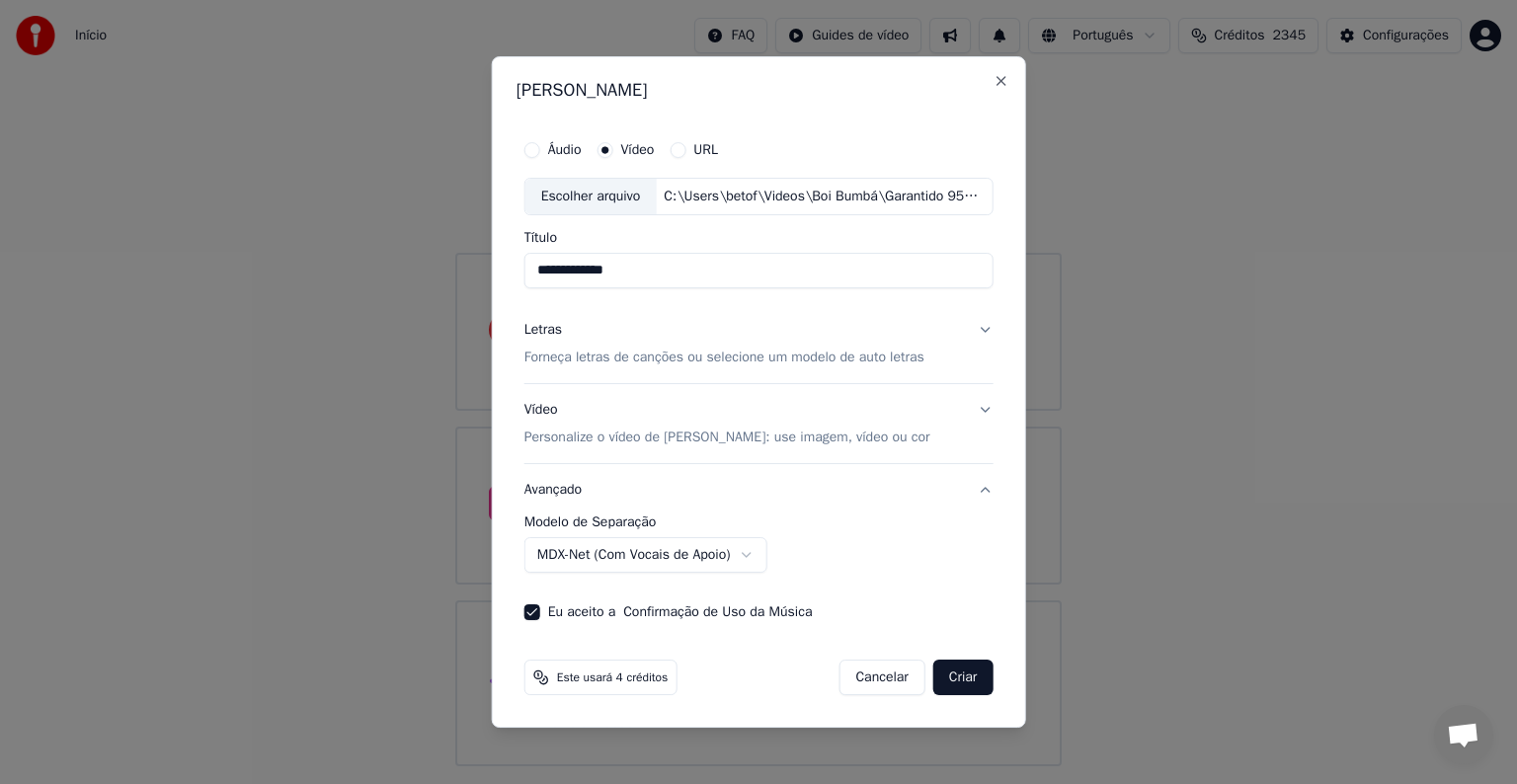 click on "Criar" at bounding box center [963, 677] 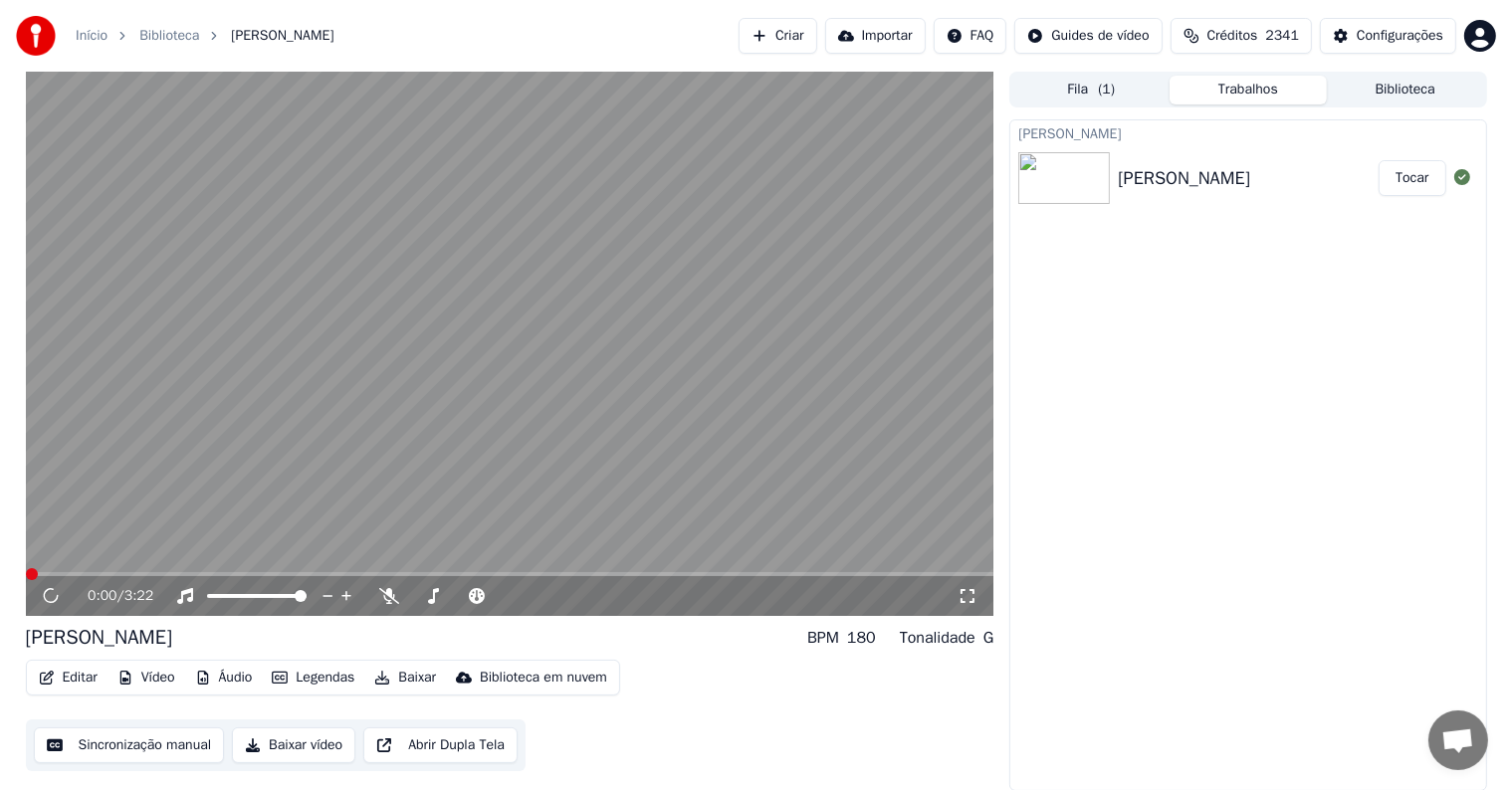 click on "Criar" at bounding box center (777, 36) 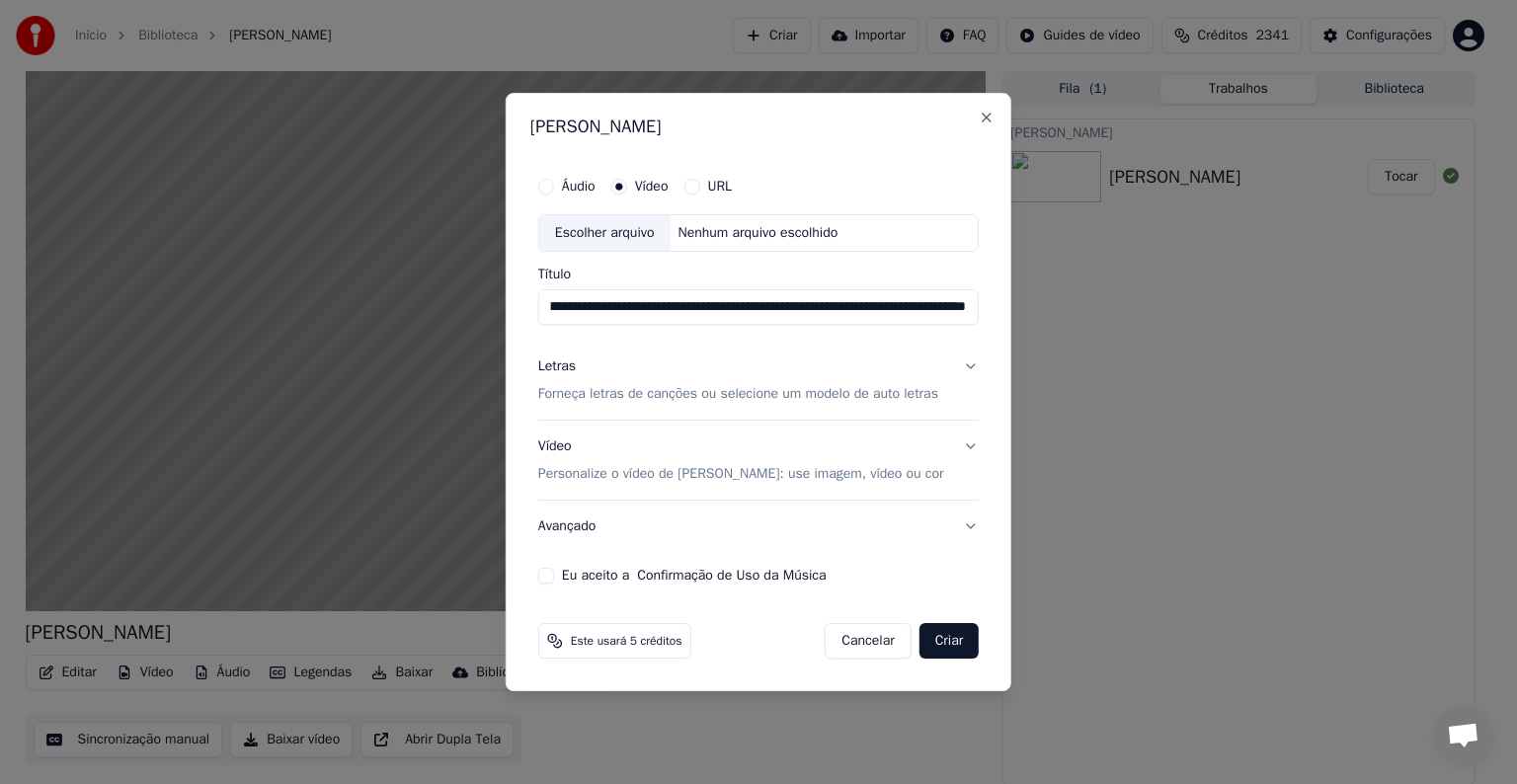 scroll, scrollTop: 0, scrollLeft: 8297, axis: horizontal 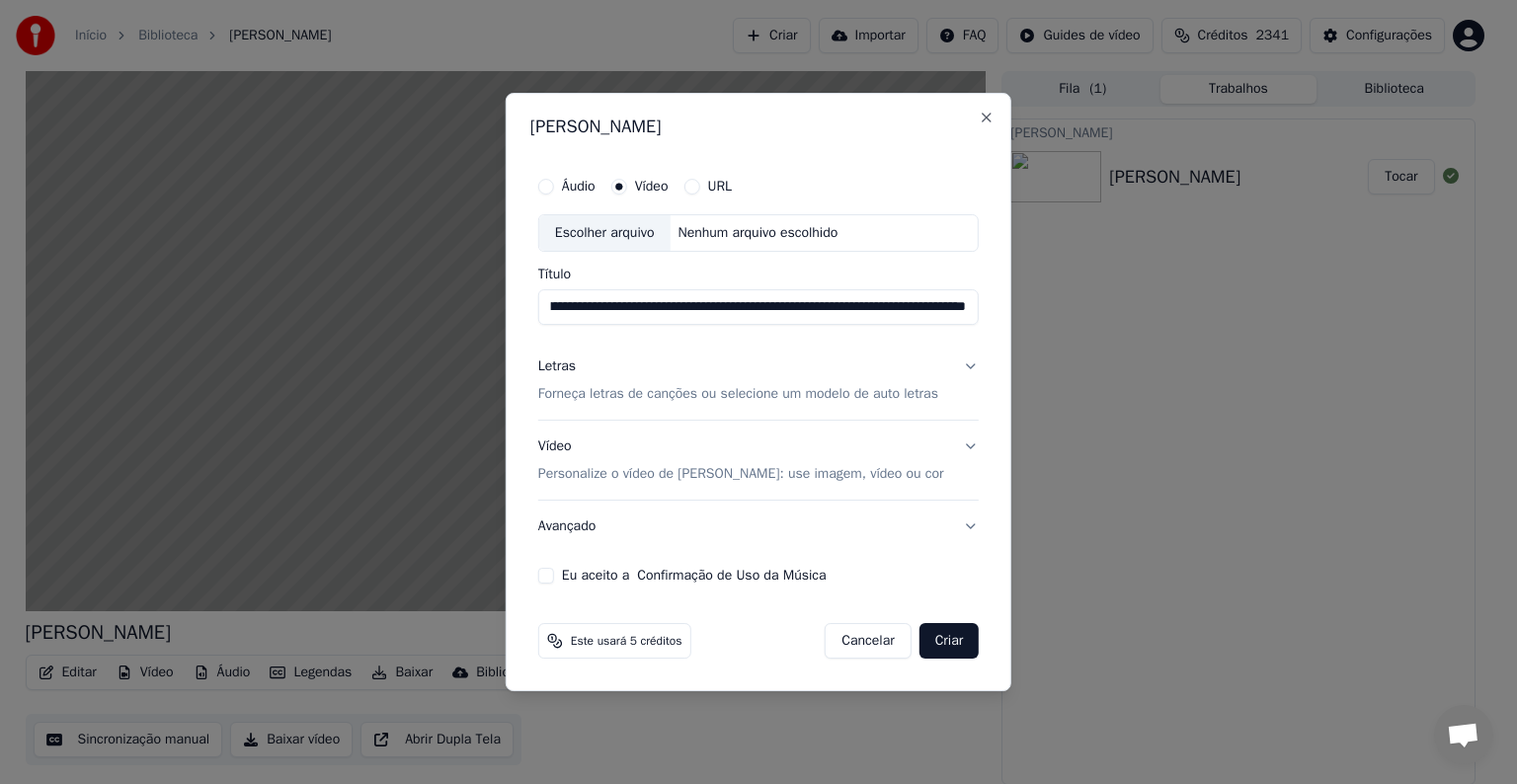 type on "**********" 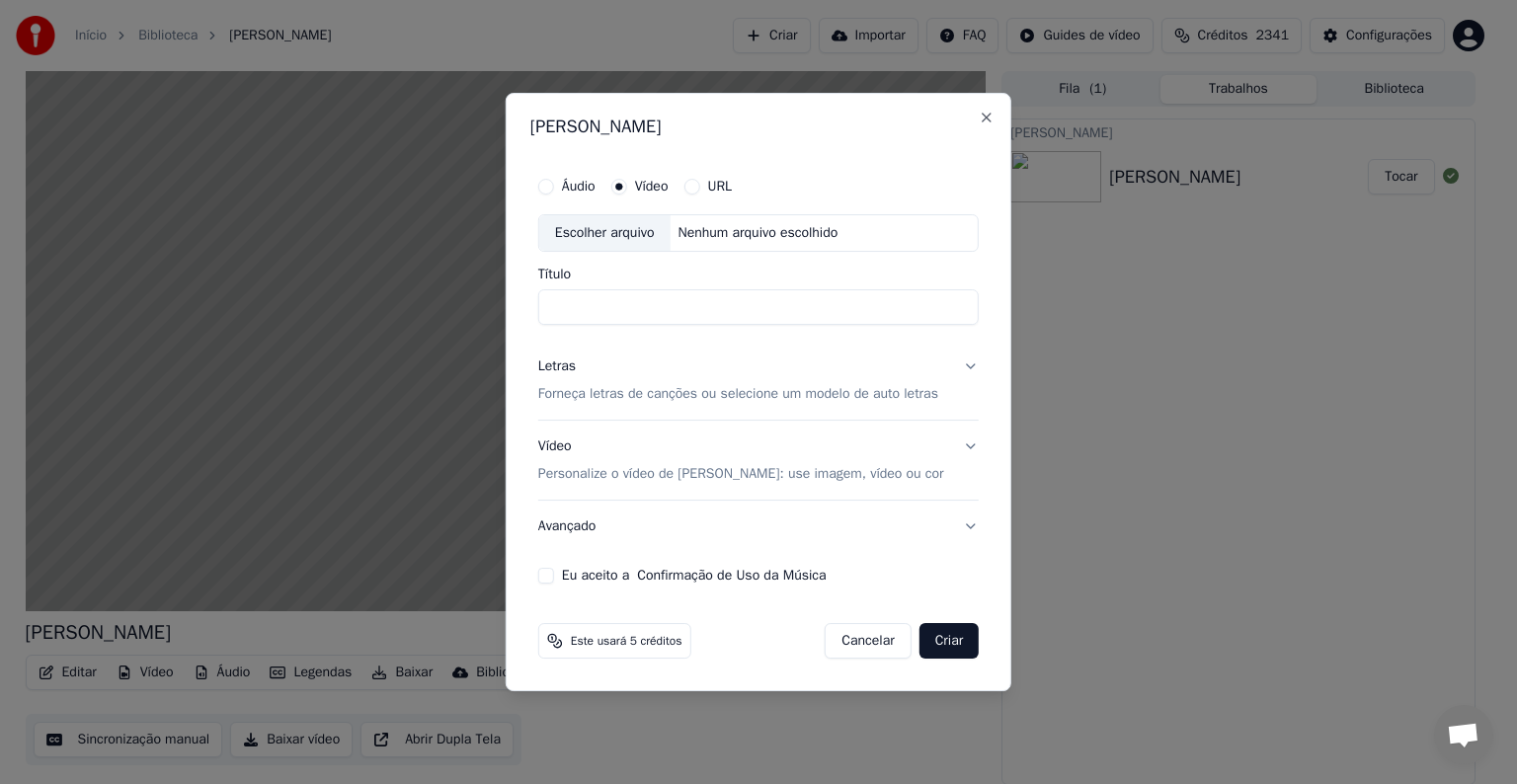 scroll, scrollTop: 0, scrollLeft: 0, axis: both 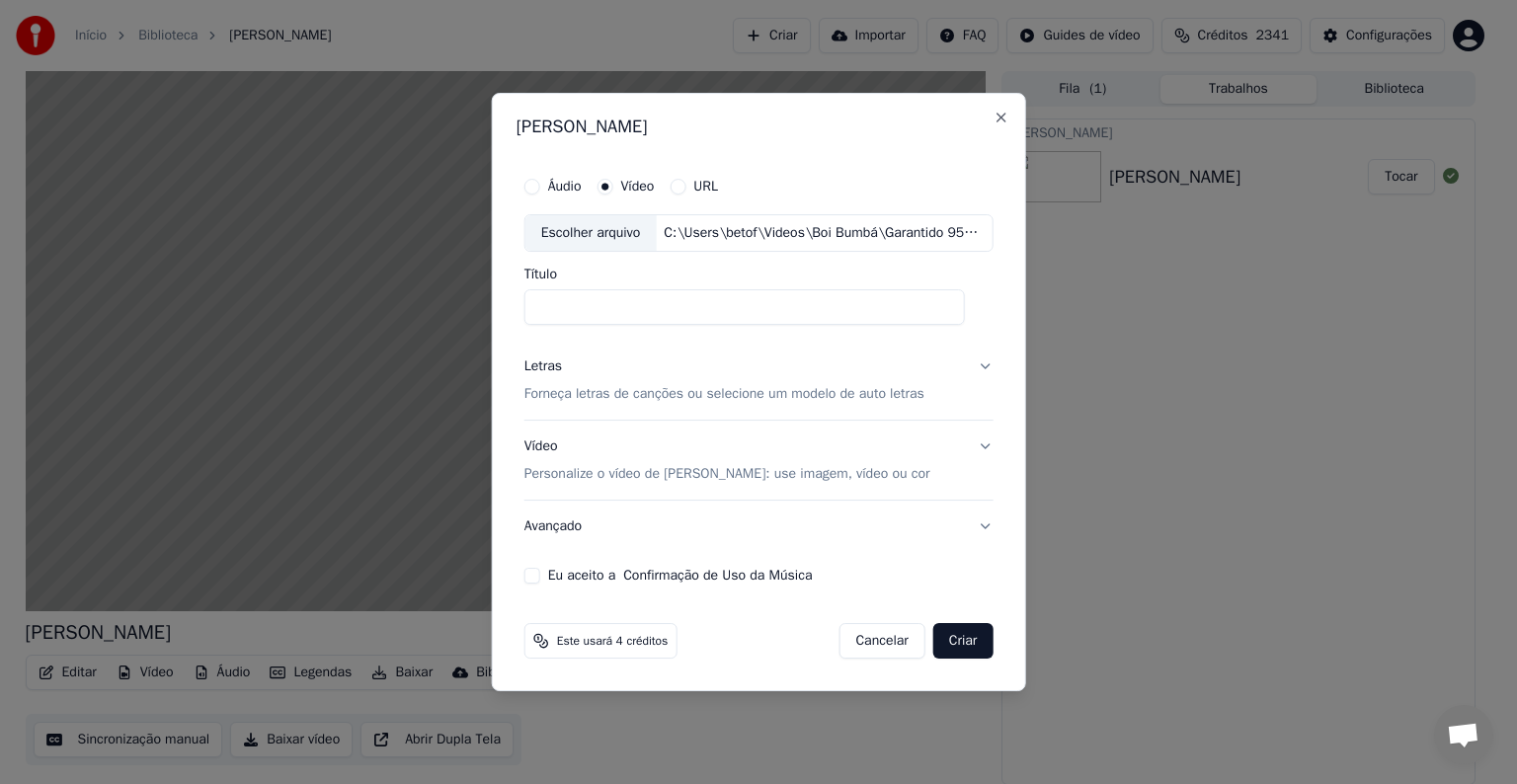 type on "**********" 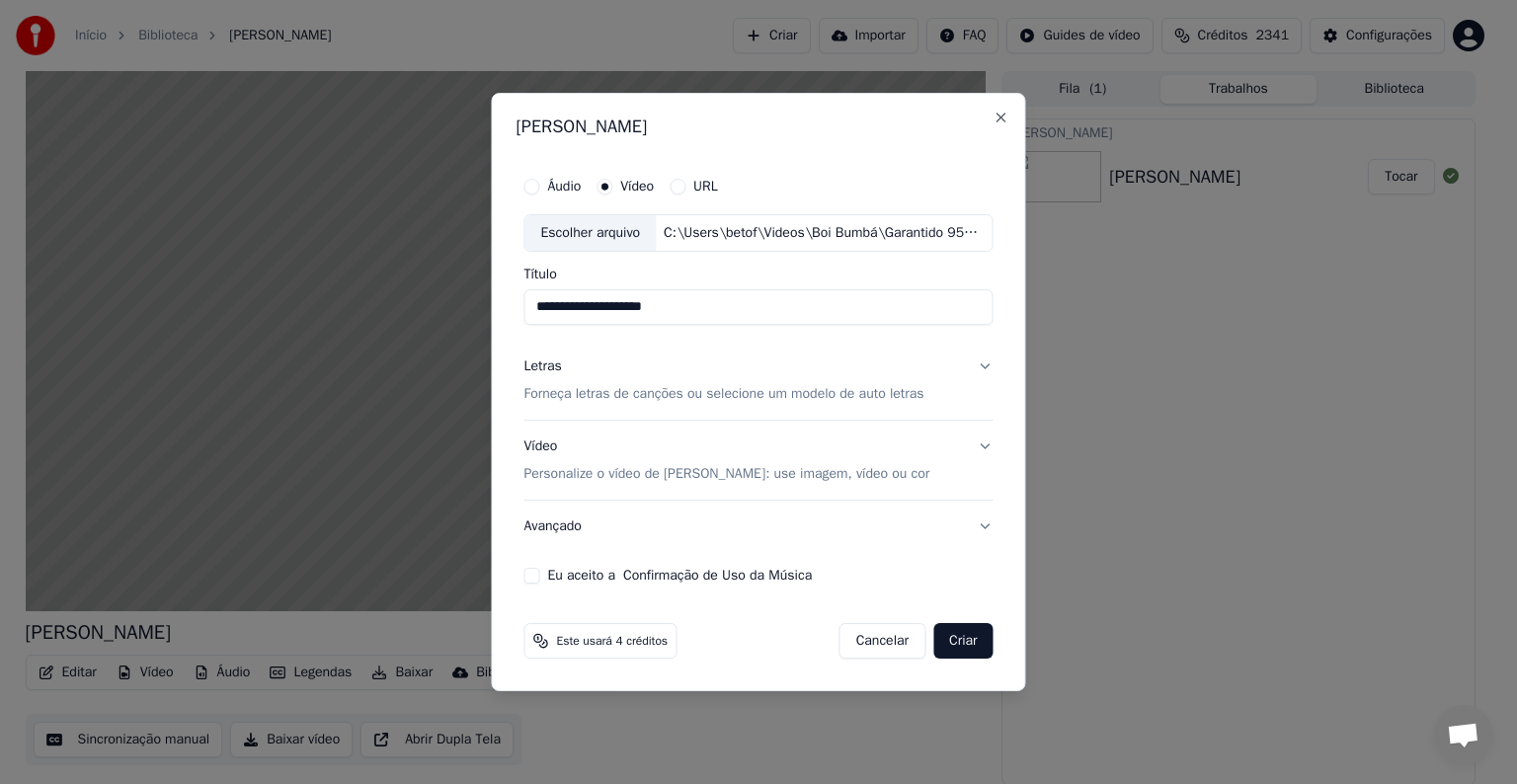 click on "Forneça letras de canções ou selecione um modelo de auto letras" at bounding box center (723, 394) 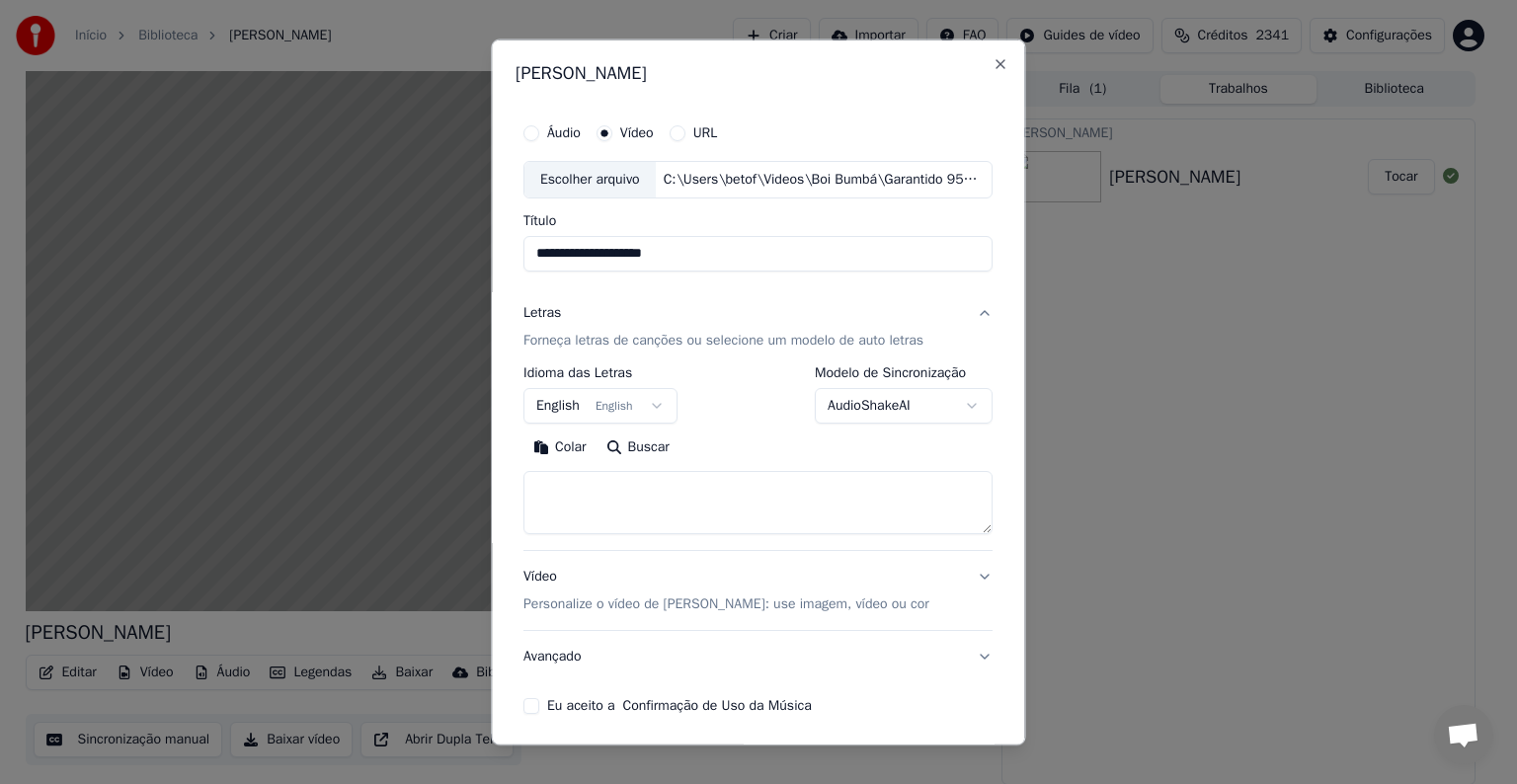 click on "English English" at bounding box center (600, 406) 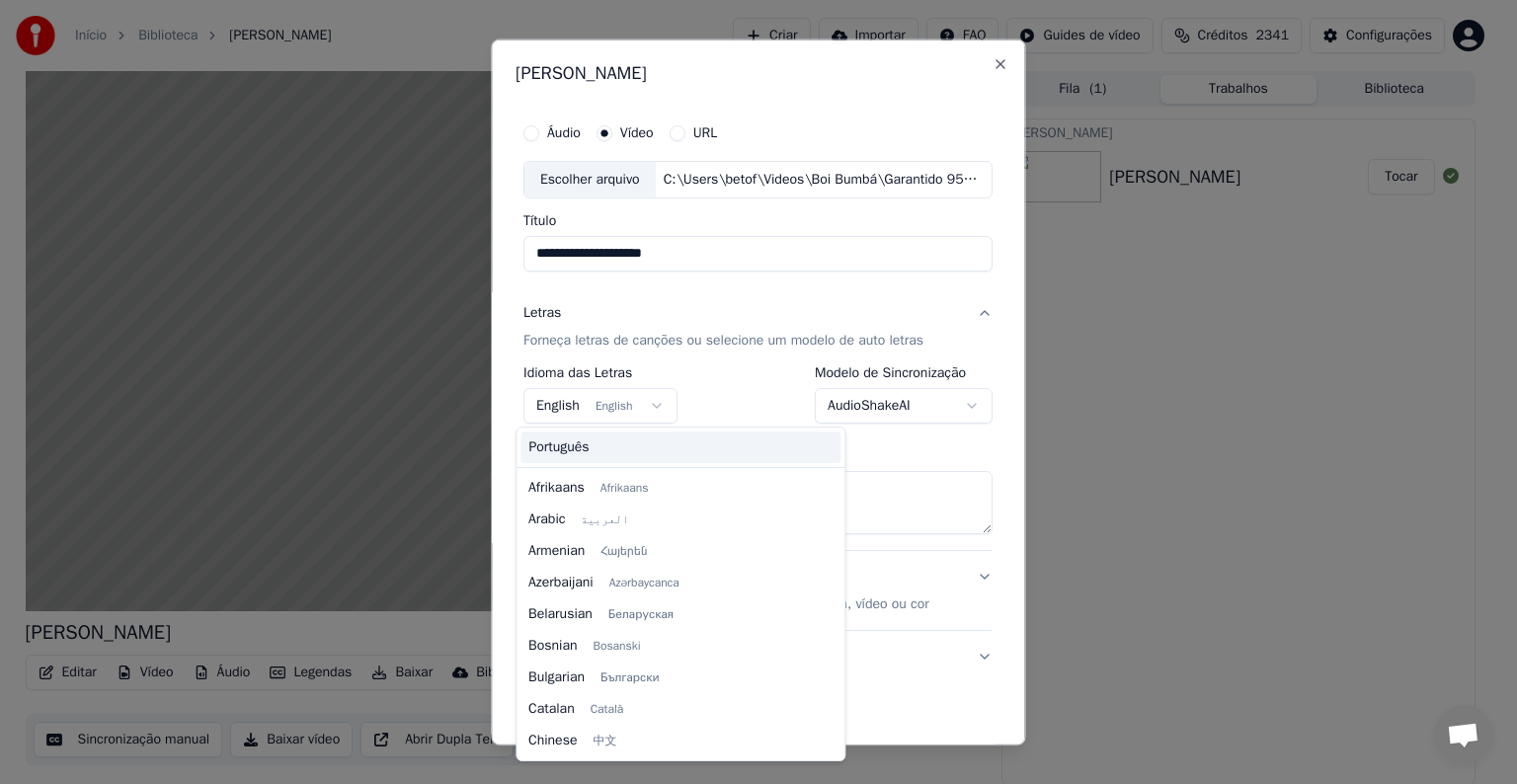 scroll, scrollTop: 158, scrollLeft: 0, axis: vertical 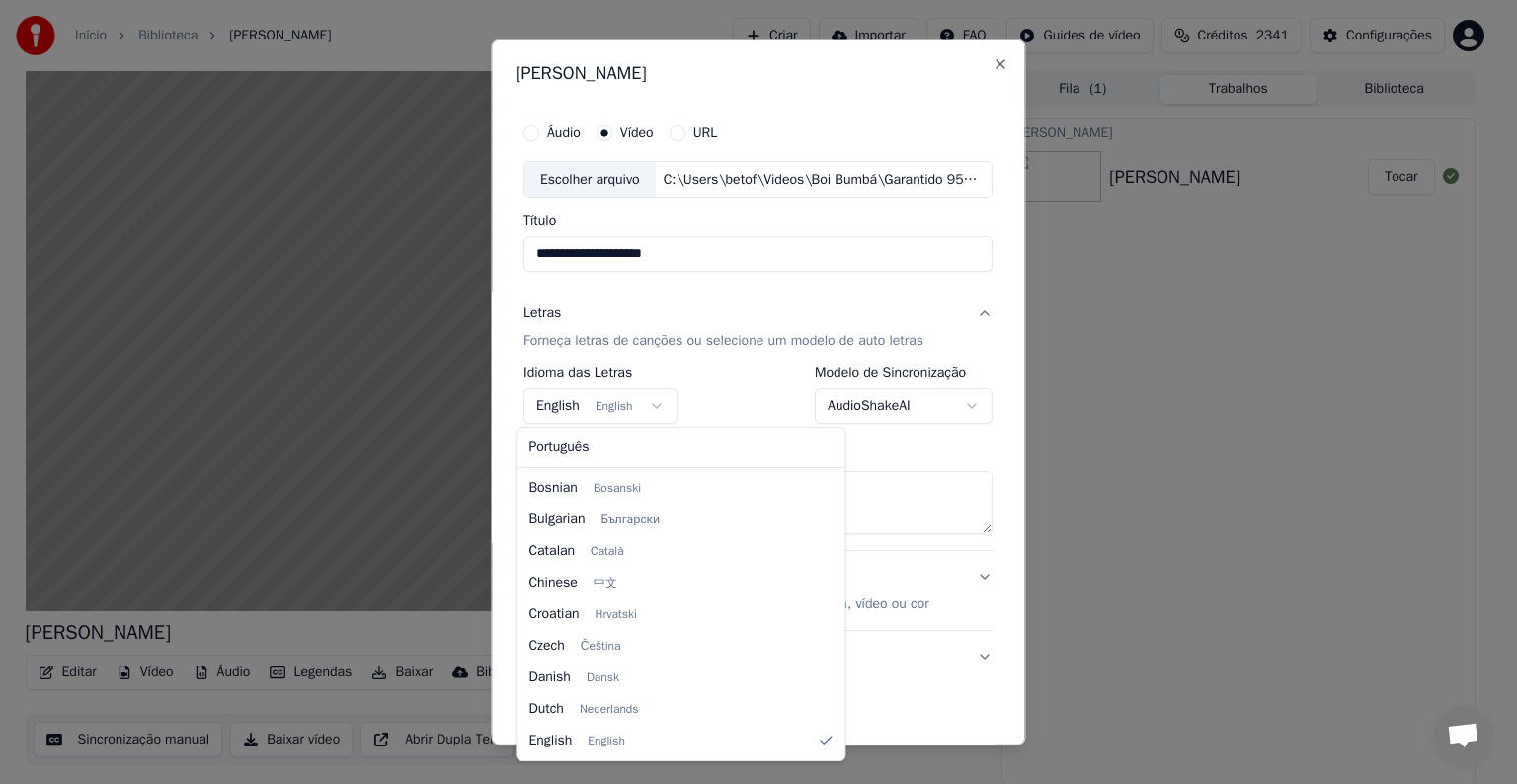 select on "**" 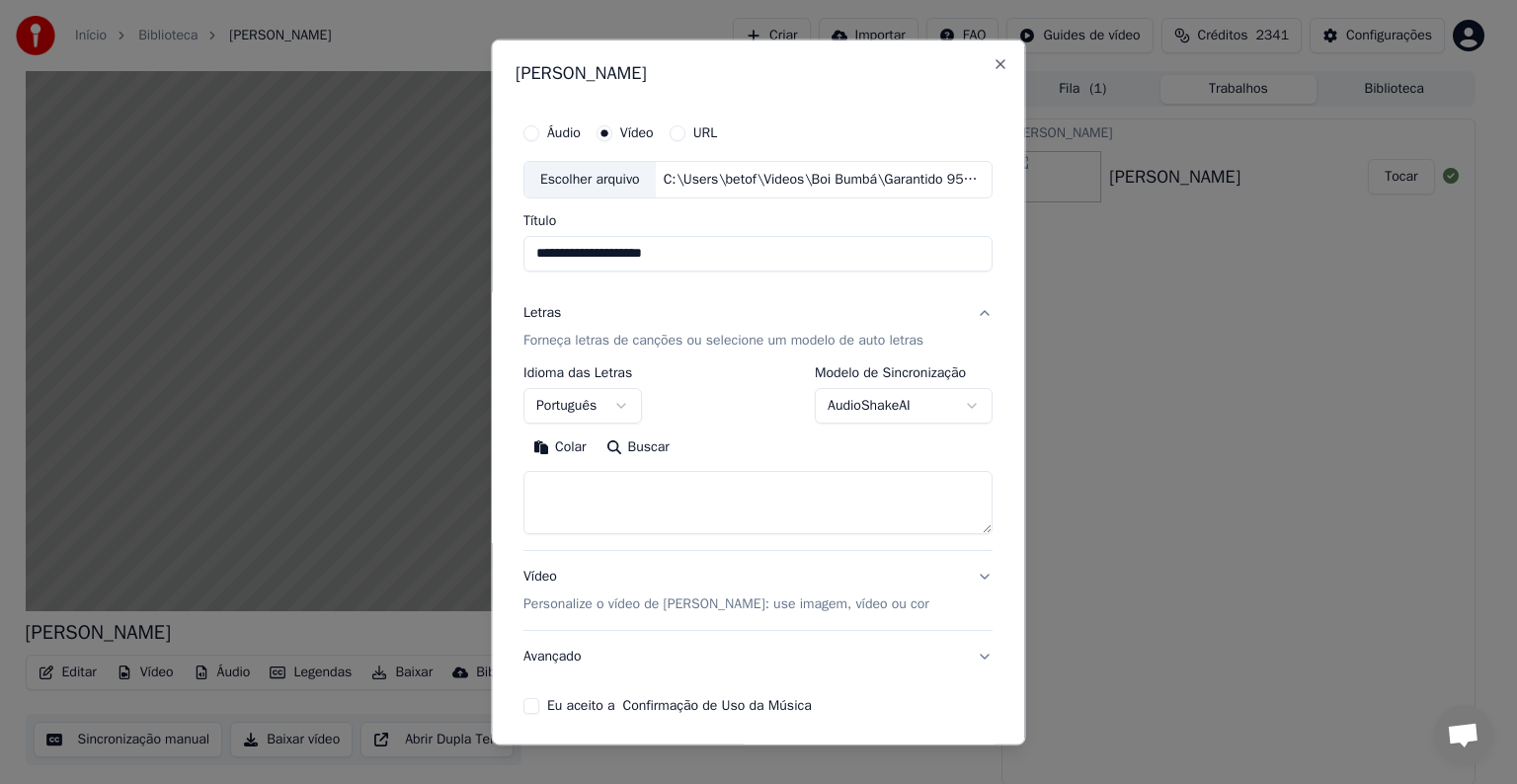 click on "Colar" at bounding box center (560, 447) 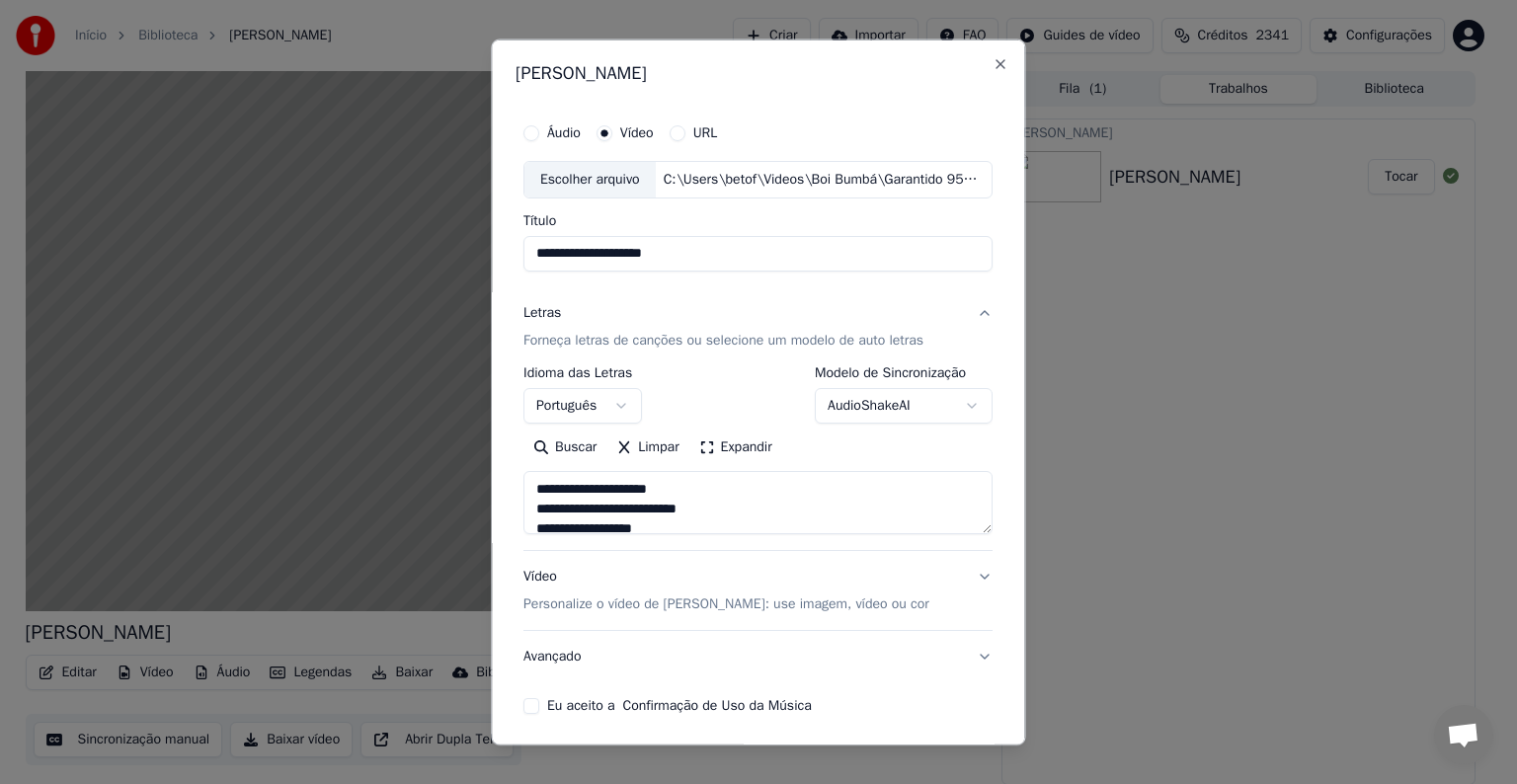 click on "Avançado" at bounding box center [758, 657] 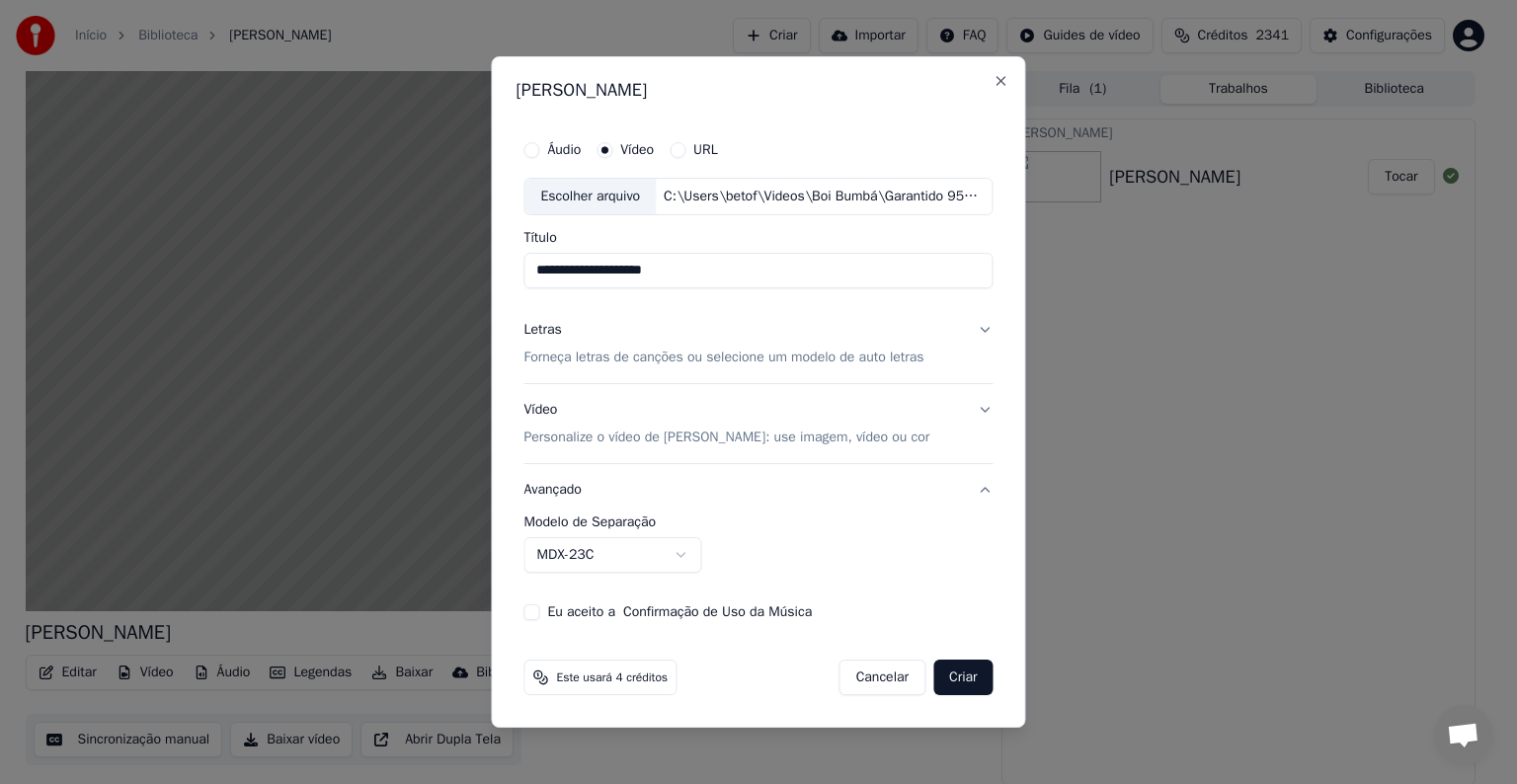 click on "MDX-23C" at bounding box center (612, 555) 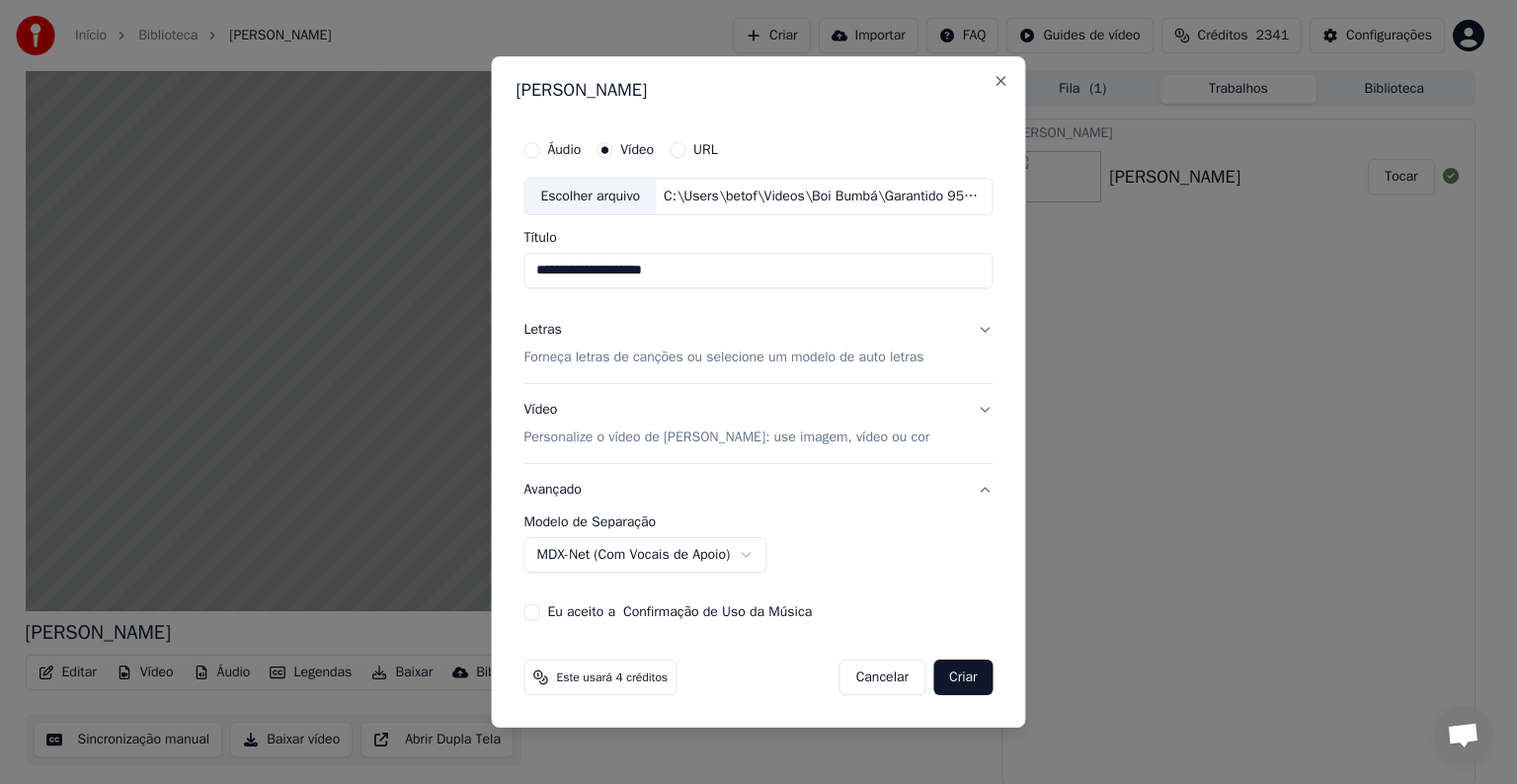 click on "Eu aceito a   Confirmação de Uso da Música" at bounding box center (679, 612) 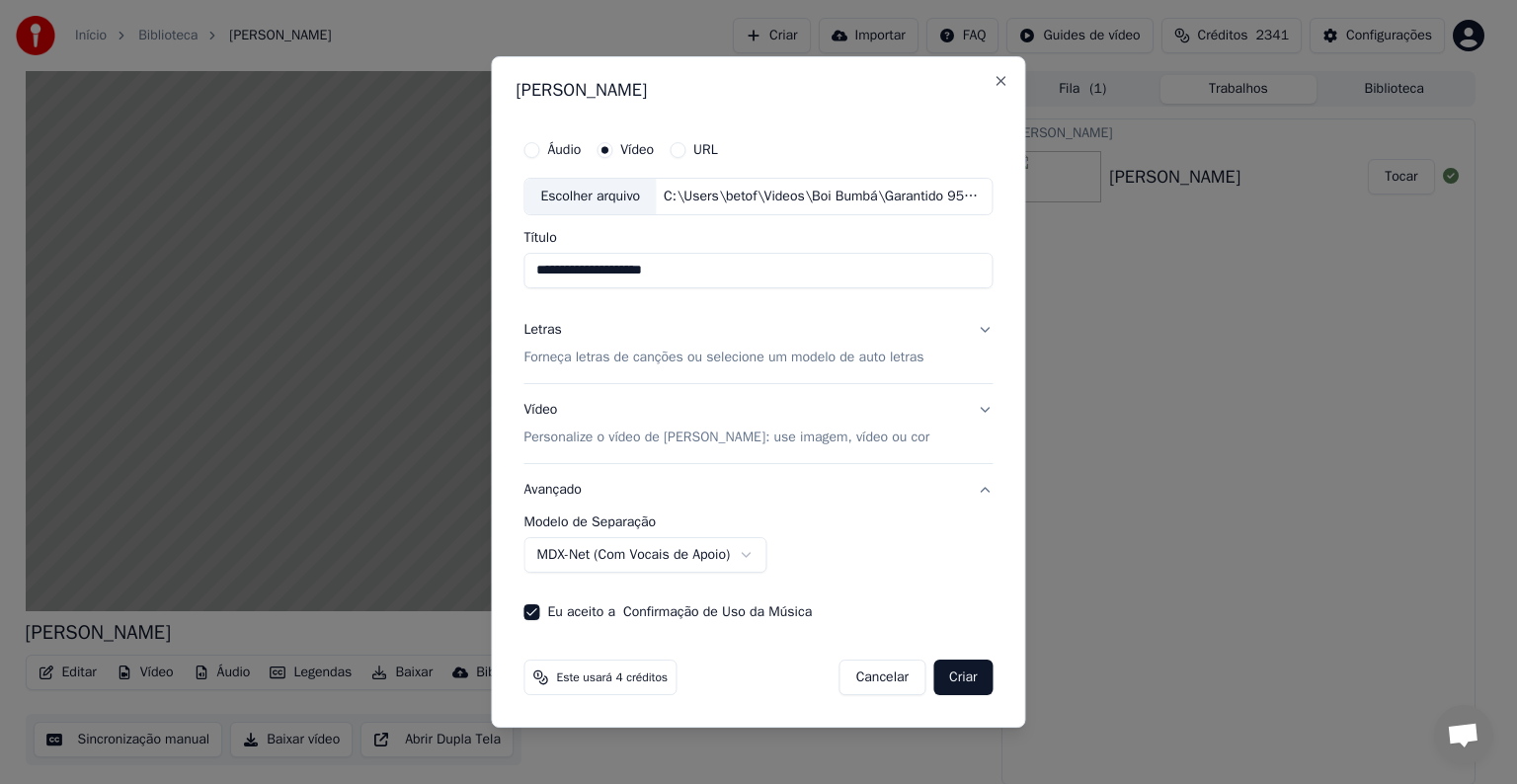 click on "Criar" at bounding box center (963, 677) 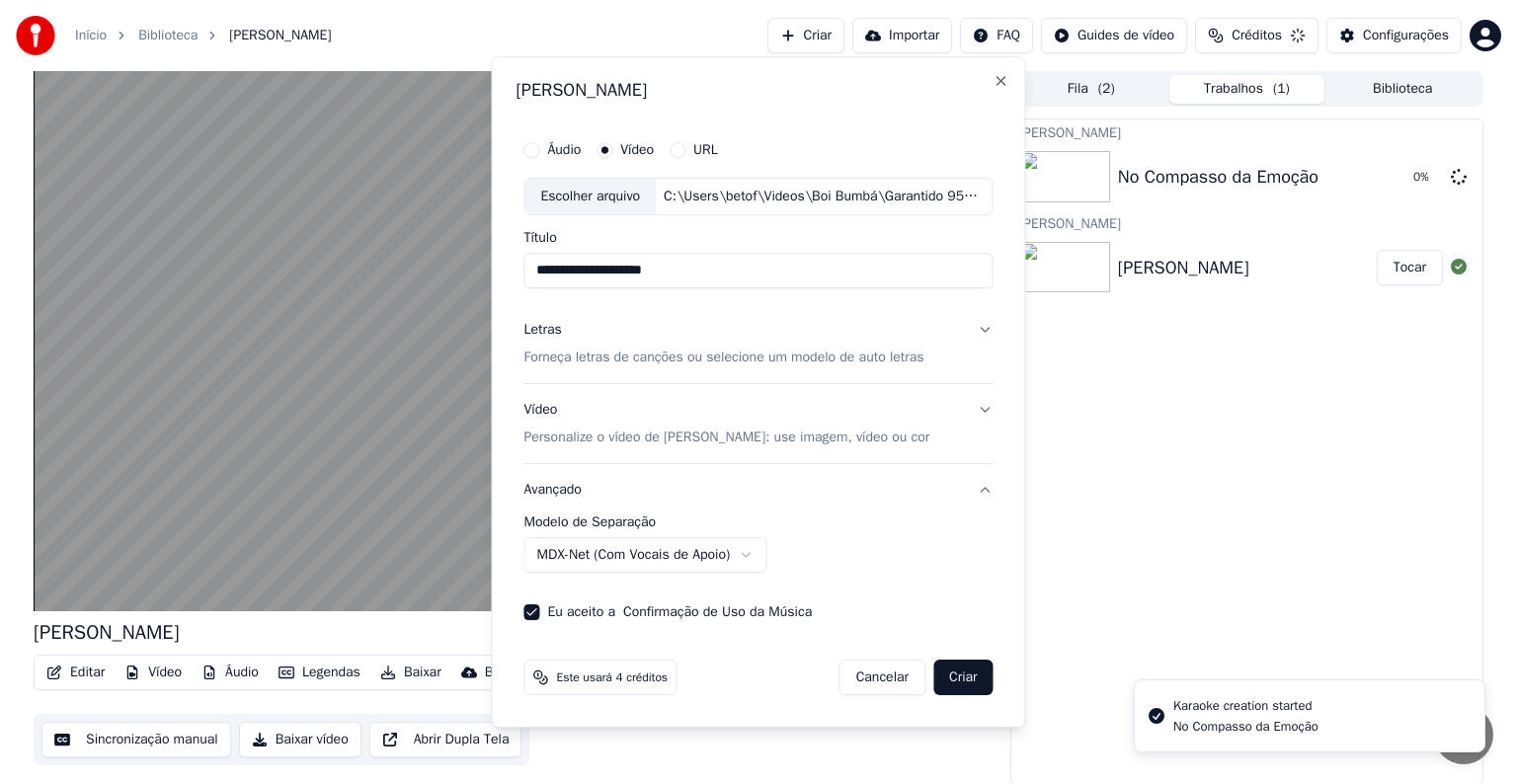 select on "******" 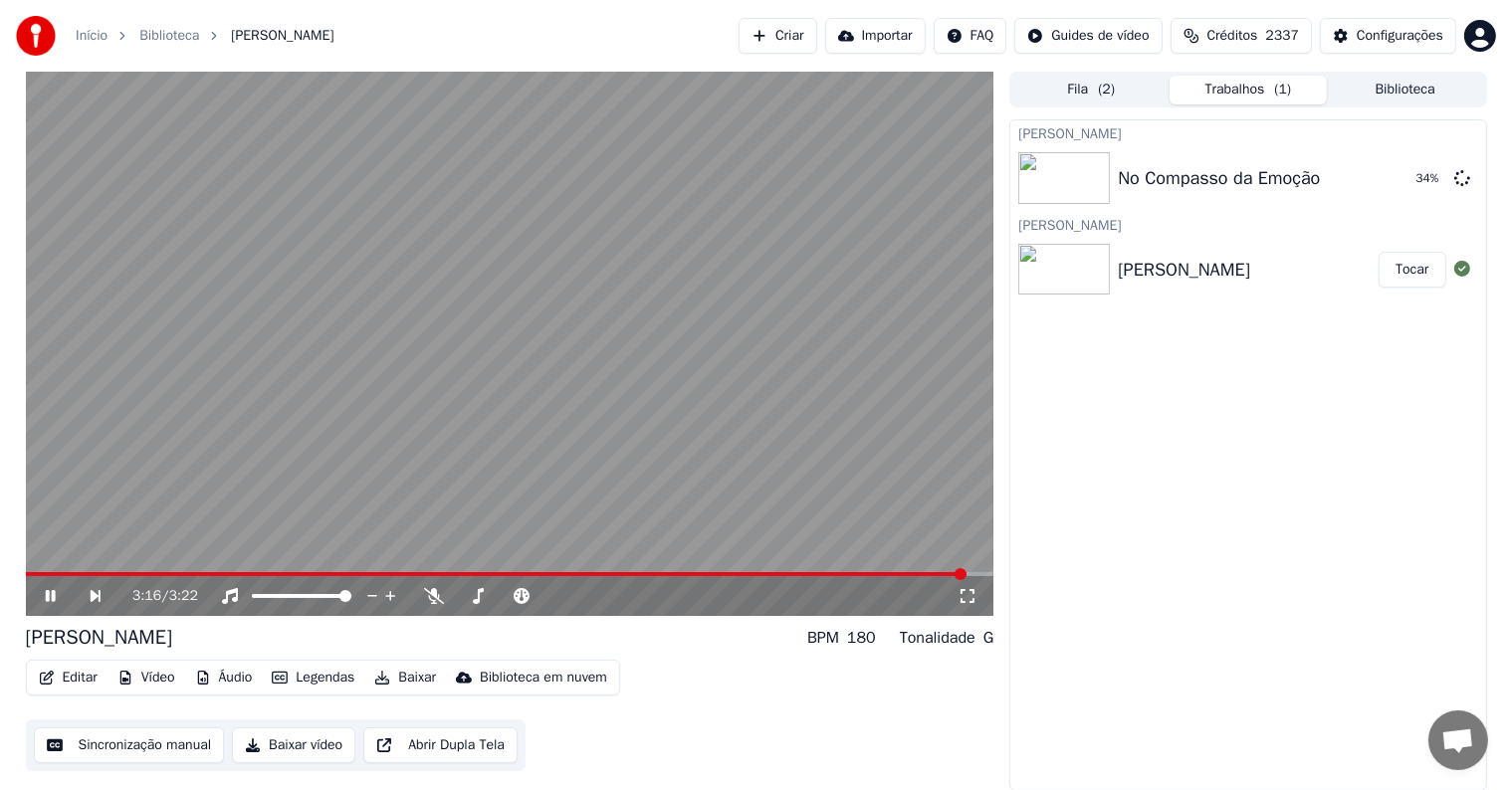 click at bounding box center (510, 343) 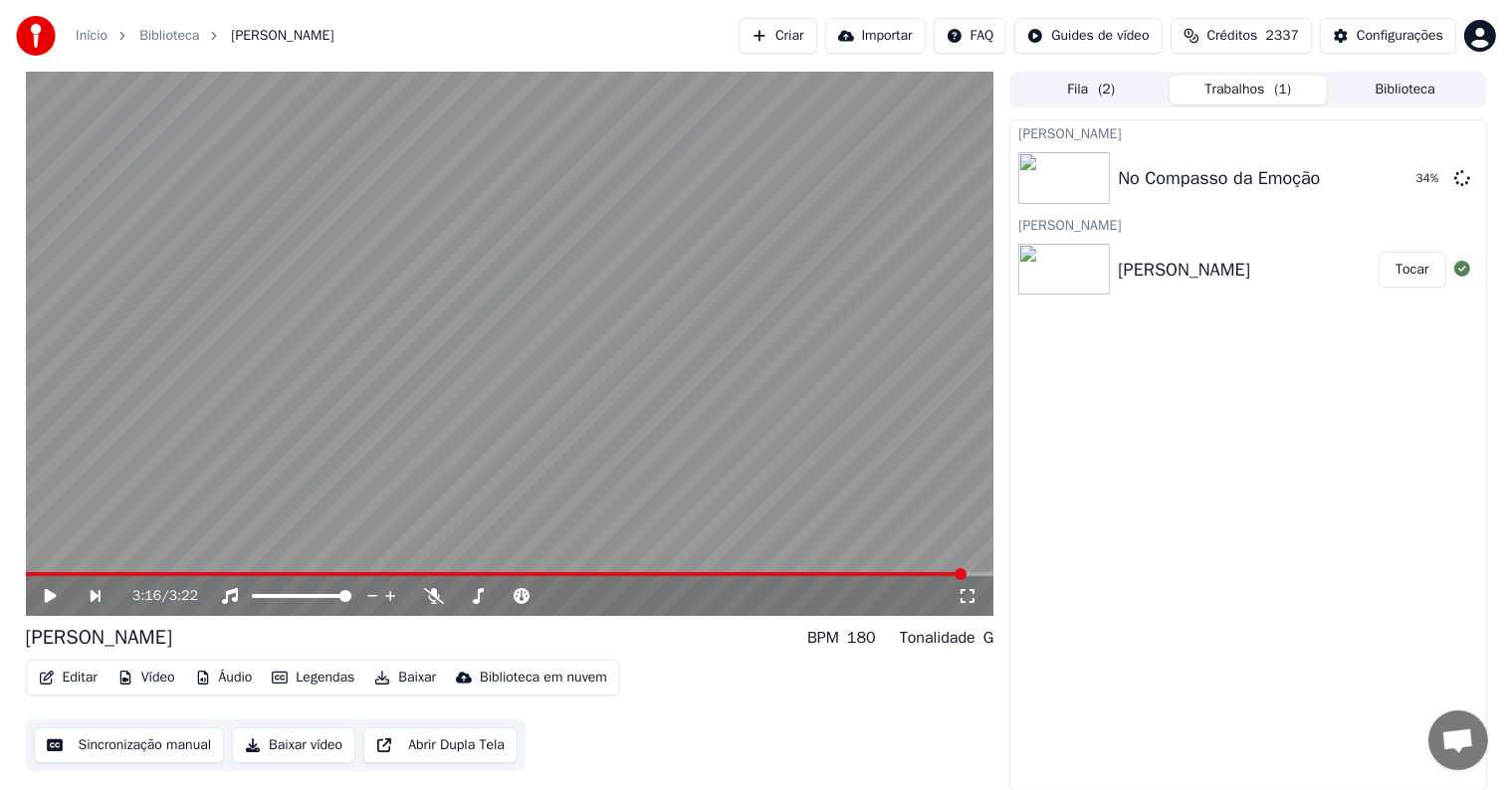 click on "Editar" at bounding box center (68, 678) 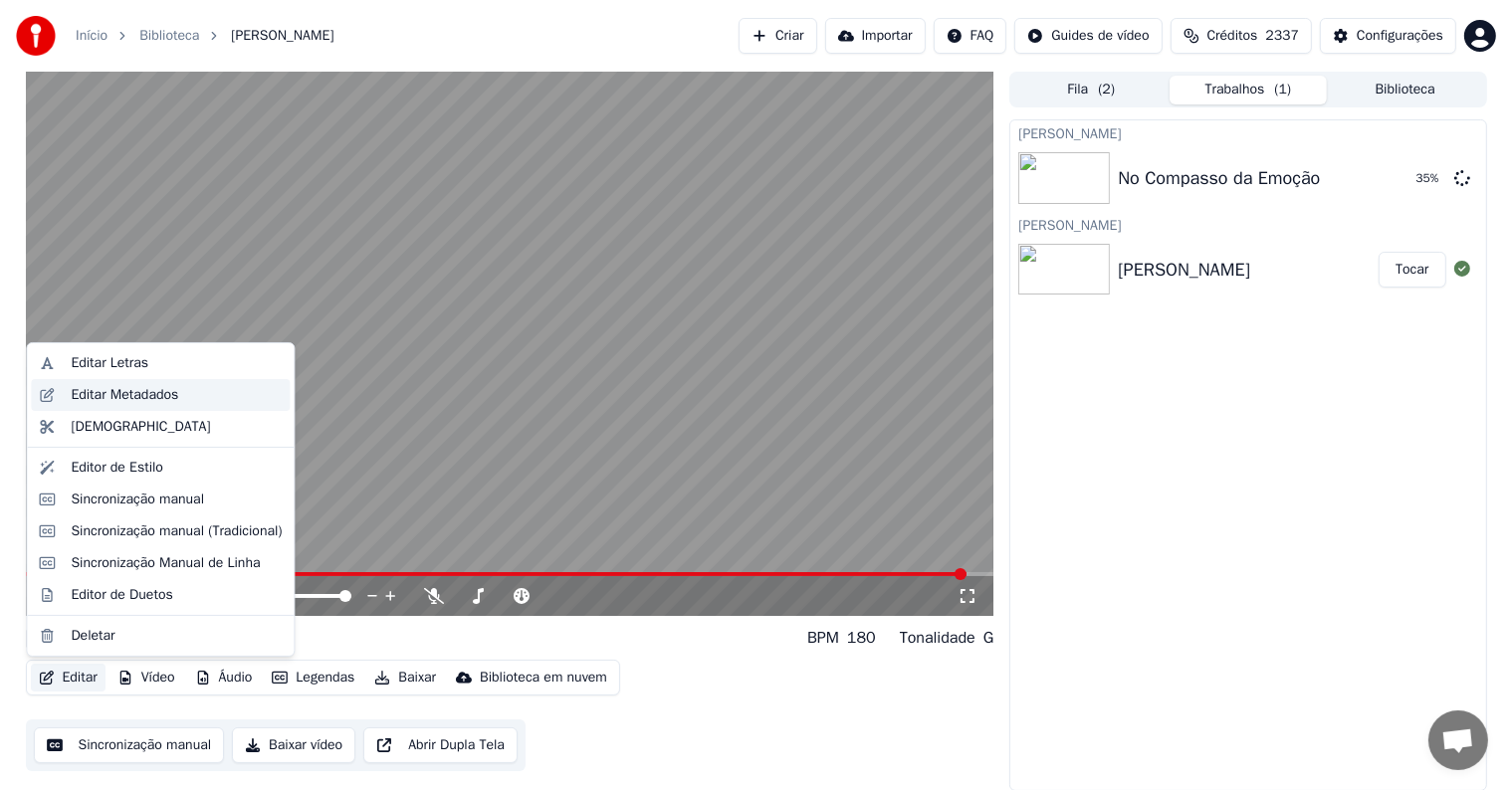click on "Editar Metadados" at bounding box center (124, 395) 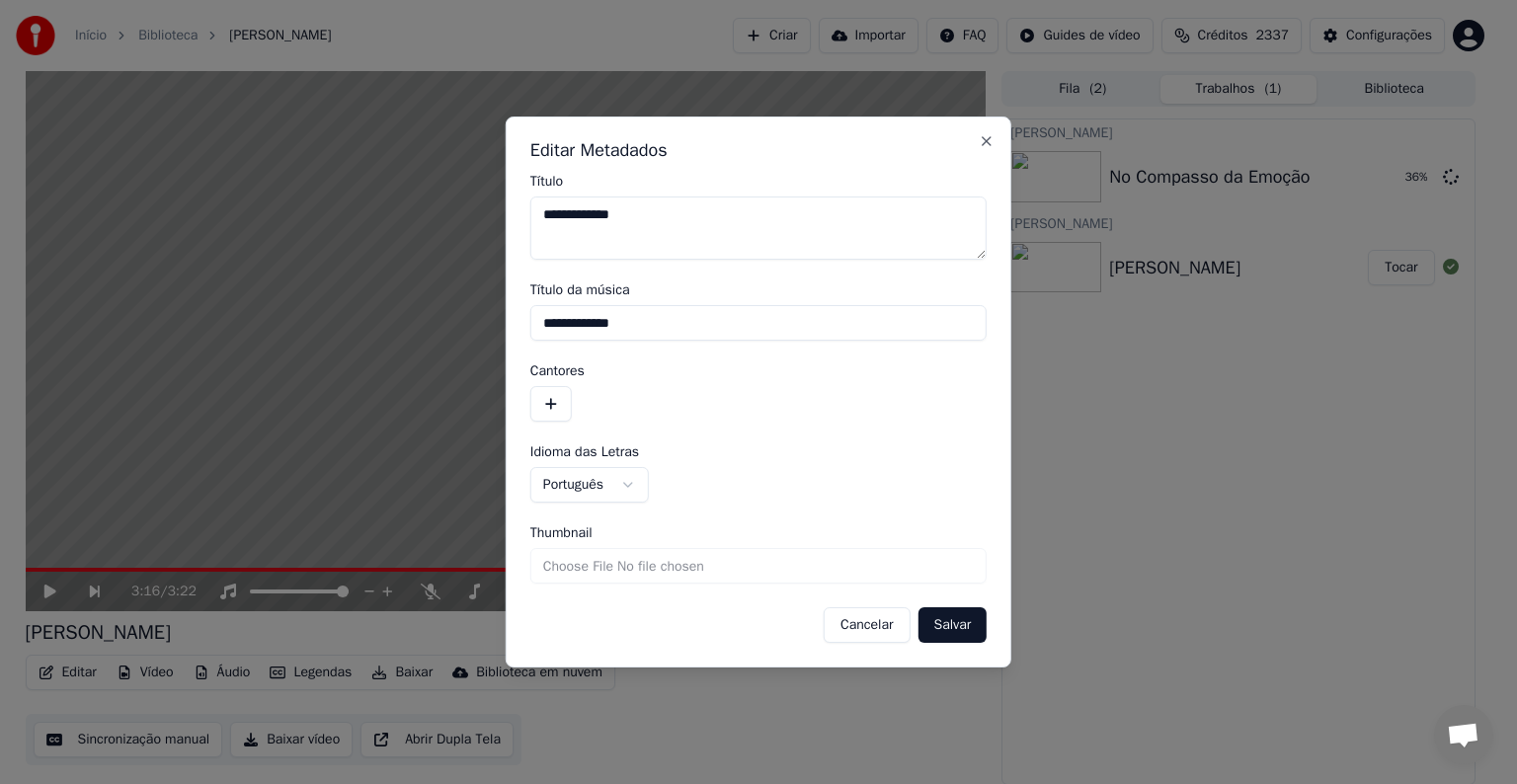 drag, startPoint x: 648, startPoint y: 332, endPoint x: 515, endPoint y: 327, distance: 133.09395 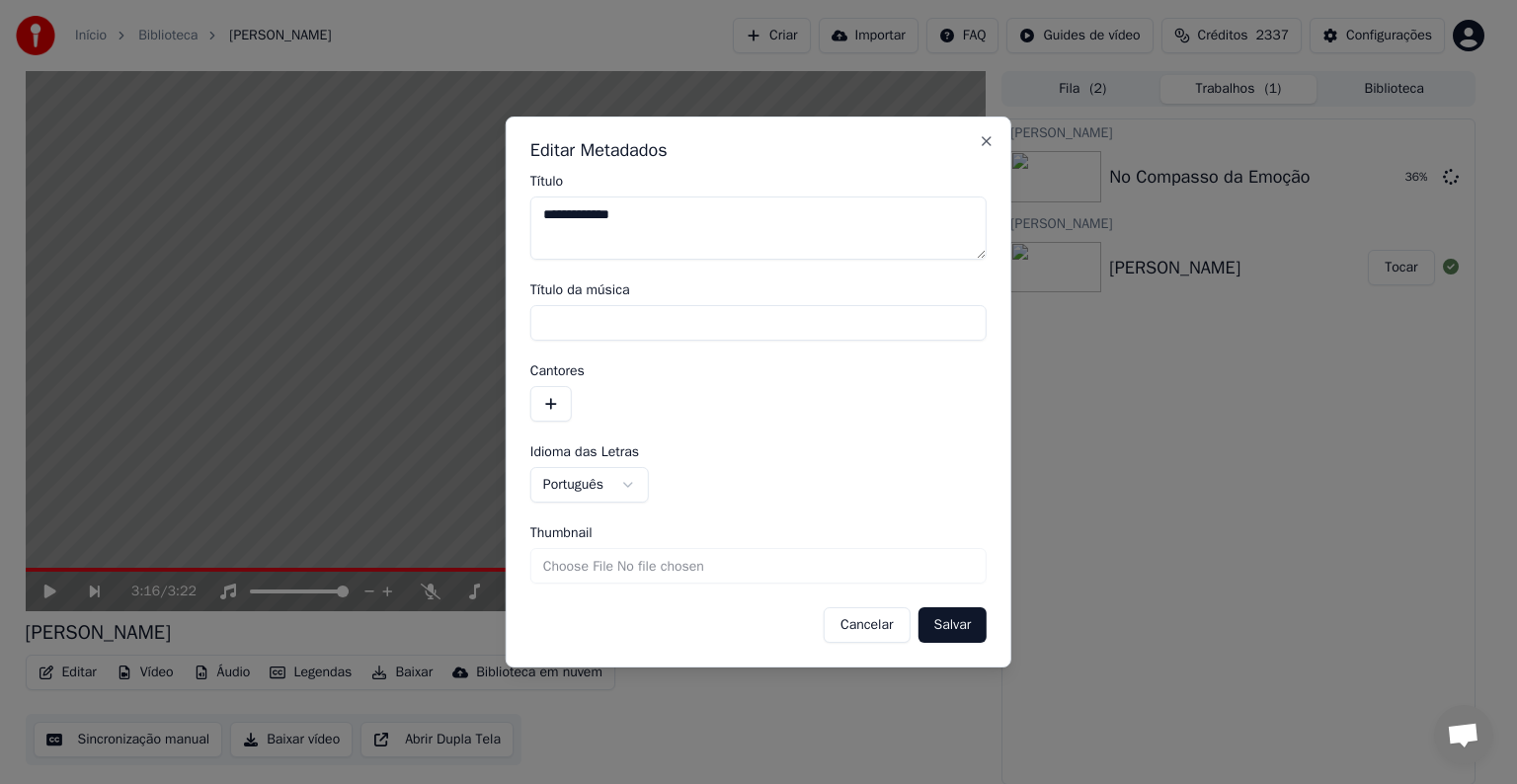 type 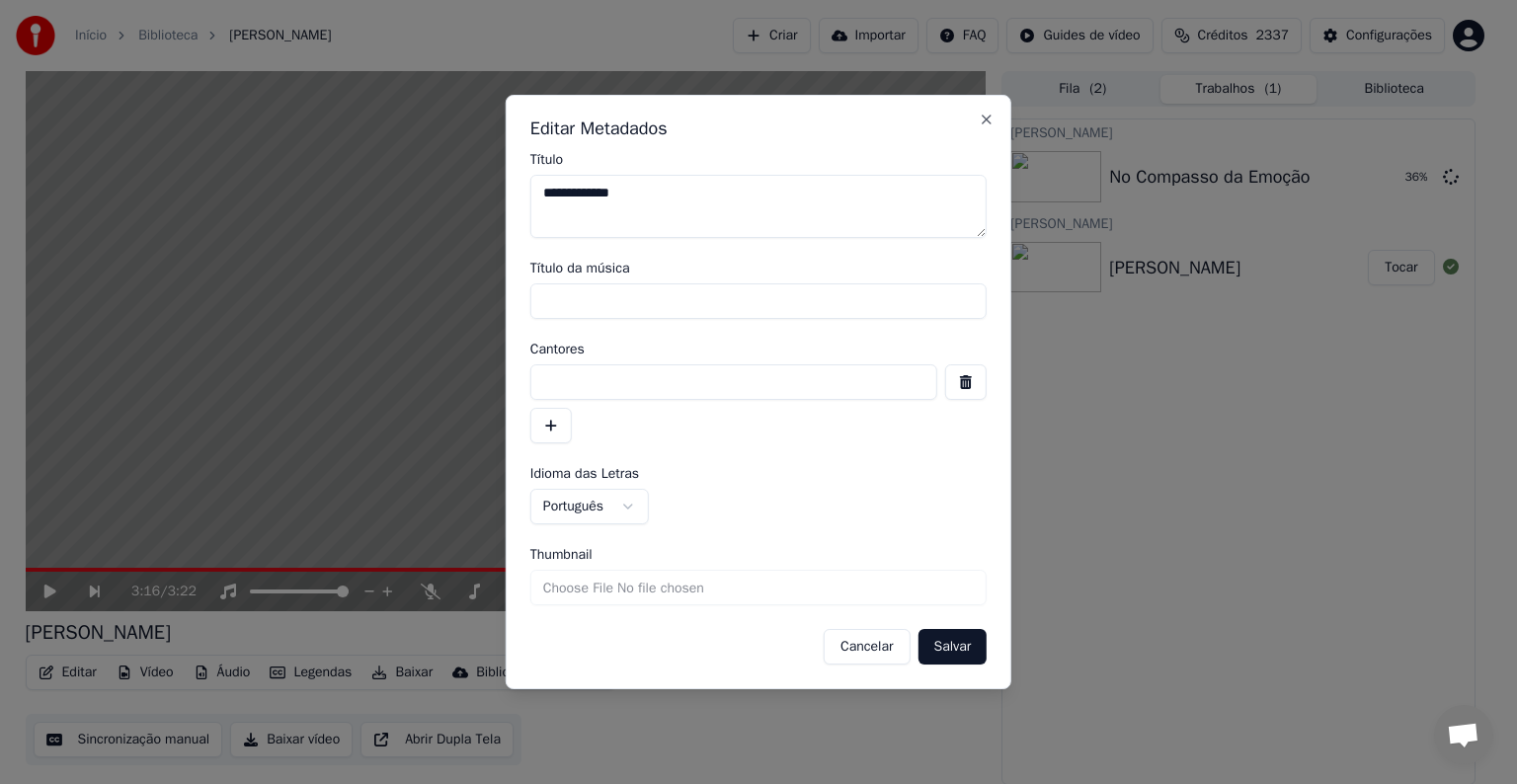 click at bounding box center (734, 382) 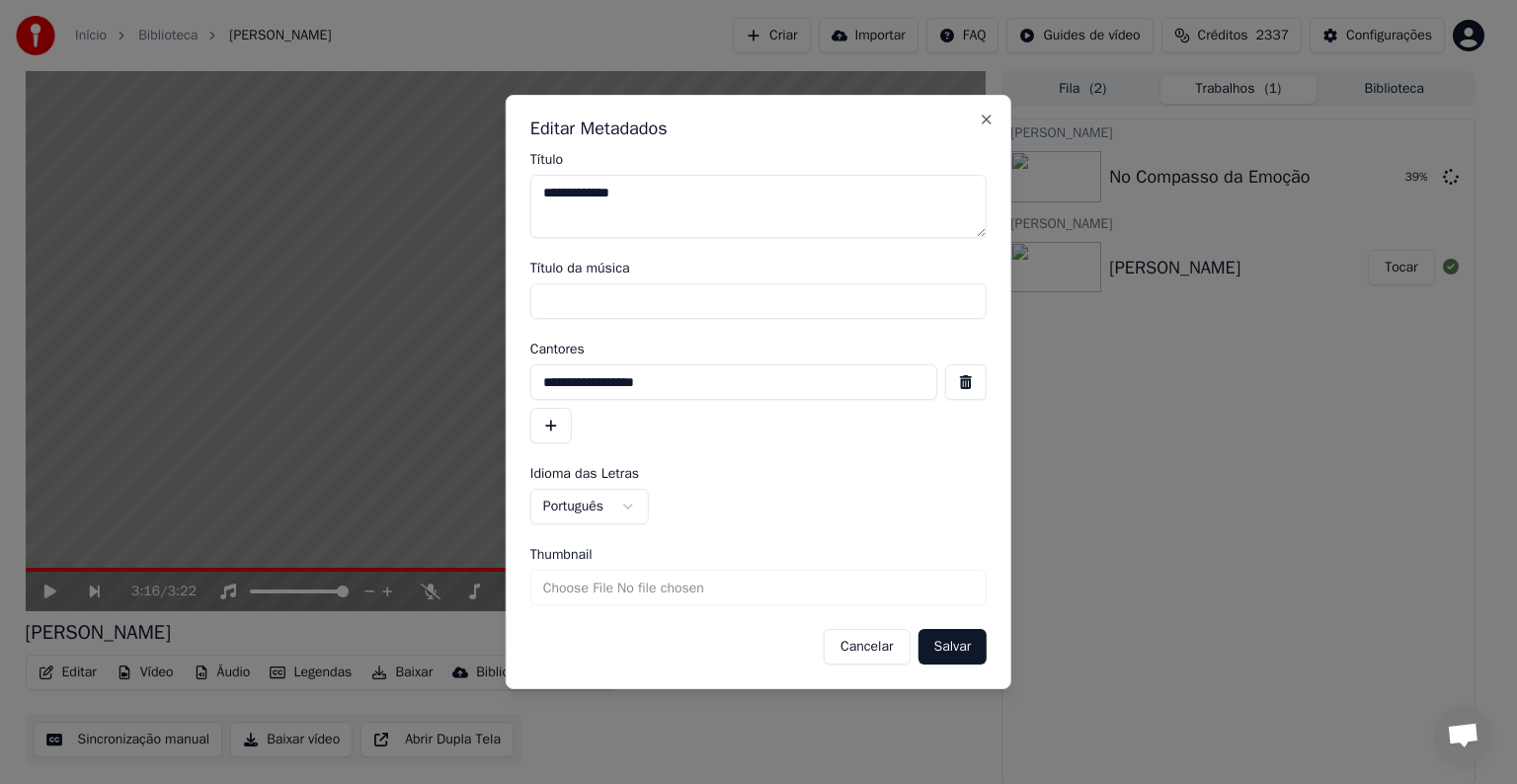 type on "**********" 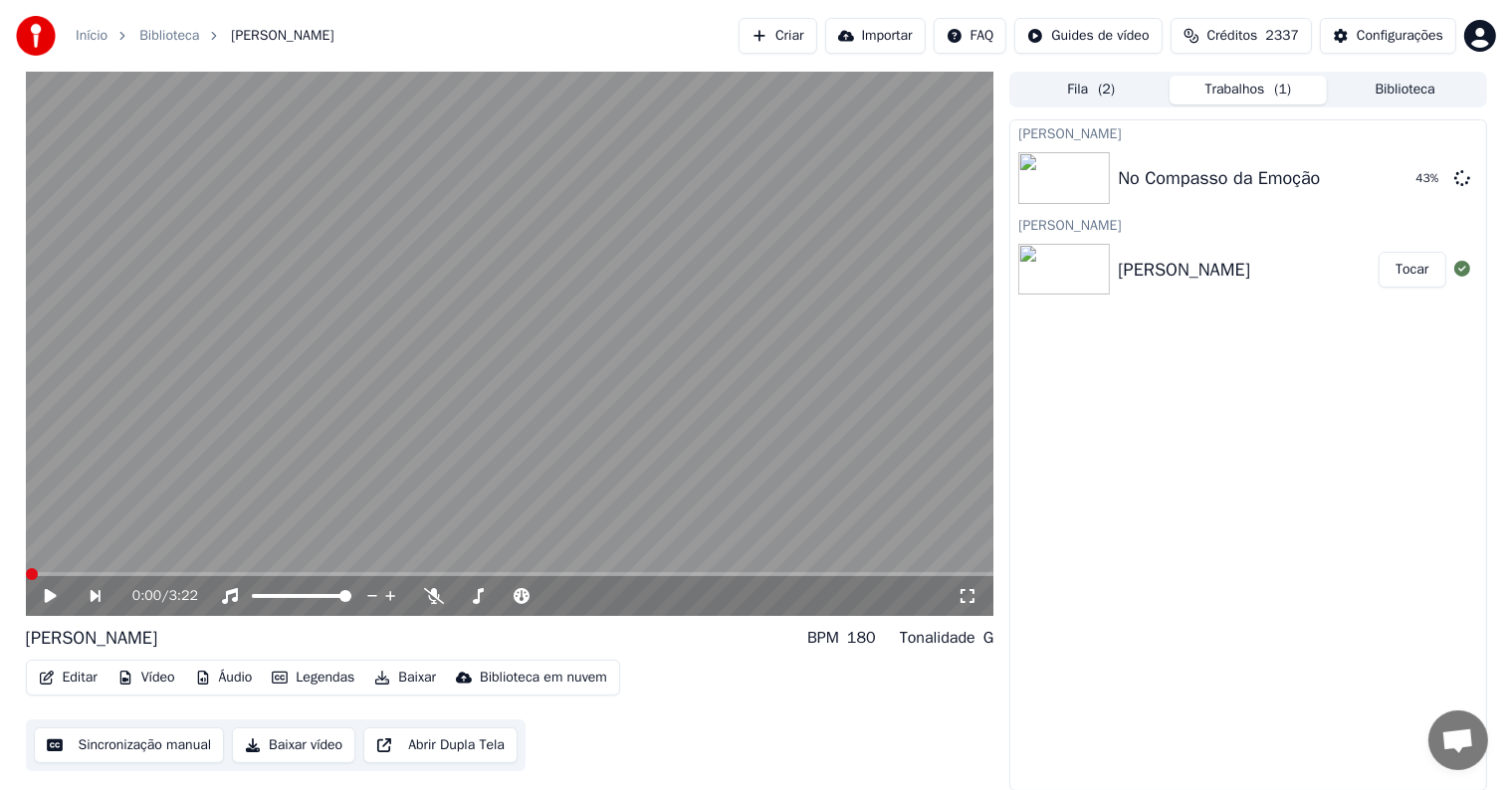 click at bounding box center [510, 343] 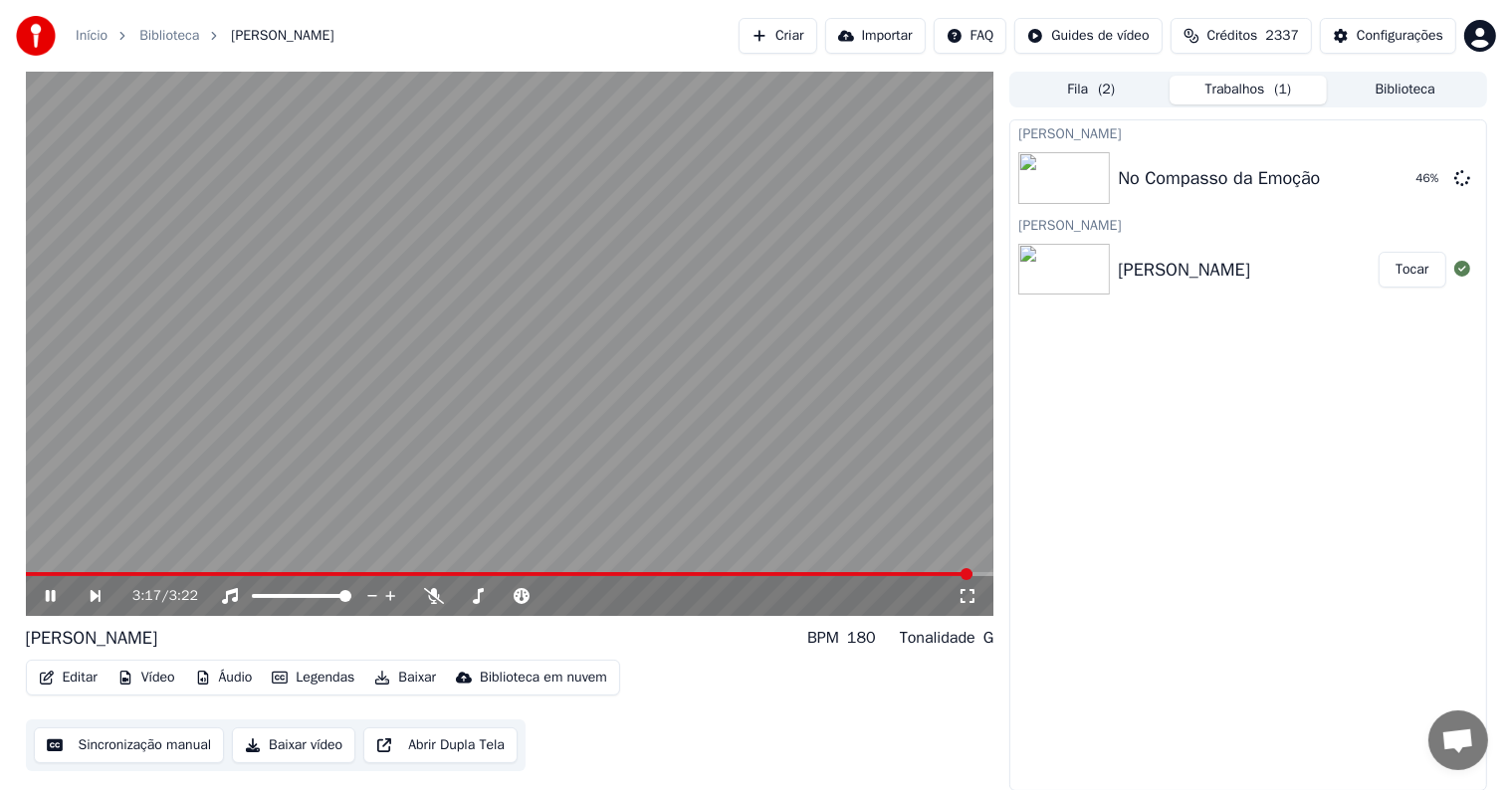 click at bounding box center [510, 343] 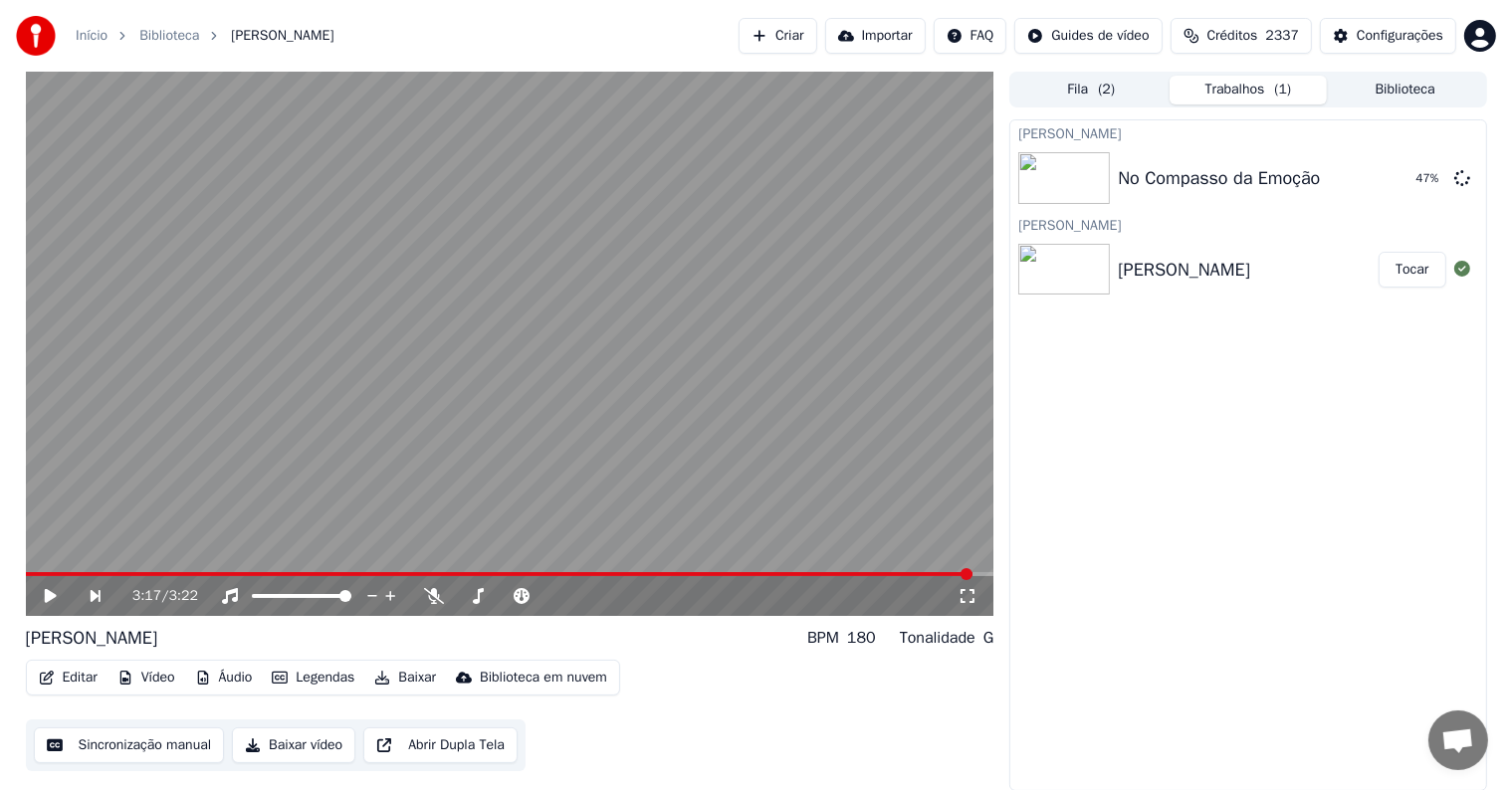click 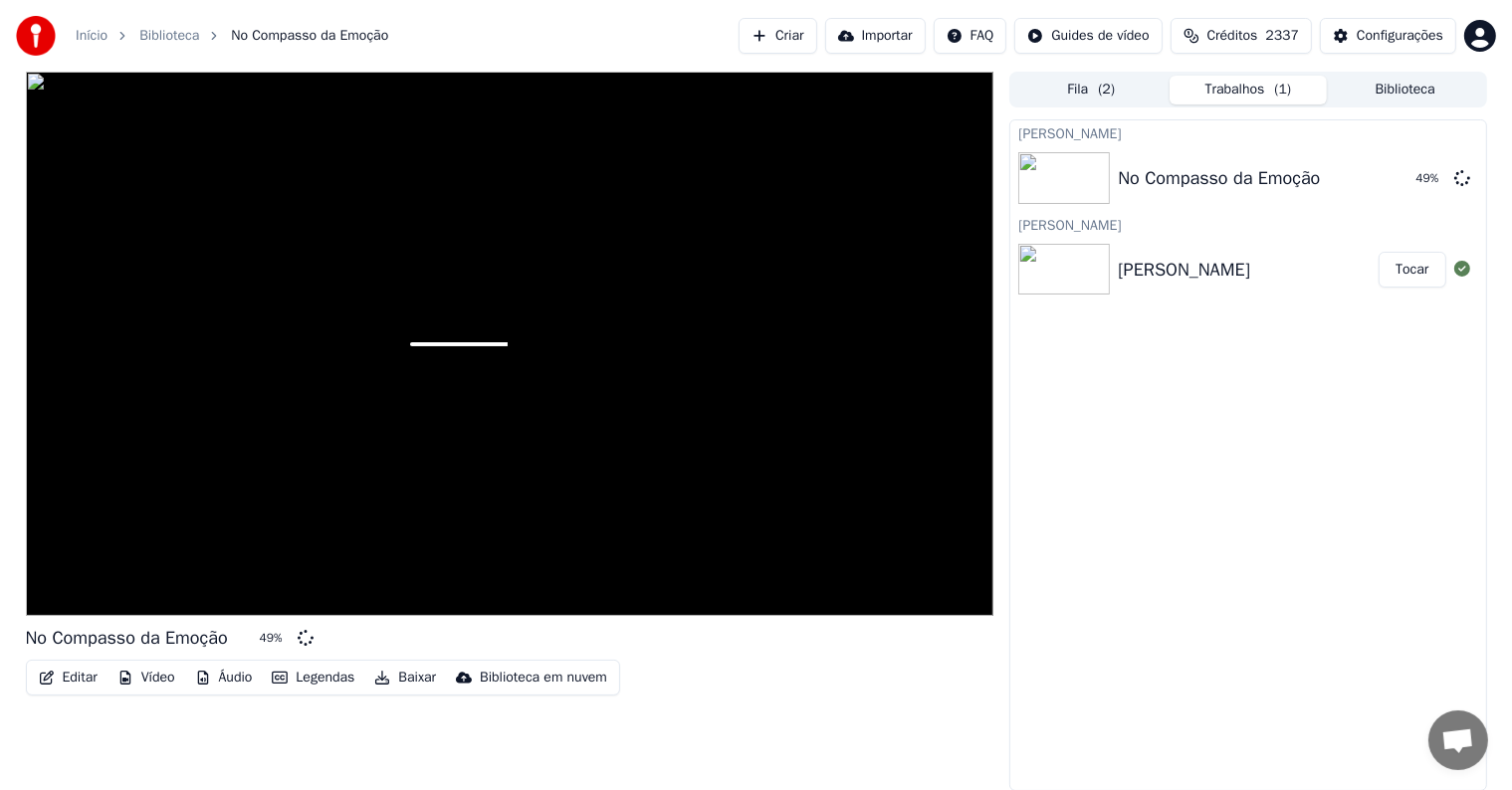 click on "Tocar" at bounding box center [1411, 270] 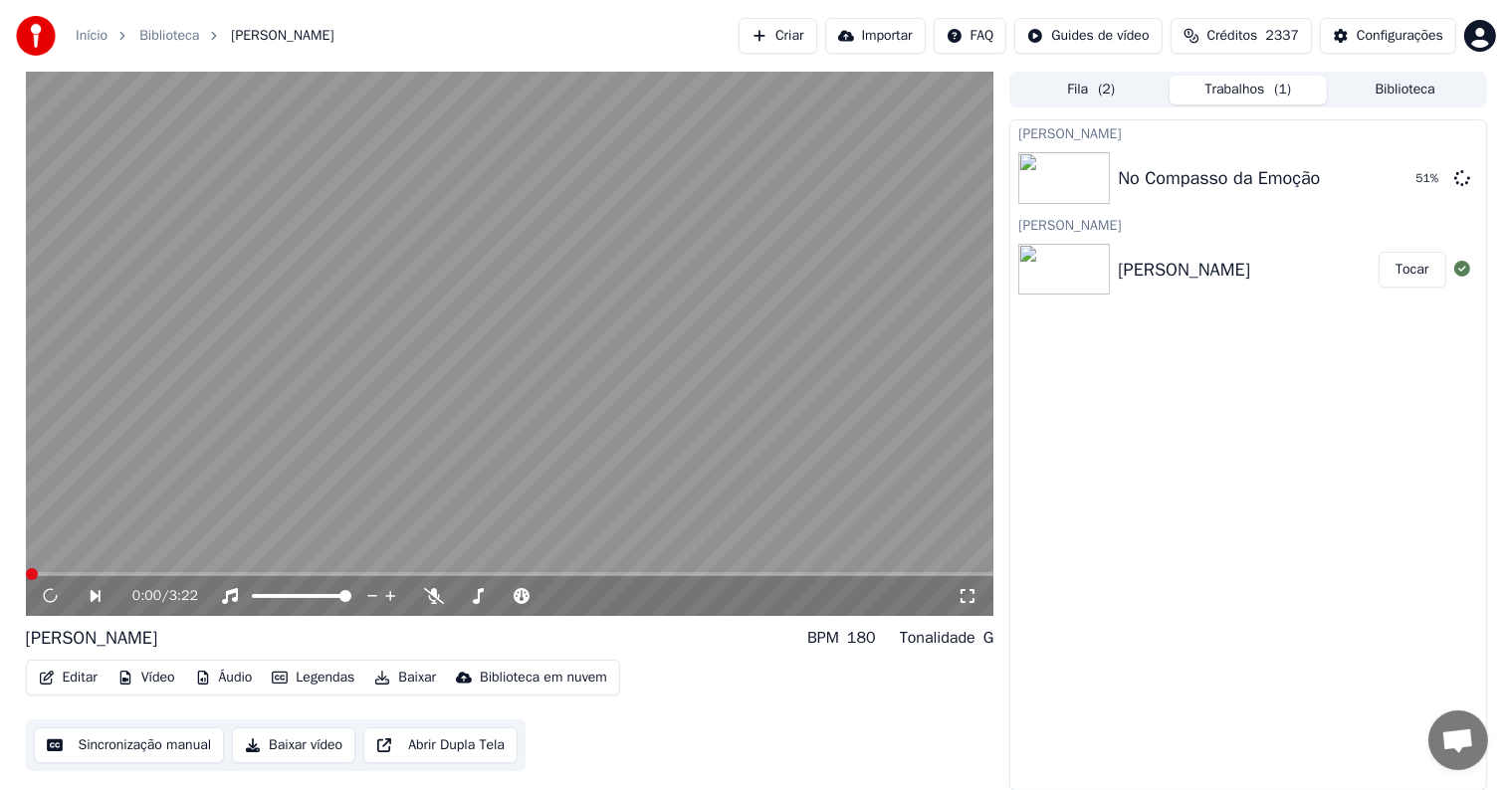 click at bounding box center [510, 343] 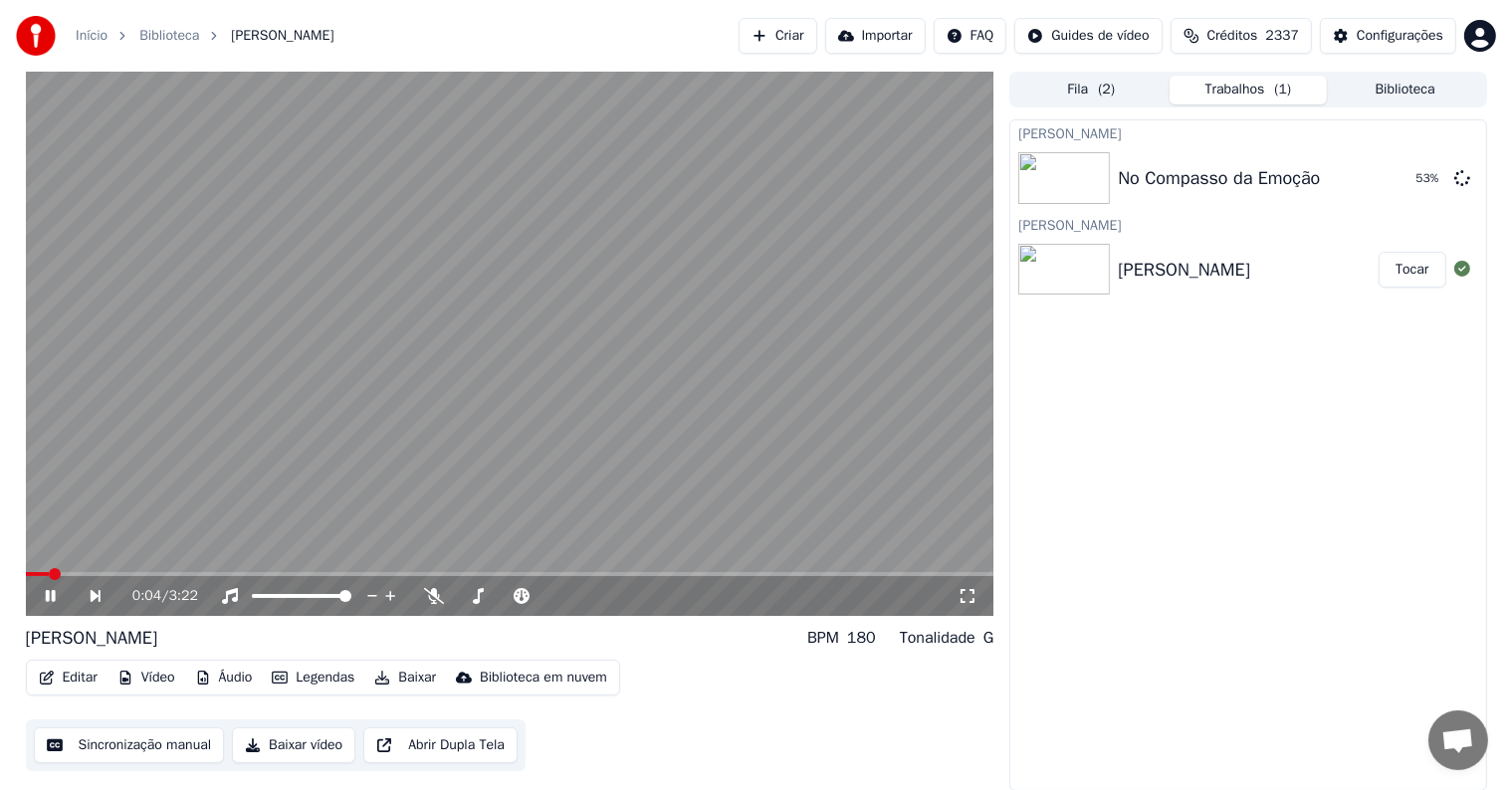 click at bounding box center [510, 343] 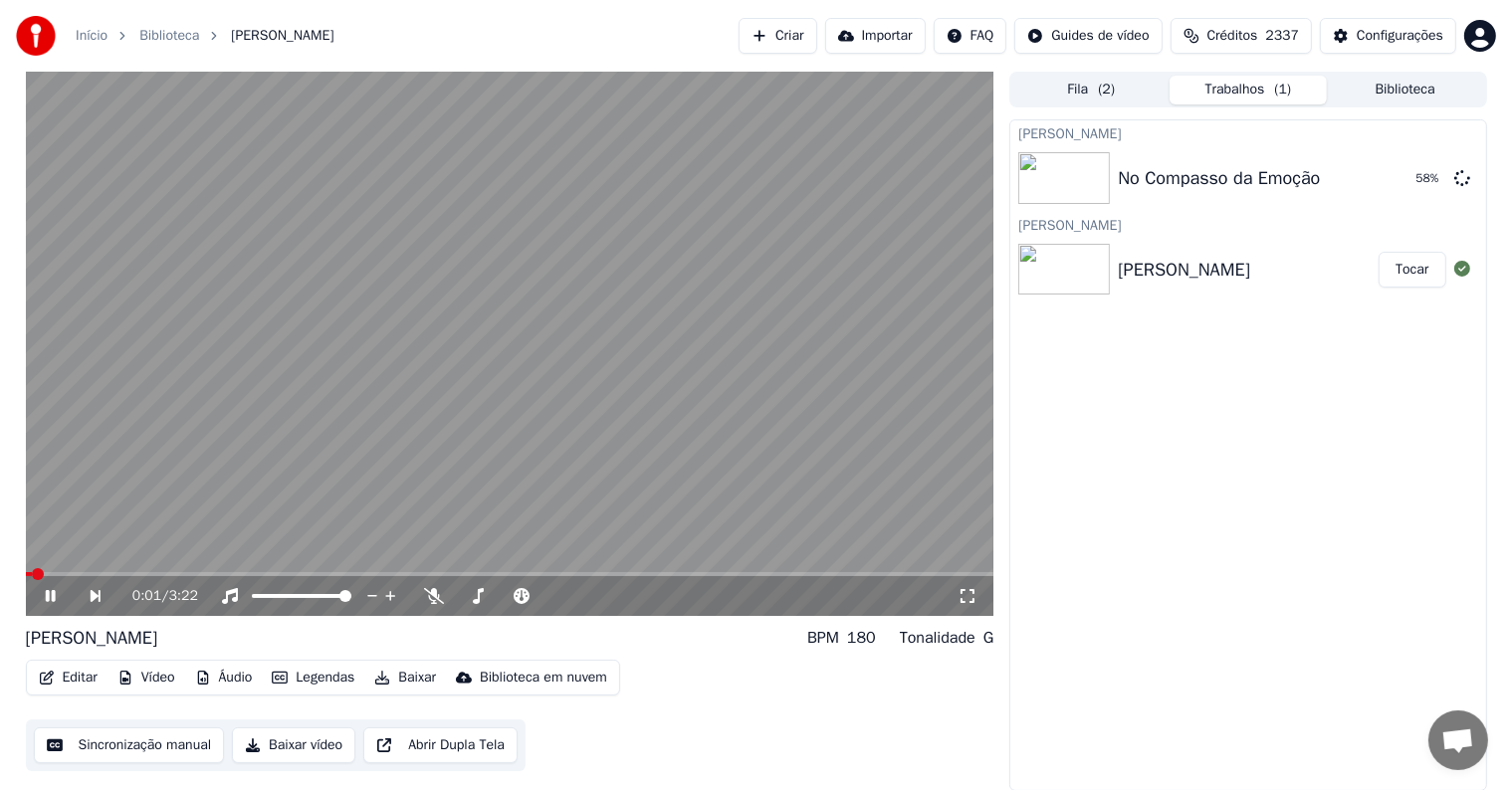 click at bounding box center (510, 343) 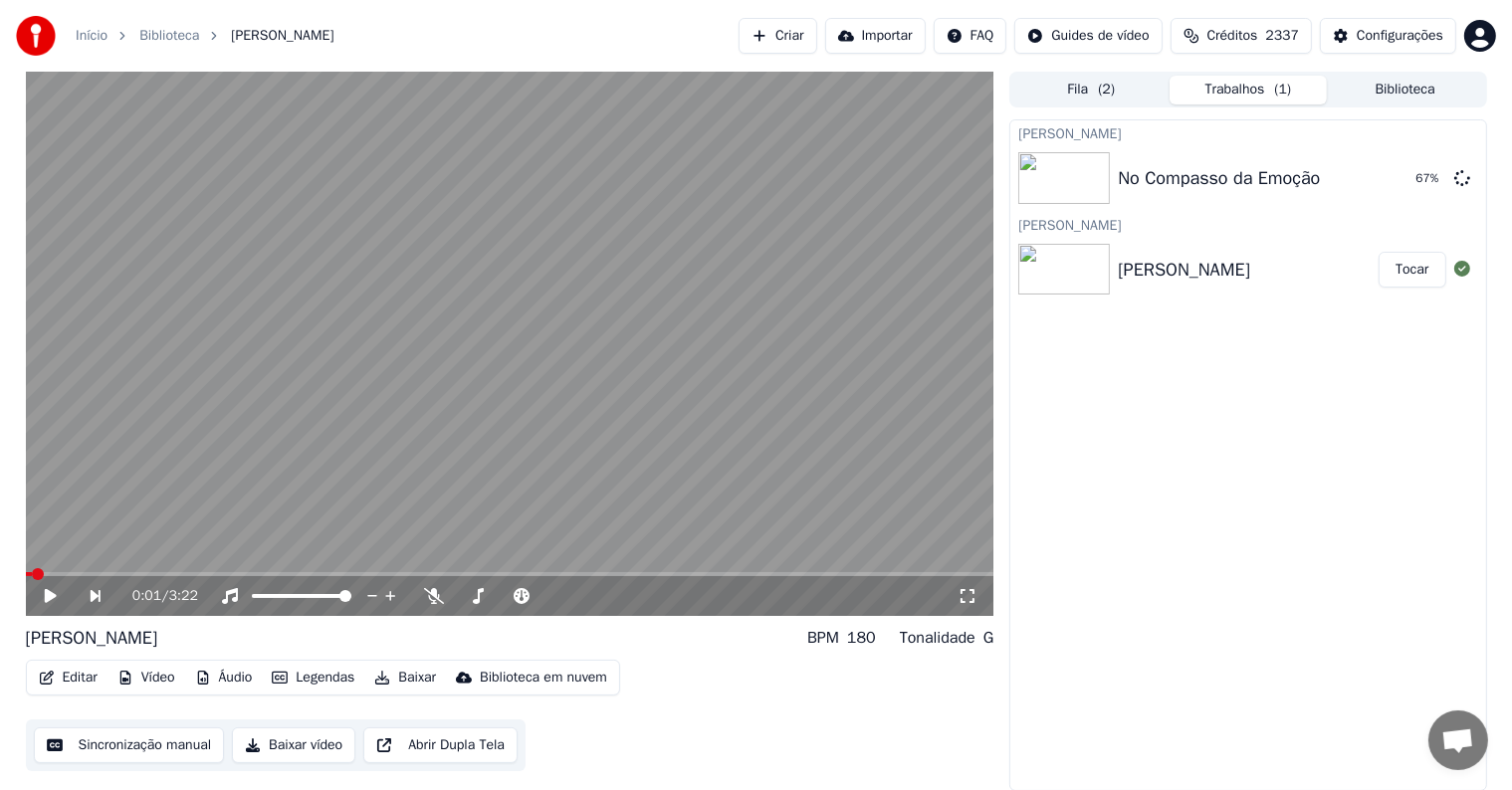 click on "Criar" at bounding box center (777, 36) 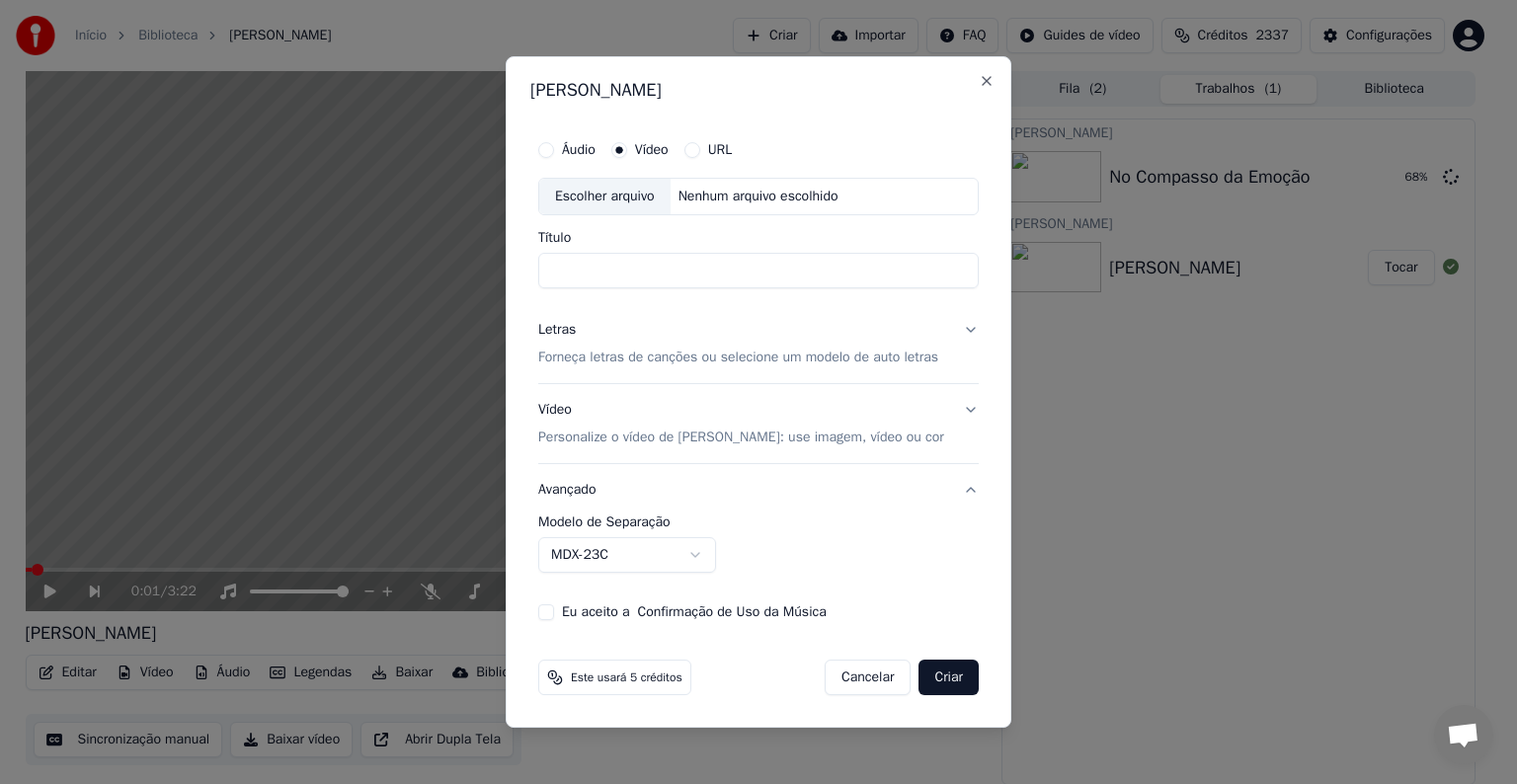 click on "Cancelar" at bounding box center (867, 677) 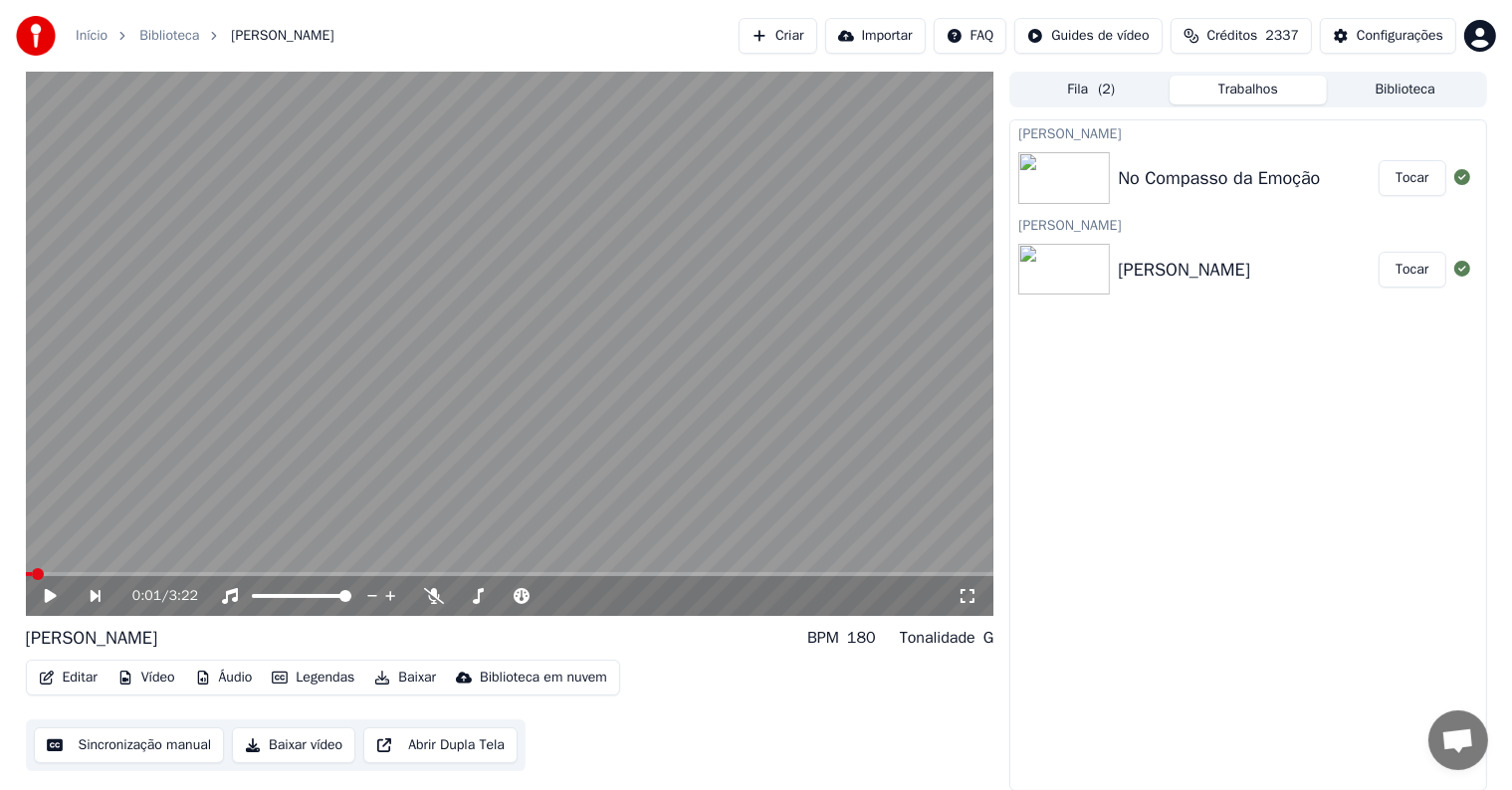 click on "Criar" at bounding box center (777, 36) 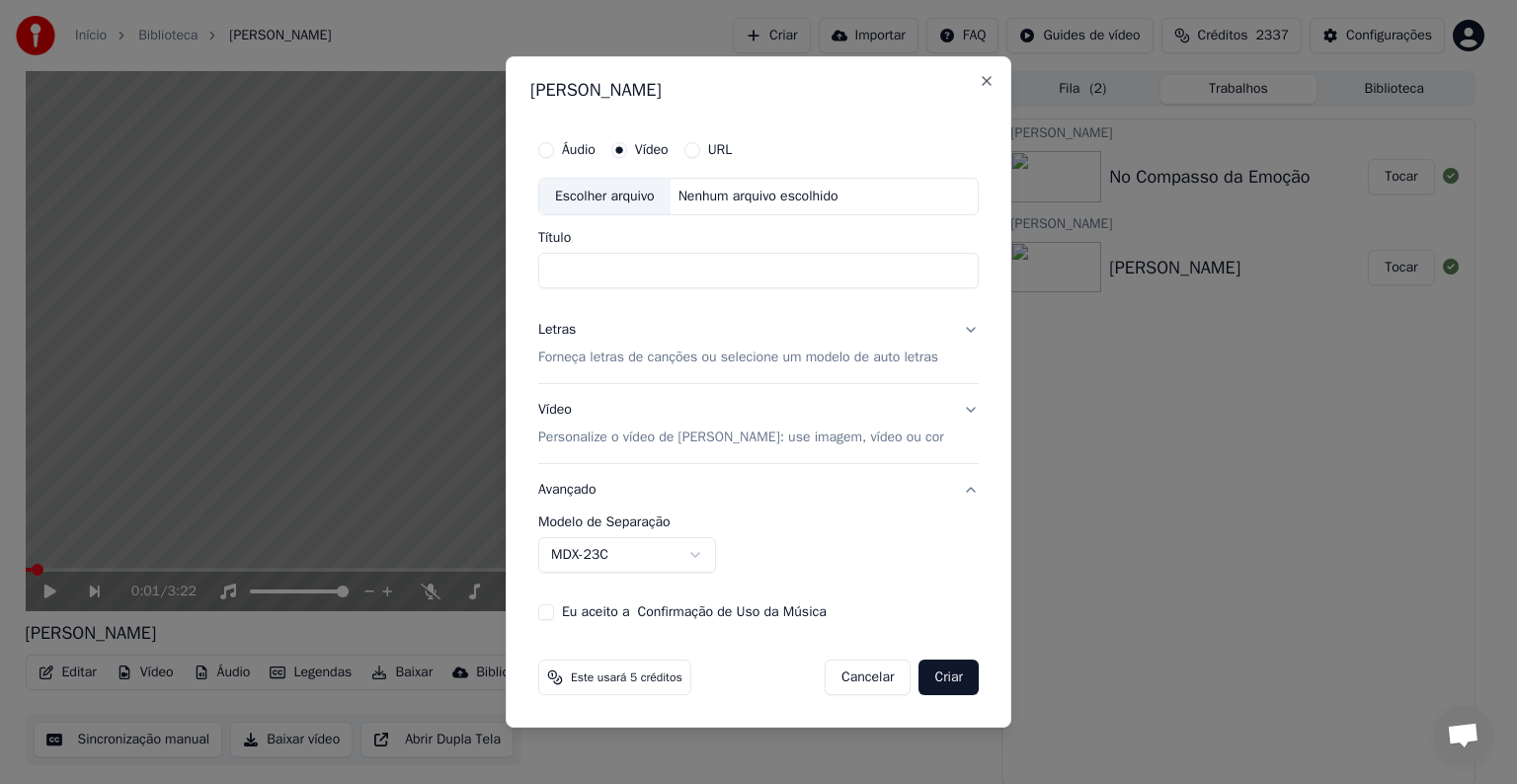 click on "Escolher arquivo" at bounding box center (604, 196) 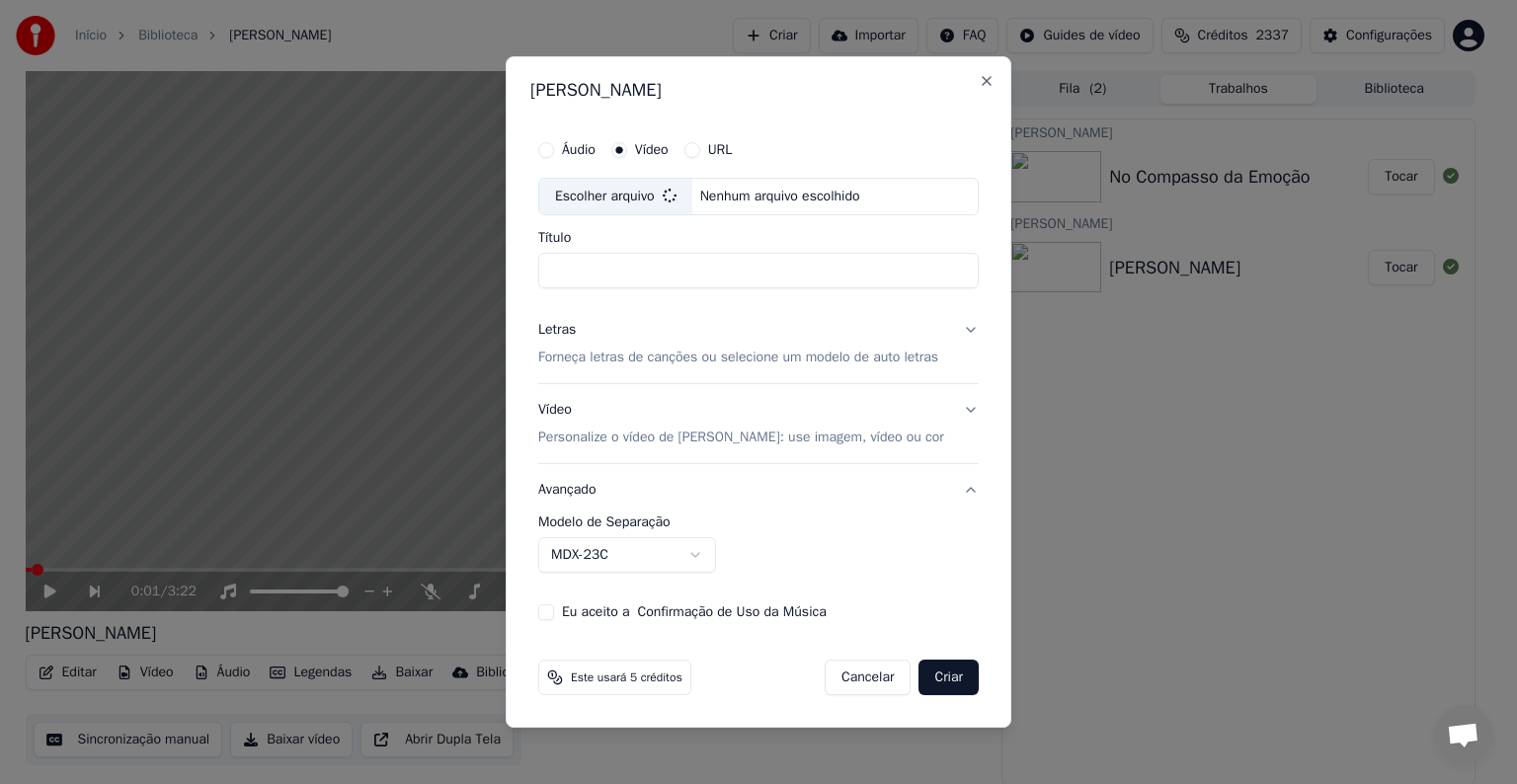 type on "**********" 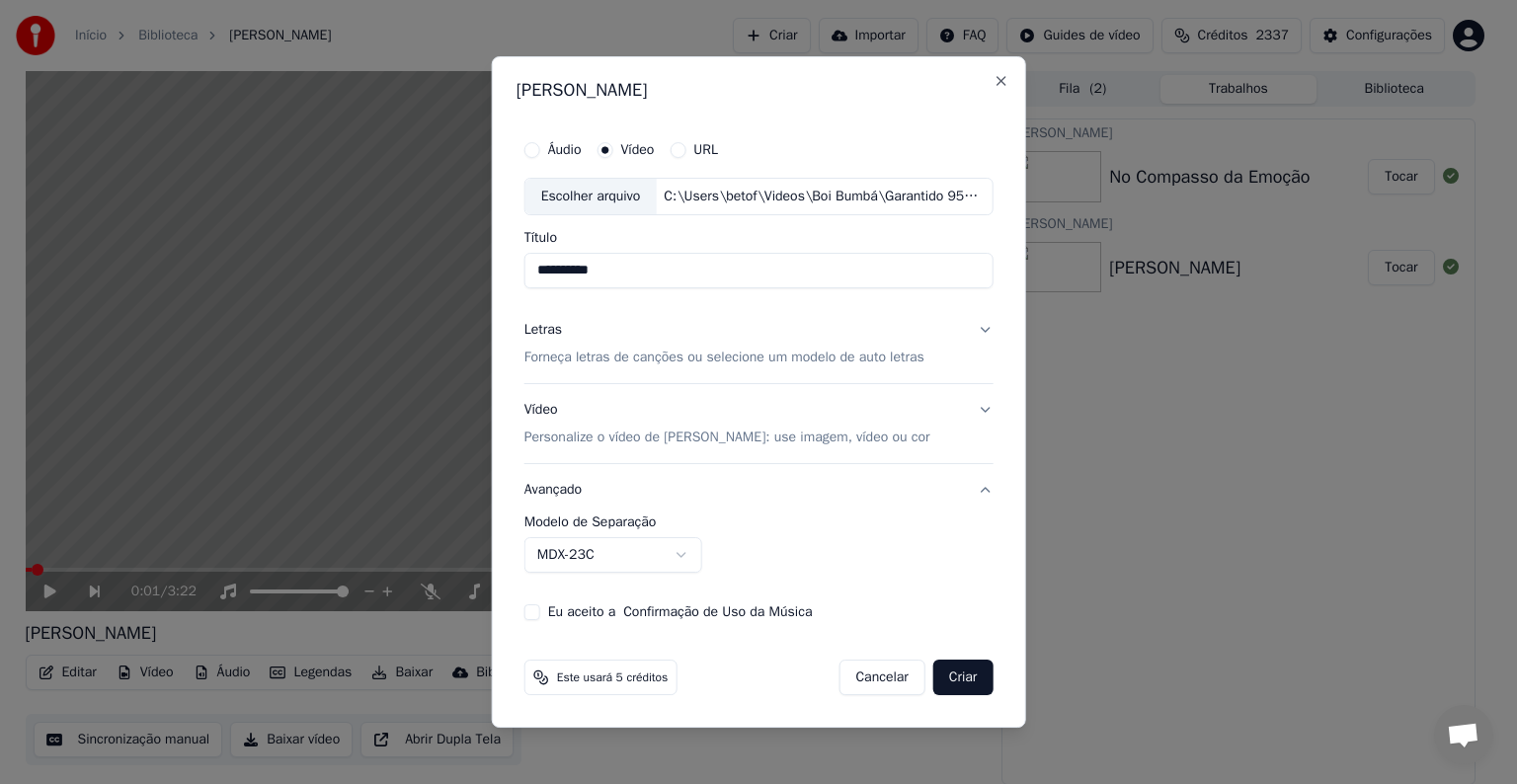 click on "Forneça letras de canções ou selecione um modelo de auto letras" at bounding box center [724, 357] 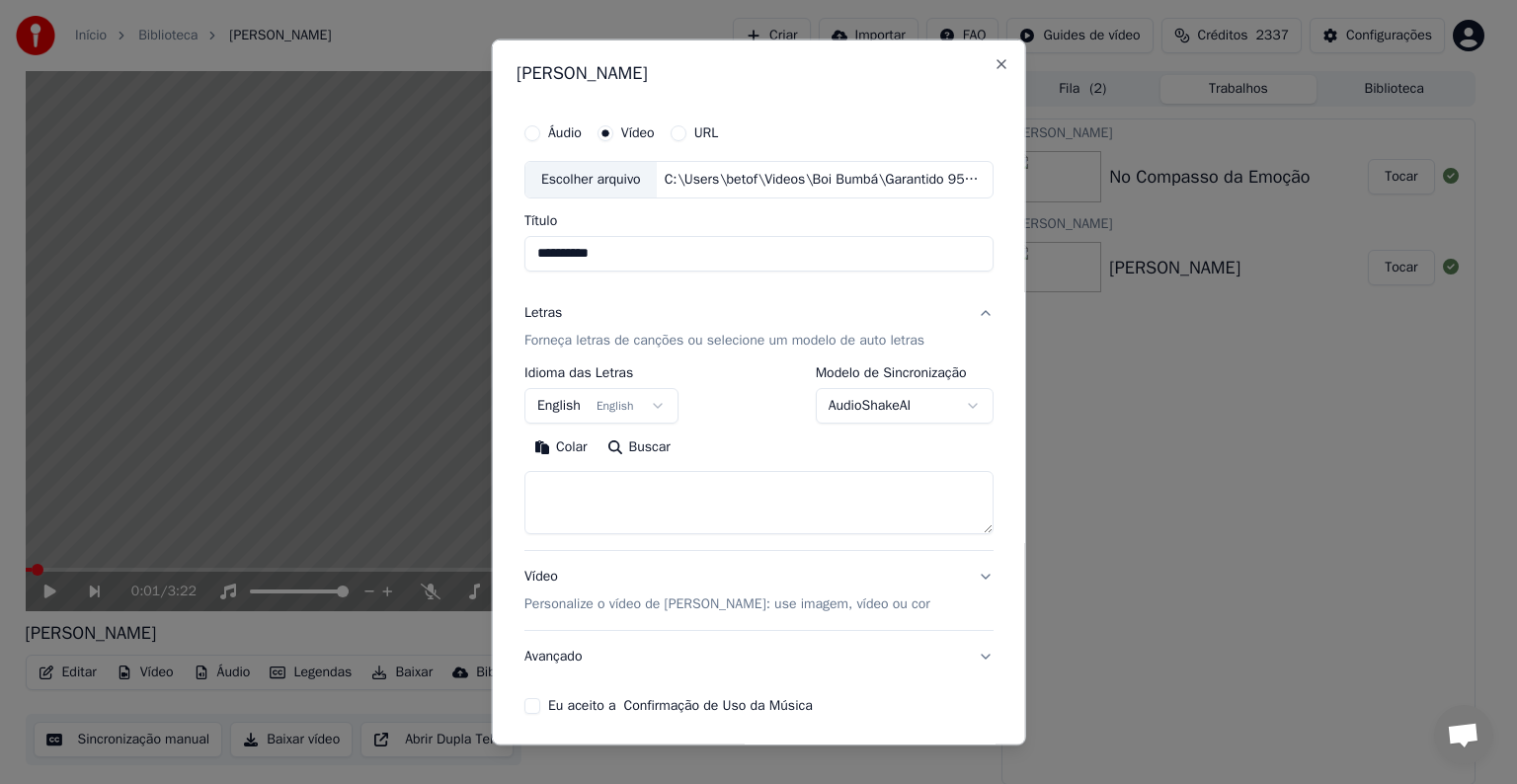 click on "English English" at bounding box center [601, 406] 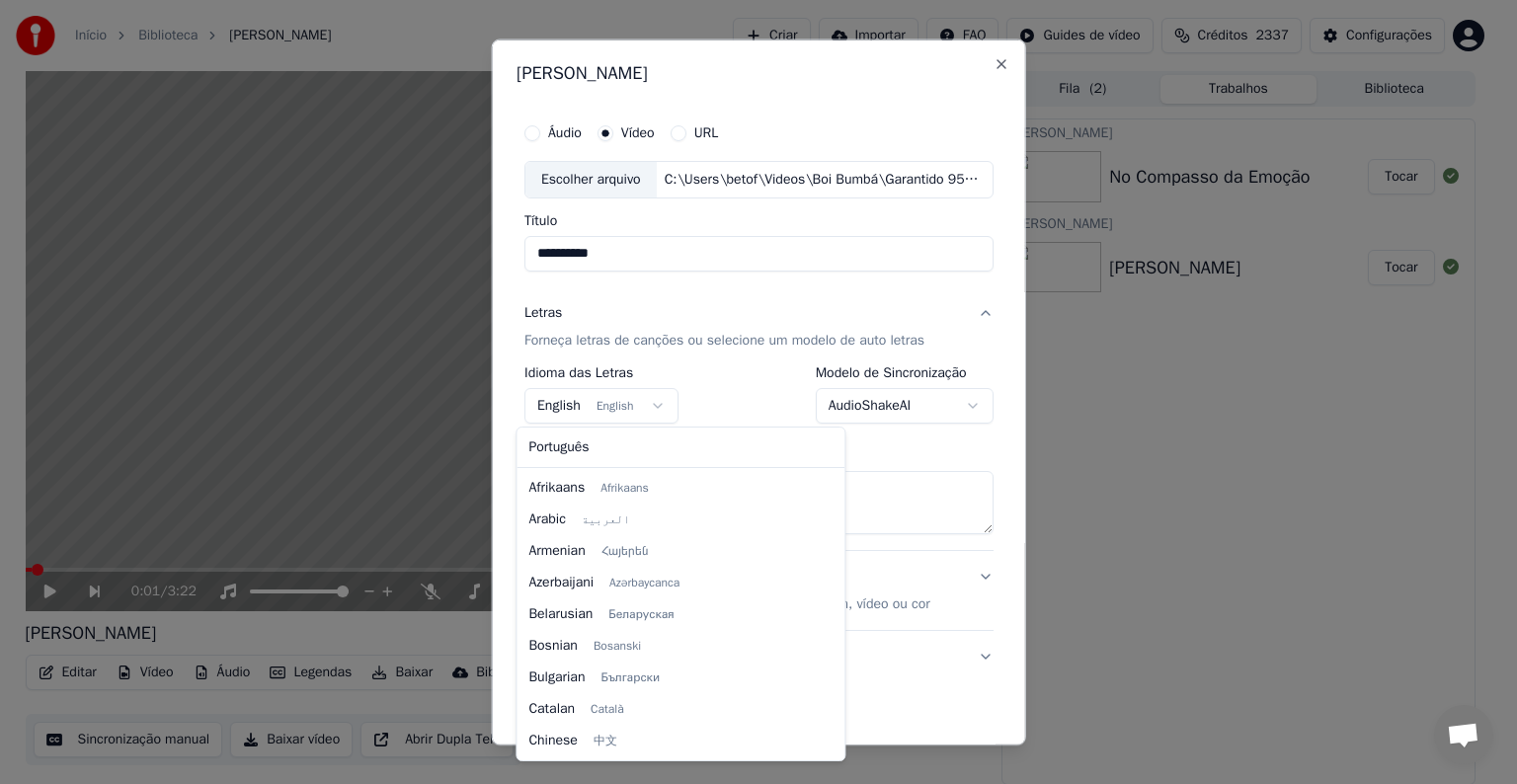 scroll, scrollTop: 158, scrollLeft: 0, axis: vertical 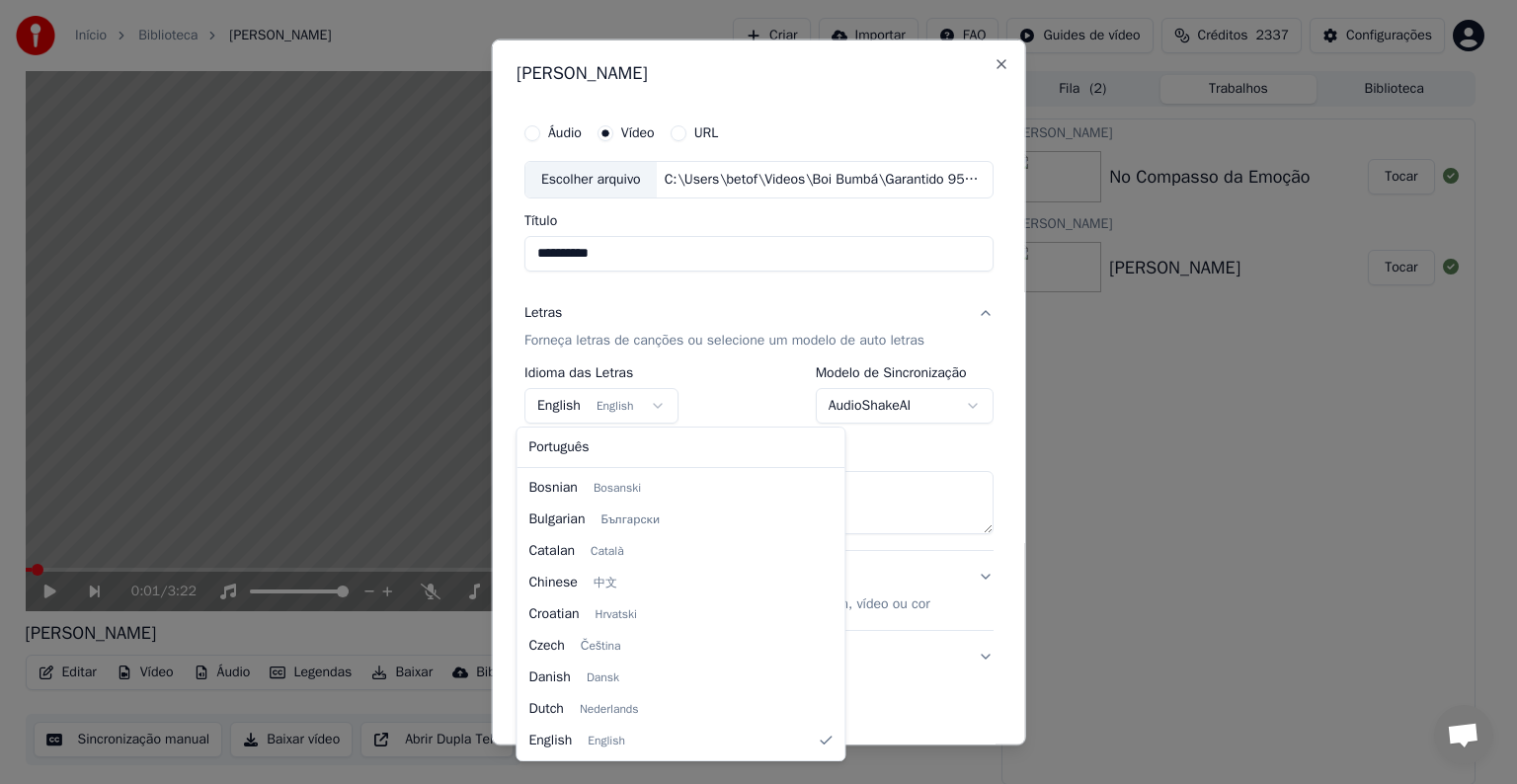 select on "**" 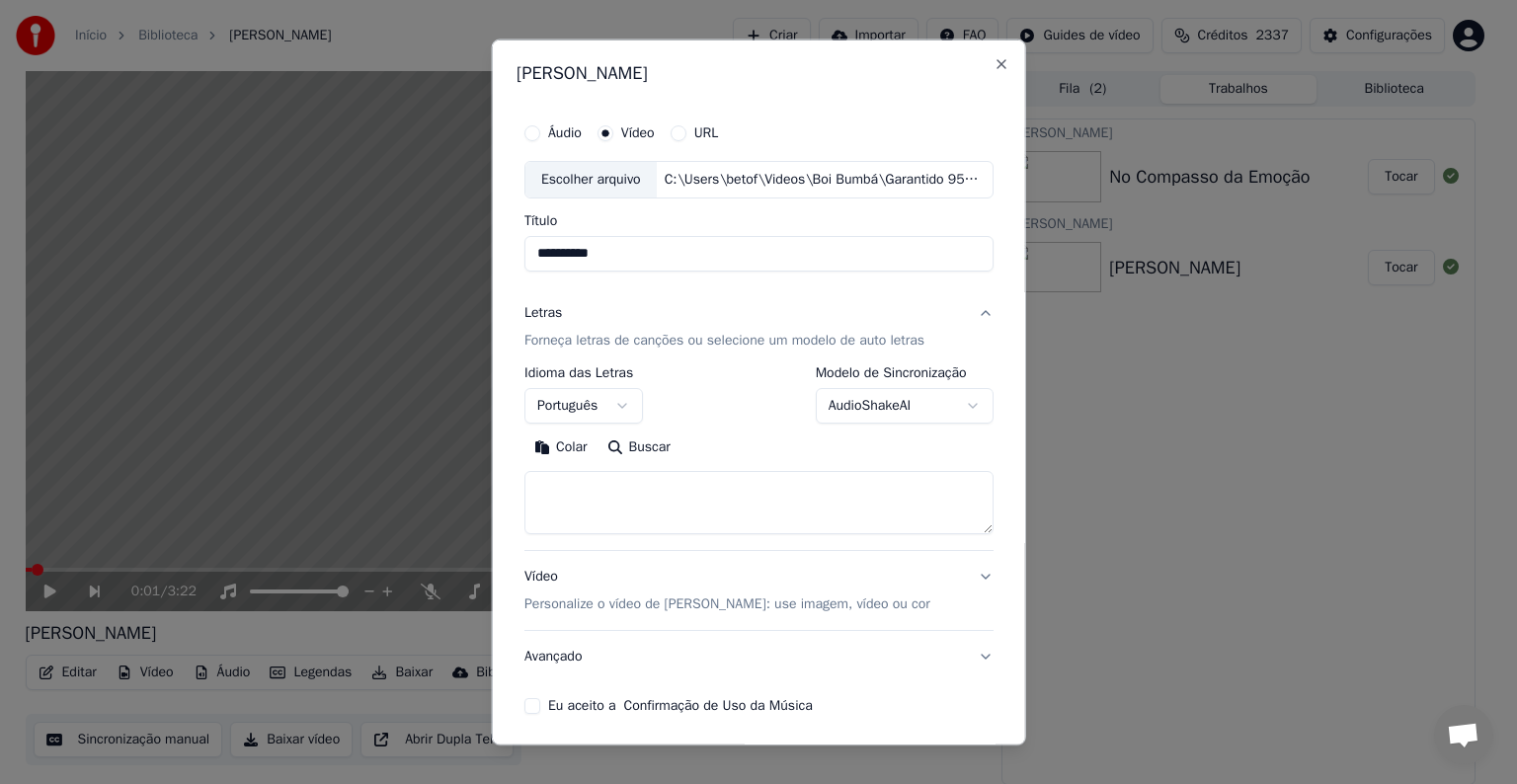 click on "Colar" at bounding box center (561, 447) 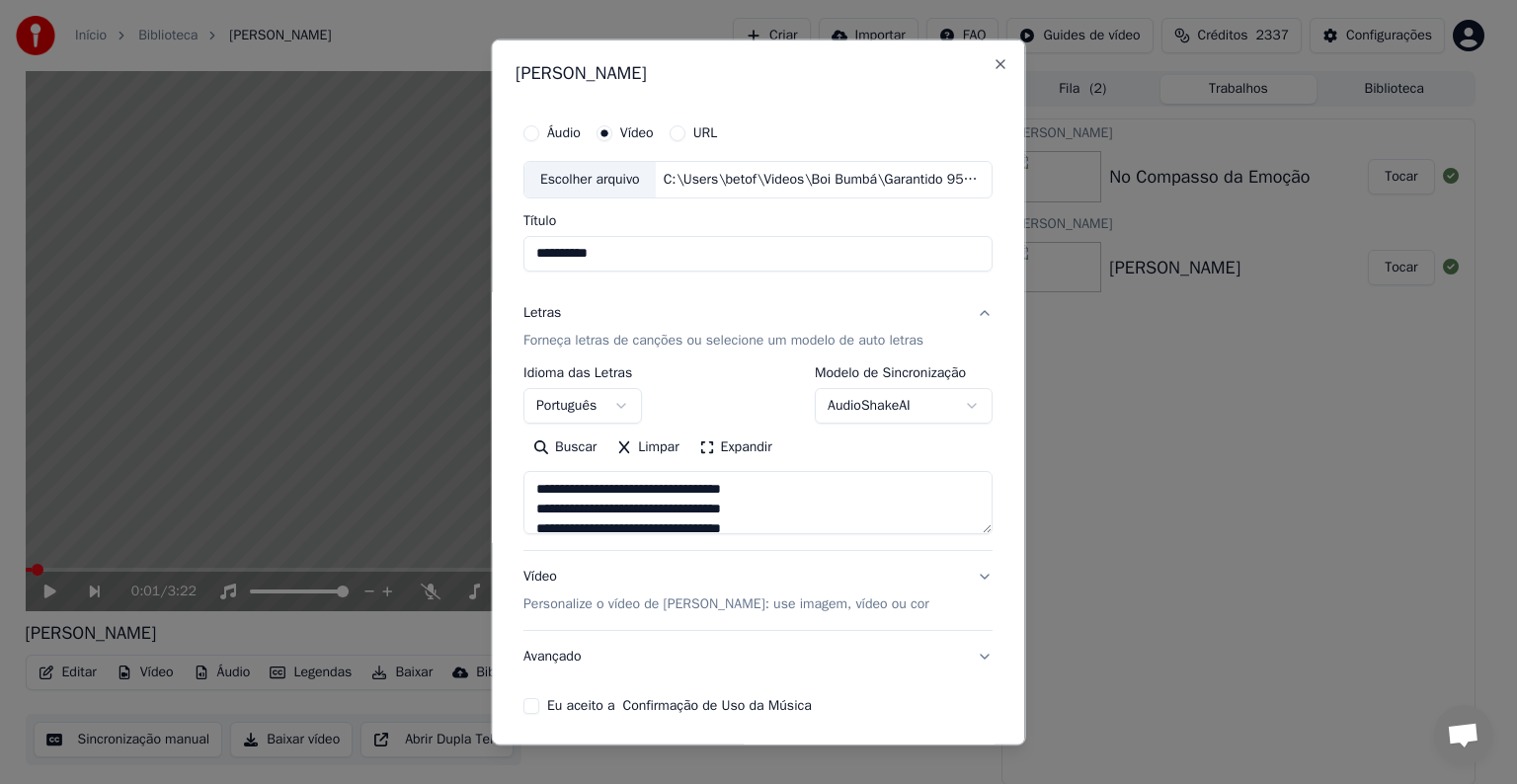 scroll, scrollTop: 75, scrollLeft: 0, axis: vertical 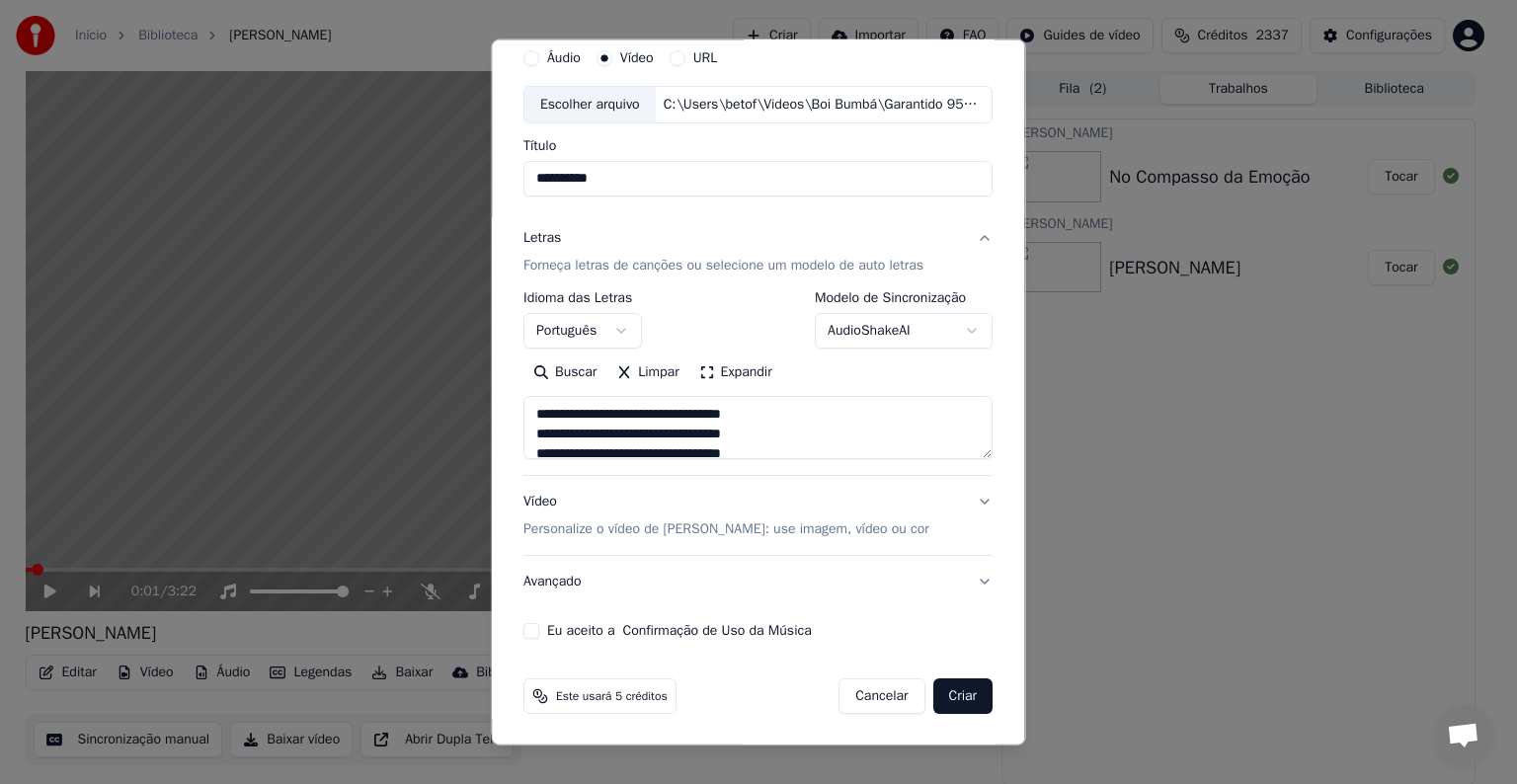 click on "Avançado" at bounding box center (758, 582) 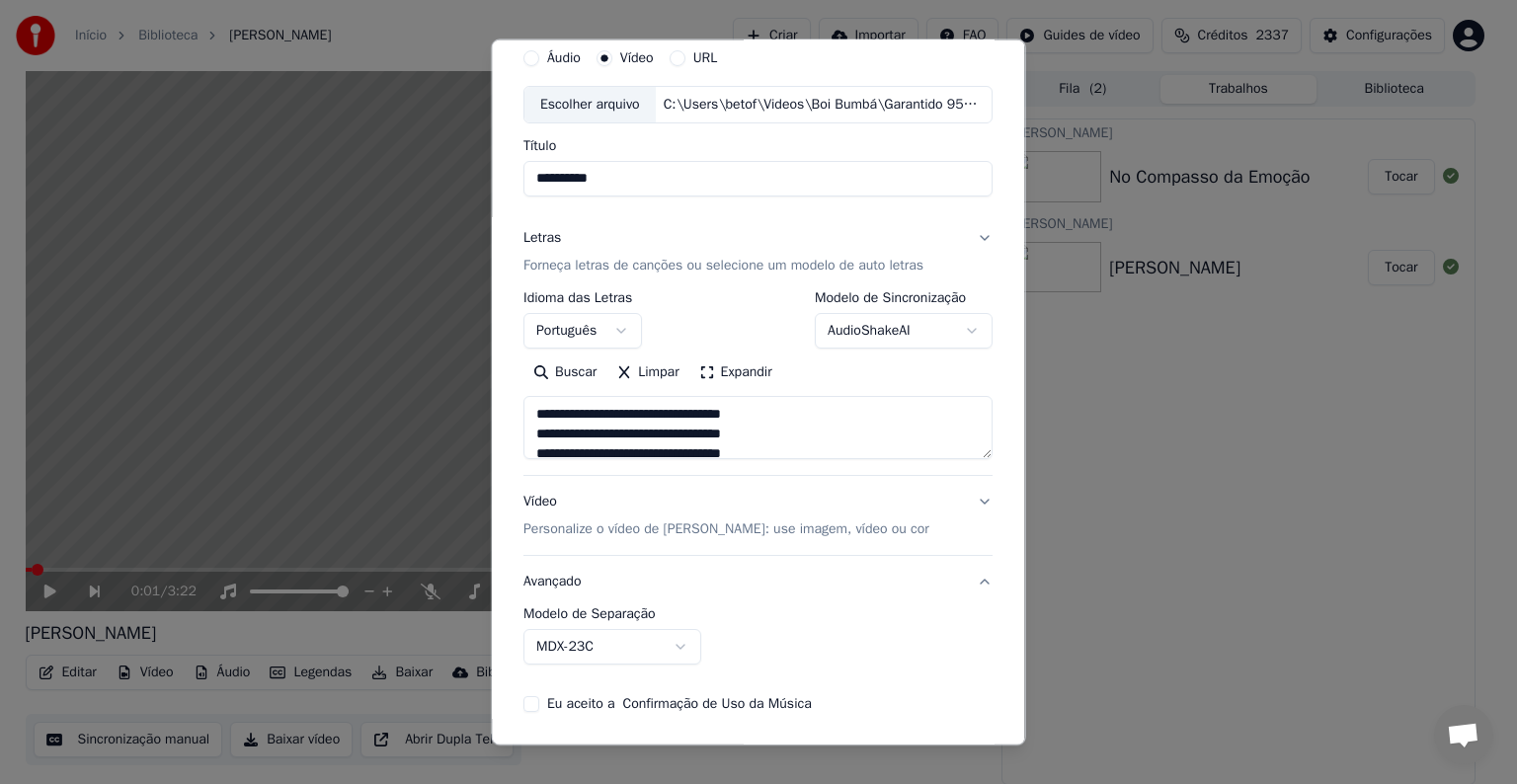 scroll, scrollTop: 0, scrollLeft: 0, axis: both 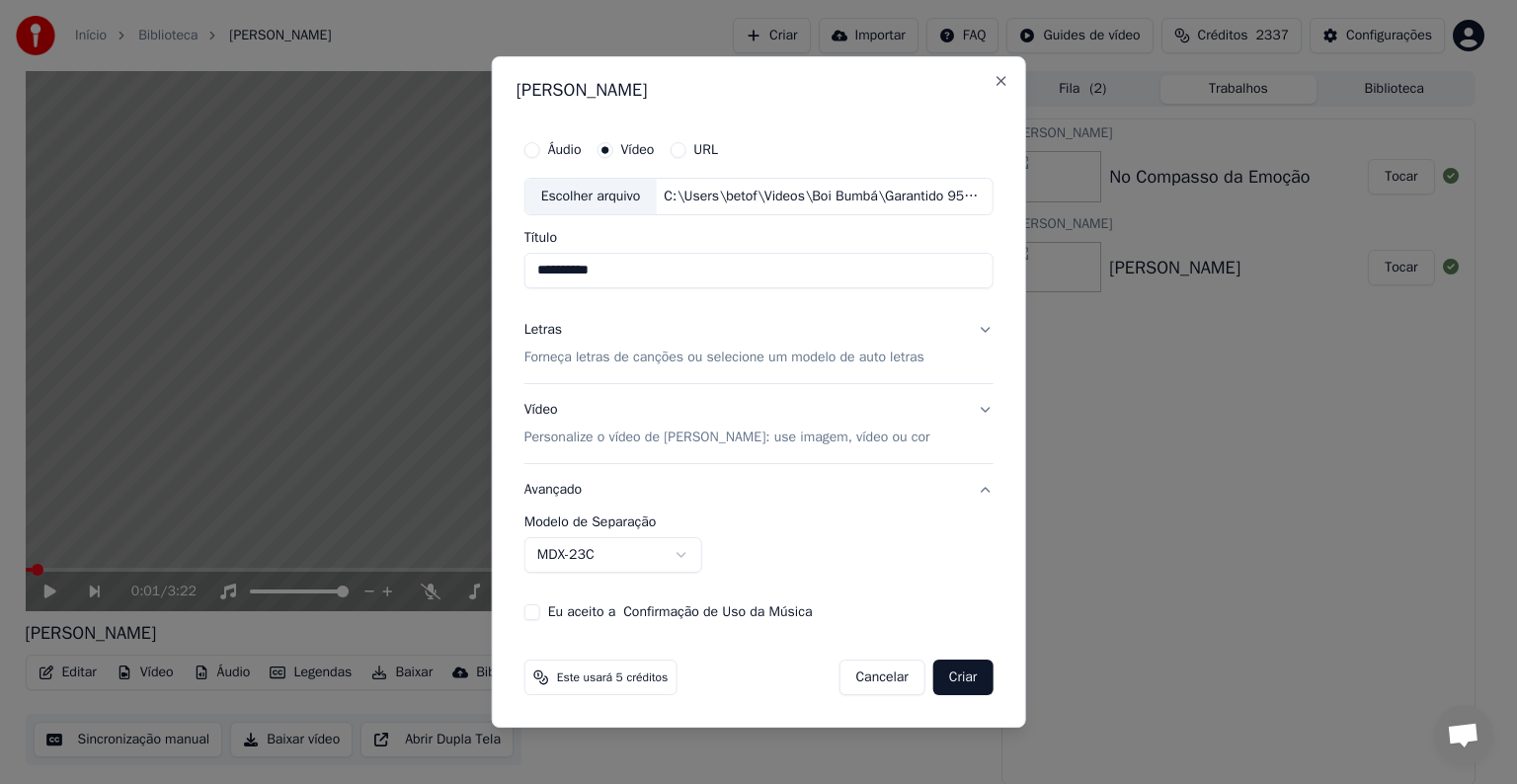 click on "**********" at bounding box center (750, 392) 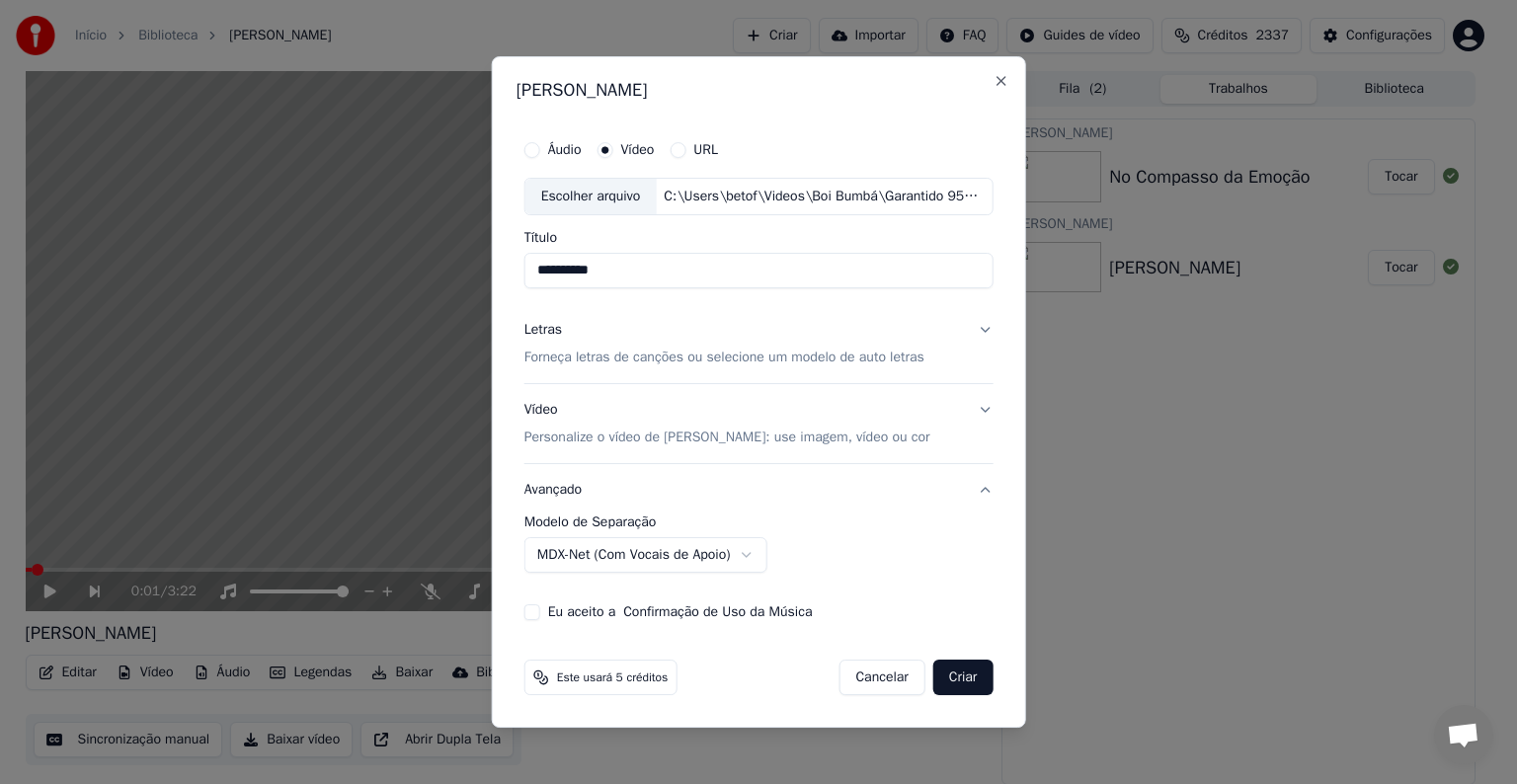 click on "Eu aceito a   Confirmação de Uso da Música" at bounding box center [680, 612] 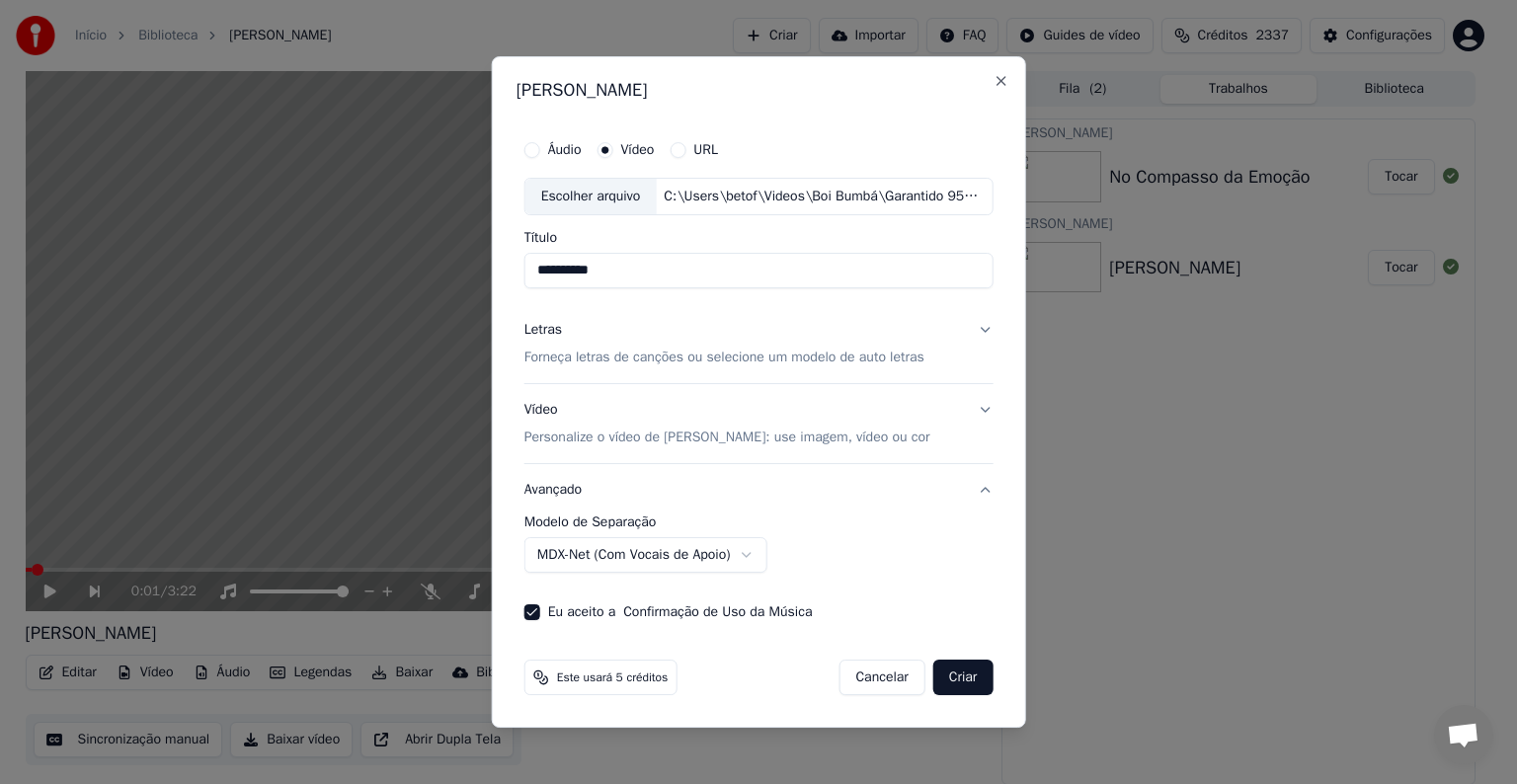 click on "Criar" at bounding box center [963, 677] 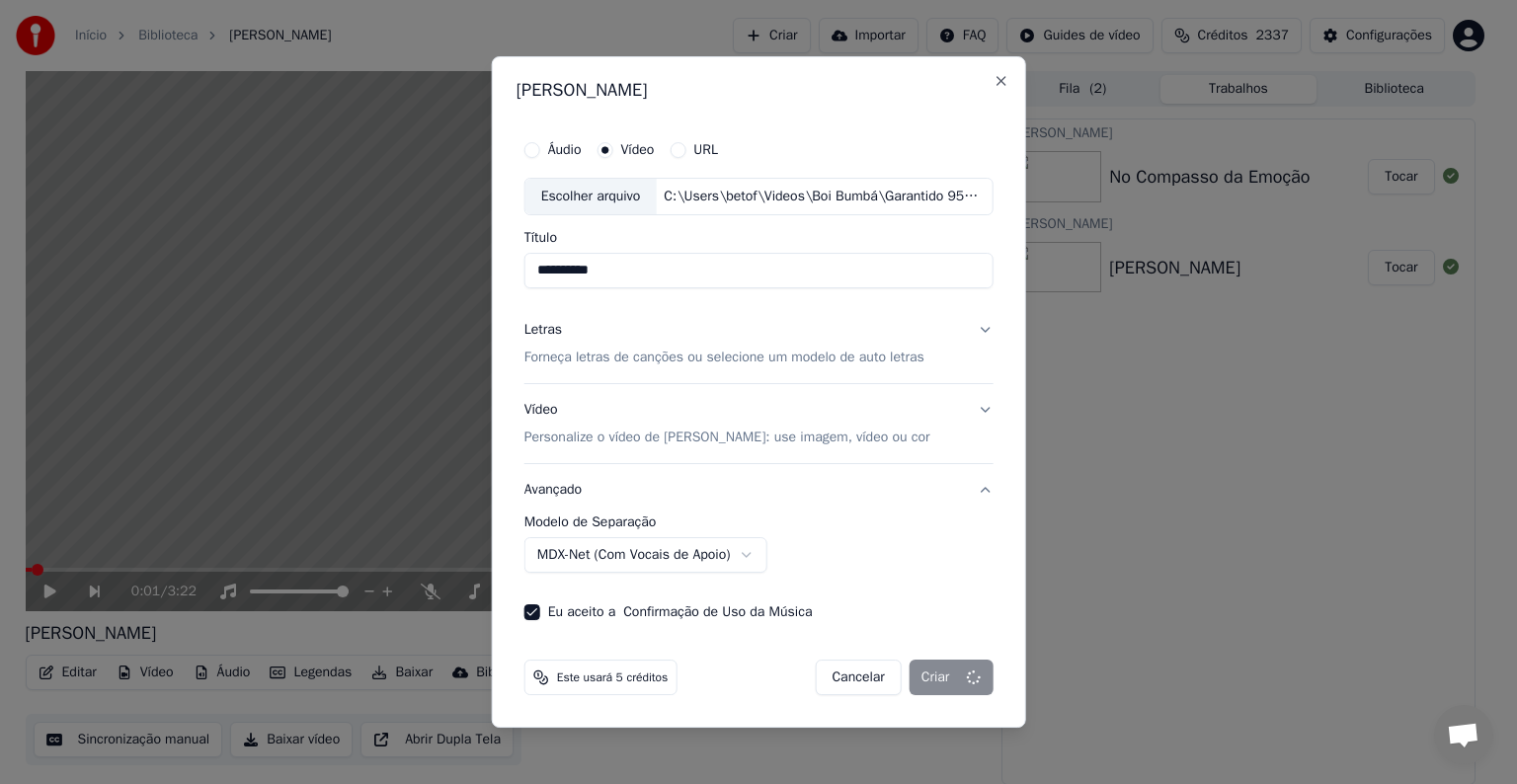 select on "******" 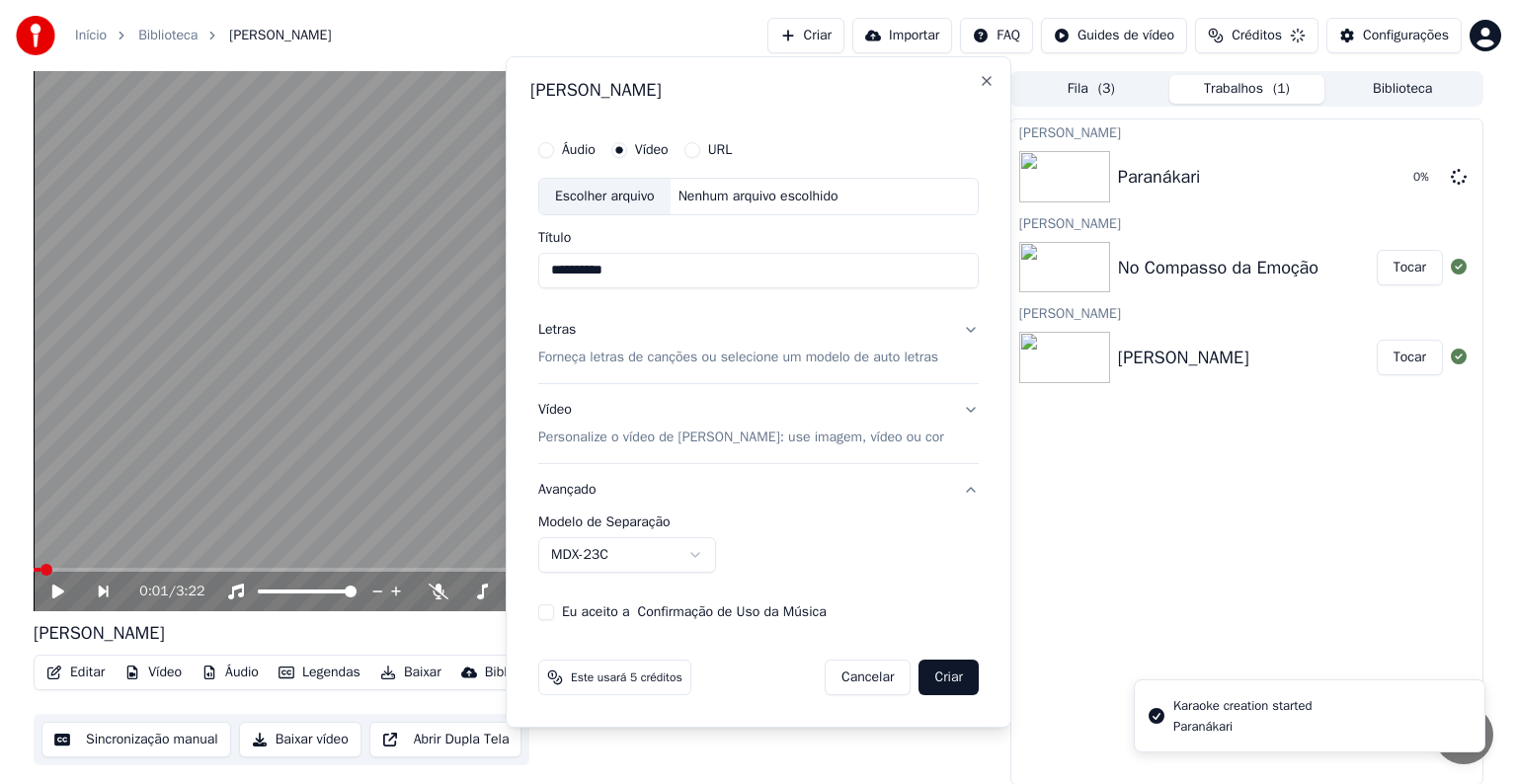 type 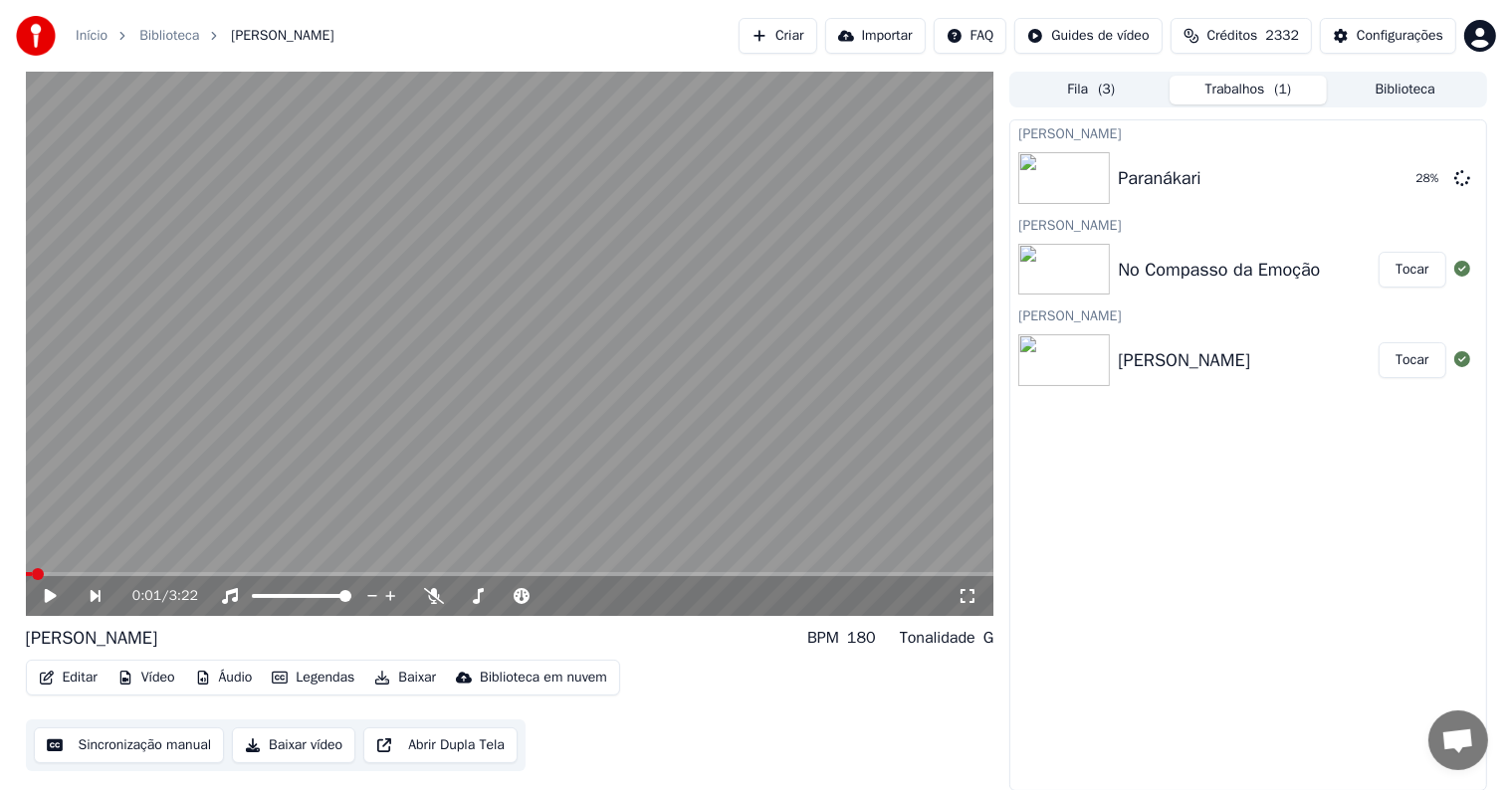 click on "Criar" at bounding box center [777, 36] 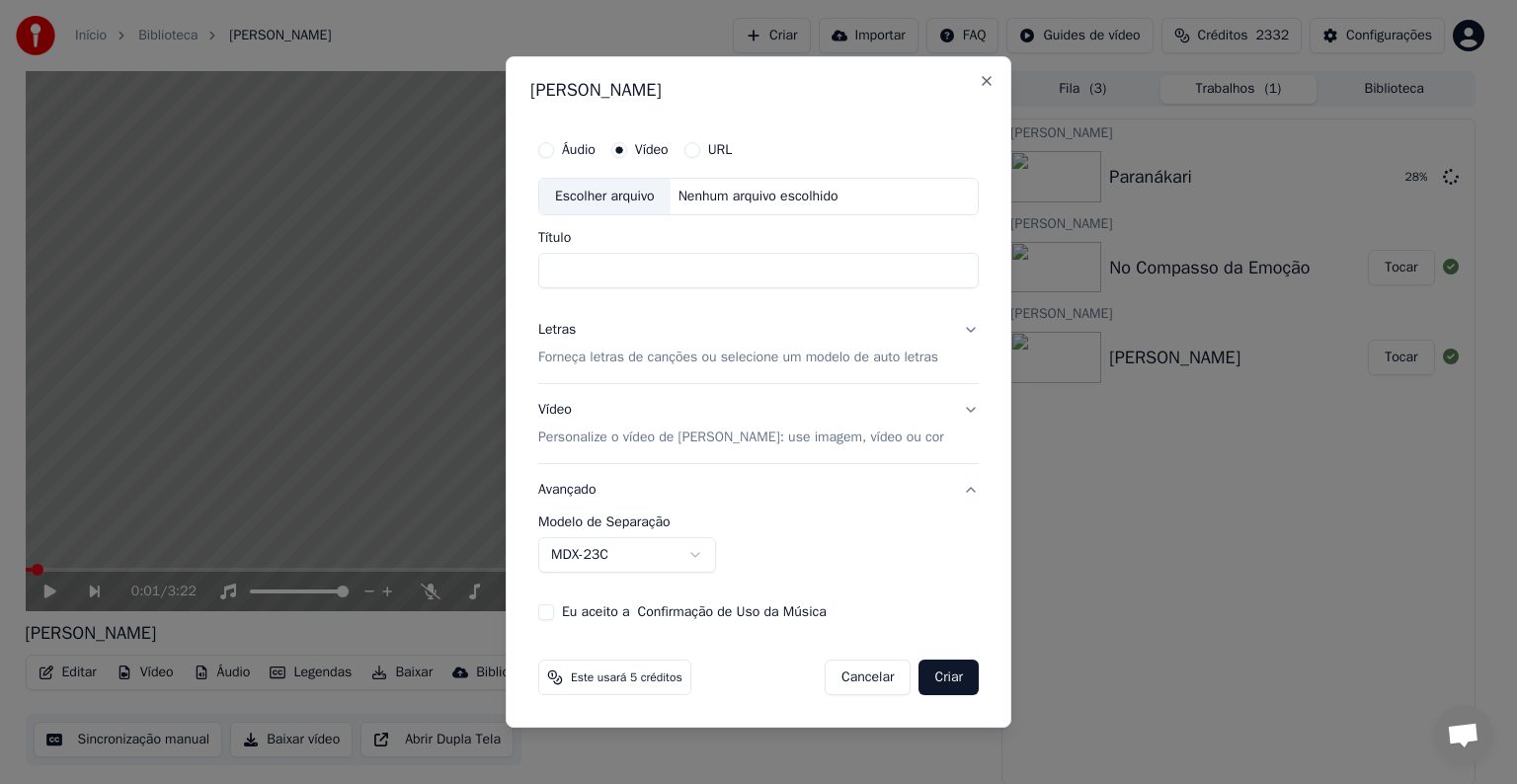 click on "Escolher arquivo" at bounding box center (604, 196) 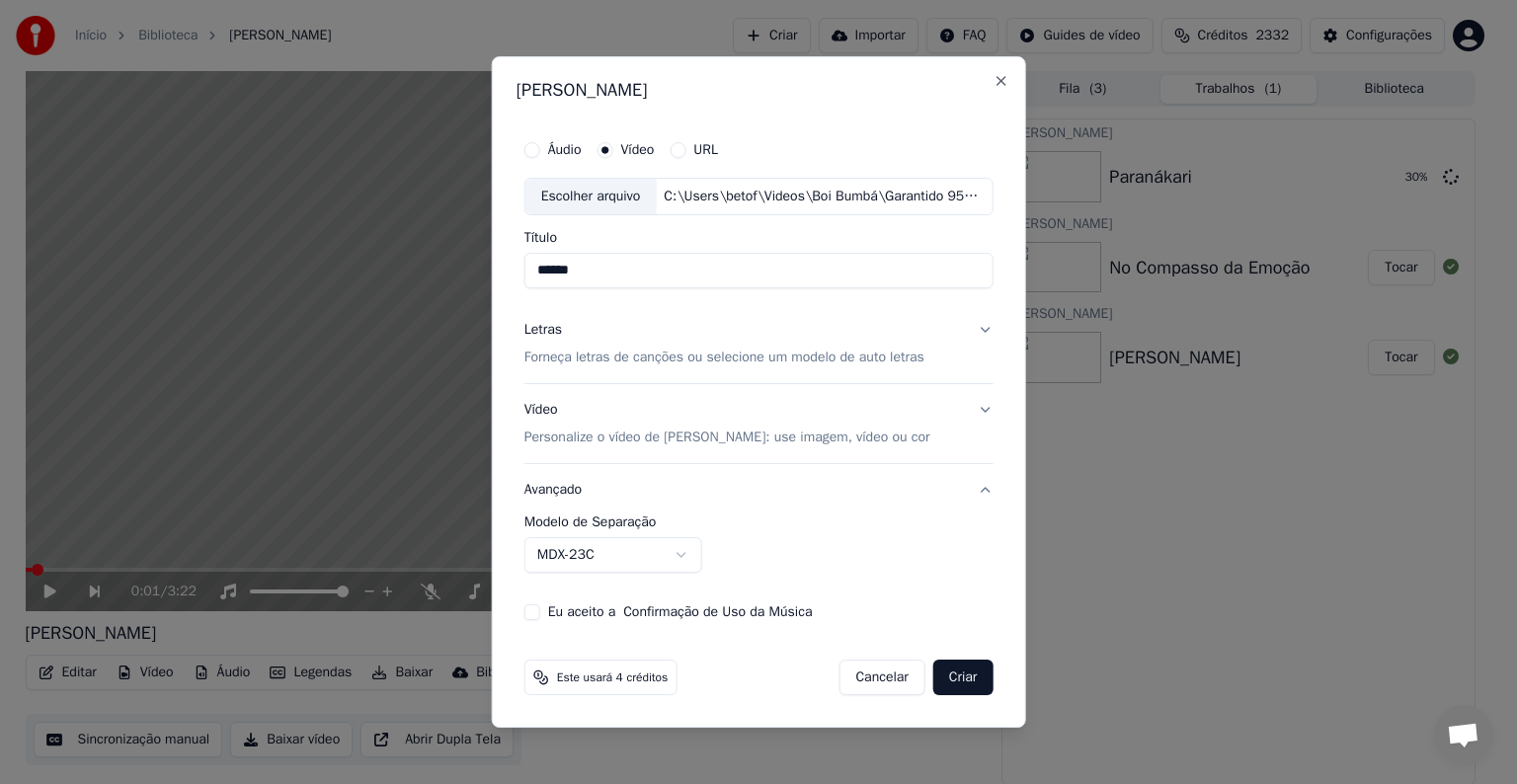 type on "******" 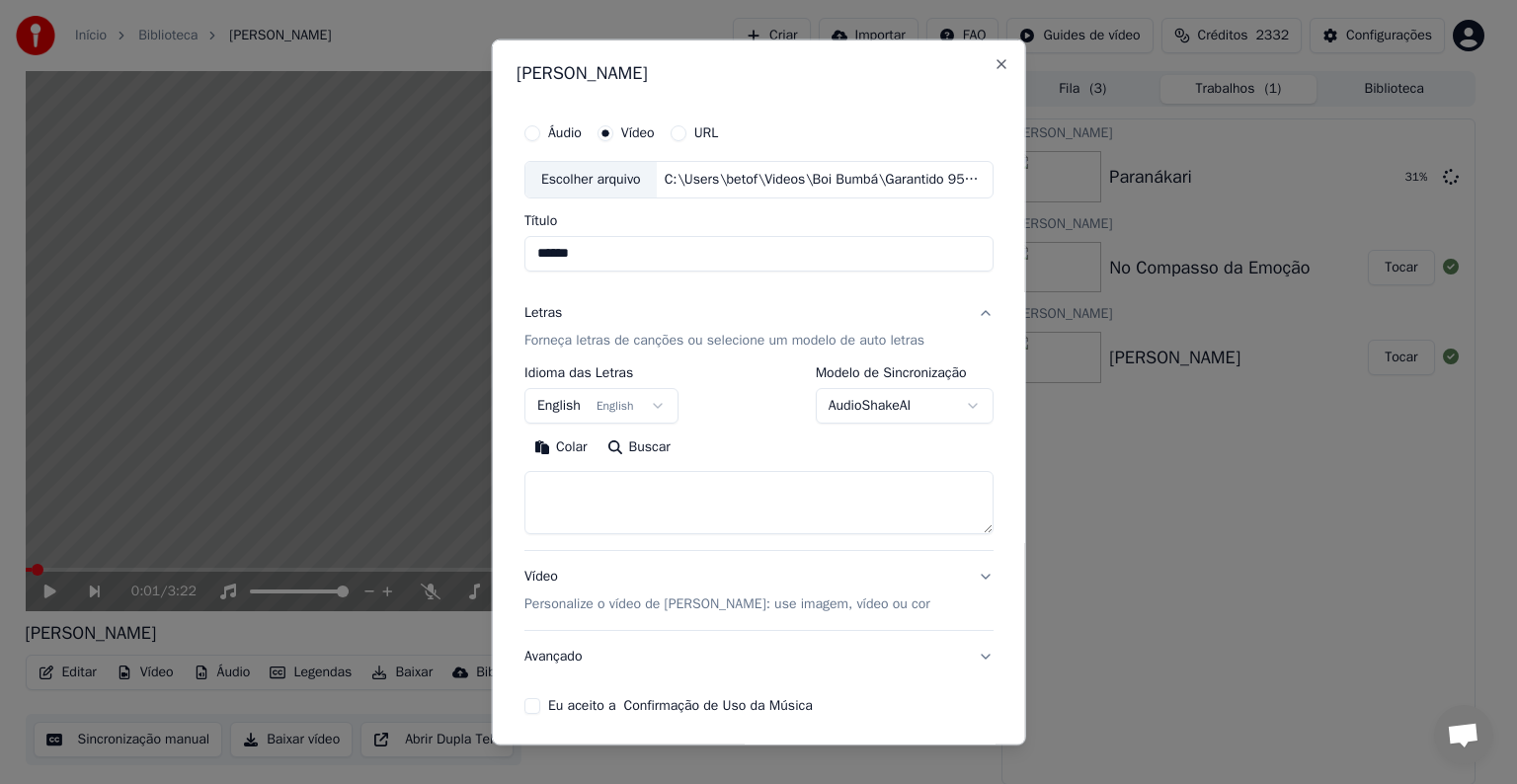 click on "English English" at bounding box center (601, 406) 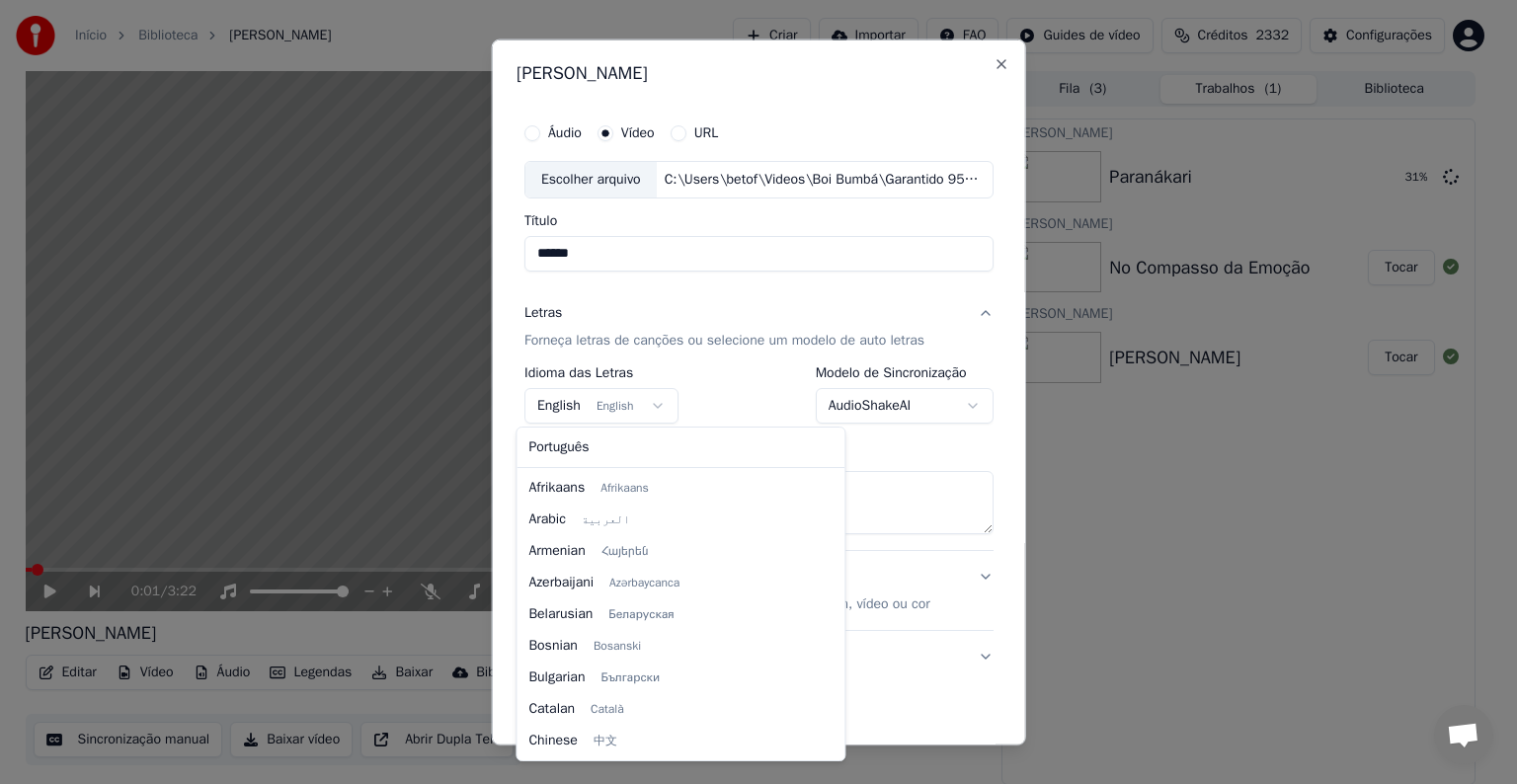 scroll, scrollTop: 158, scrollLeft: 0, axis: vertical 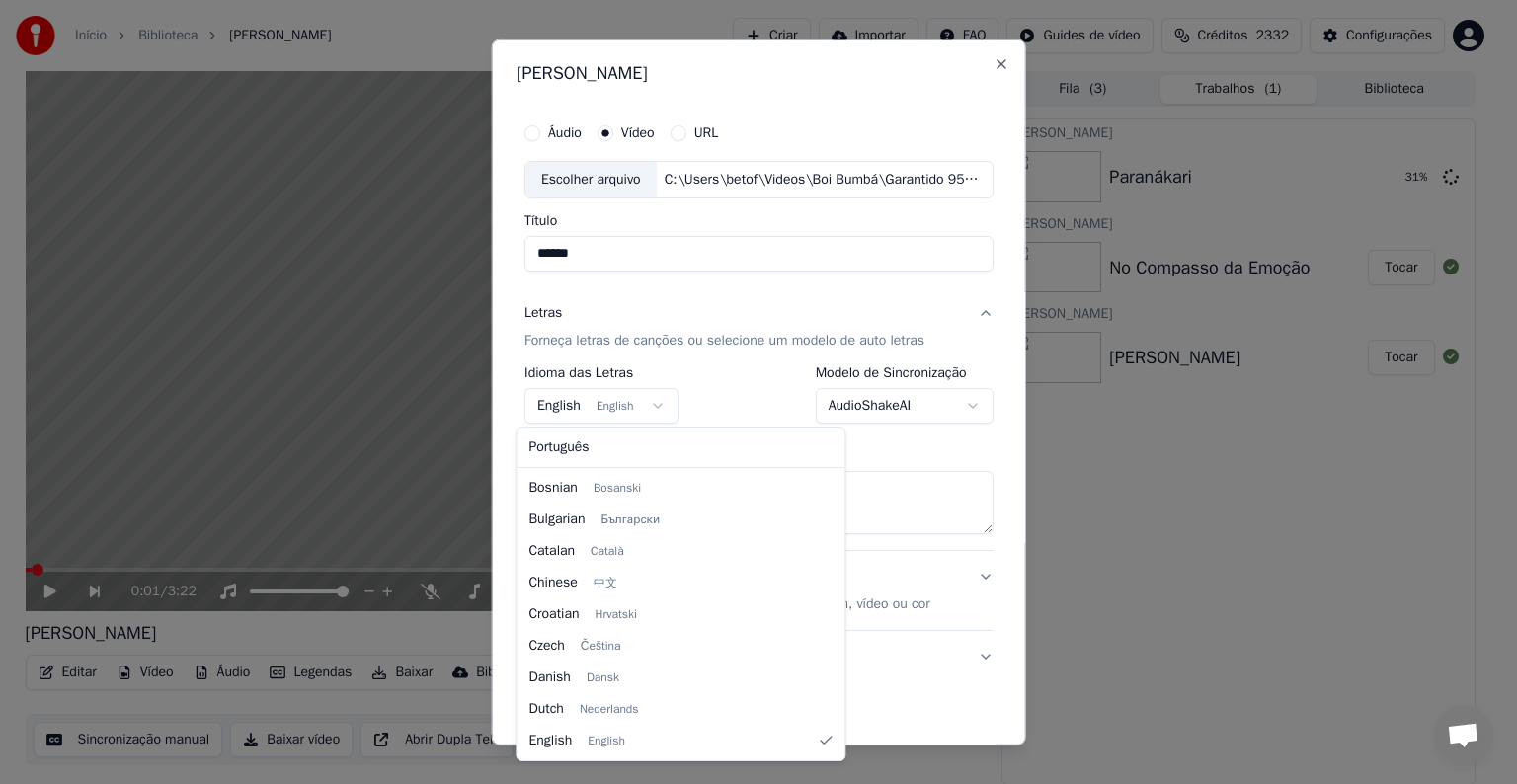 select on "**" 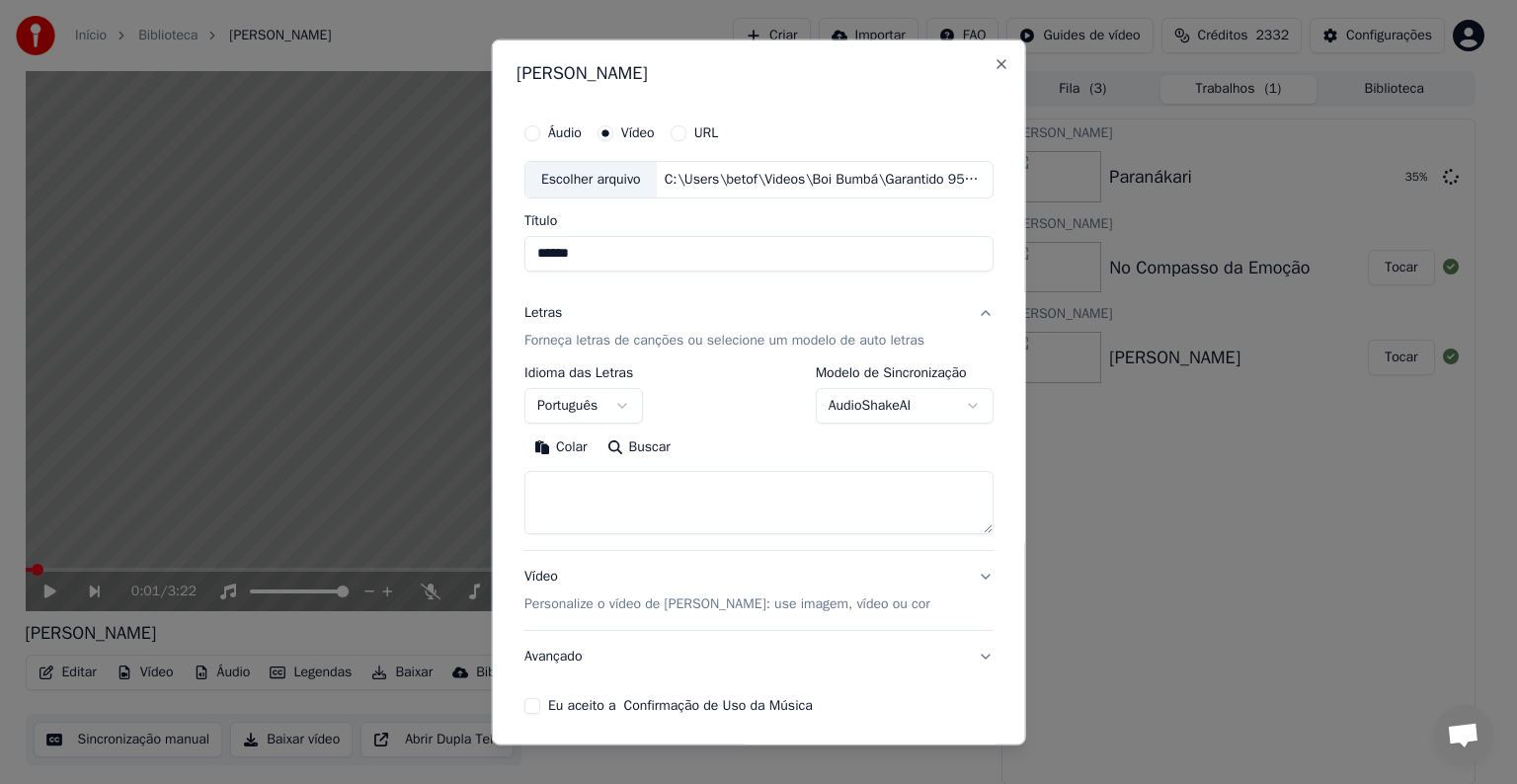click on "******" at bounding box center (758, 254) 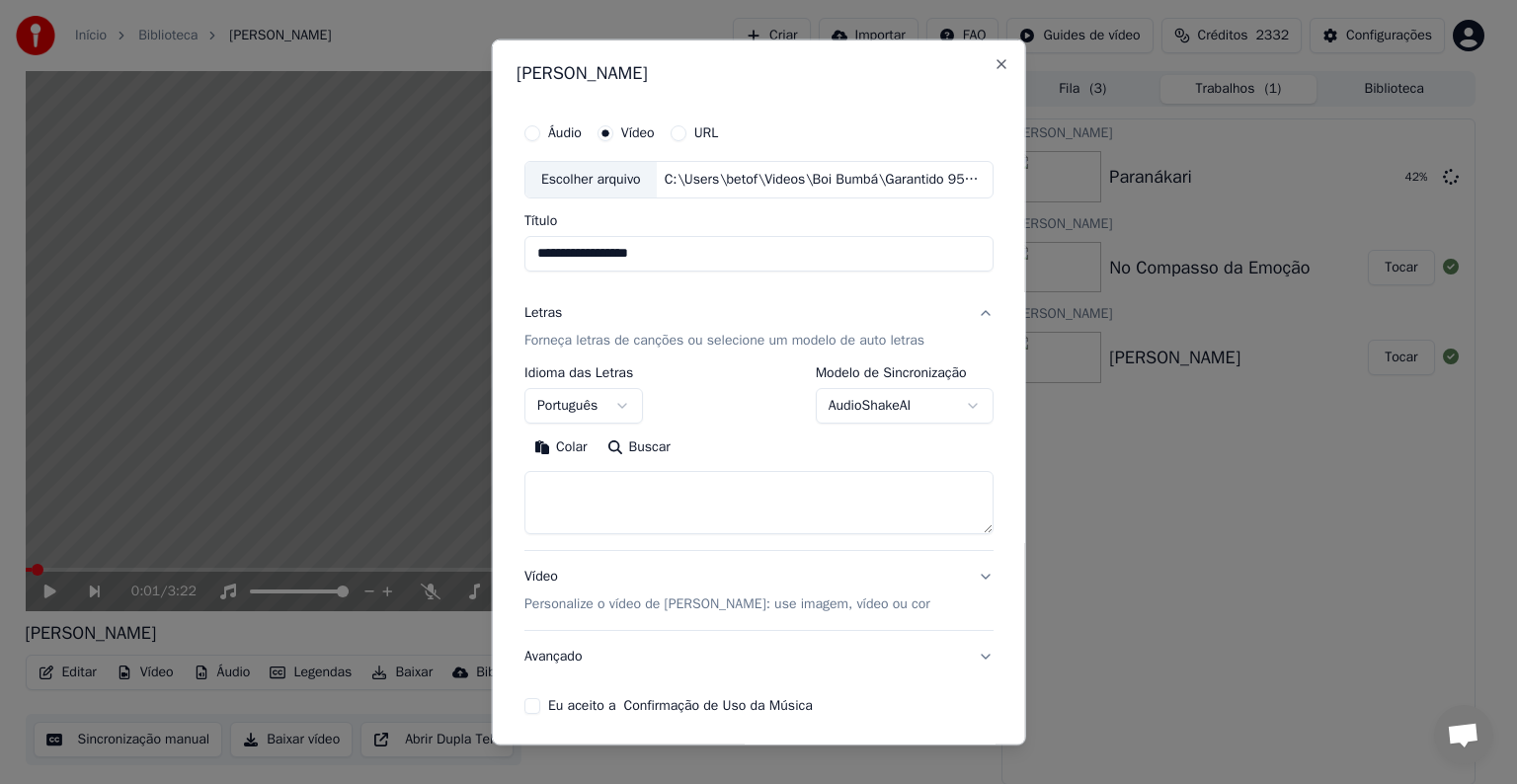type on "**********" 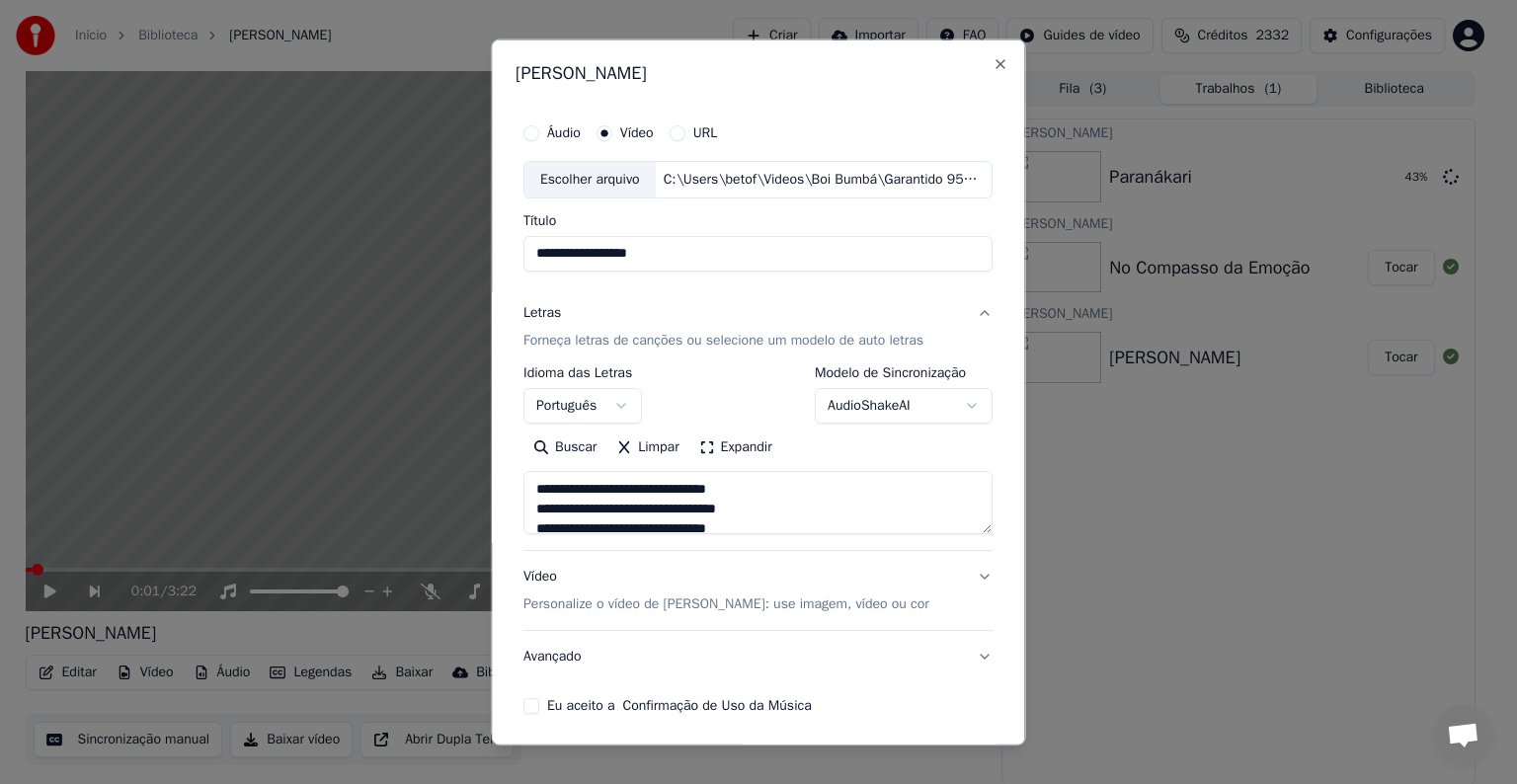 scroll, scrollTop: 75, scrollLeft: 0, axis: vertical 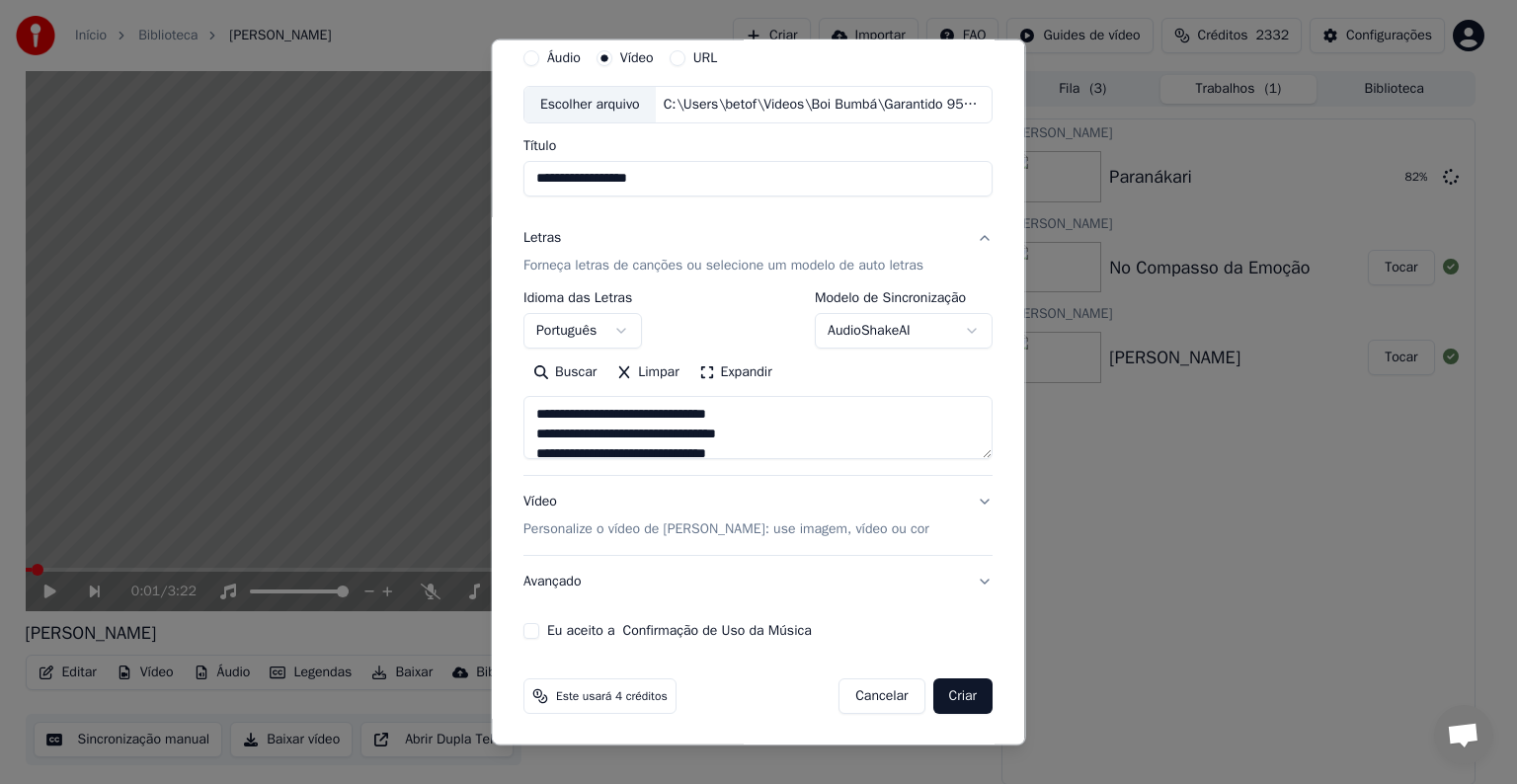 type on "**********" 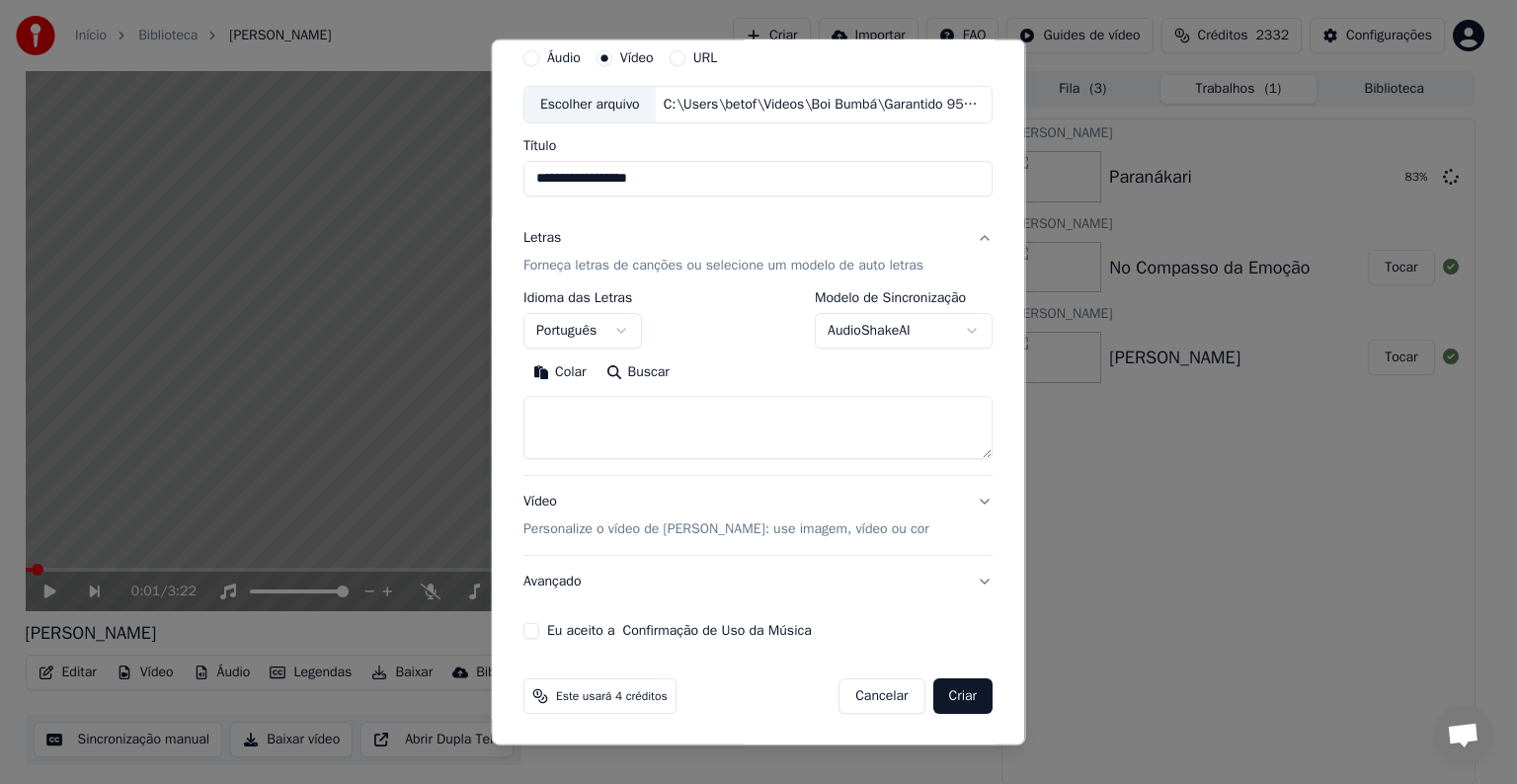 click on "Colar" at bounding box center (560, 372) 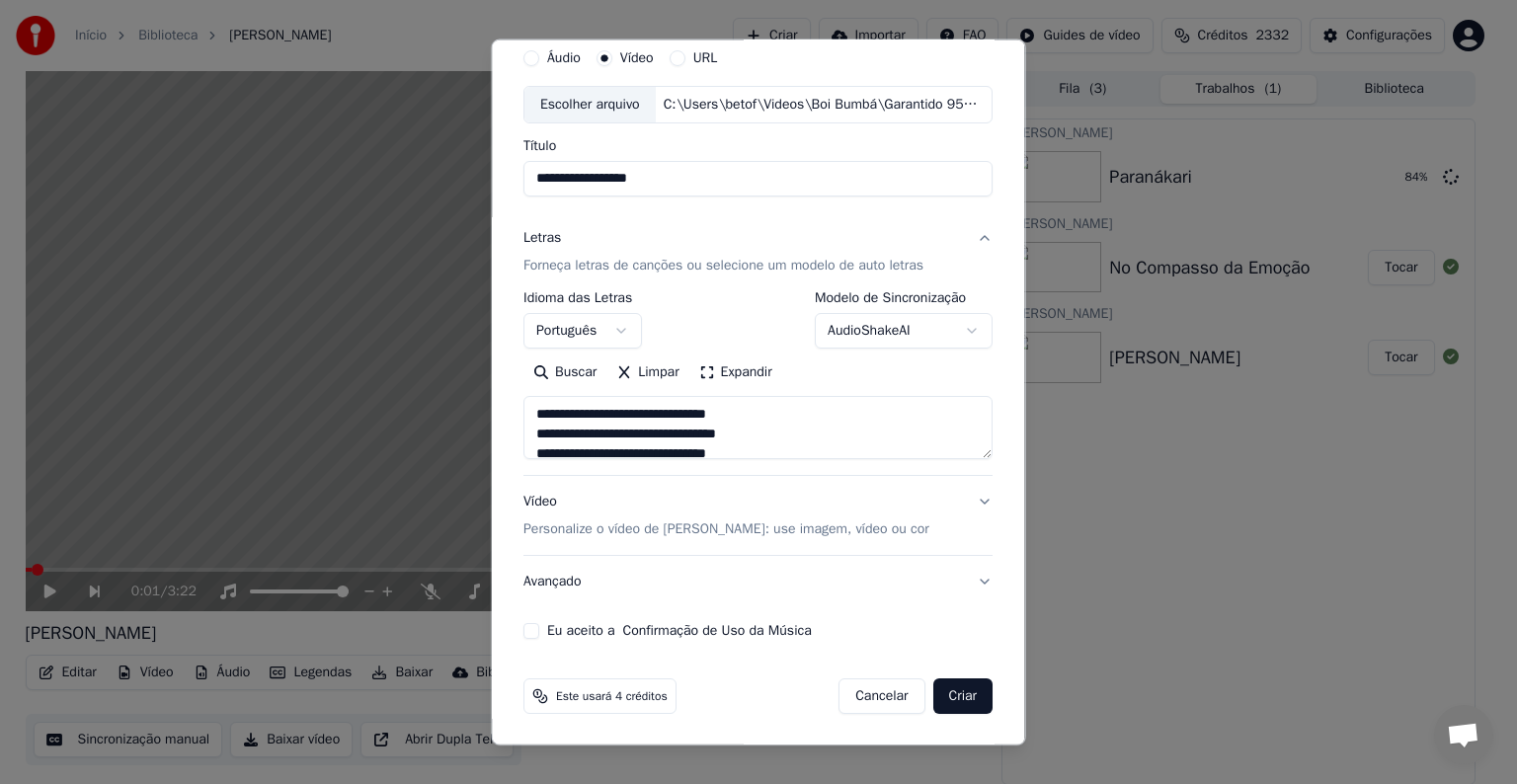 click on "Avançado" at bounding box center [758, 582] 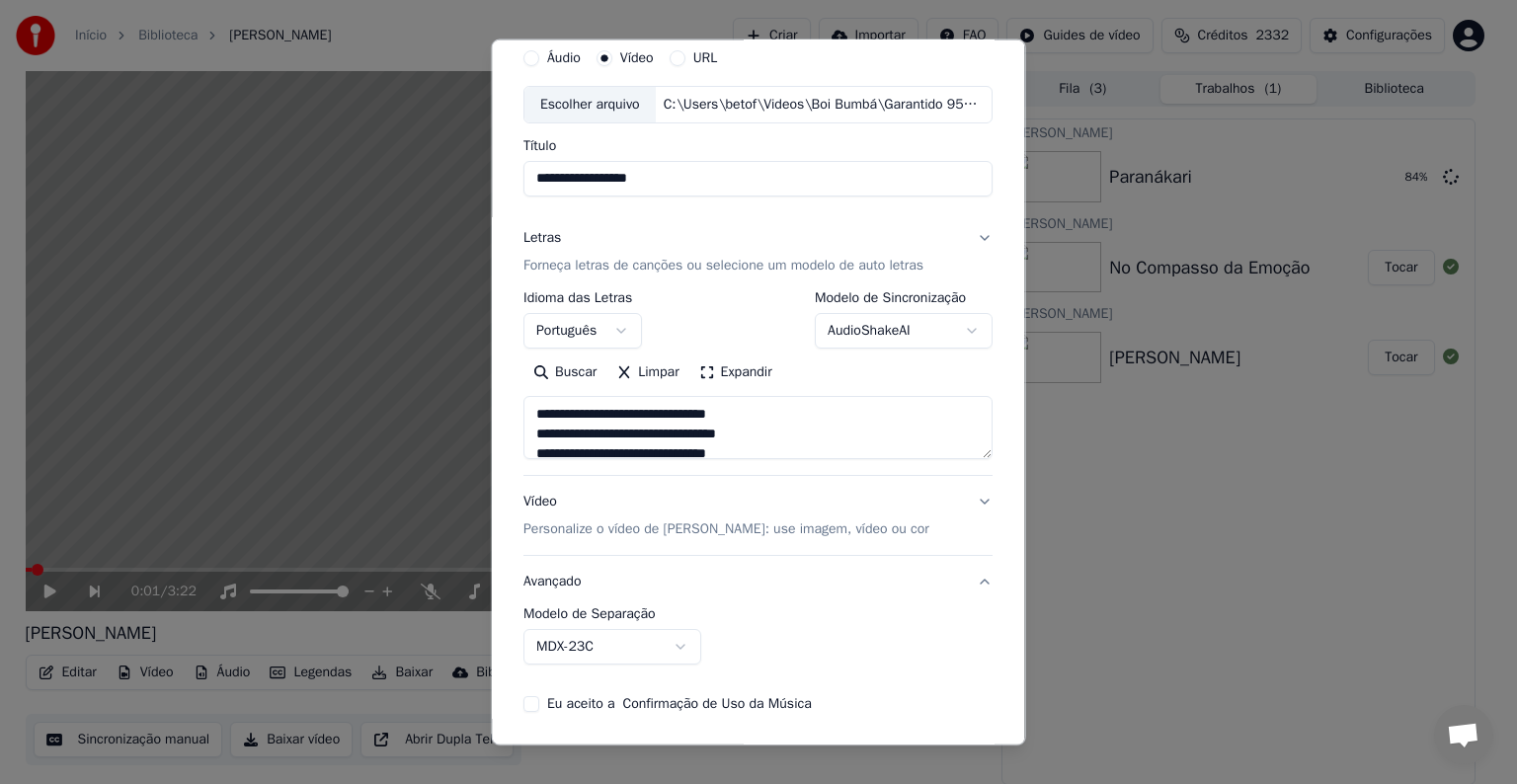 scroll, scrollTop: 0, scrollLeft: 0, axis: both 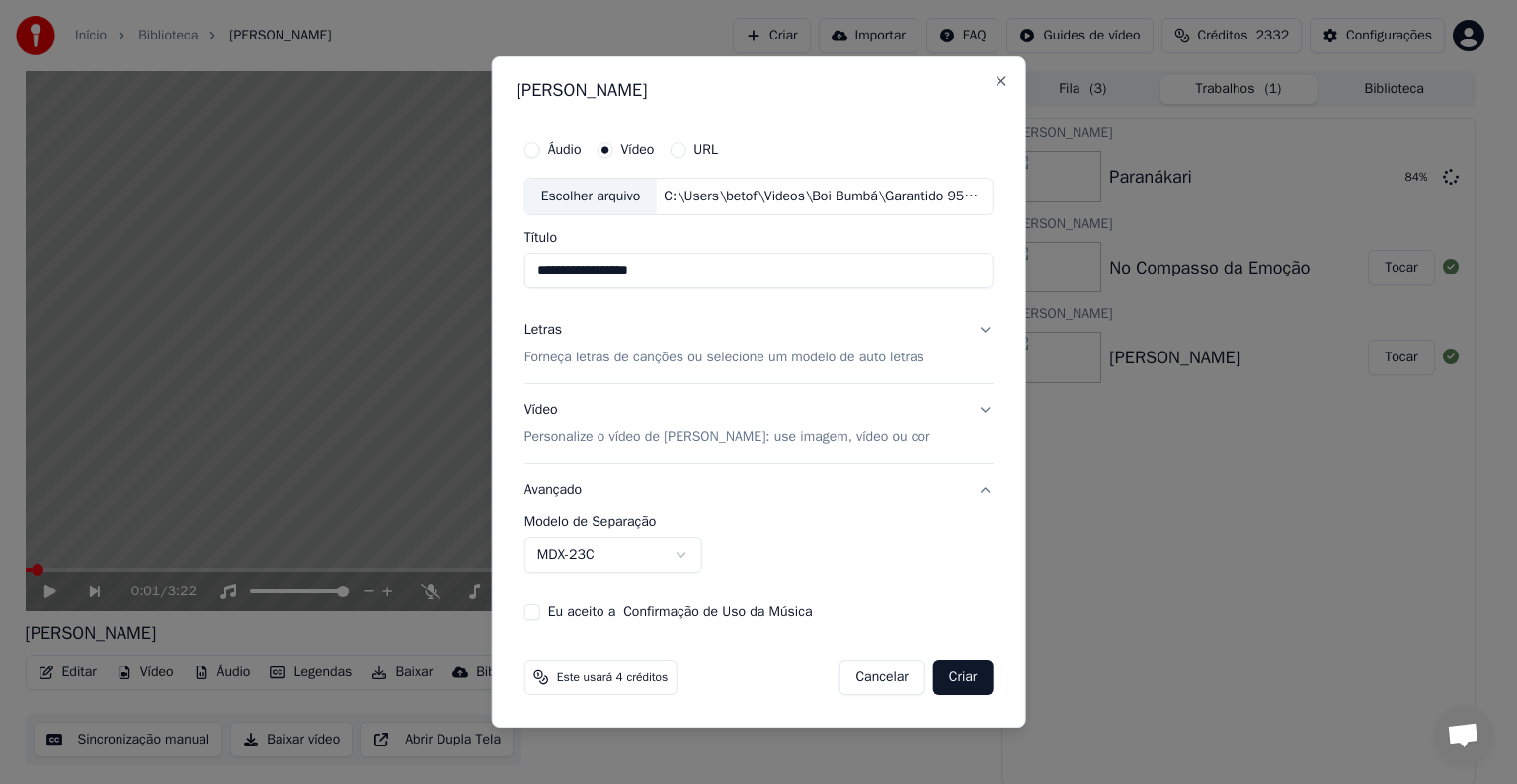 click on "MDX-23C" at bounding box center [613, 555] 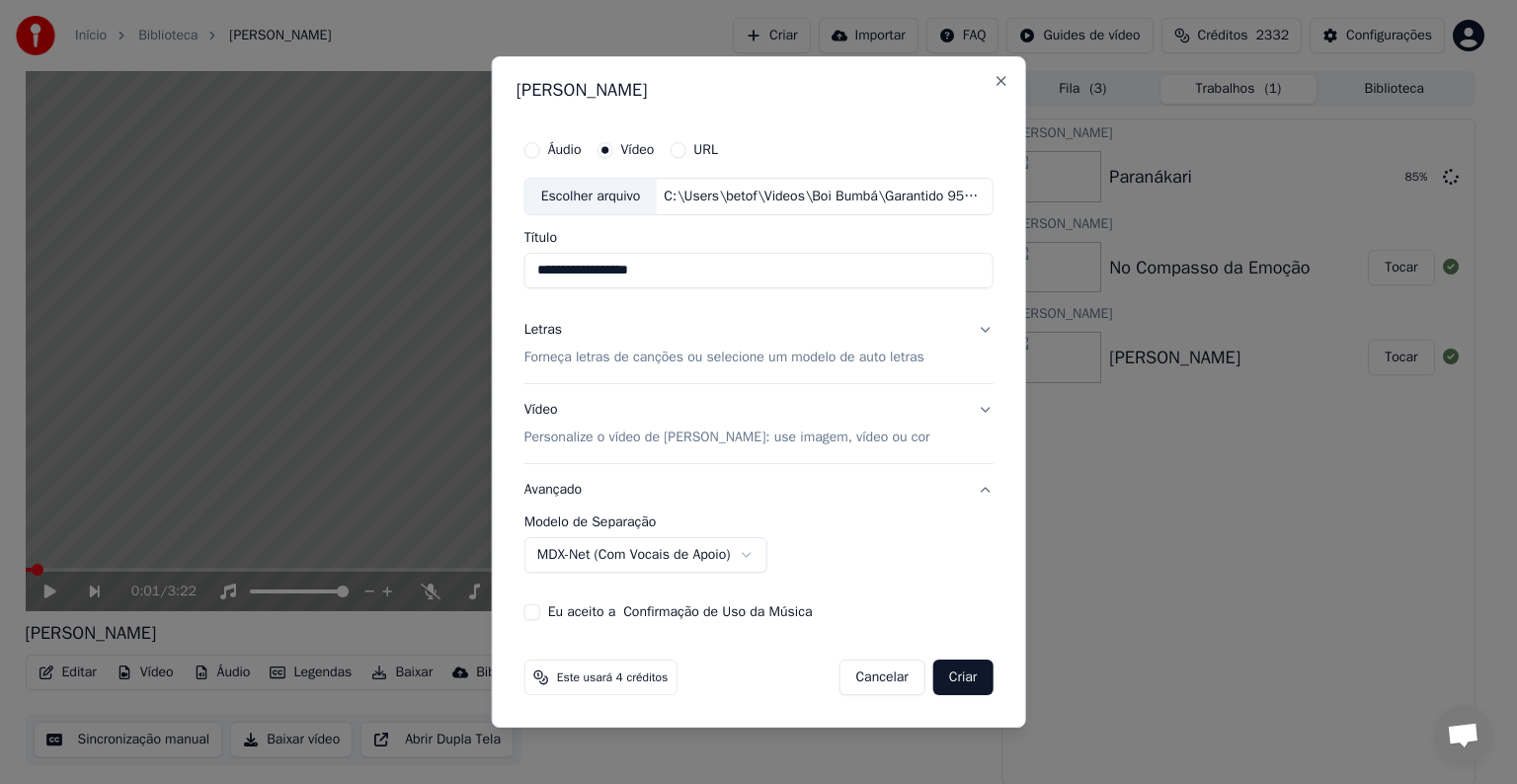 click on "MDX-Net (Com Vocais de Apoio)" at bounding box center (646, 555) 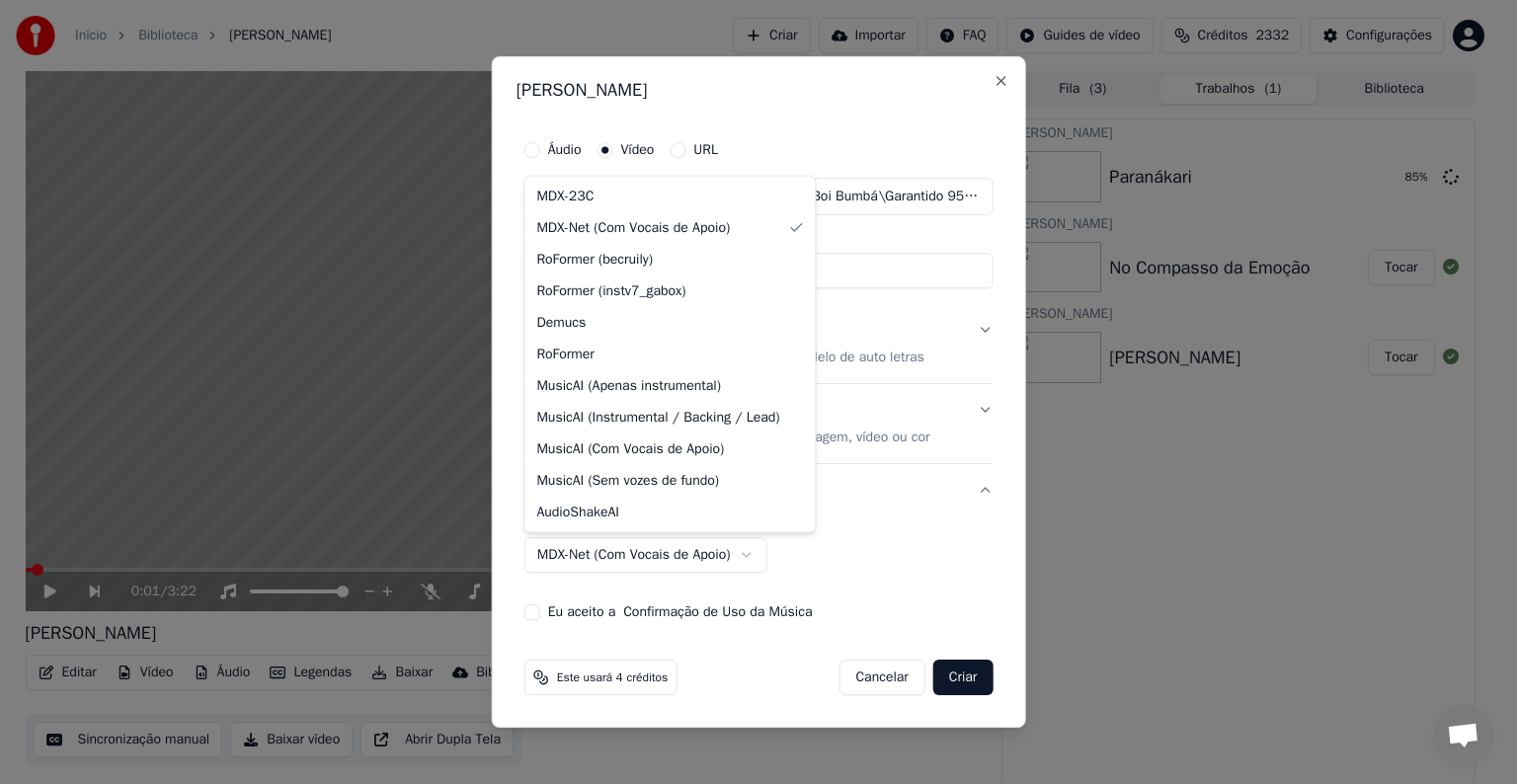 click at bounding box center (758, 392) 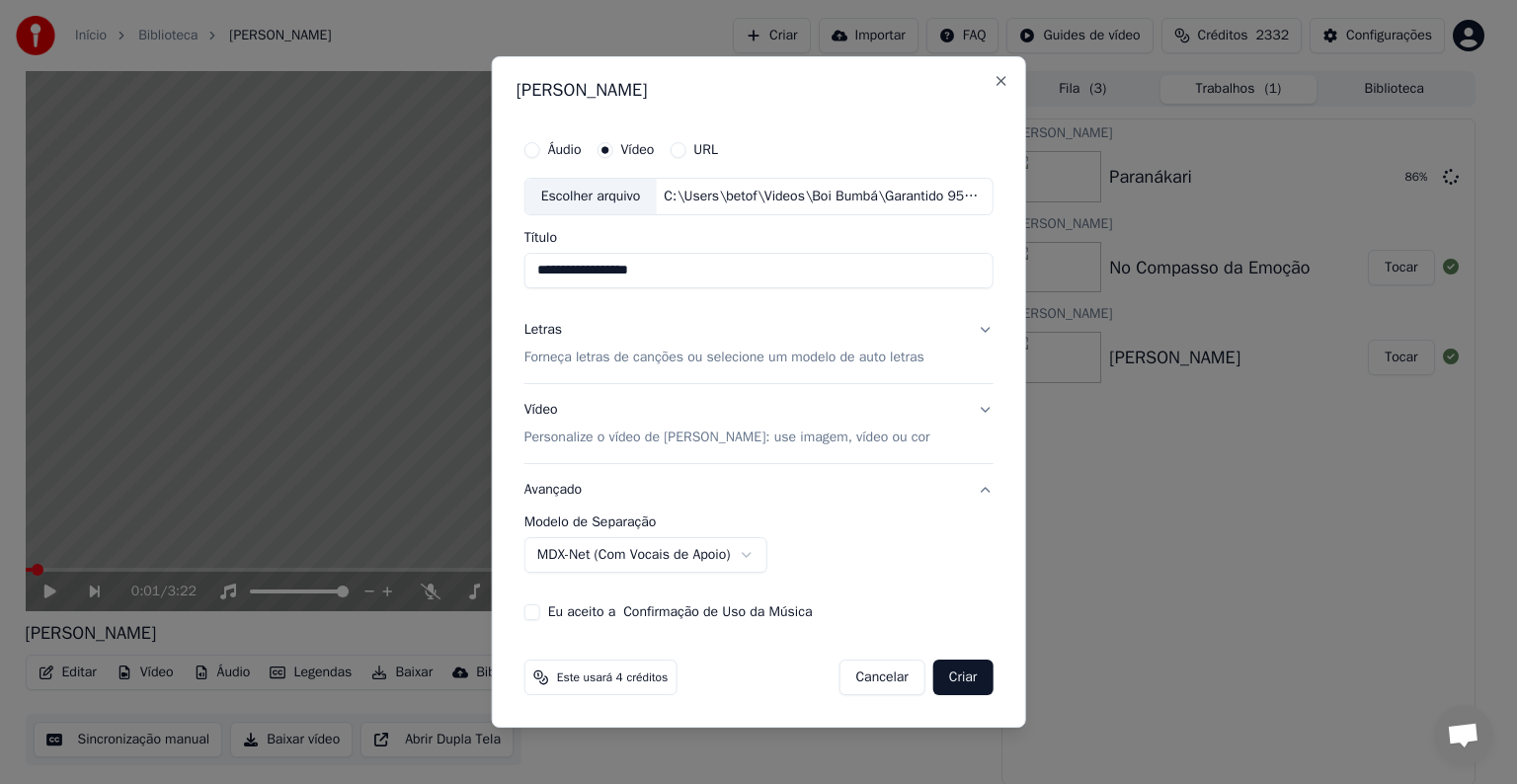 click on "MDX-Net (Com Vocais de Apoio)" at bounding box center [646, 555] 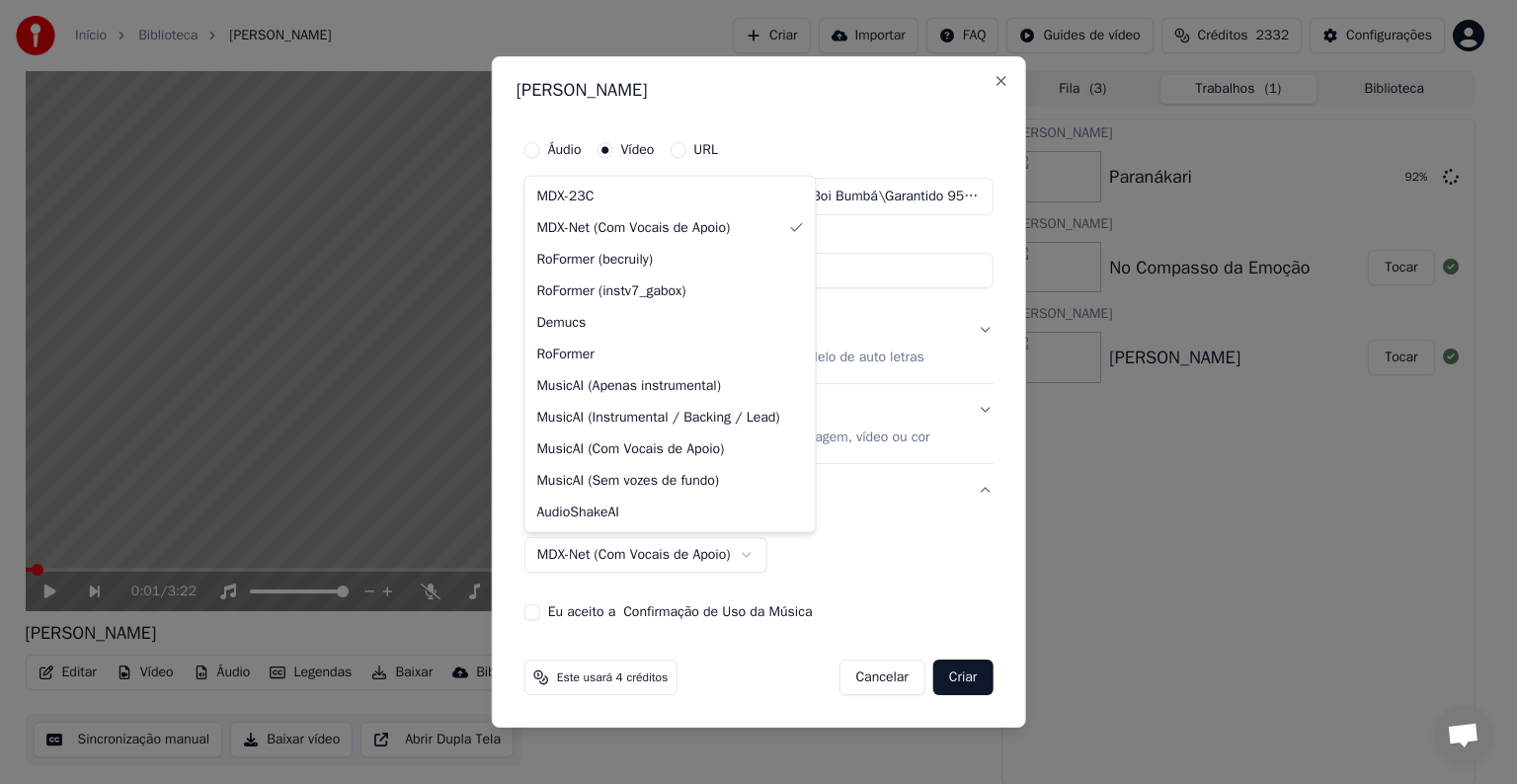 select on "**********" 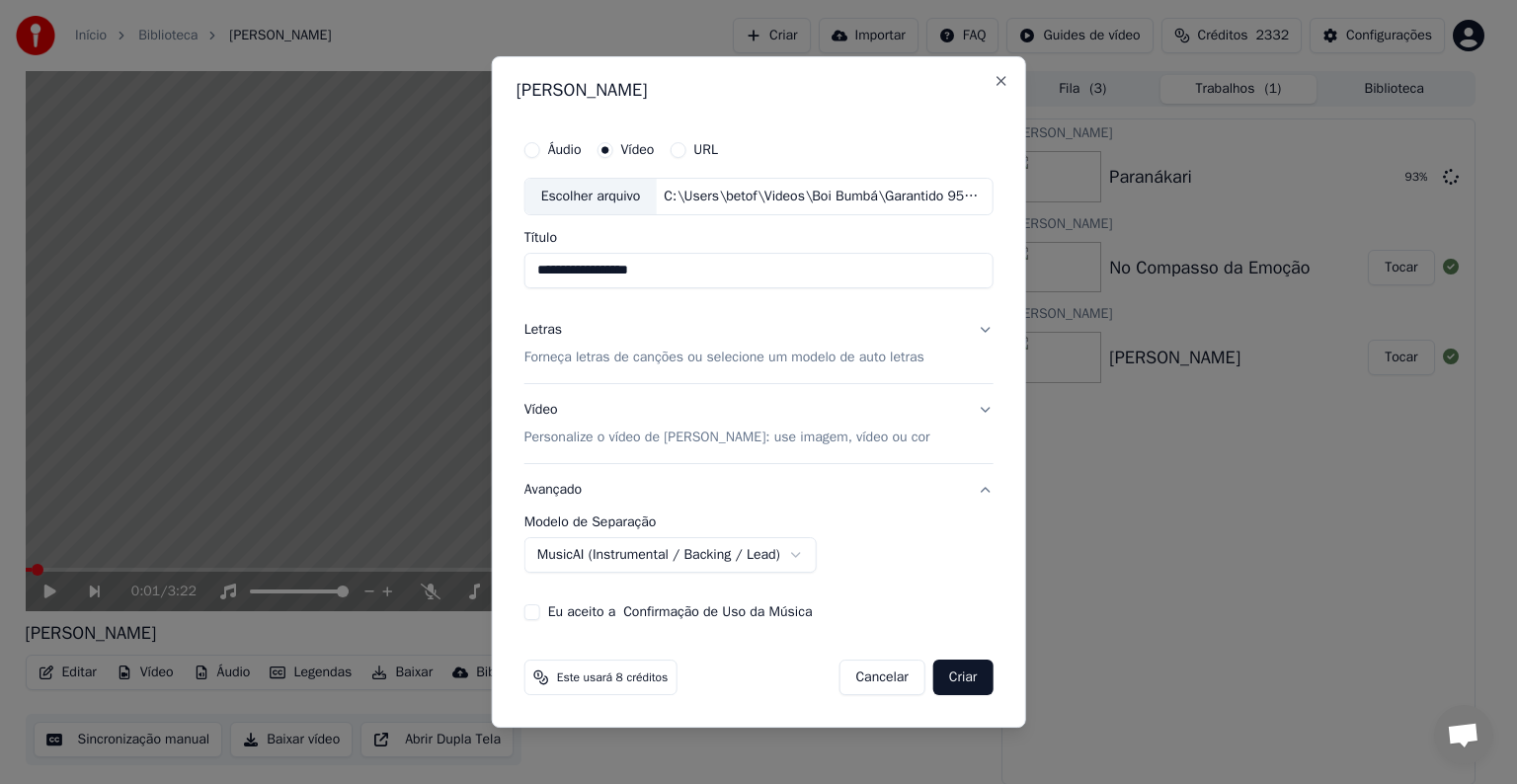 click on "Eu aceito a   Confirmação de Uso da Música" at bounding box center [532, 612] 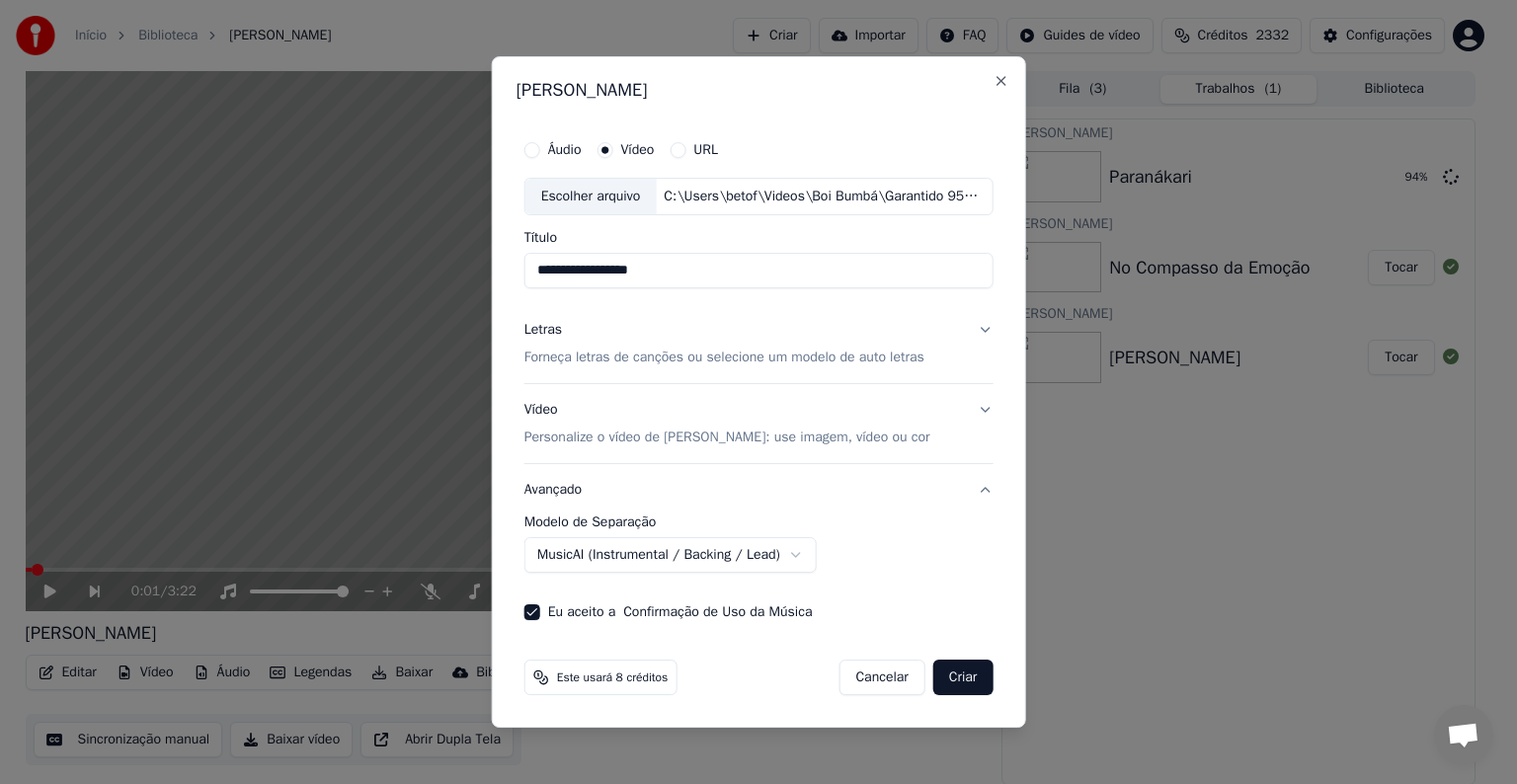 click on "Criar" at bounding box center (963, 677) 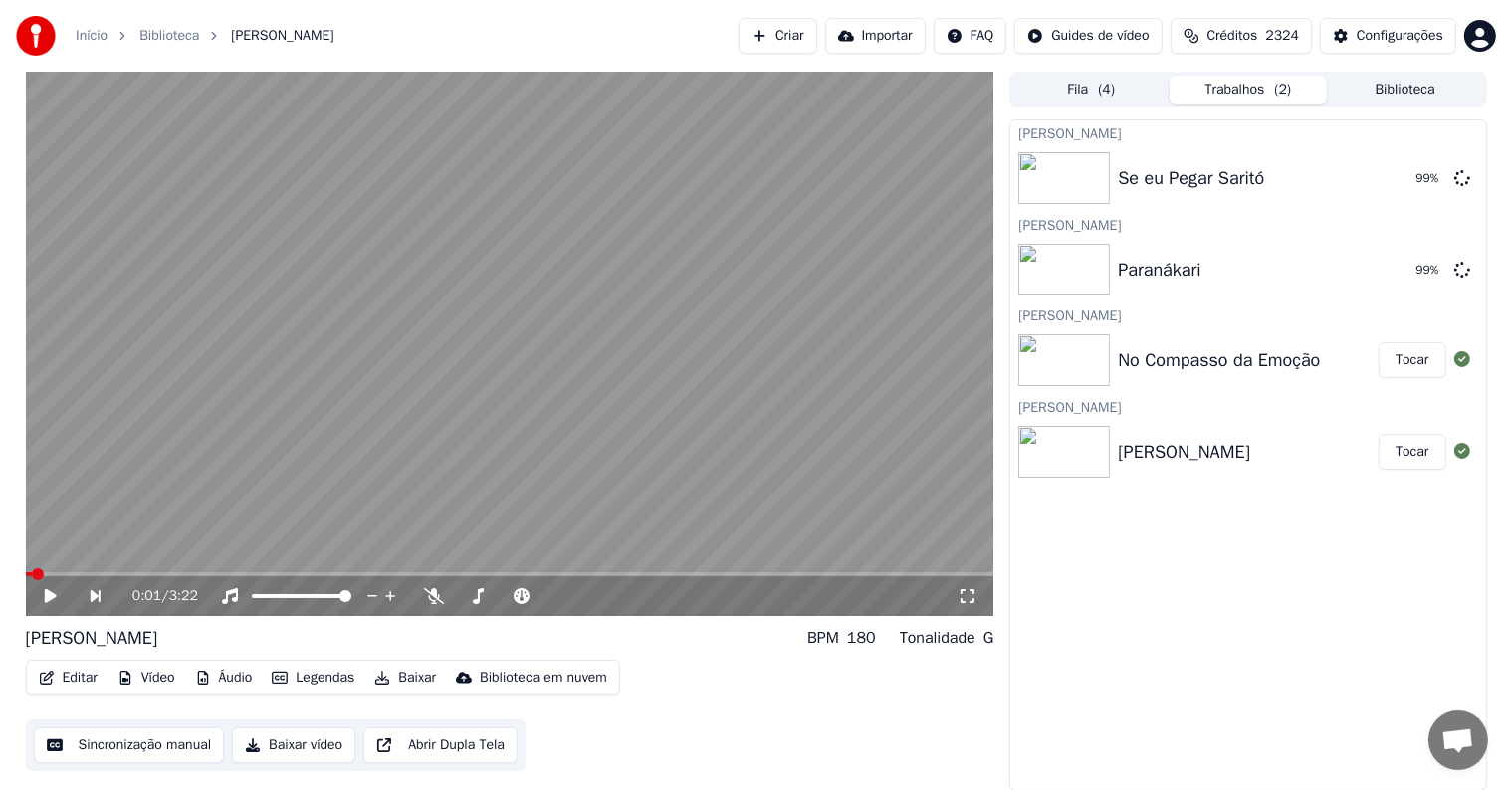 click on "Tocar" at bounding box center (1411, 360) 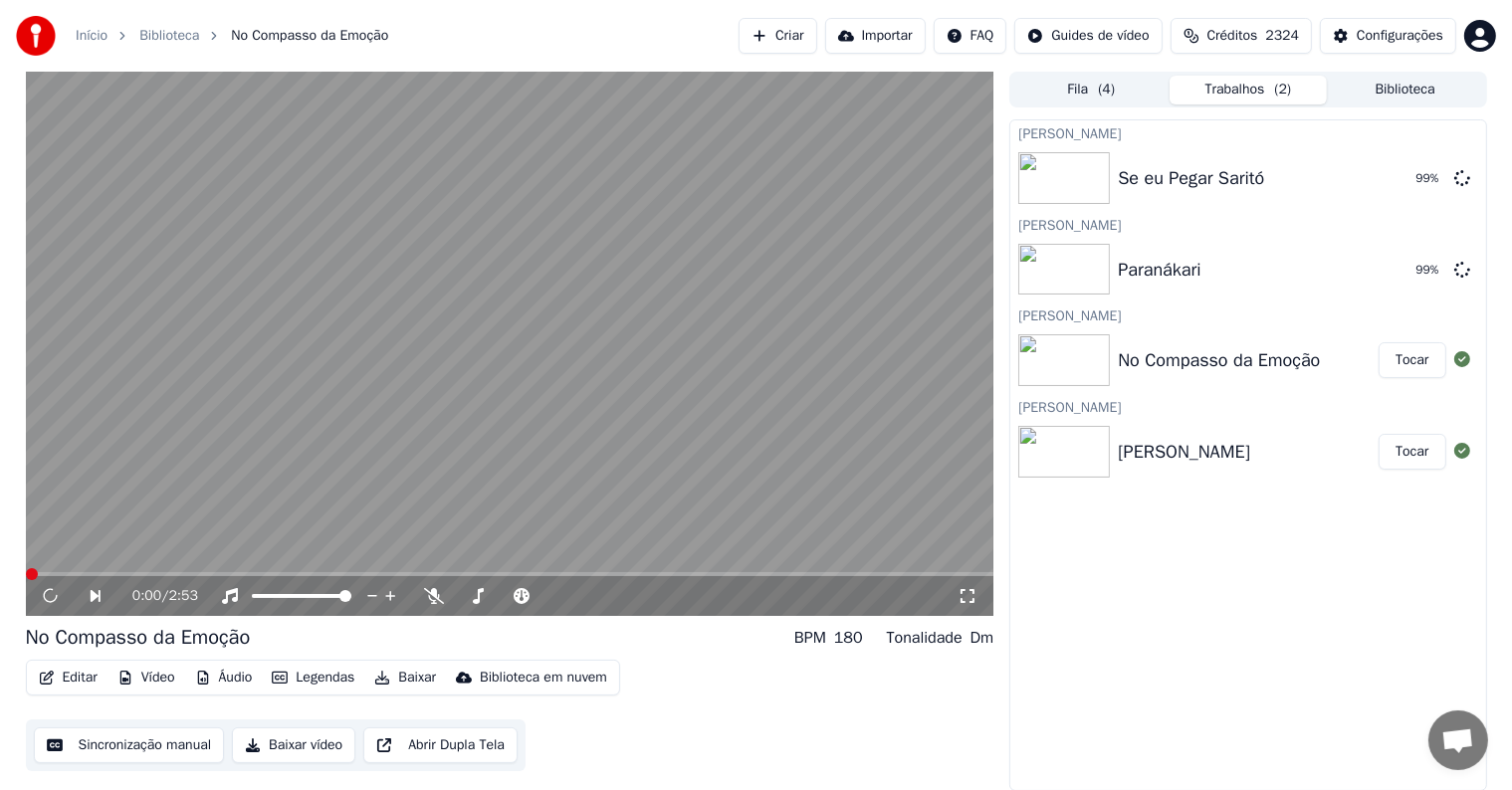 click at bounding box center (510, 343) 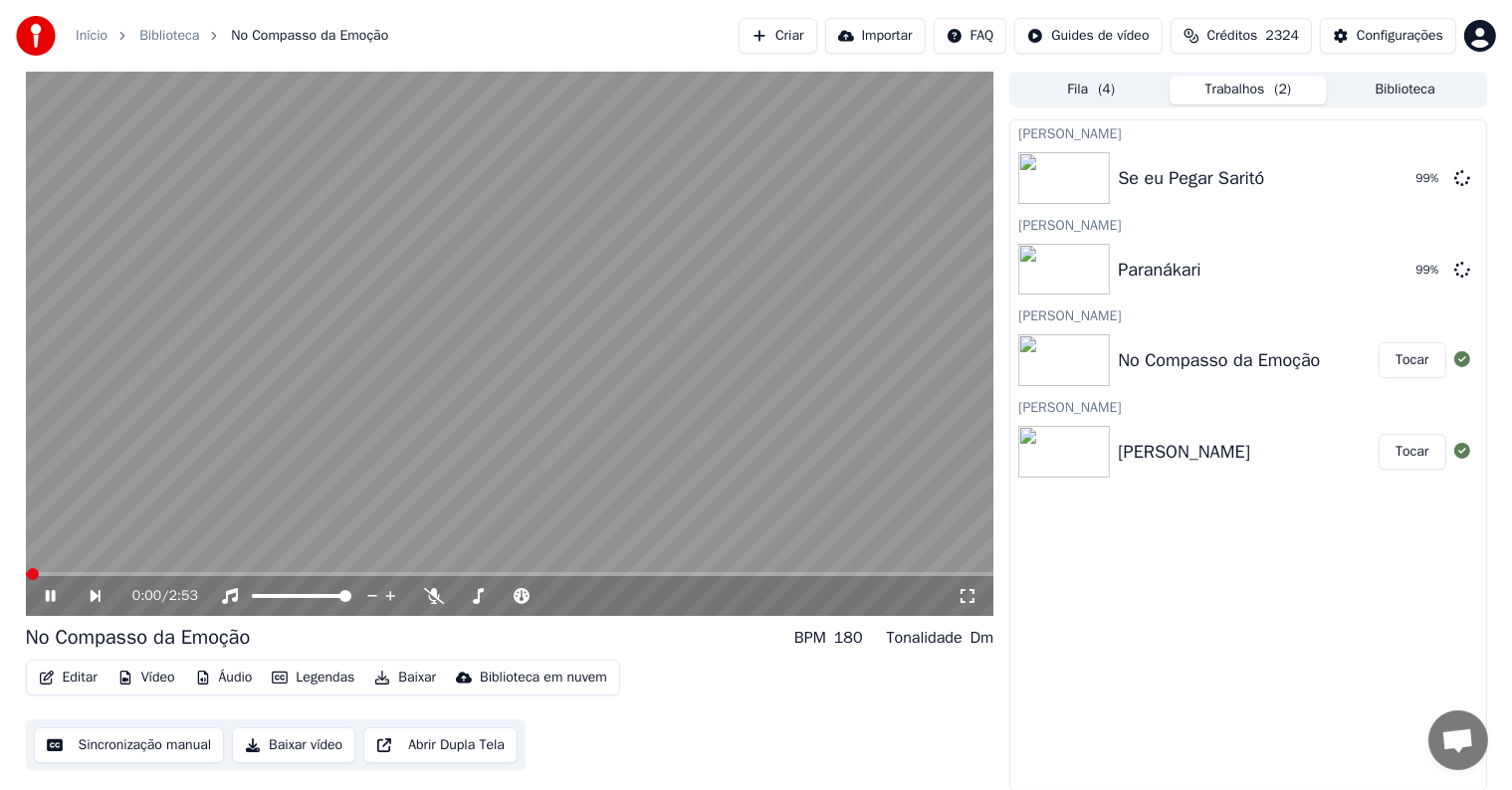 click at bounding box center [510, 343] 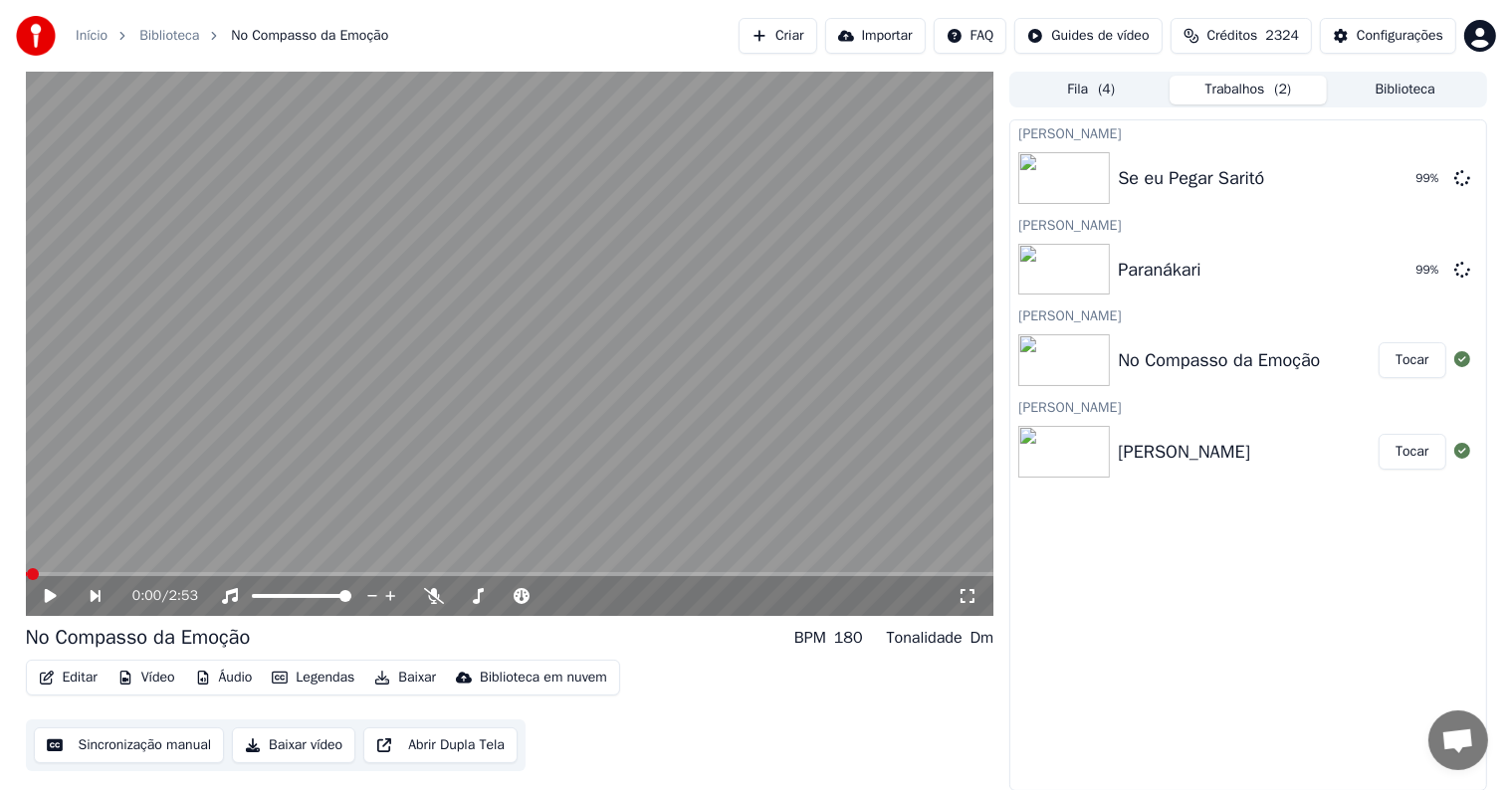 click at bounding box center (510, 343) 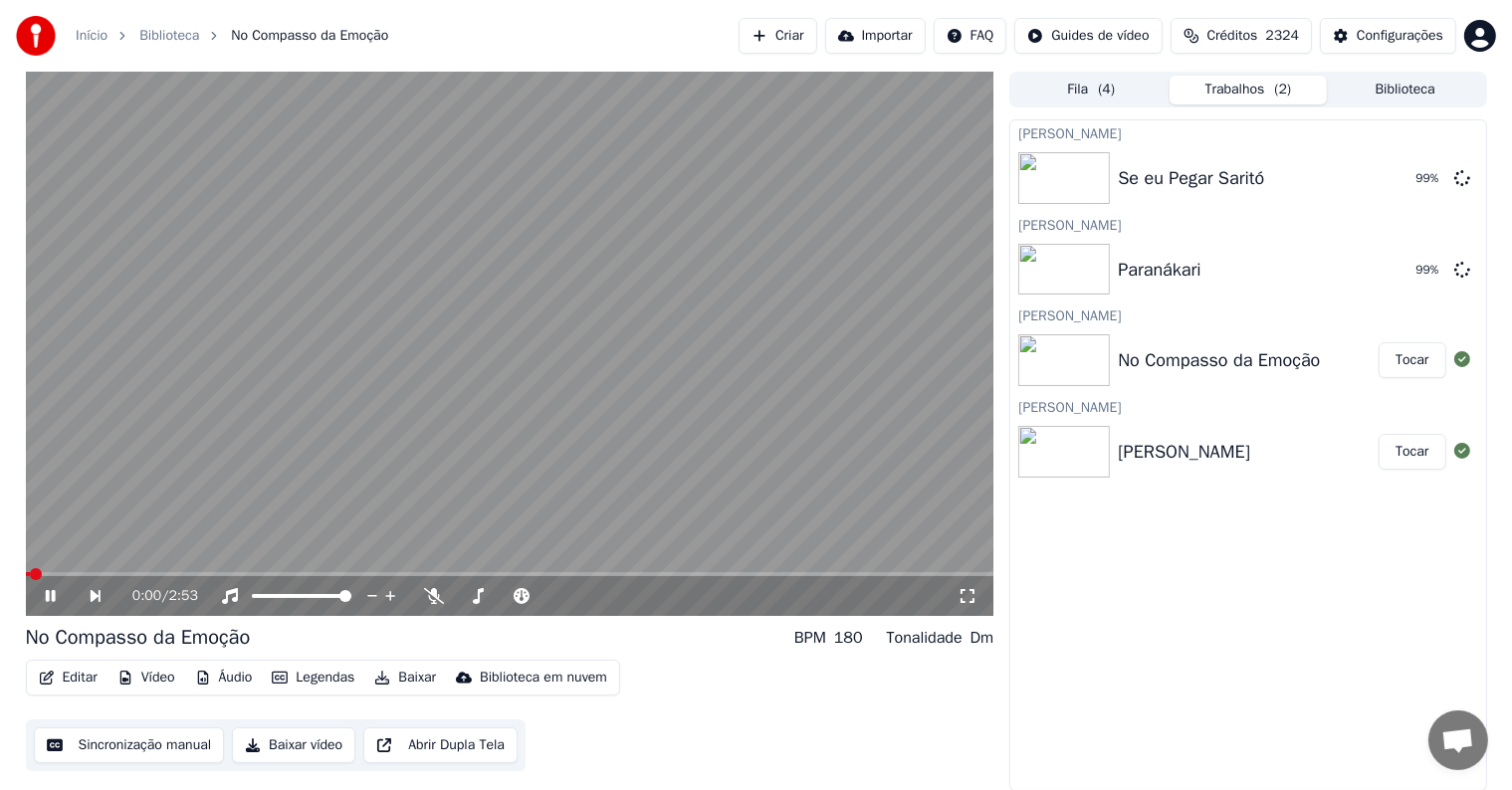 click at bounding box center [510, 343] 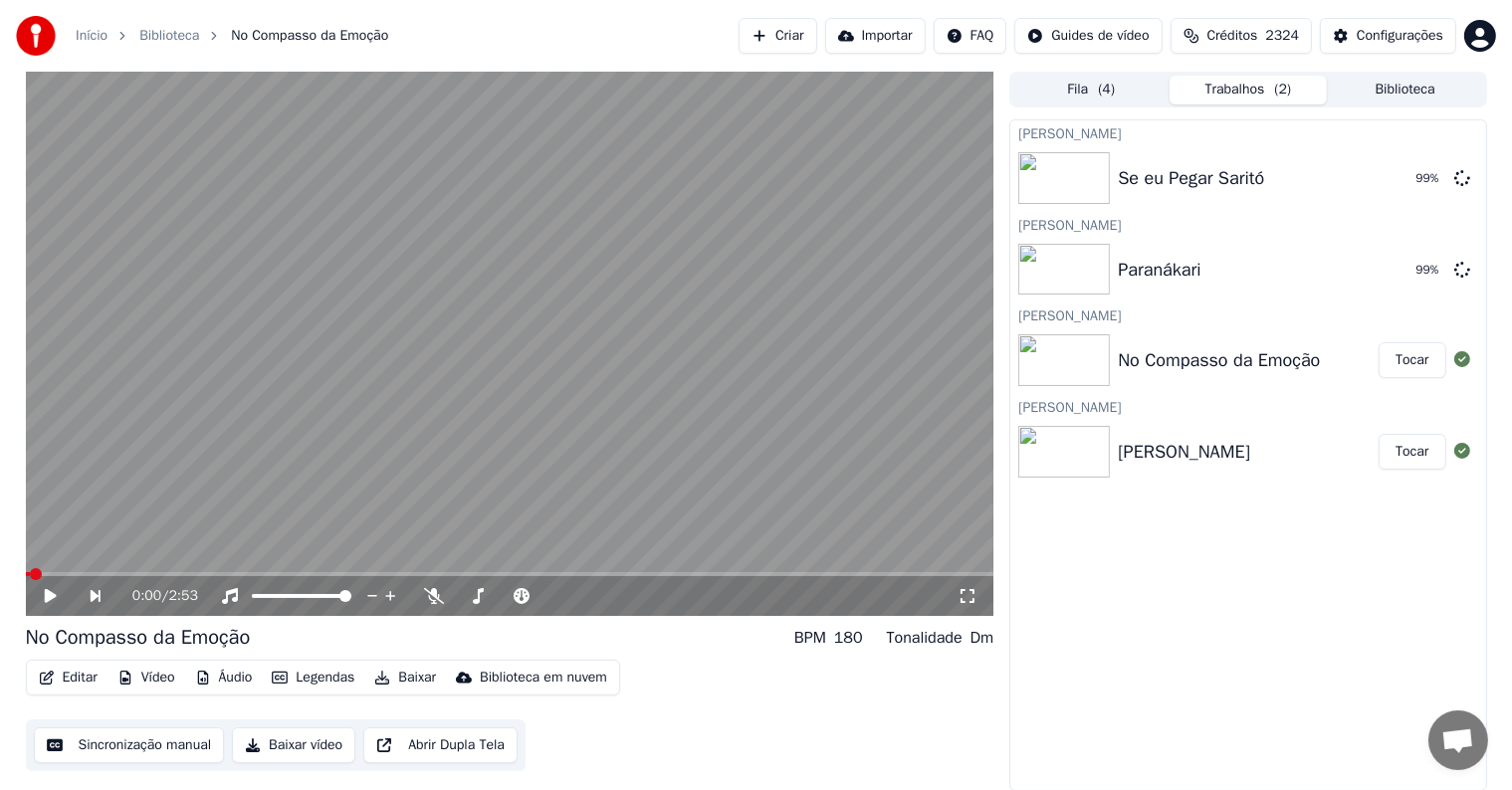 click on "Editar" at bounding box center [68, 678] 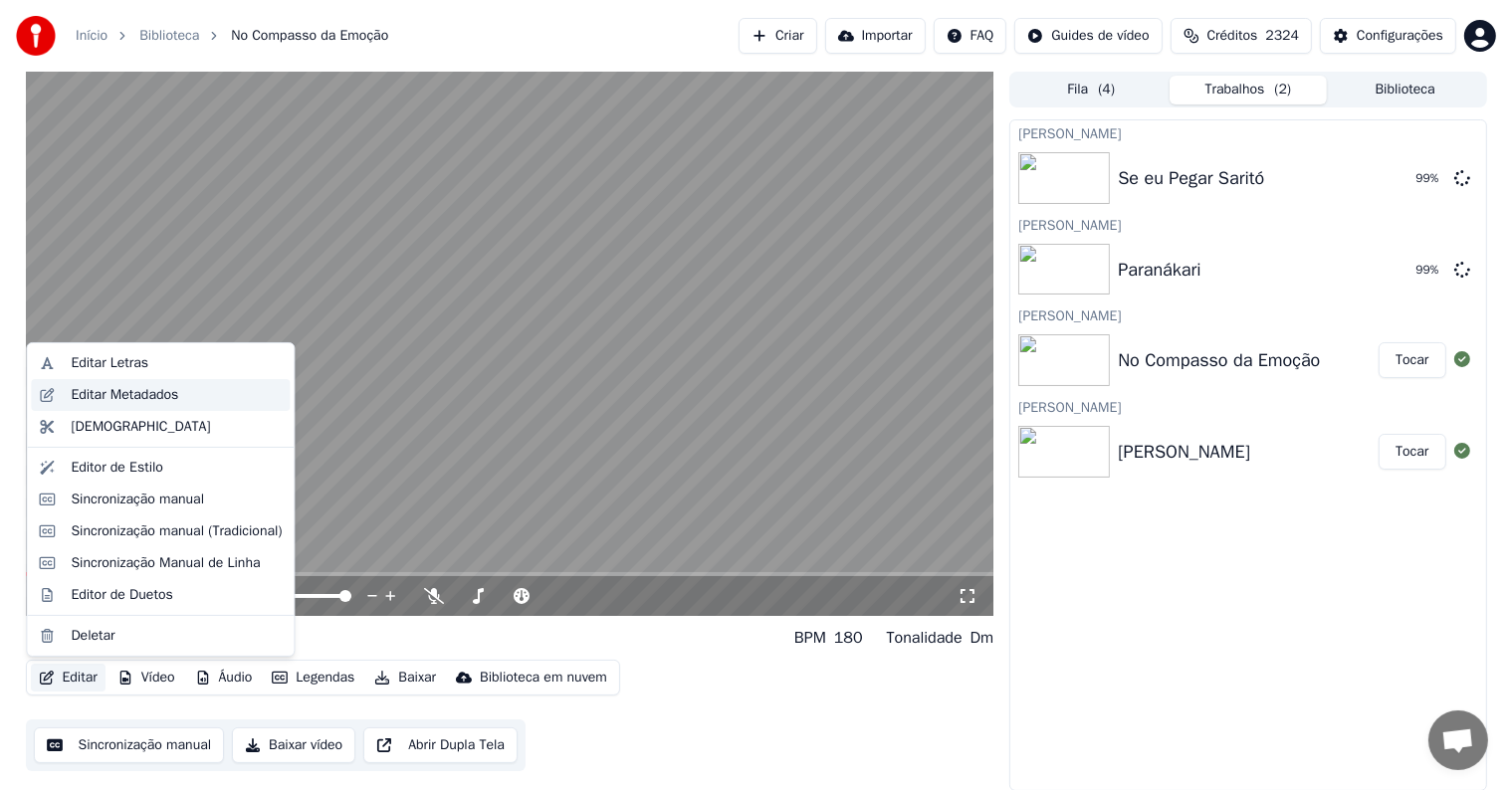 click on "Editar Metadados" at bounding box center [124, 395] 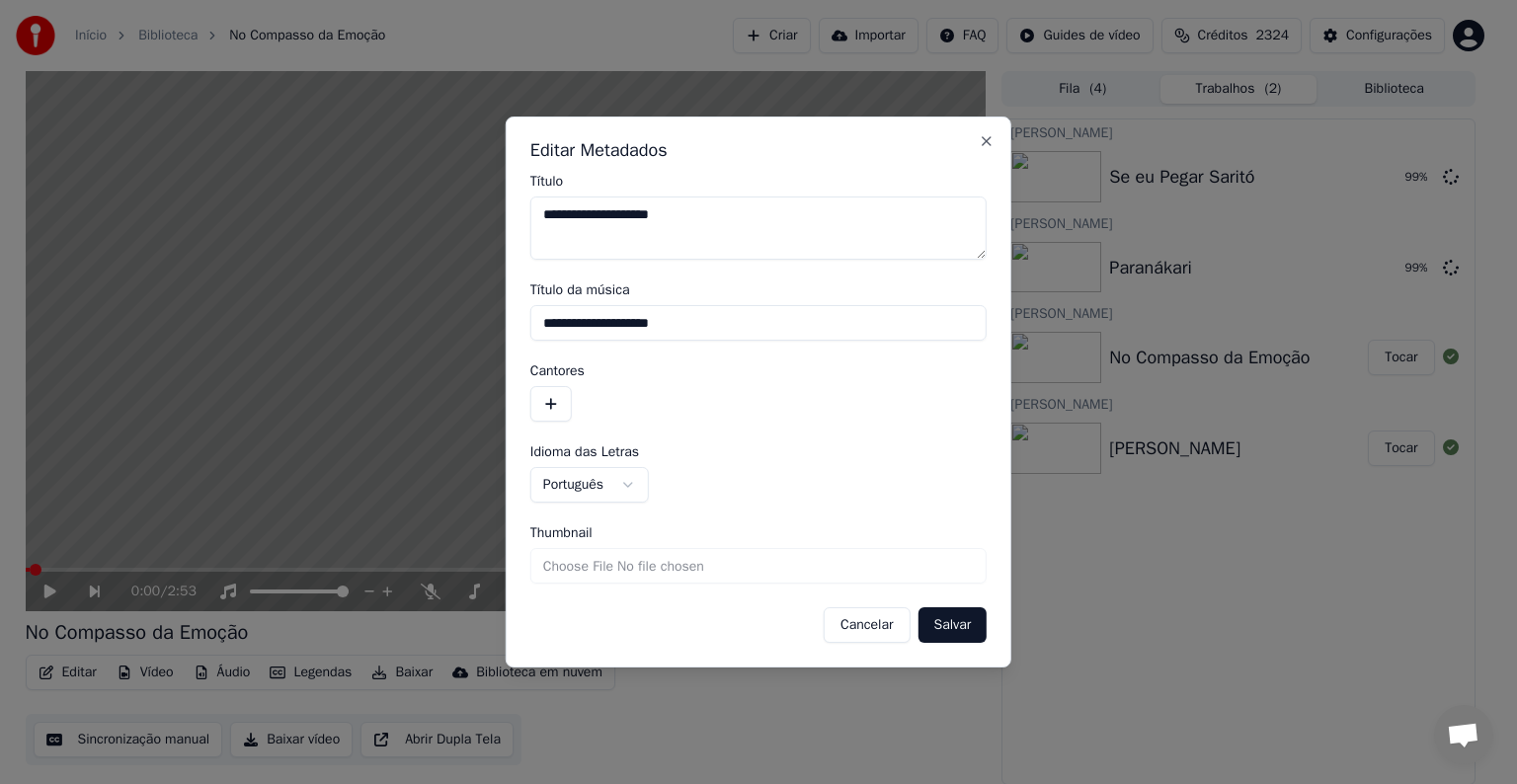 drag, startPoint x: 738, startPoint y: 328, endPoint x: 528, endPoint y: 307, distance: 211.04739 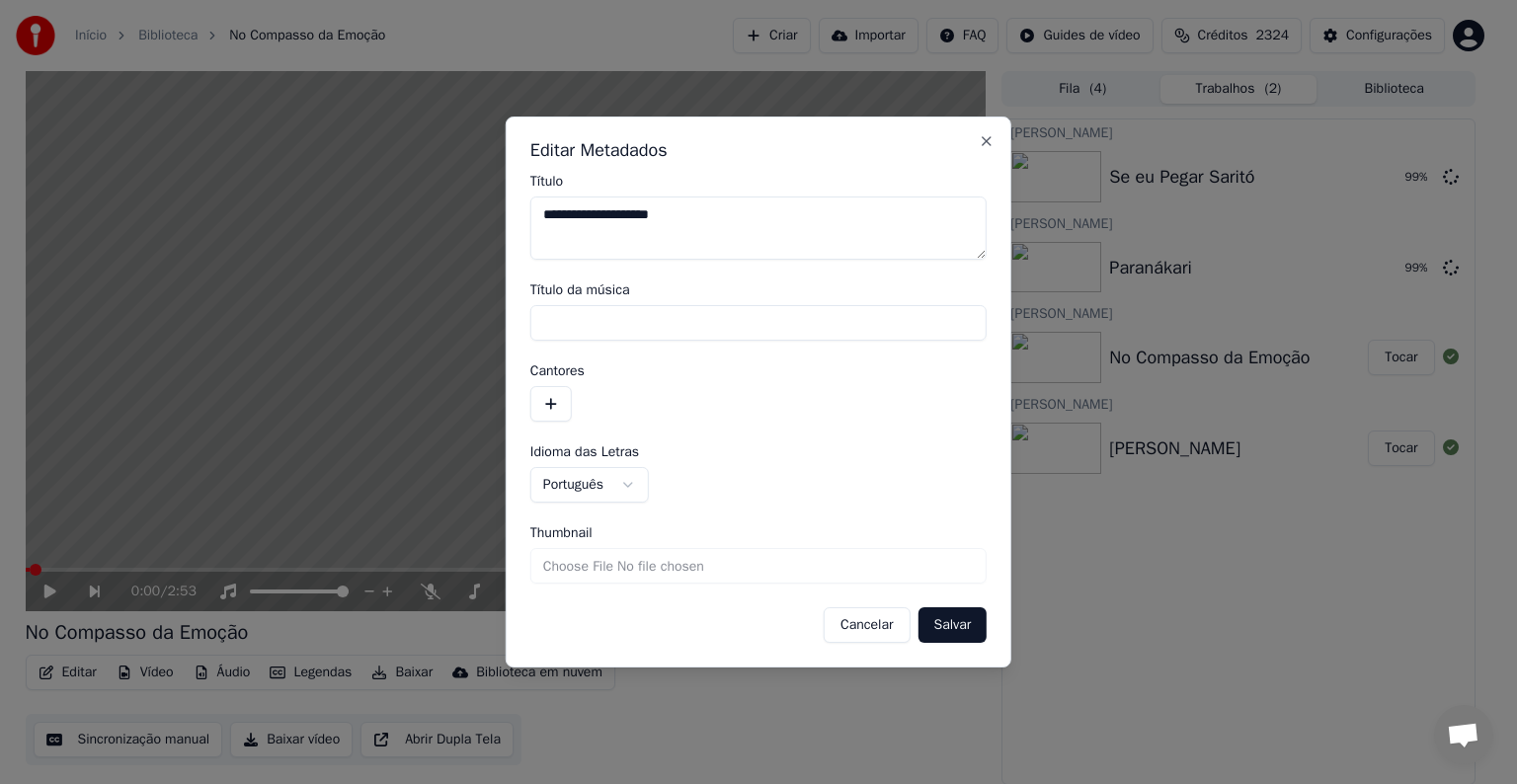 type 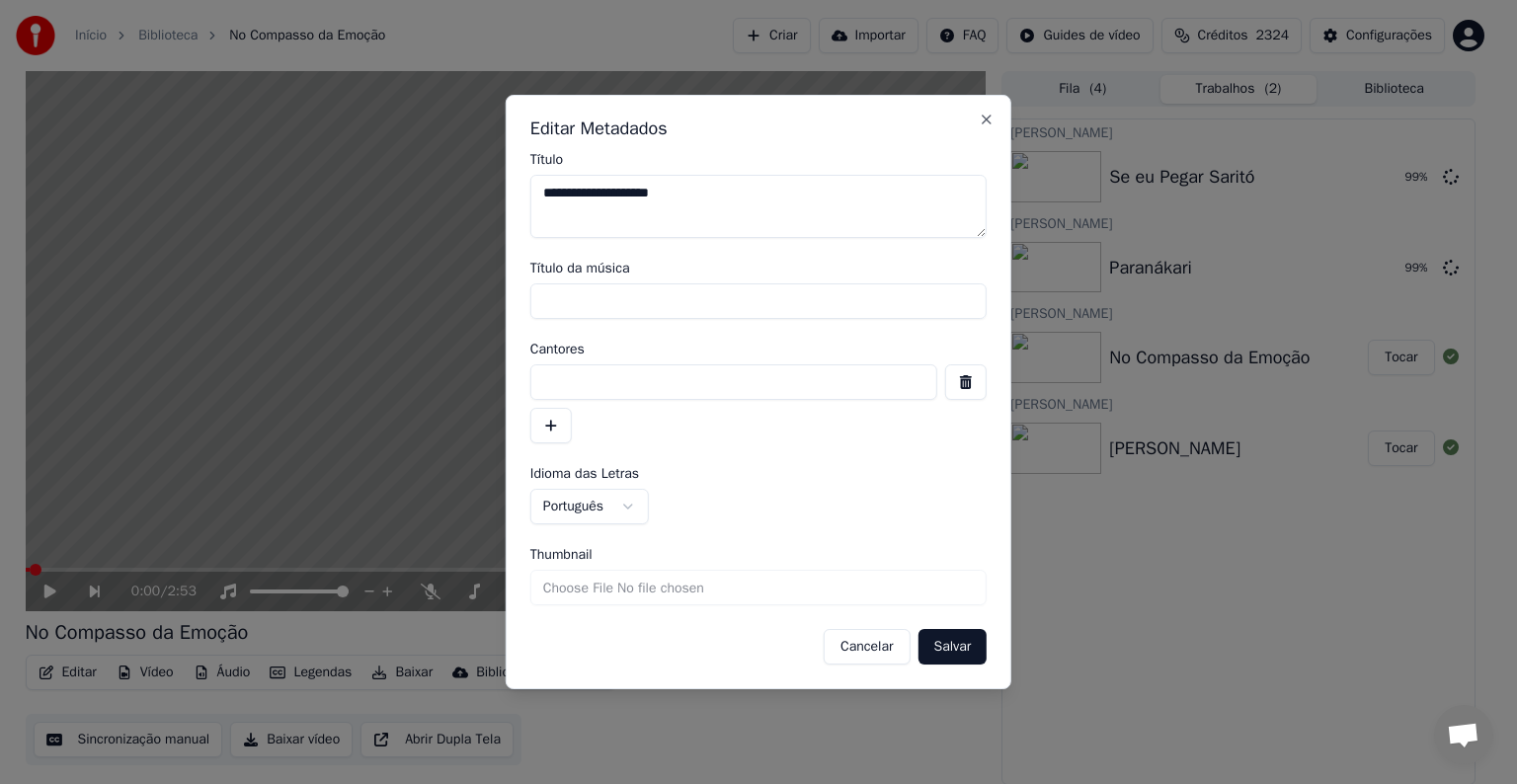 click at bounding box center [734, 382] 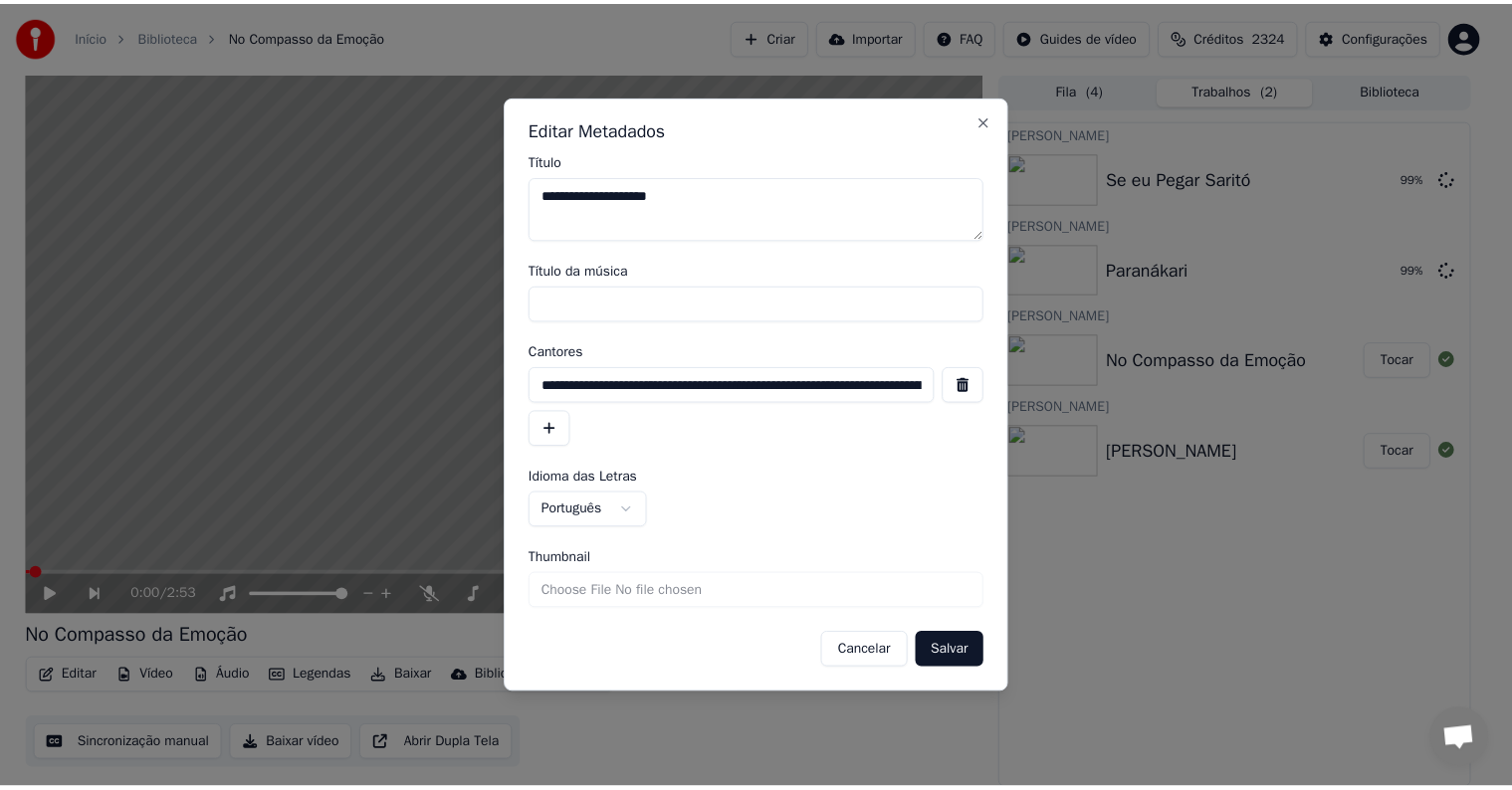 scroll, scrollTop: 0, scrollLeft: 11151, axis: horizontal 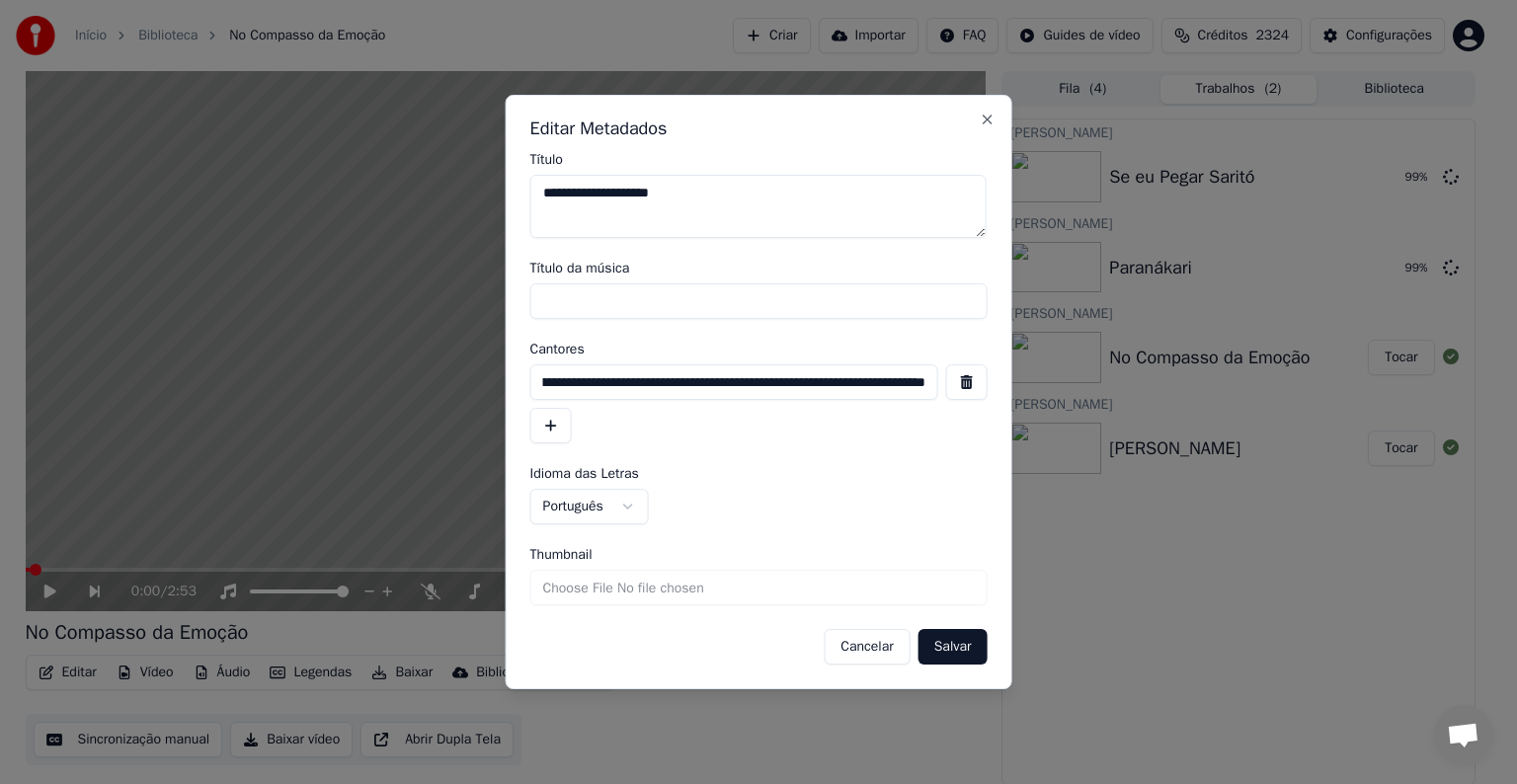 click at bounding box center [966, 382] 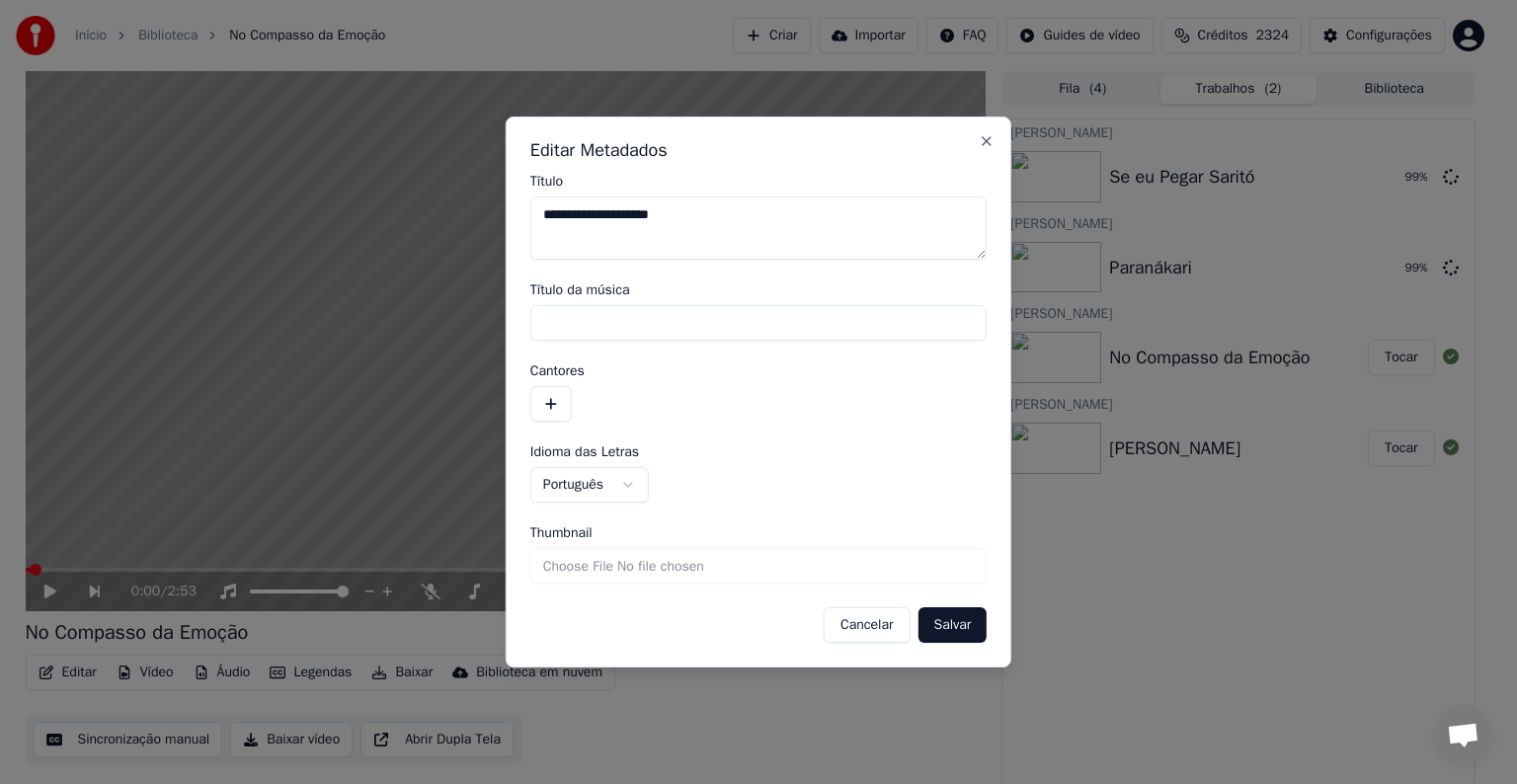 click at bounding box center (551, 404) 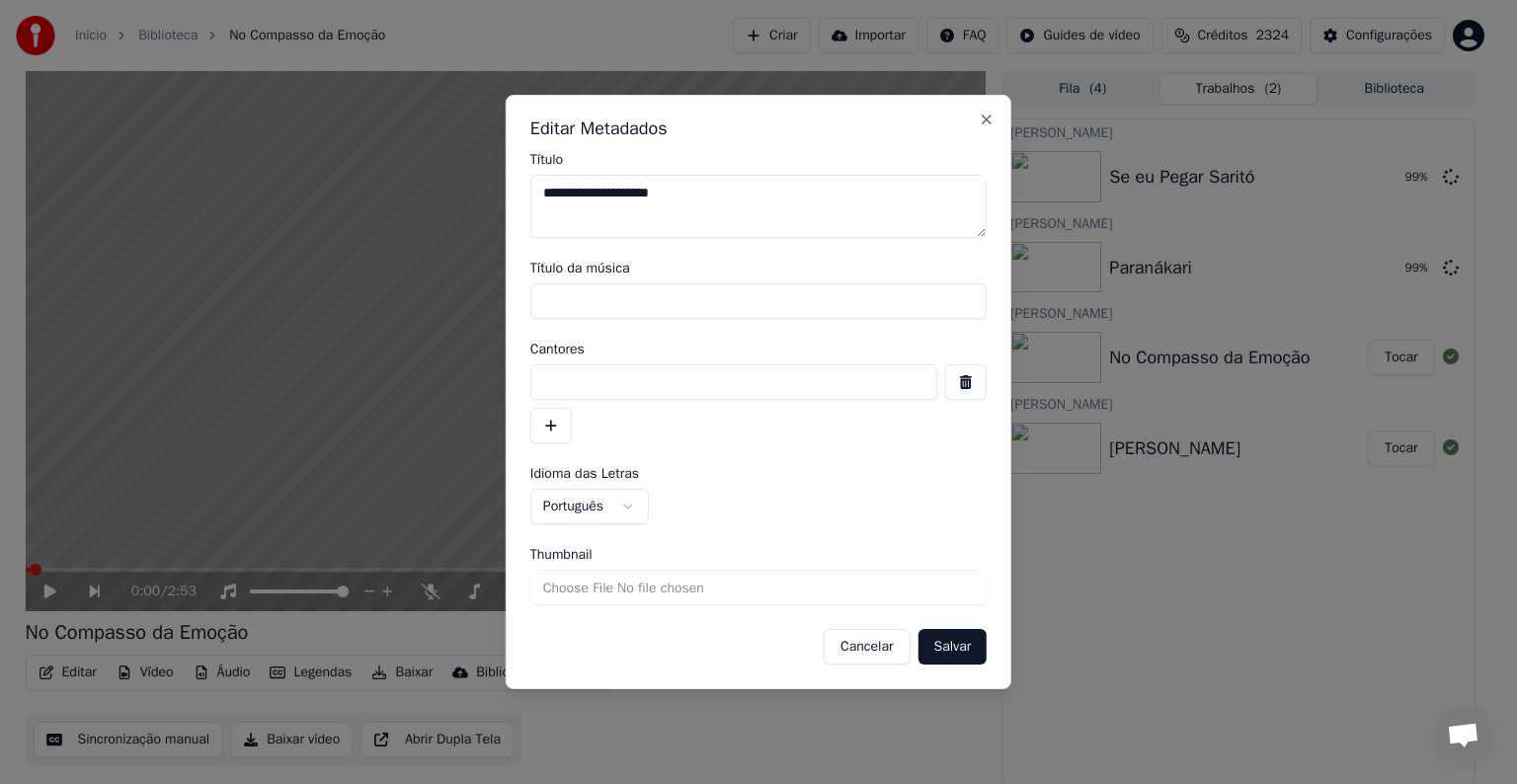 click at bounding box center (734, 382) 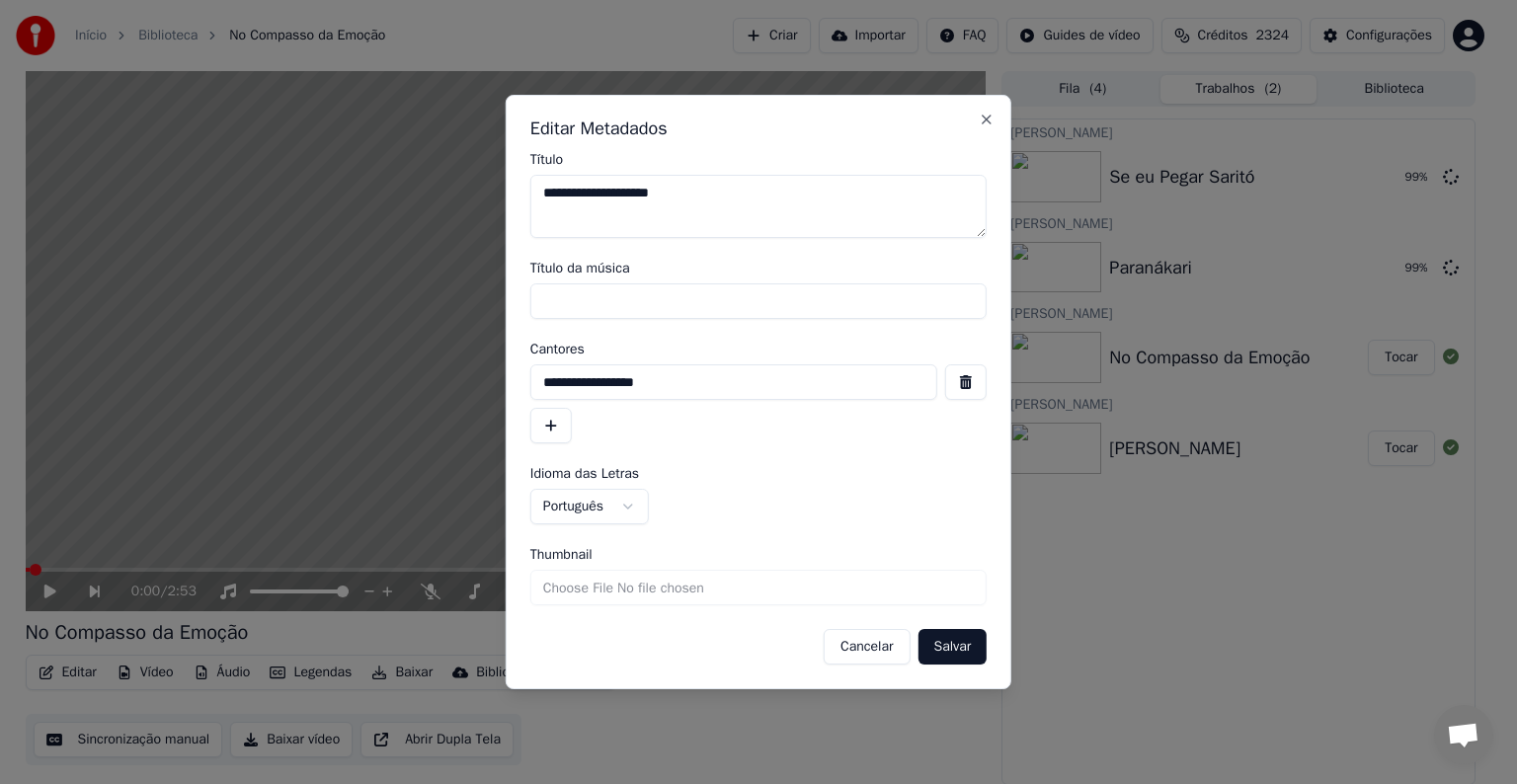 click on "**********" at bounding box center [734, 382] 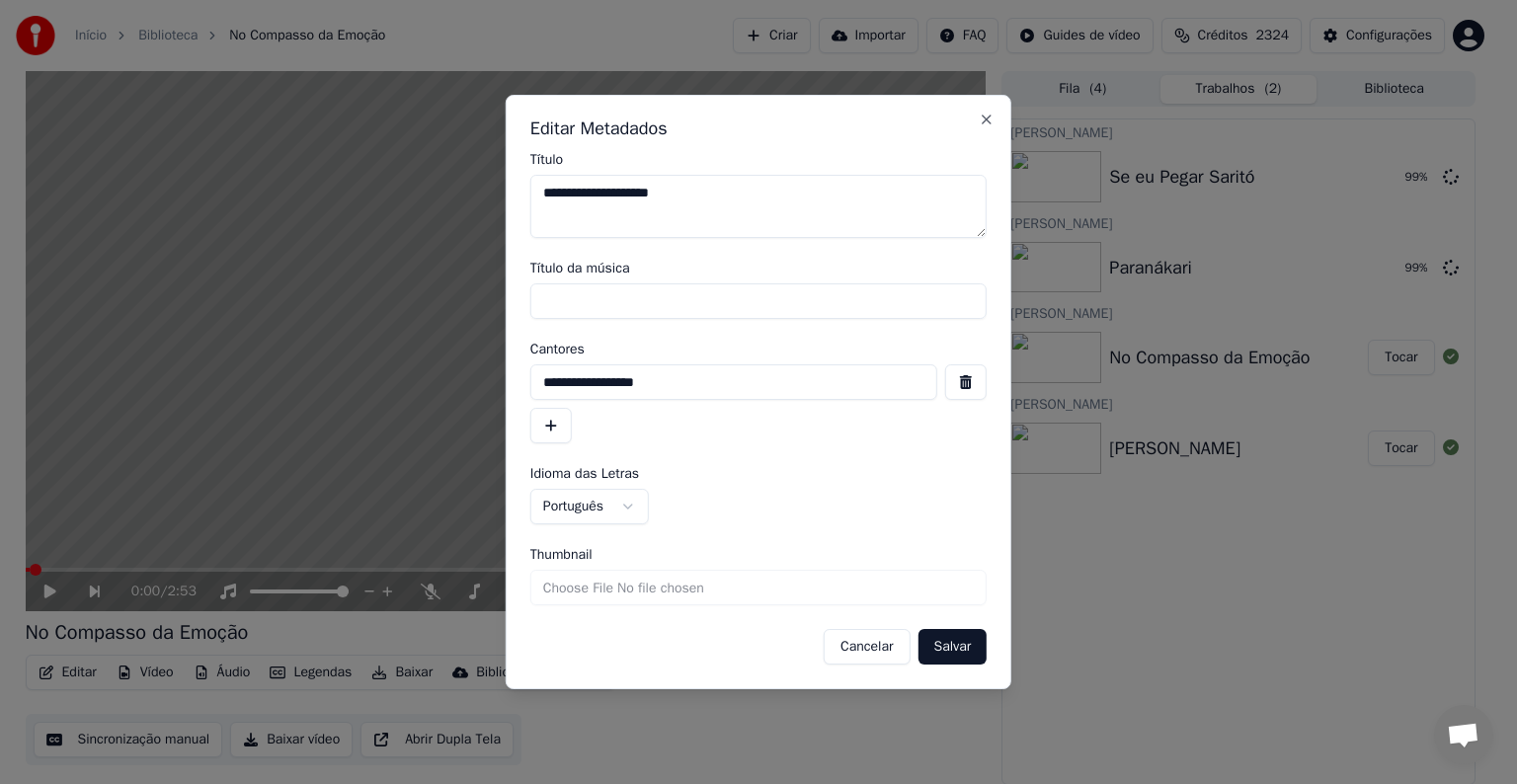 type on "**********" 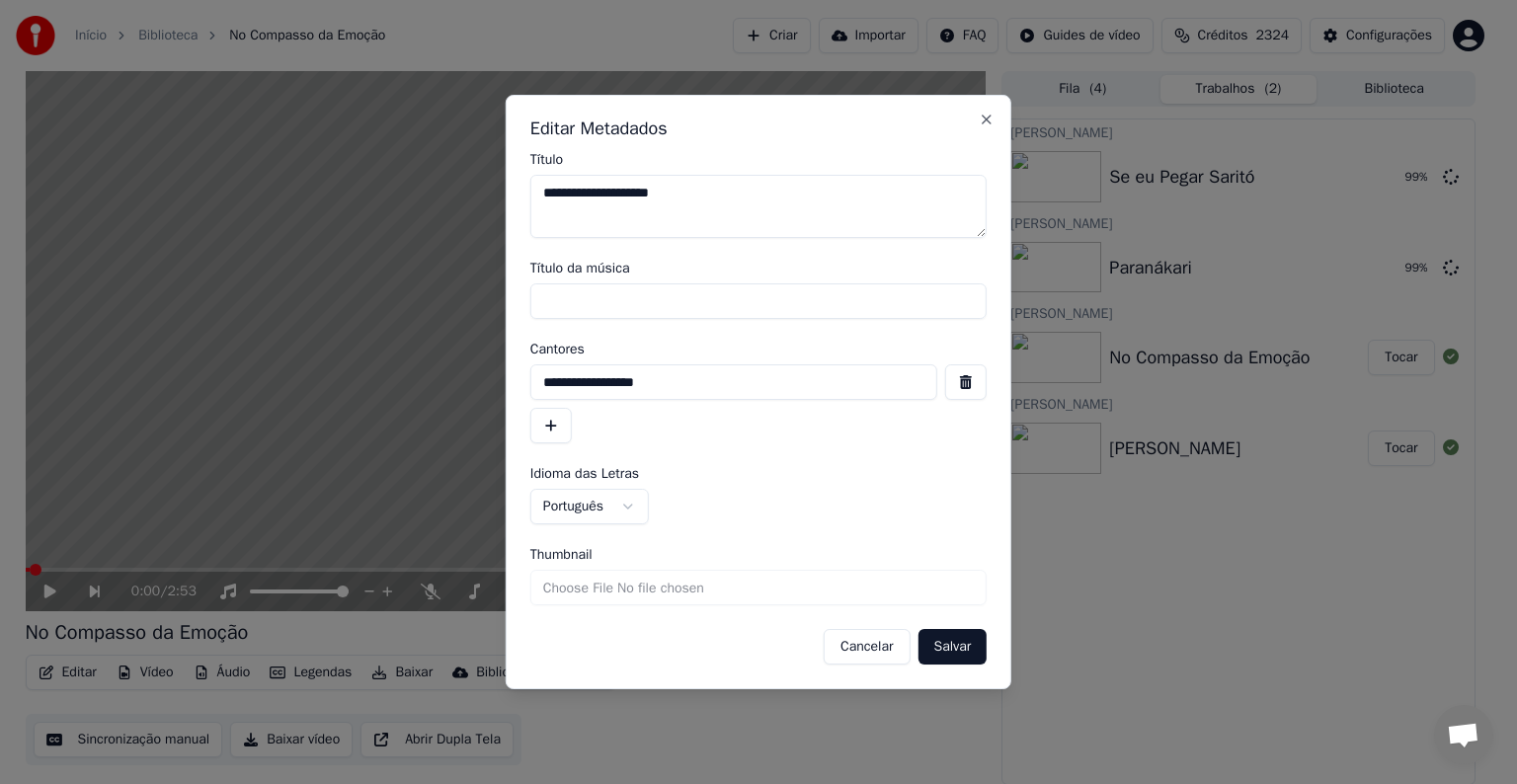 click on "**********" at bounding box center [758, 496] 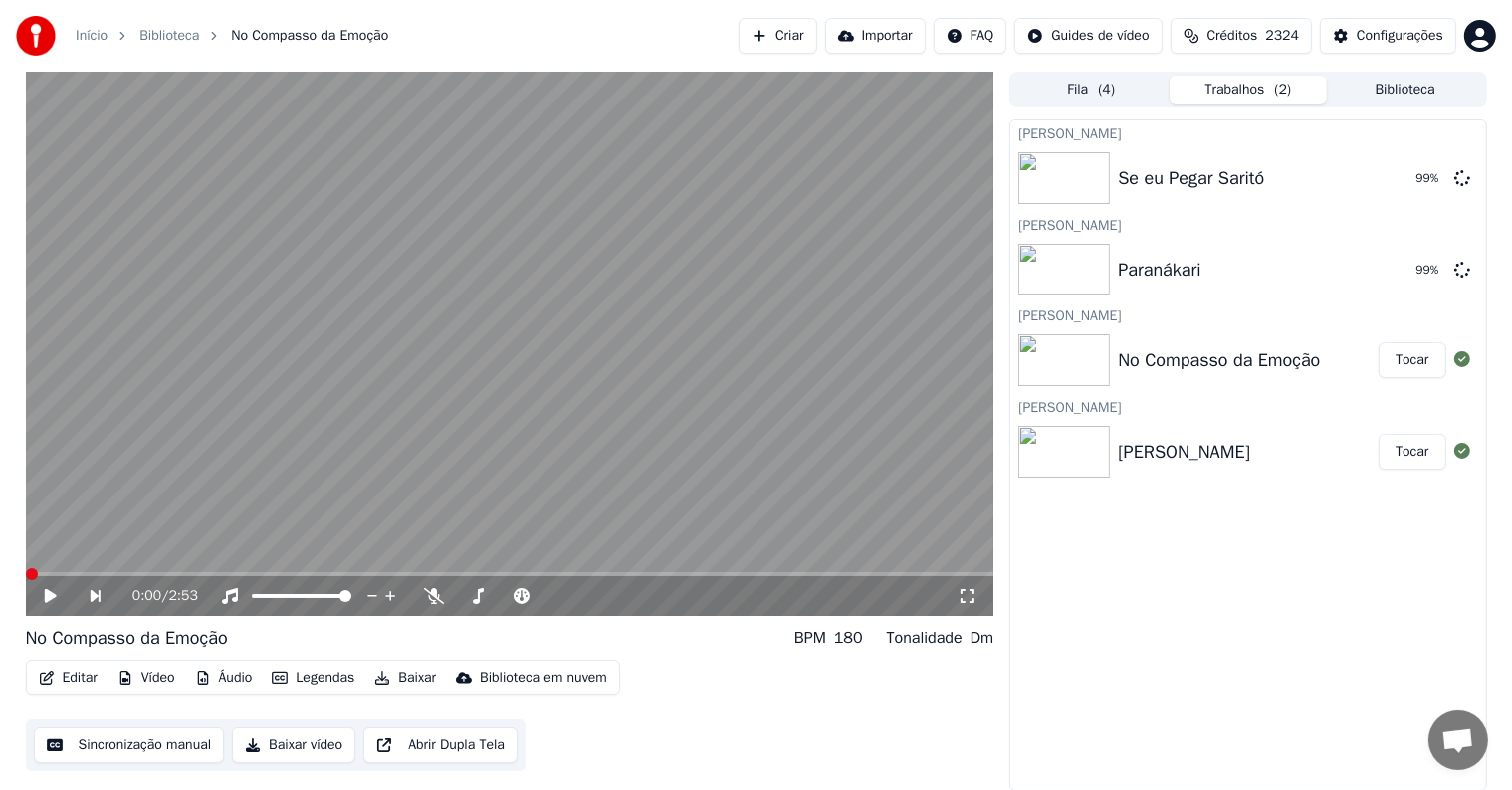 click 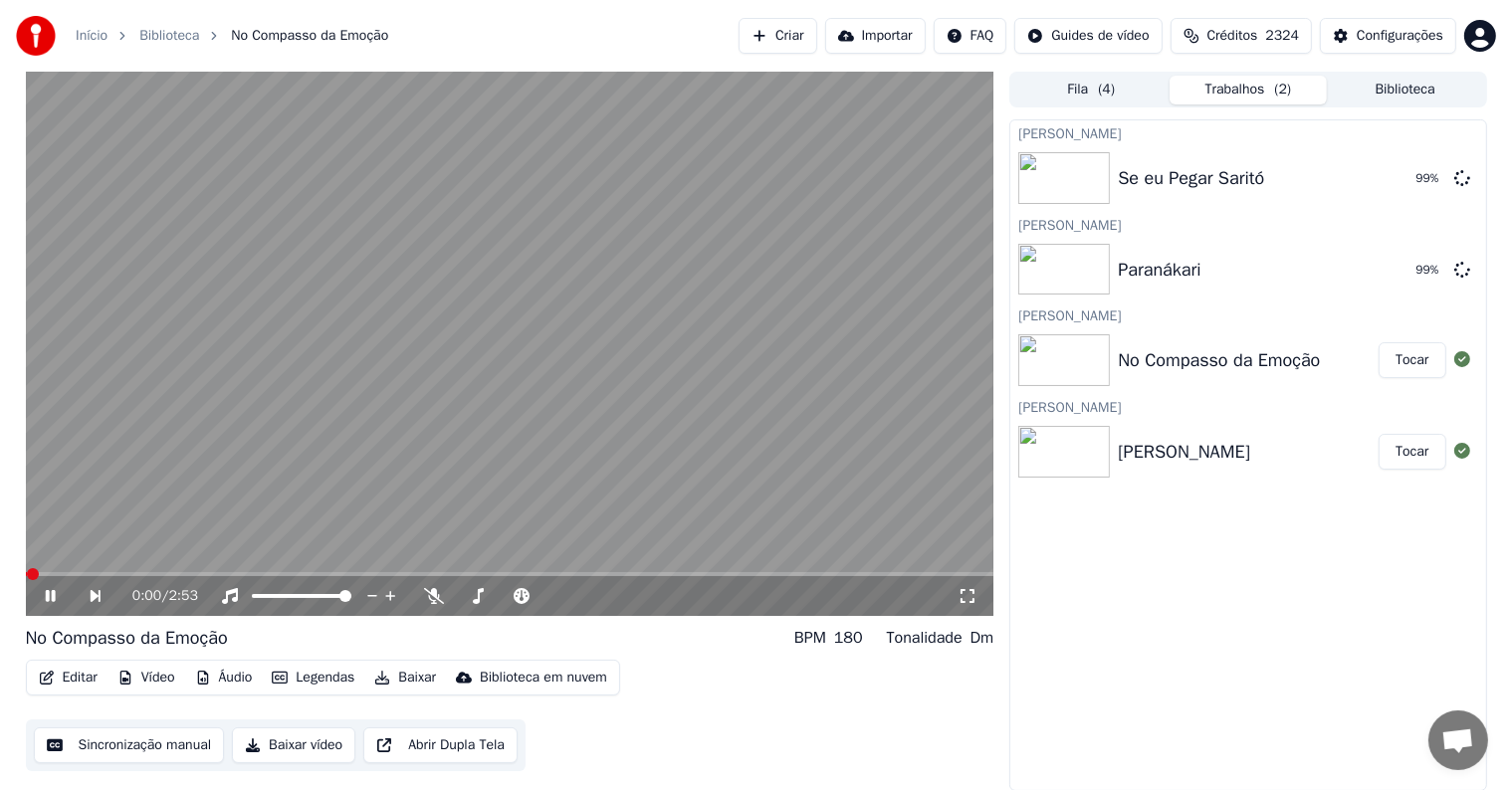 click 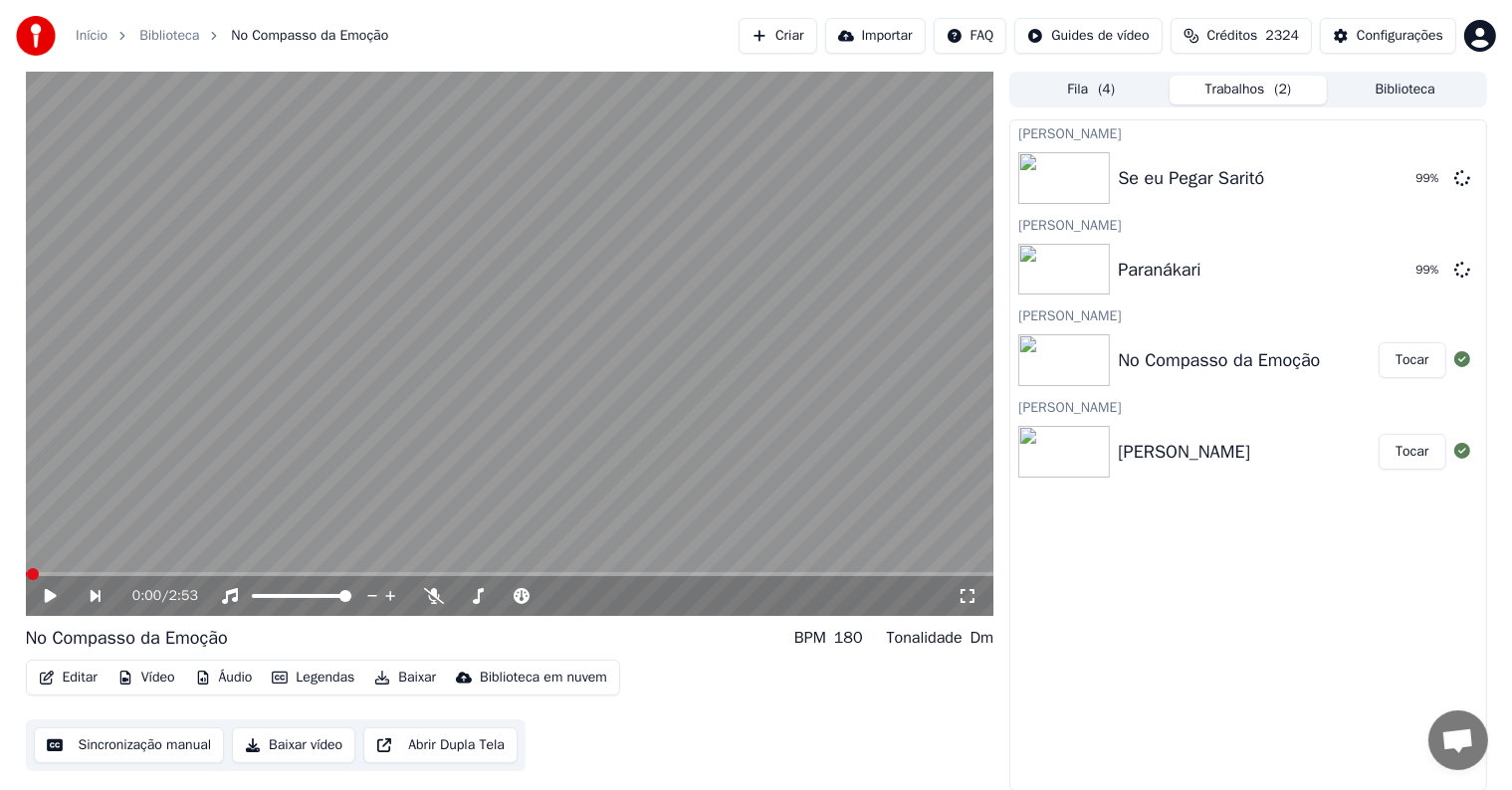 click on "Criar Karaokê Se eu Pegar Saritó 99 % Criar Karaokê Paranákari 99 % Criar Karaokê No Compasso da Emoção Tocar Criar [PERSON_NAME] Tocar" at bounding box center [1247, 455] 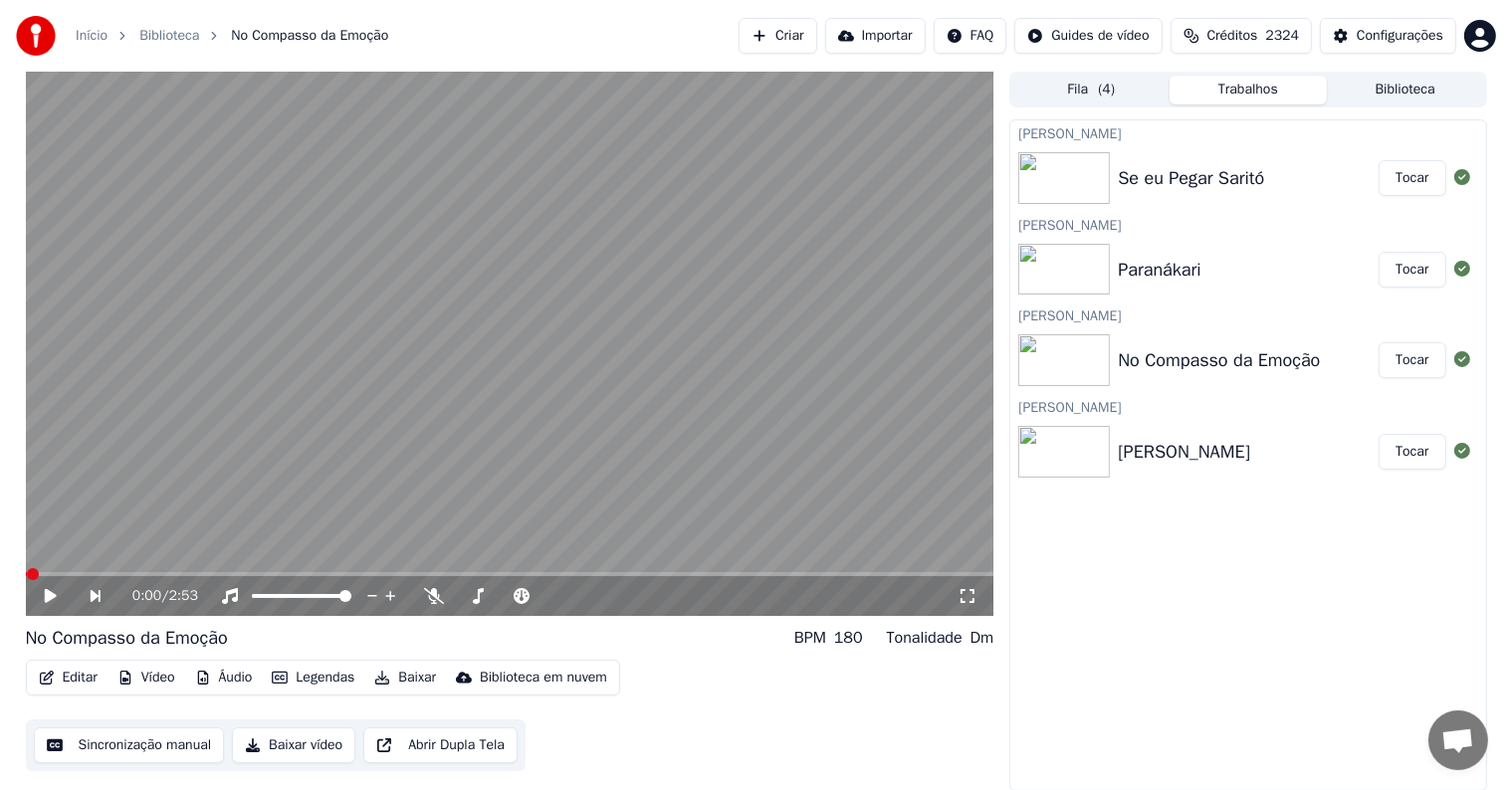 click on "Tocar" at bounding box center (1411, 452) 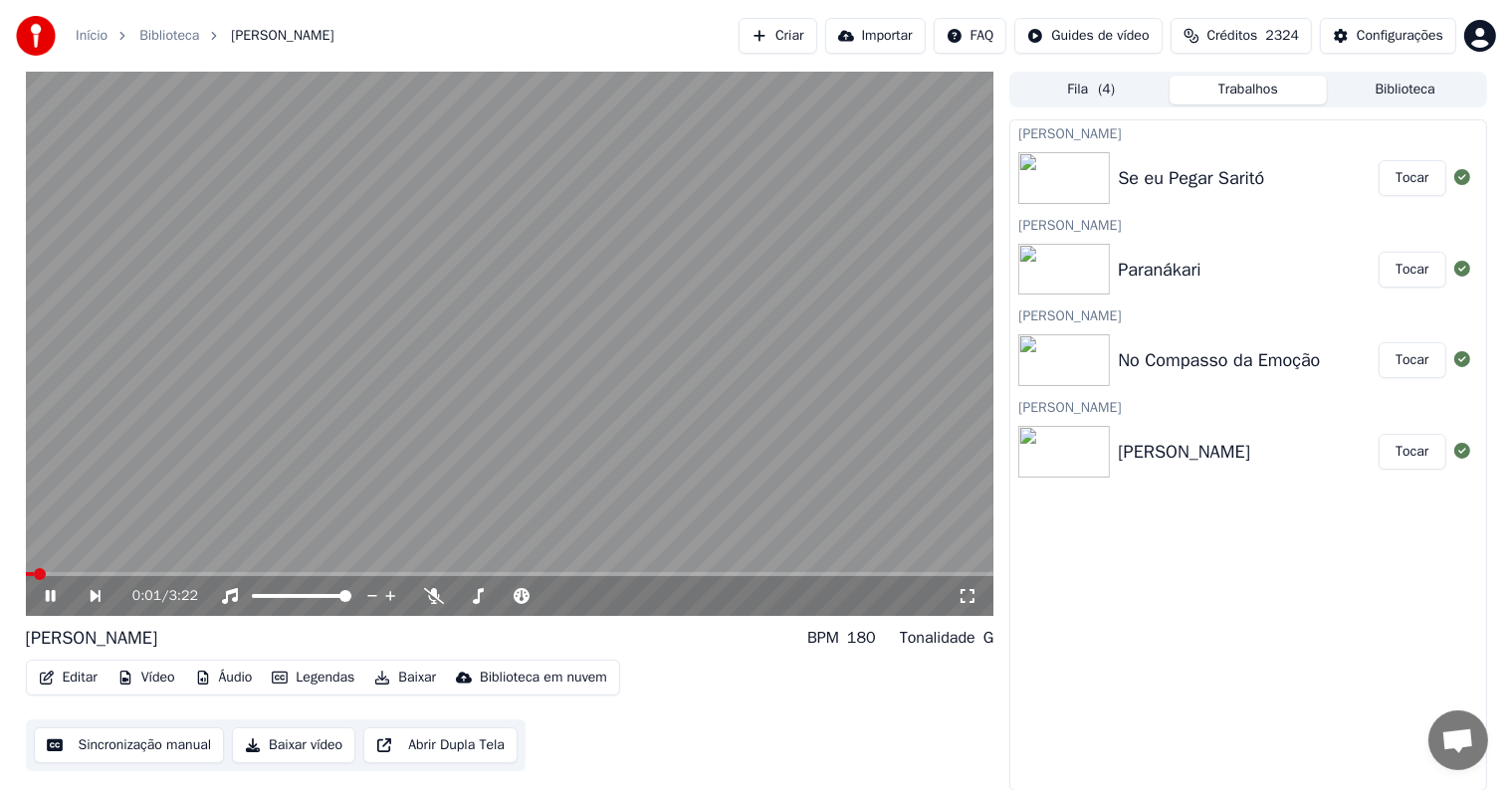 click at bounding box center [510, 343] 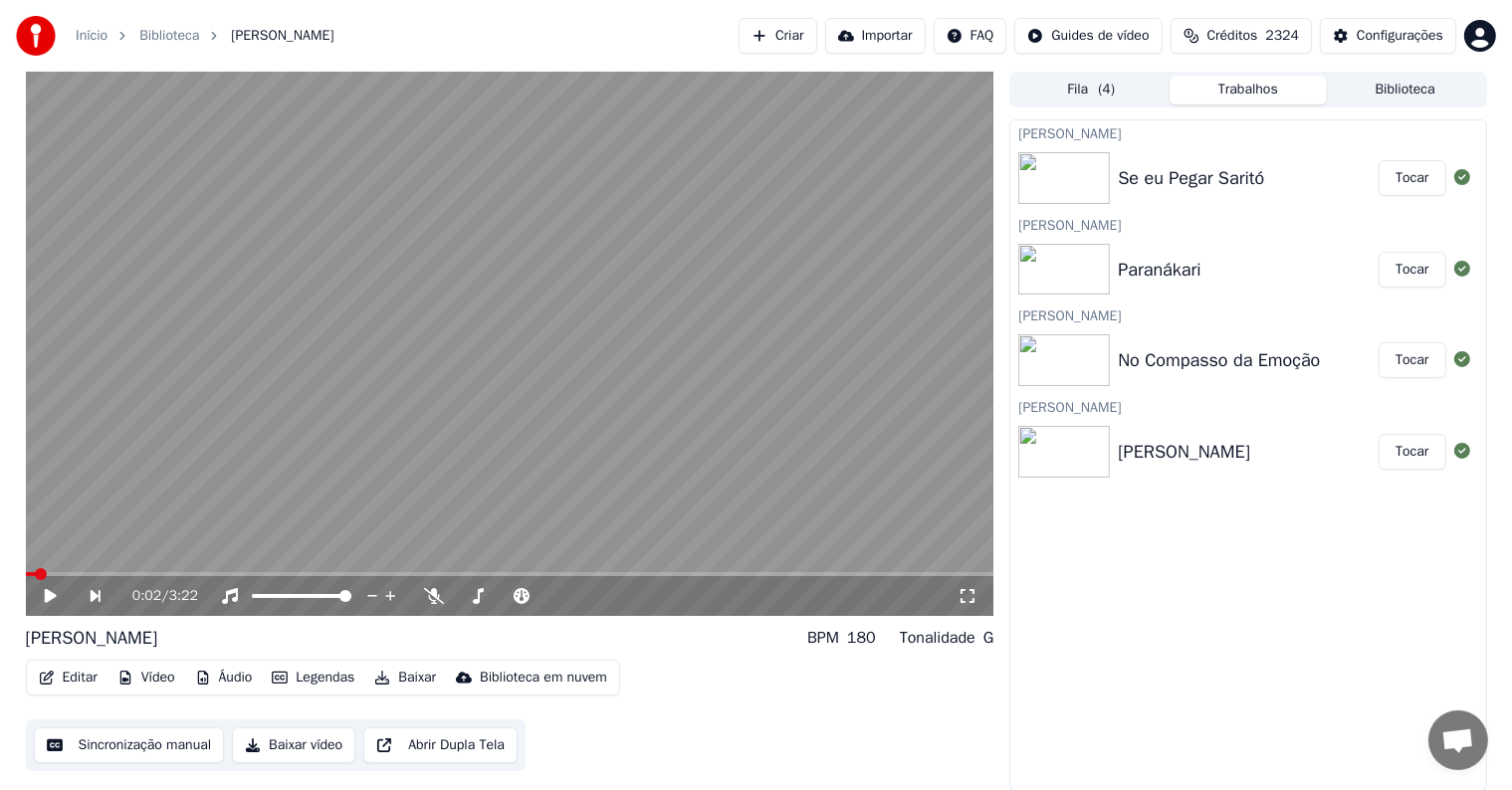 click on "Sincronização manual" at bounding box center [129, 745] 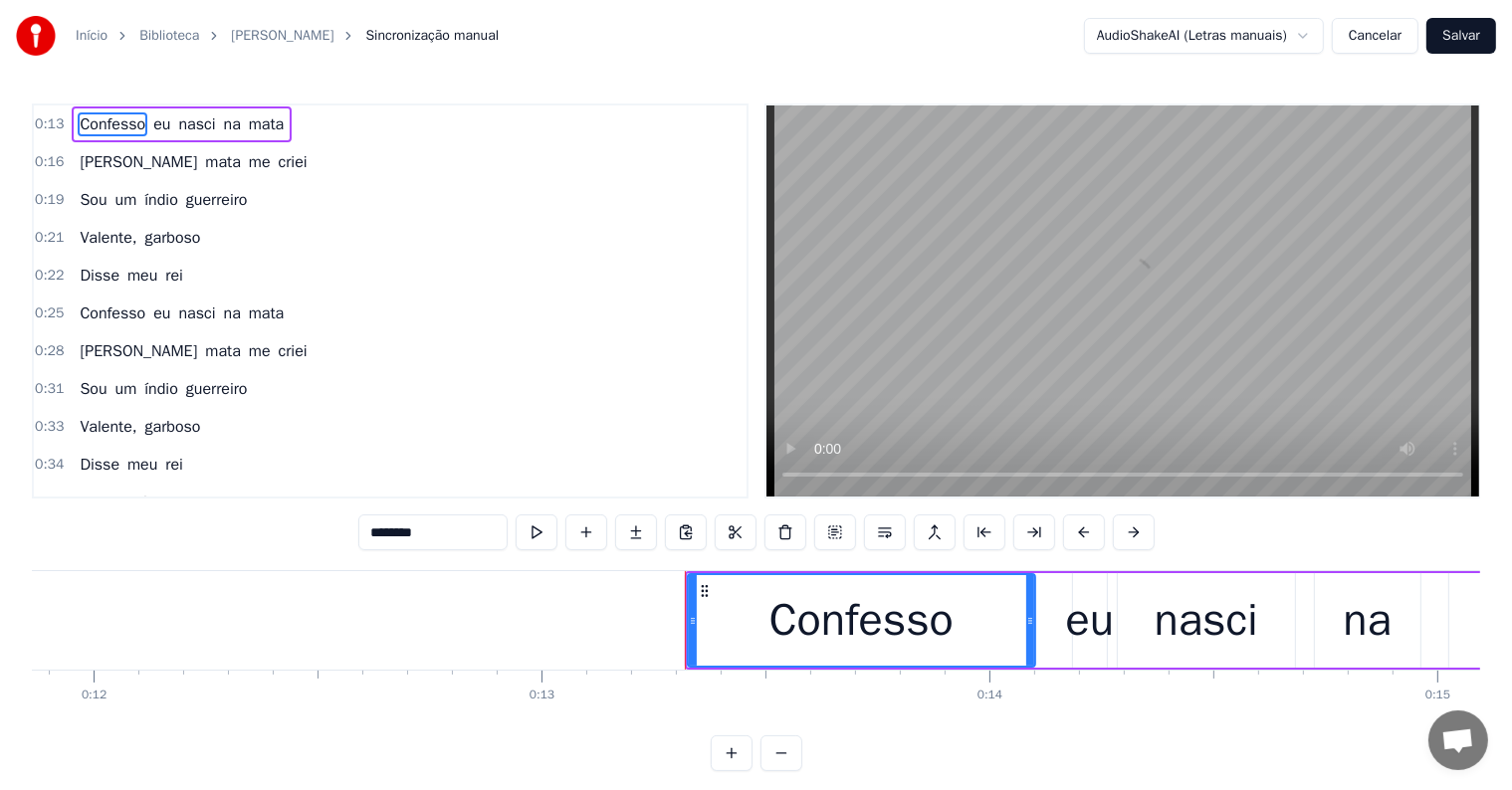 scroll, scrollTop: 0, scrollLeft: 5866, axis: horizontal 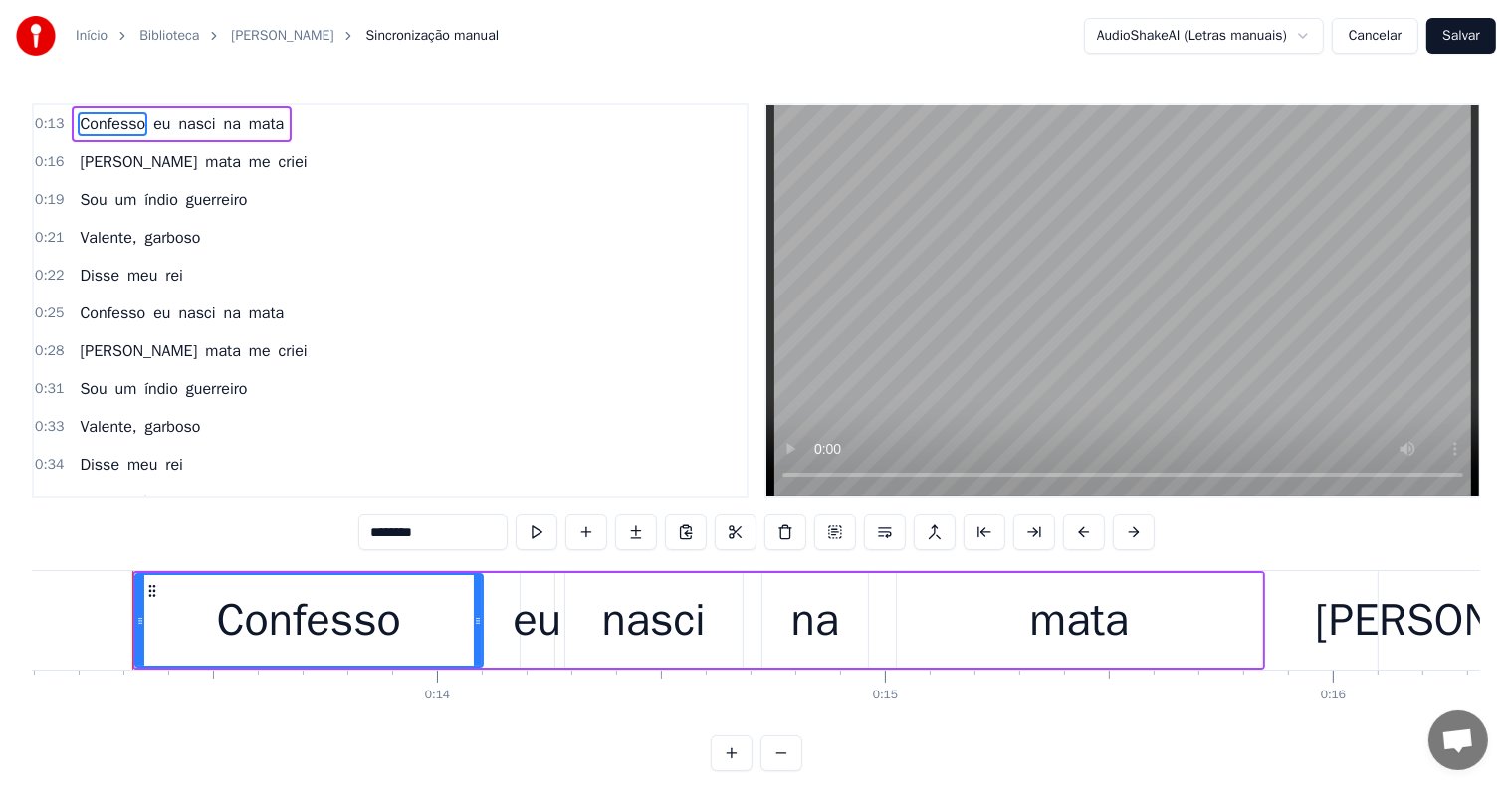 type 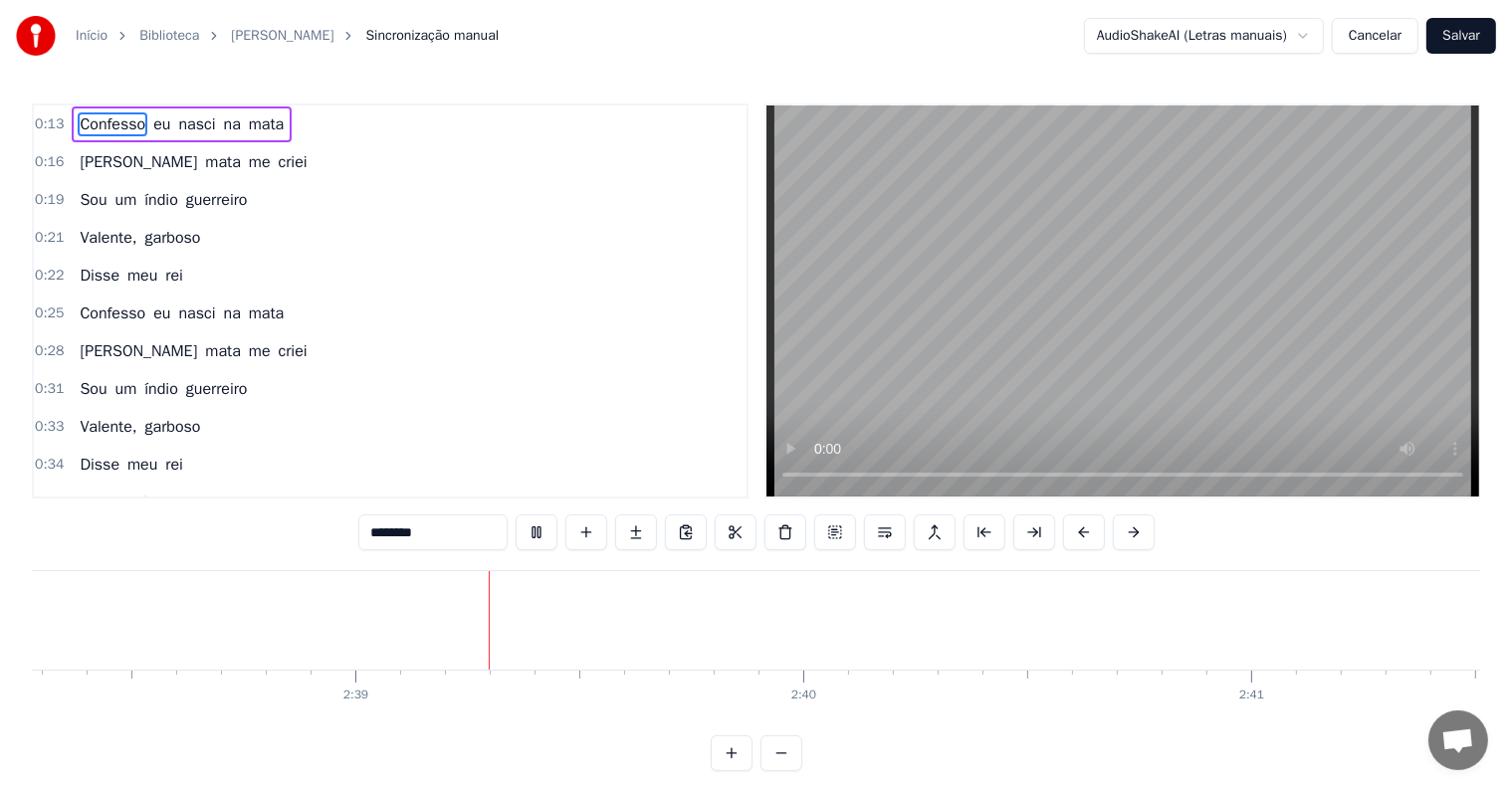 scroll, scrollTop: 0, scrollLeft: 70971, axis: horizontal 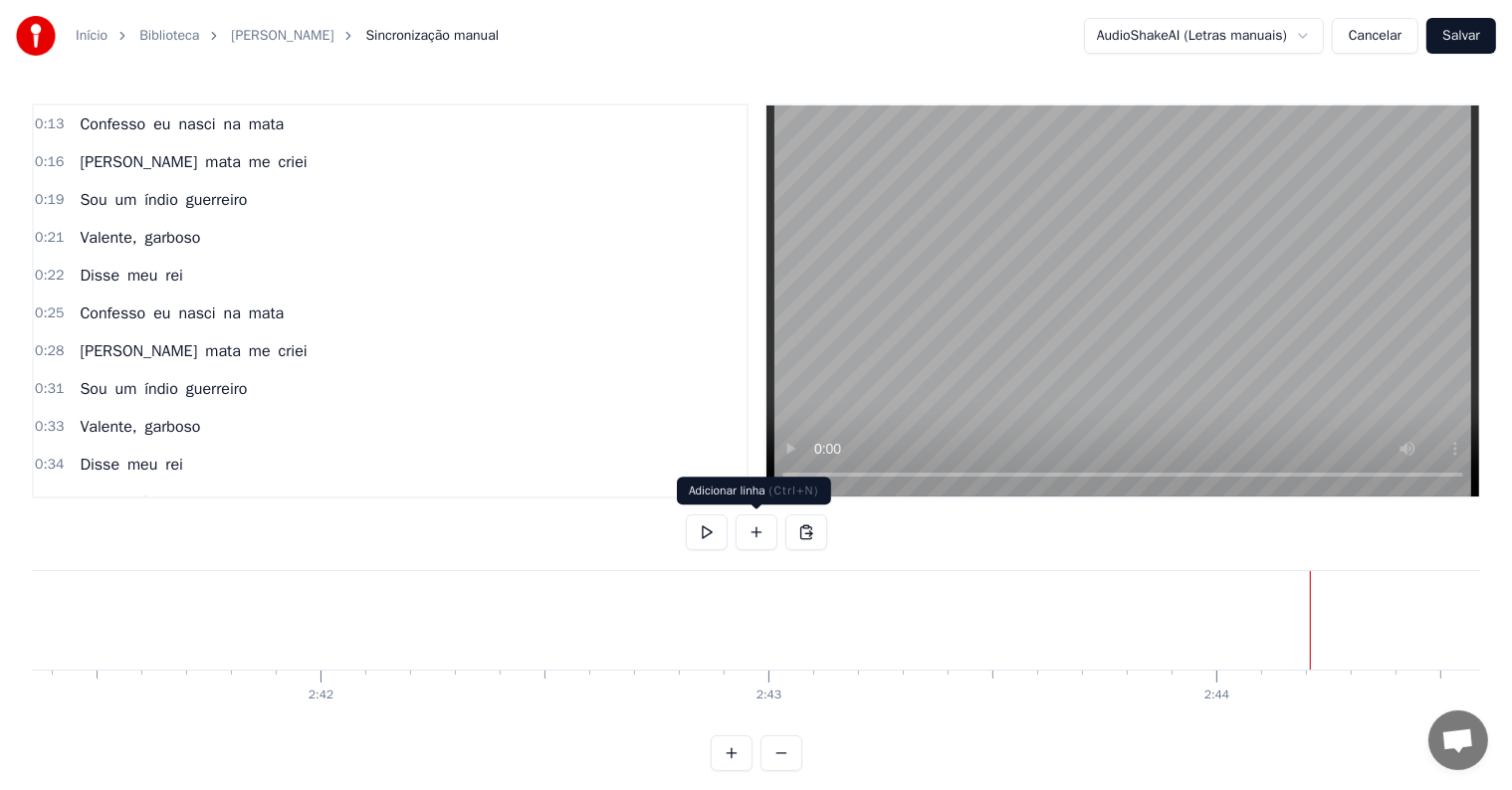 click at bounding box center [756, 532] 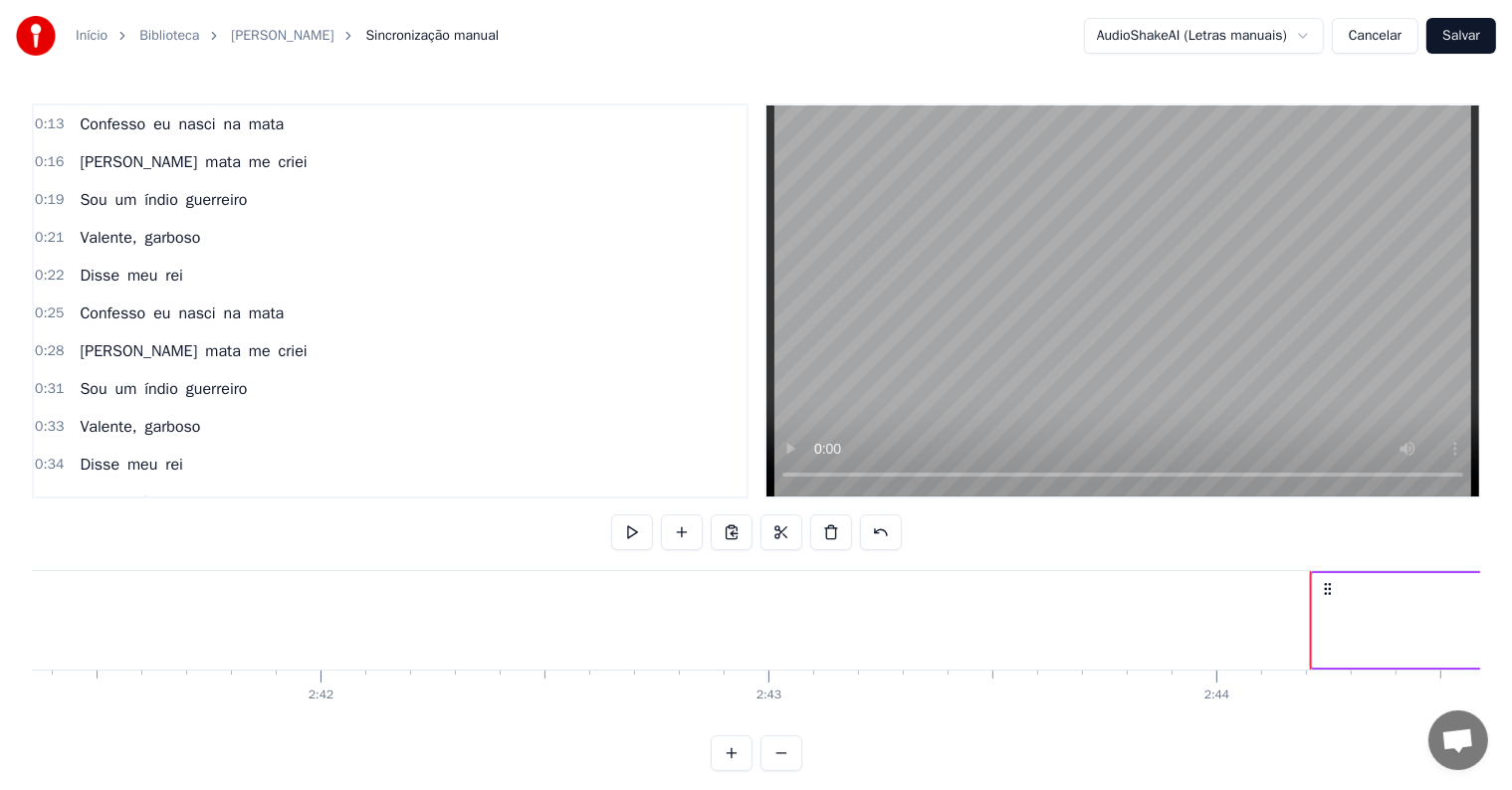 click on "<>" at bounding box center [1536, 620] 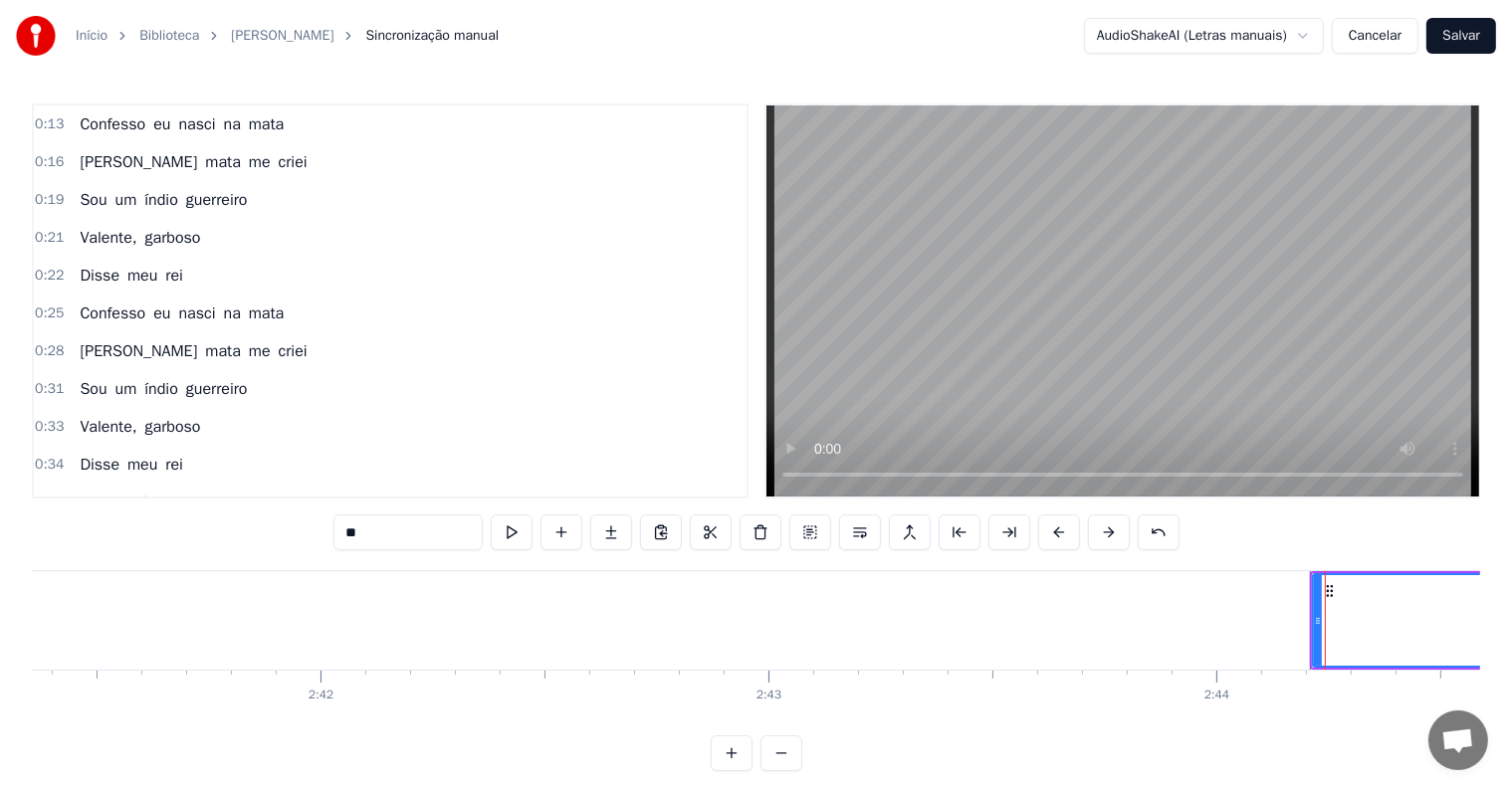 scroll, scrollTop: 30, scrollLeft: 0, axis: vertical 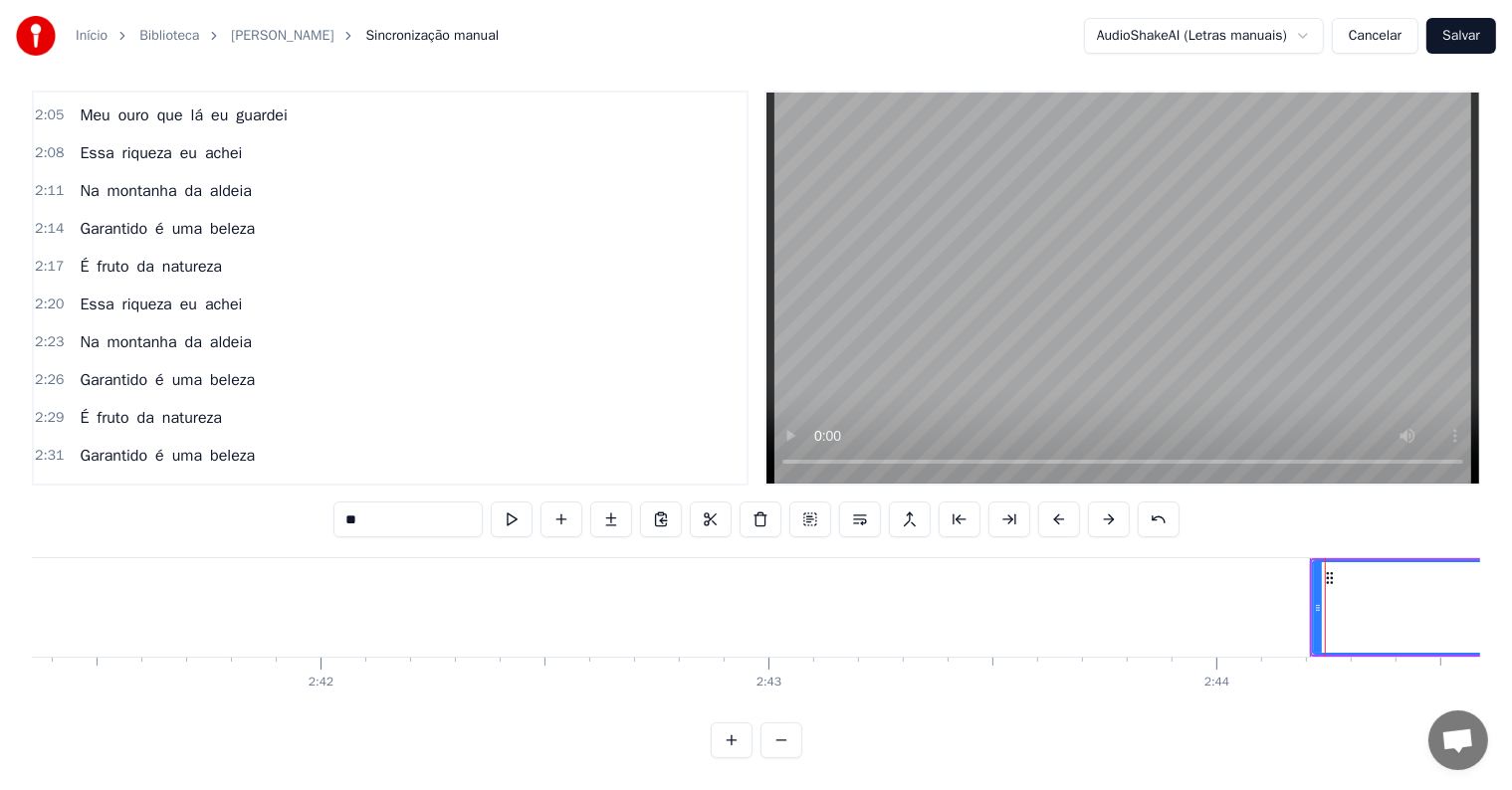 drag, startPoint x: 422, startPoint y: 501, endPoint x: 279, endPoint y: 501, distance: 143 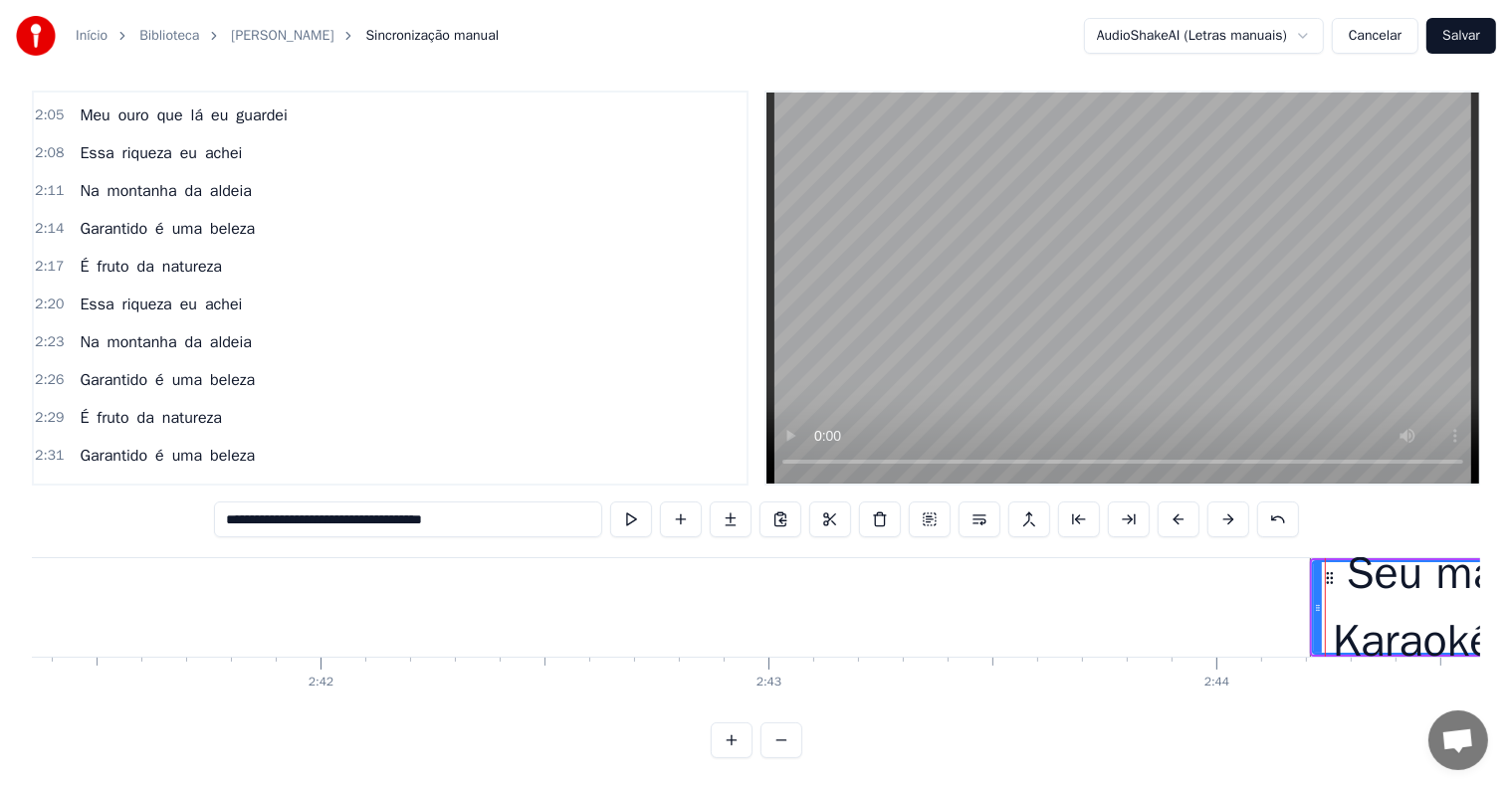 scroll, scrollTop: 0, scrollLeft: 73544, axis: horizontal 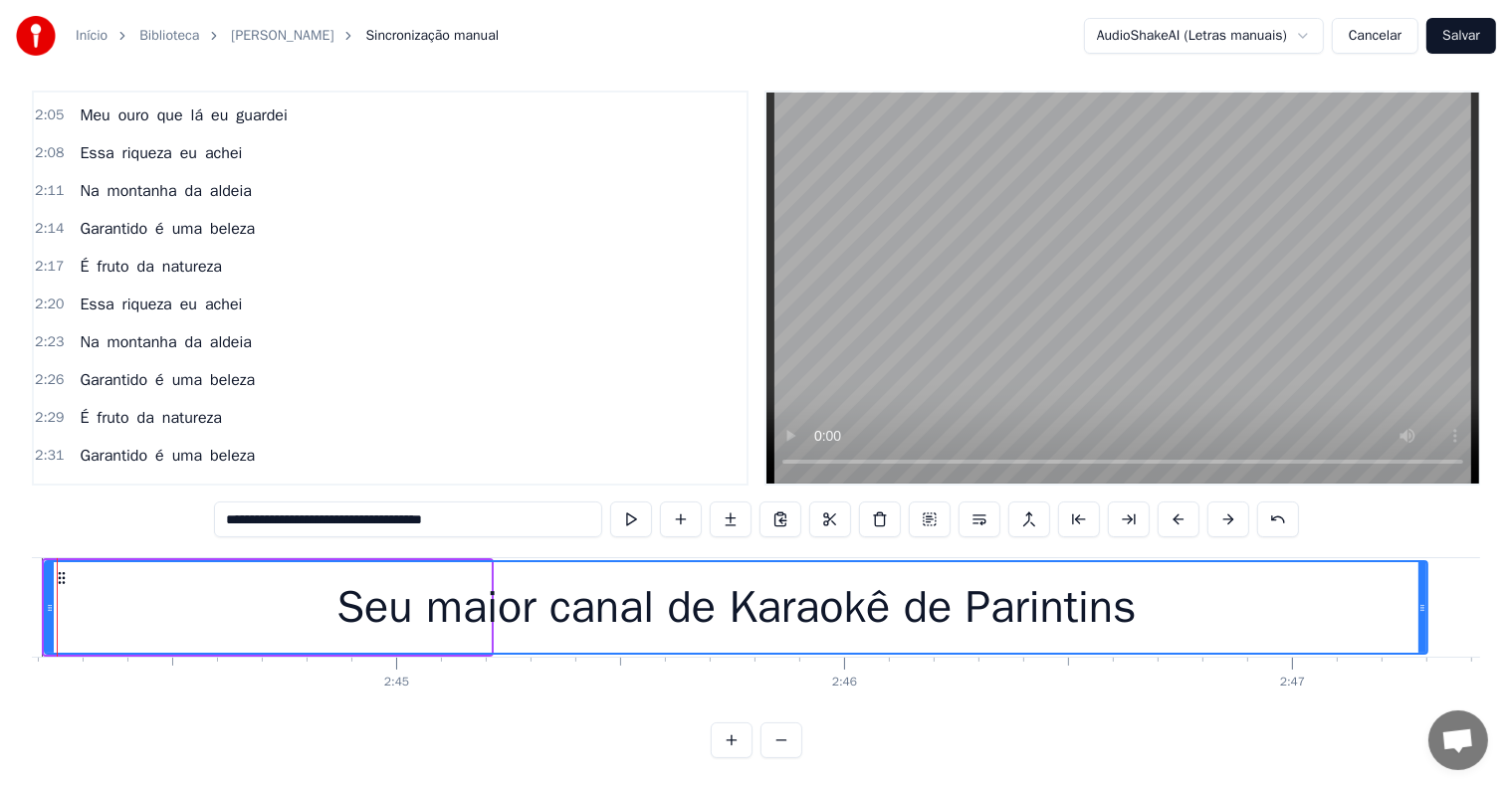 drag, startPoint x: 485, startPoint y: 589, endPoint x: 1421, endPoint y: 656, distance: 938.3949 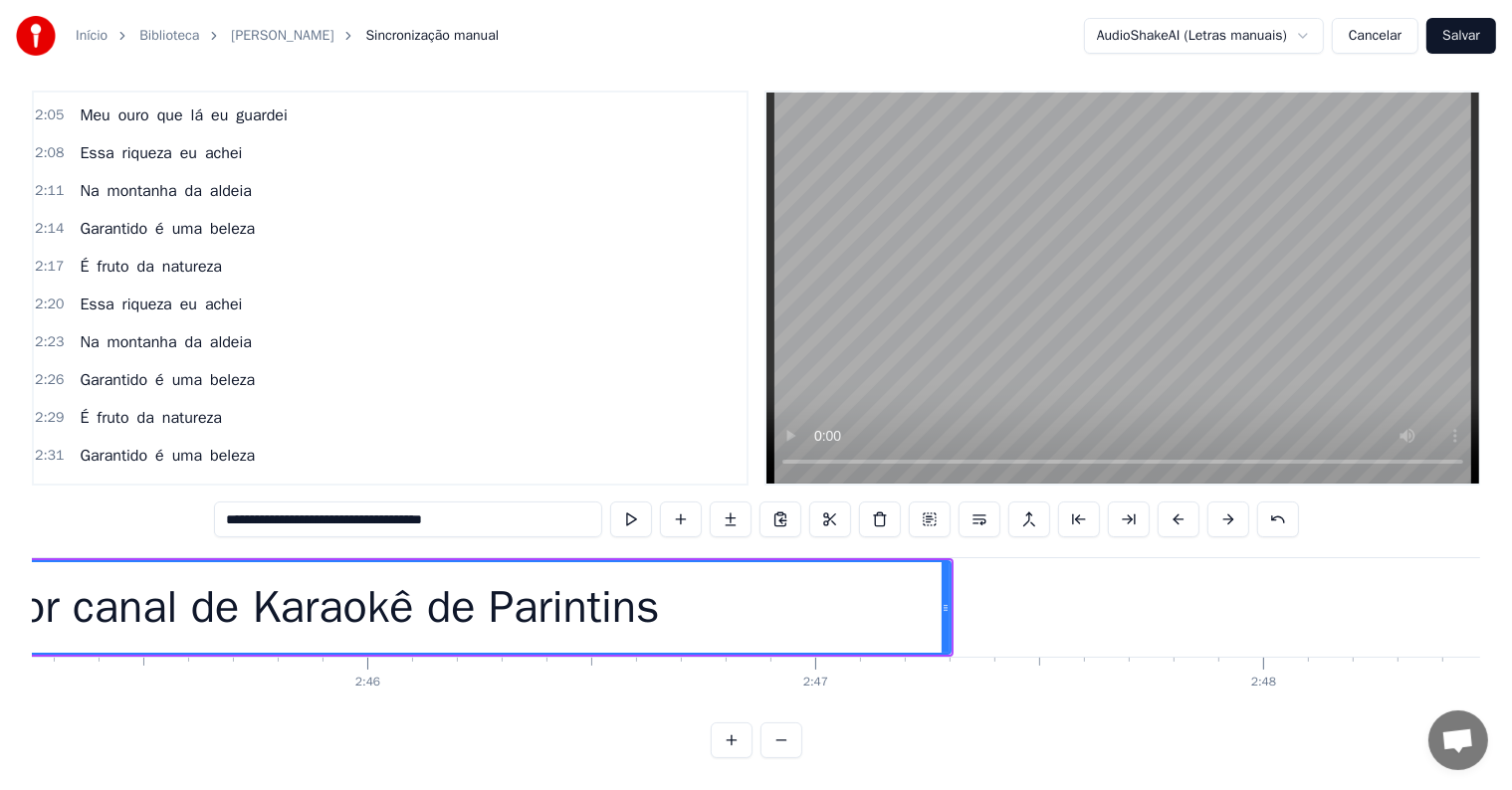 scroll, scrollTop: 0, scrollLeft: 74021, axis: horizontal 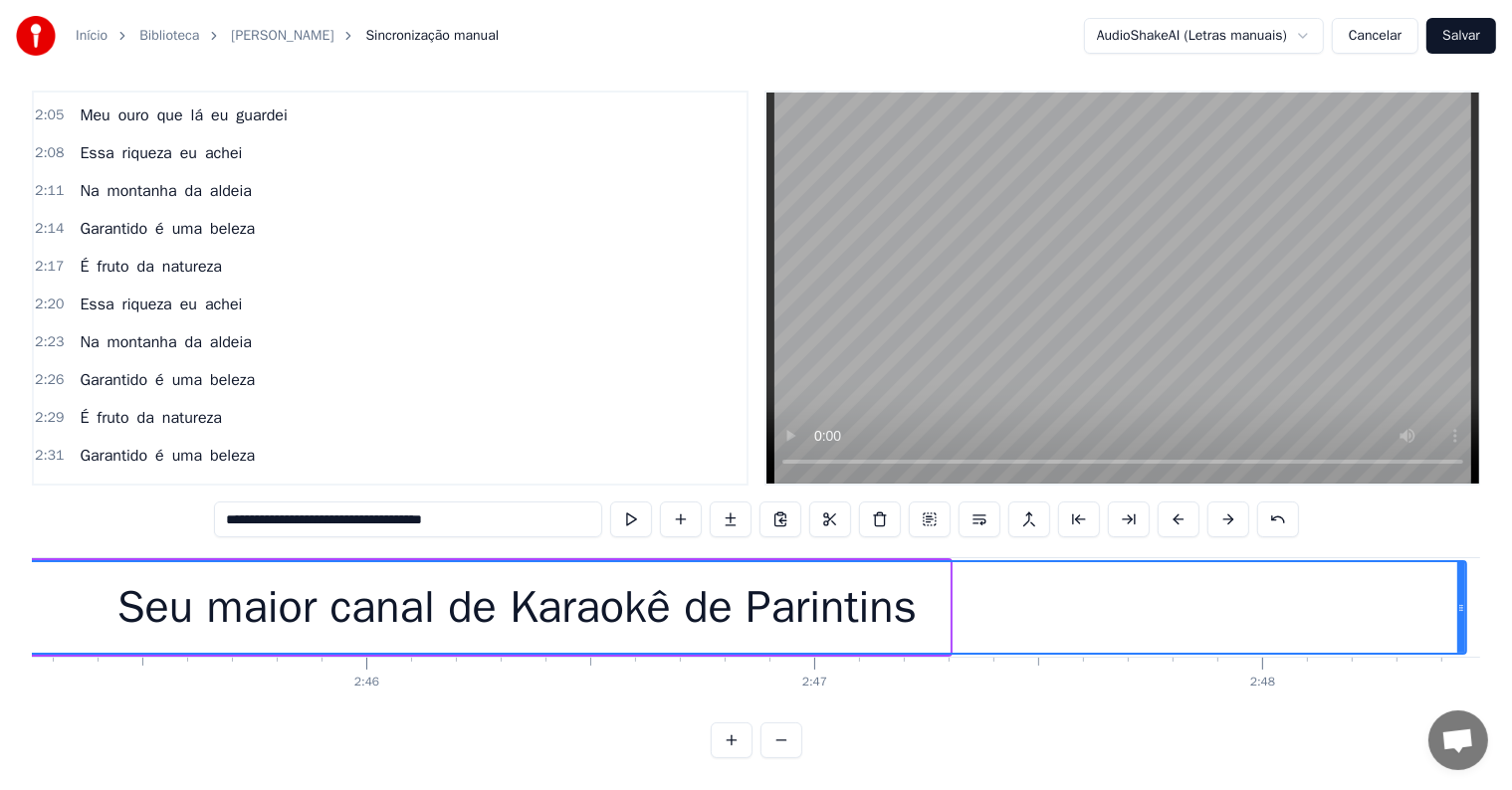 drag, startPoint x: 945, startPoint y: 590, endPoint x: 1461, endPoint y: 591, distance: 516.001 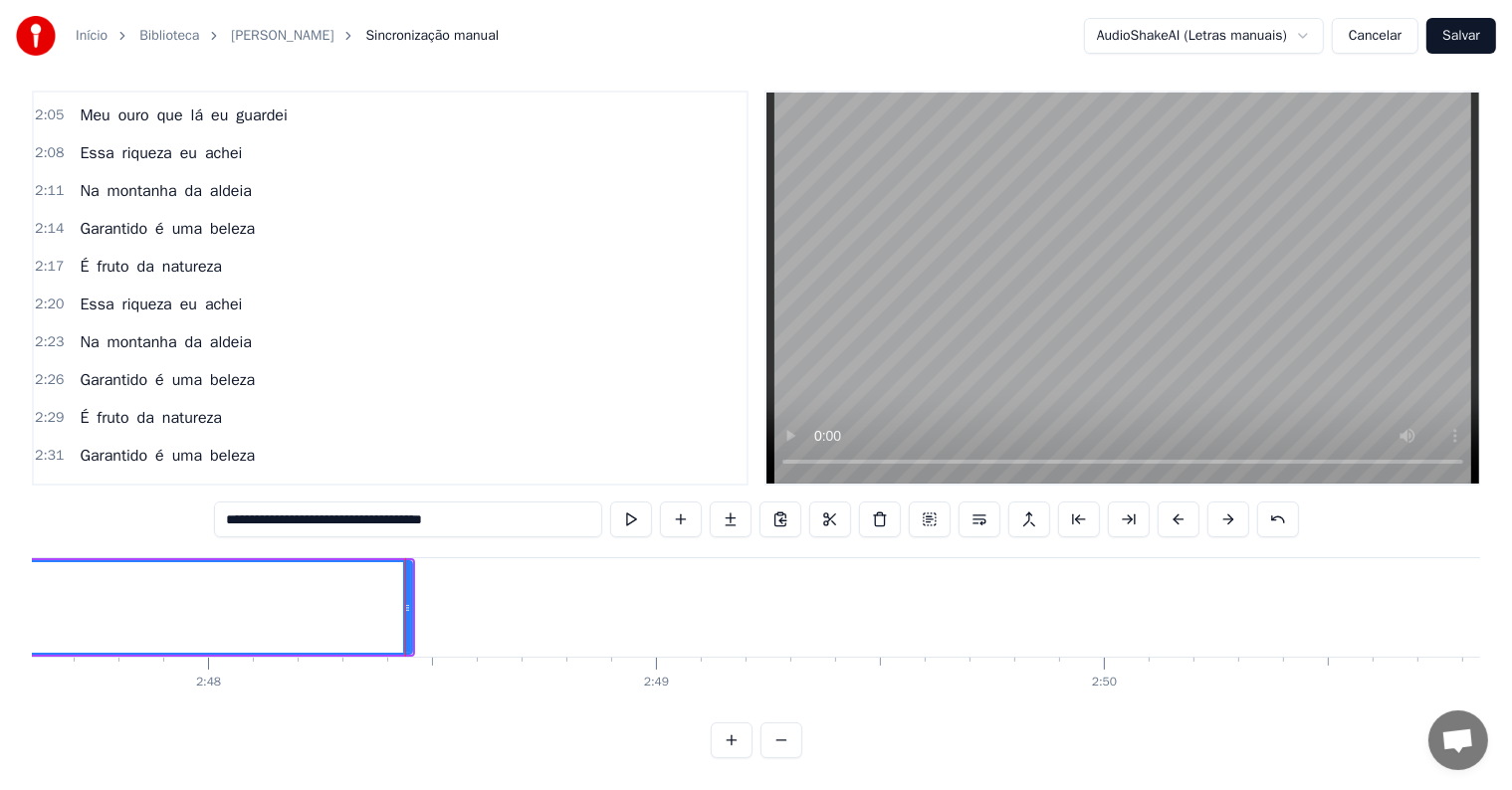 scroll, scrollTop: 0, scrollLeft: 75349, axis: horizontal 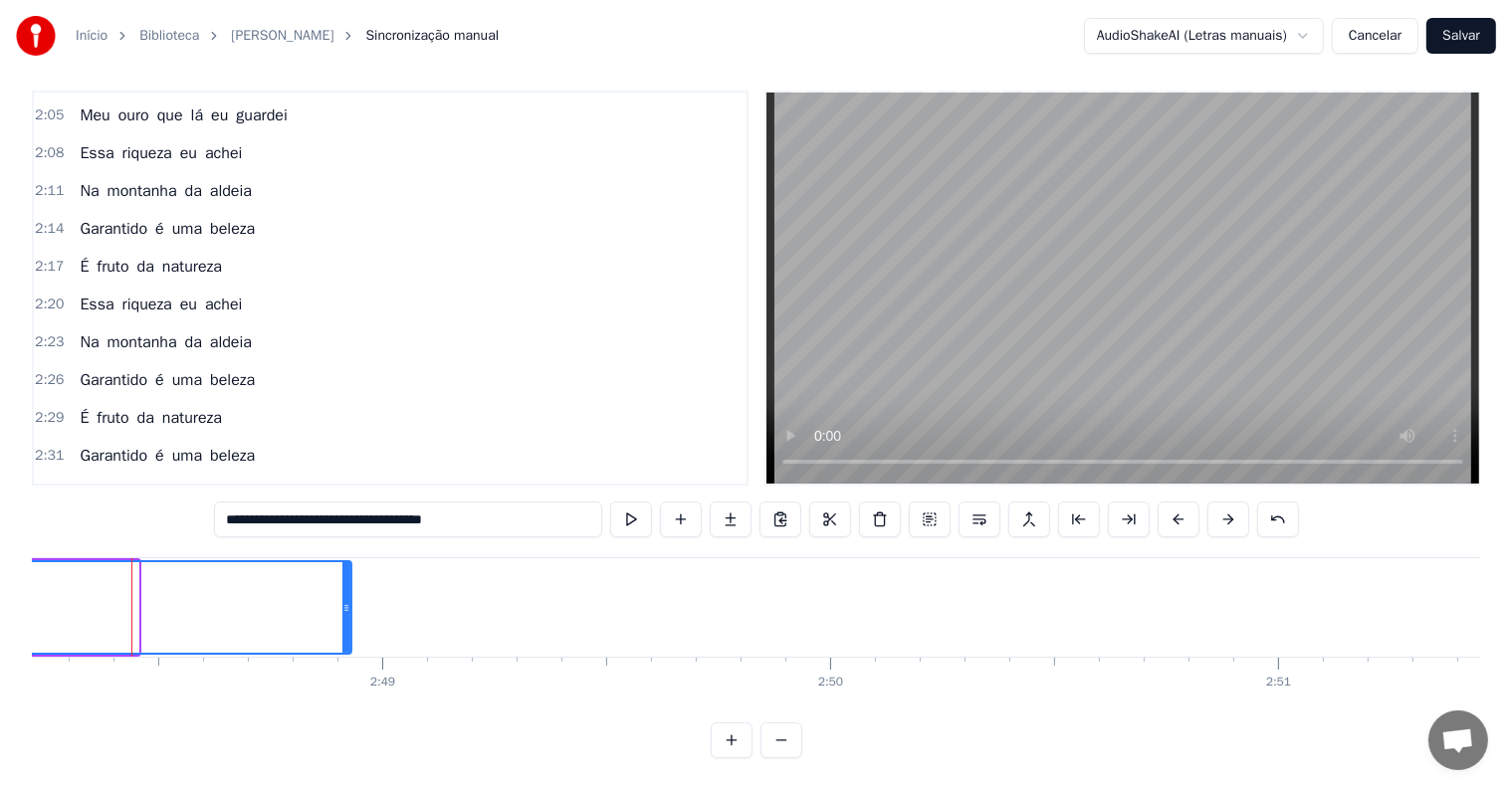 drag, startPoint x: 132, startPoint y: 595, endPoint x: 345, endPoint y: 597, distance: 213.00939 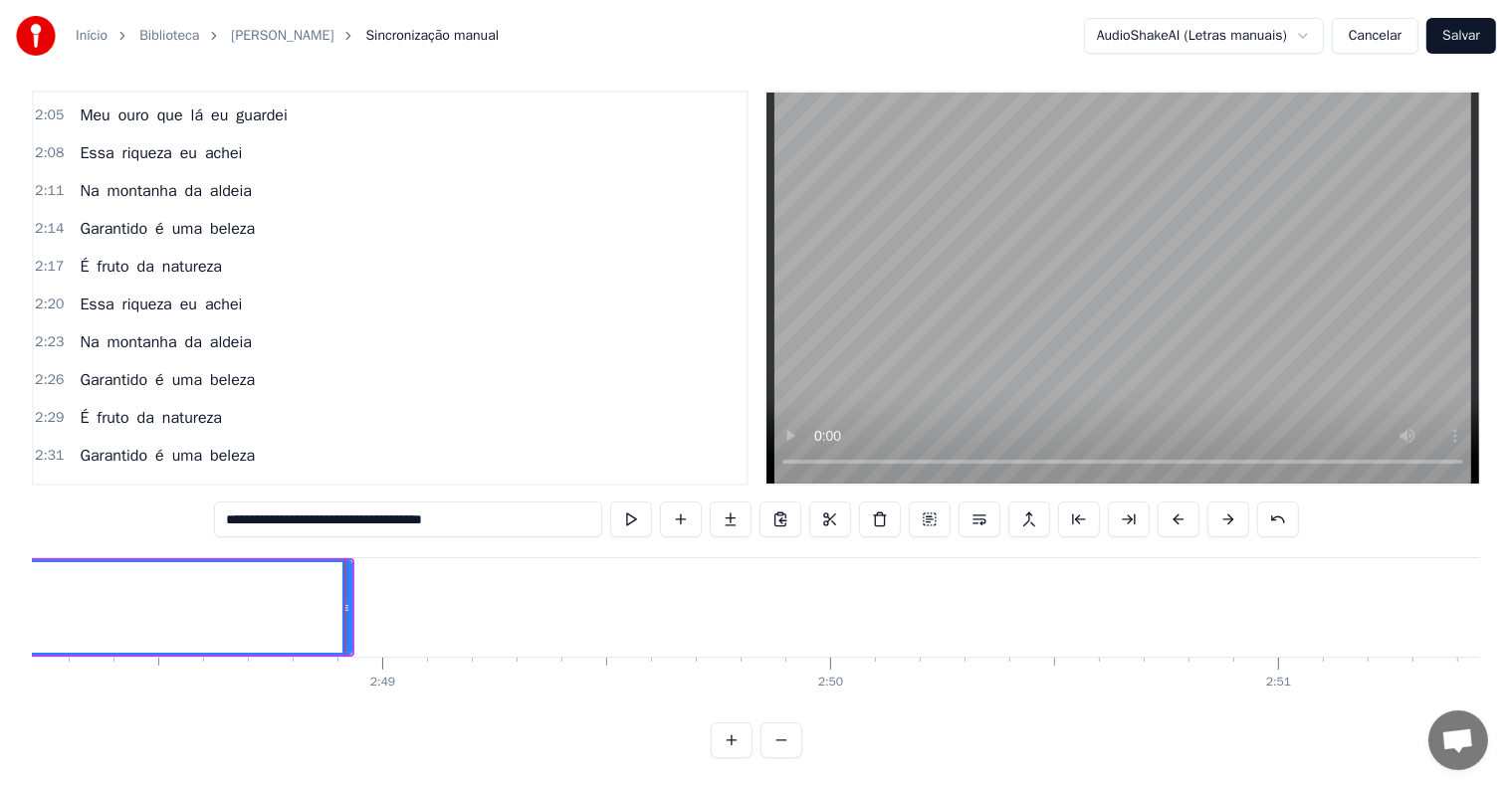 click on "natureza.." at bounding box center [197, 494] 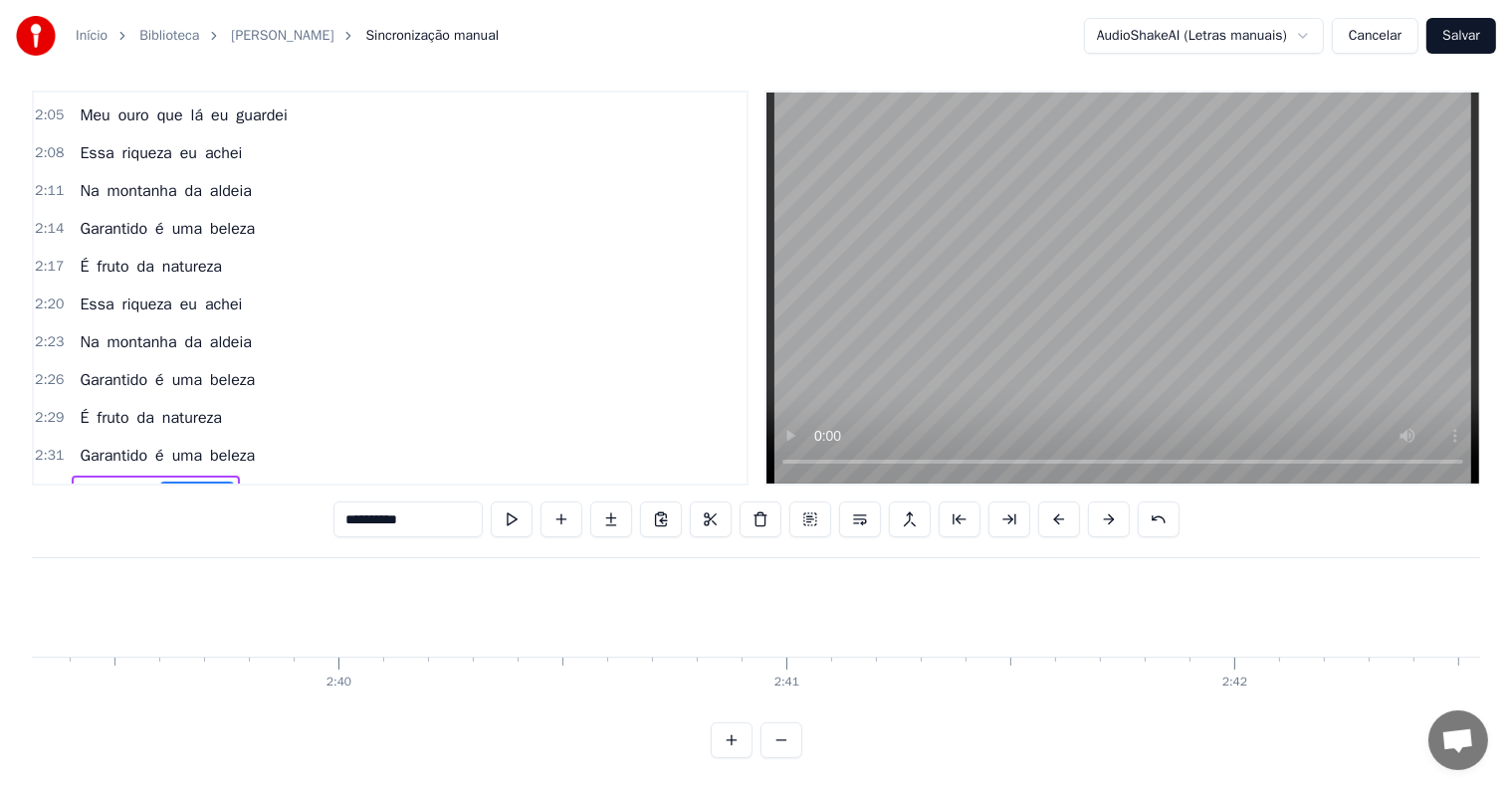 scroll, scrollTop: 0, scrollLeft: 69641, axis: horizontal 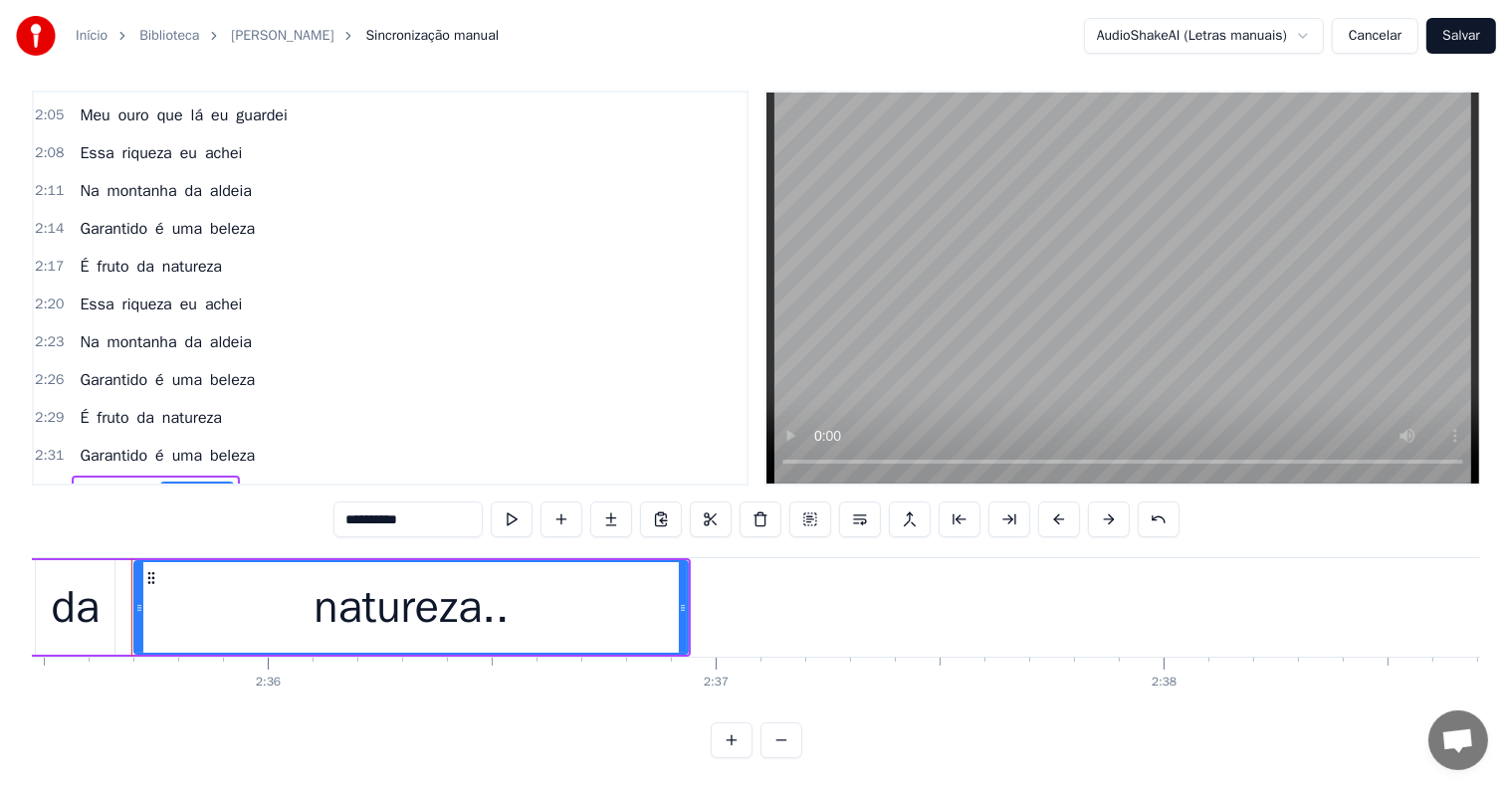click 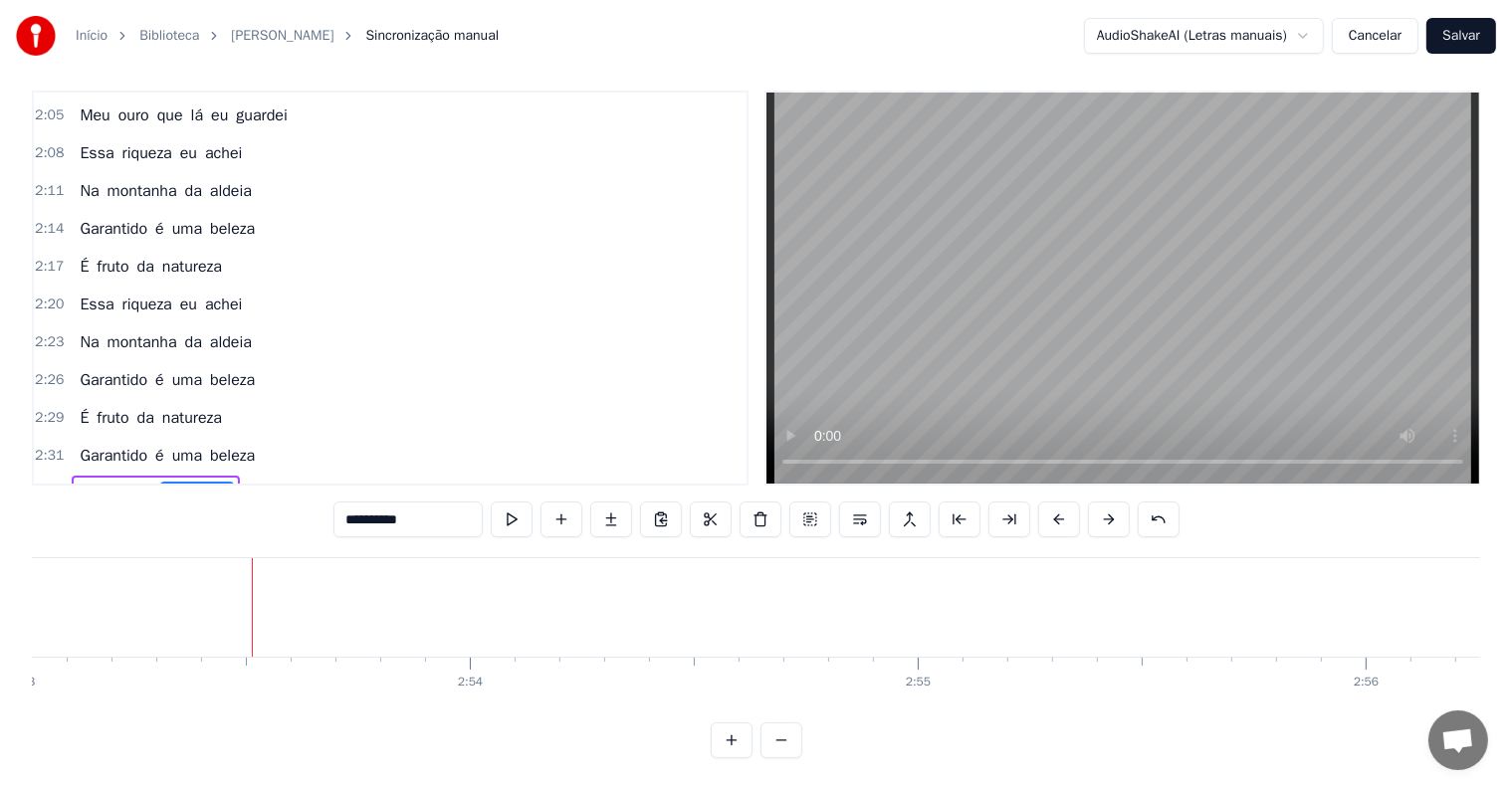 scroll, scrollTop: 0, scrollLeft: 77533, axis: horizontal 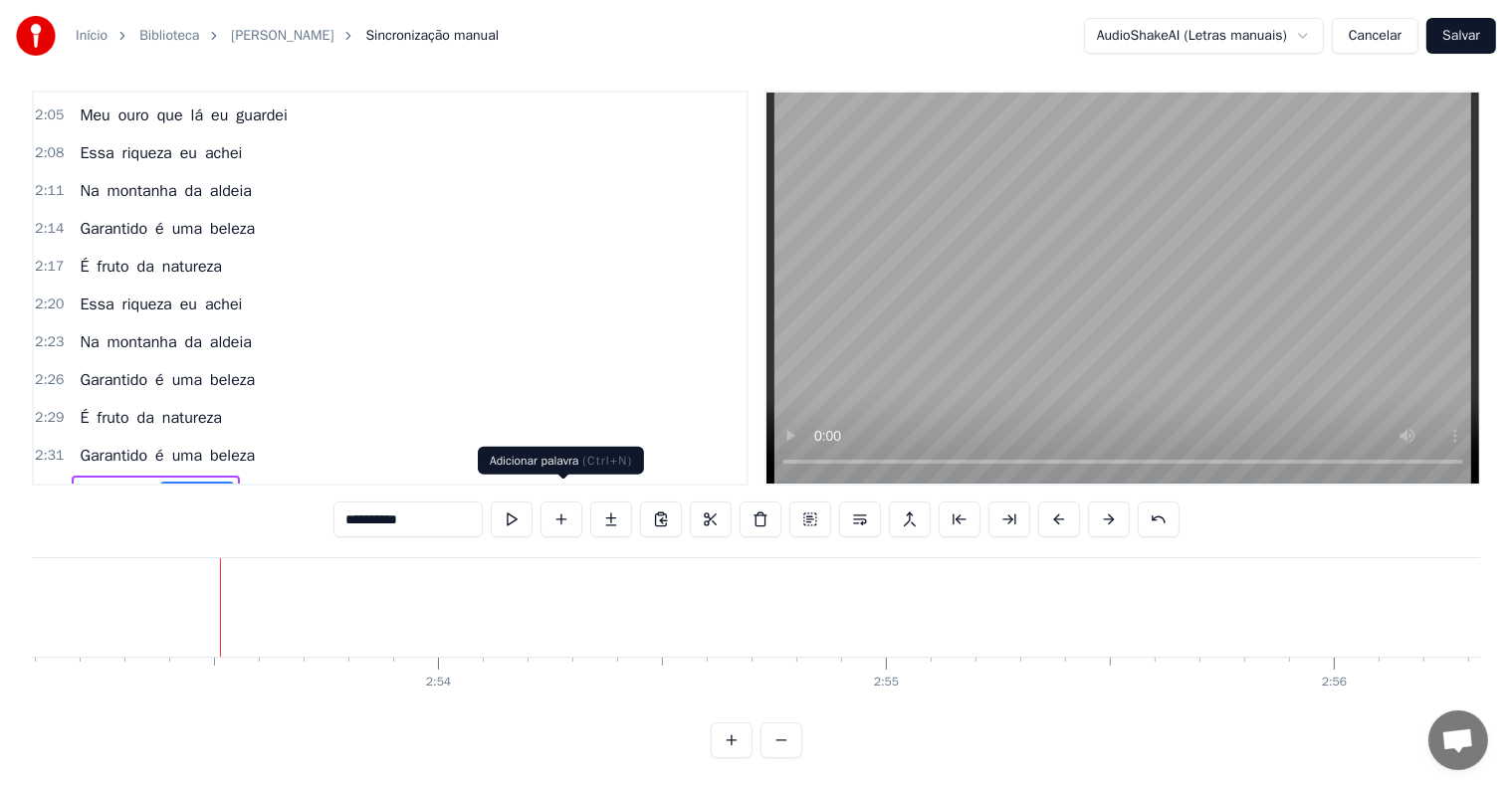 click at bounding box center (561, 519) 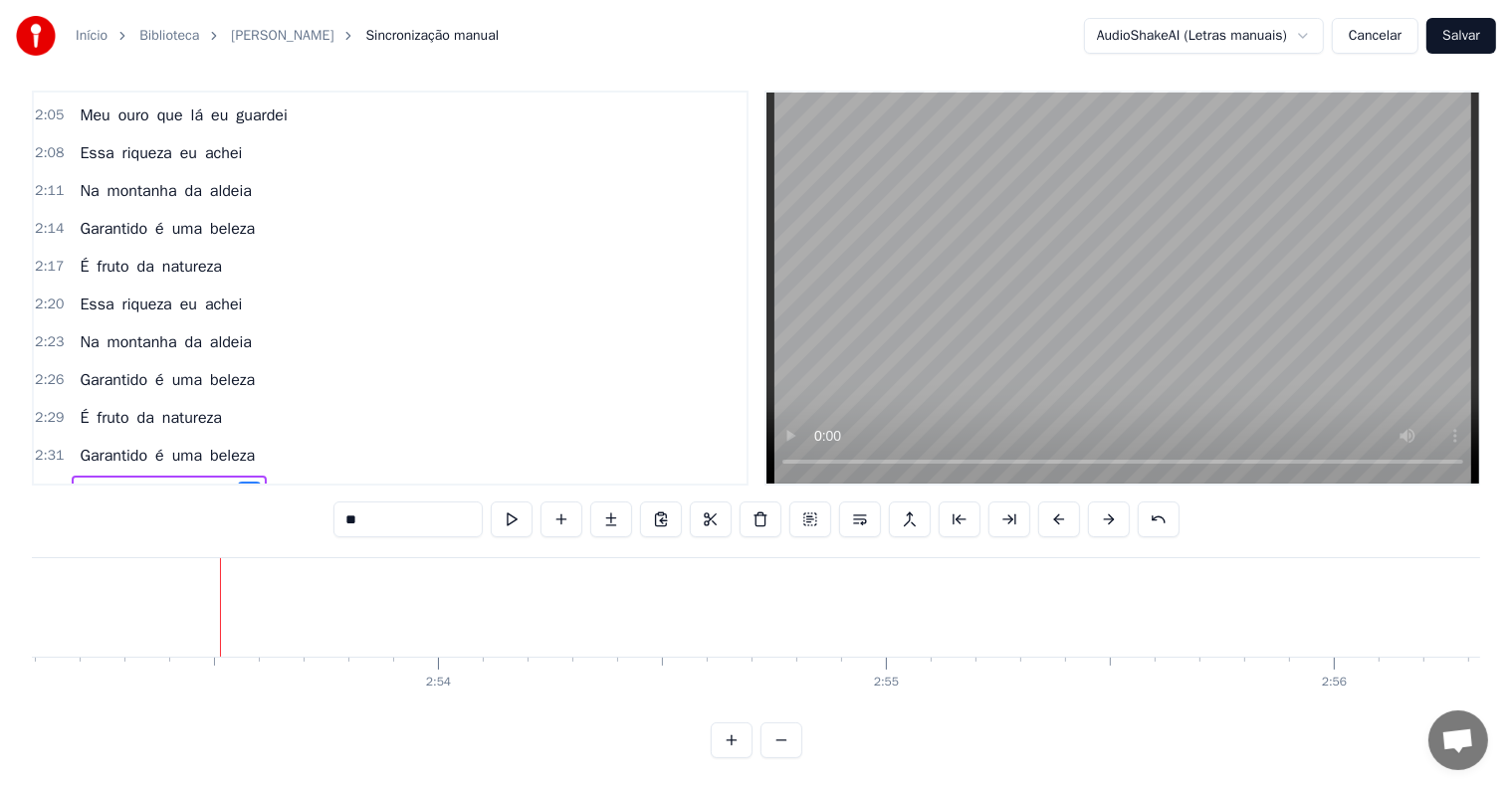click on "natureza.." at bounding box center (197, 494) 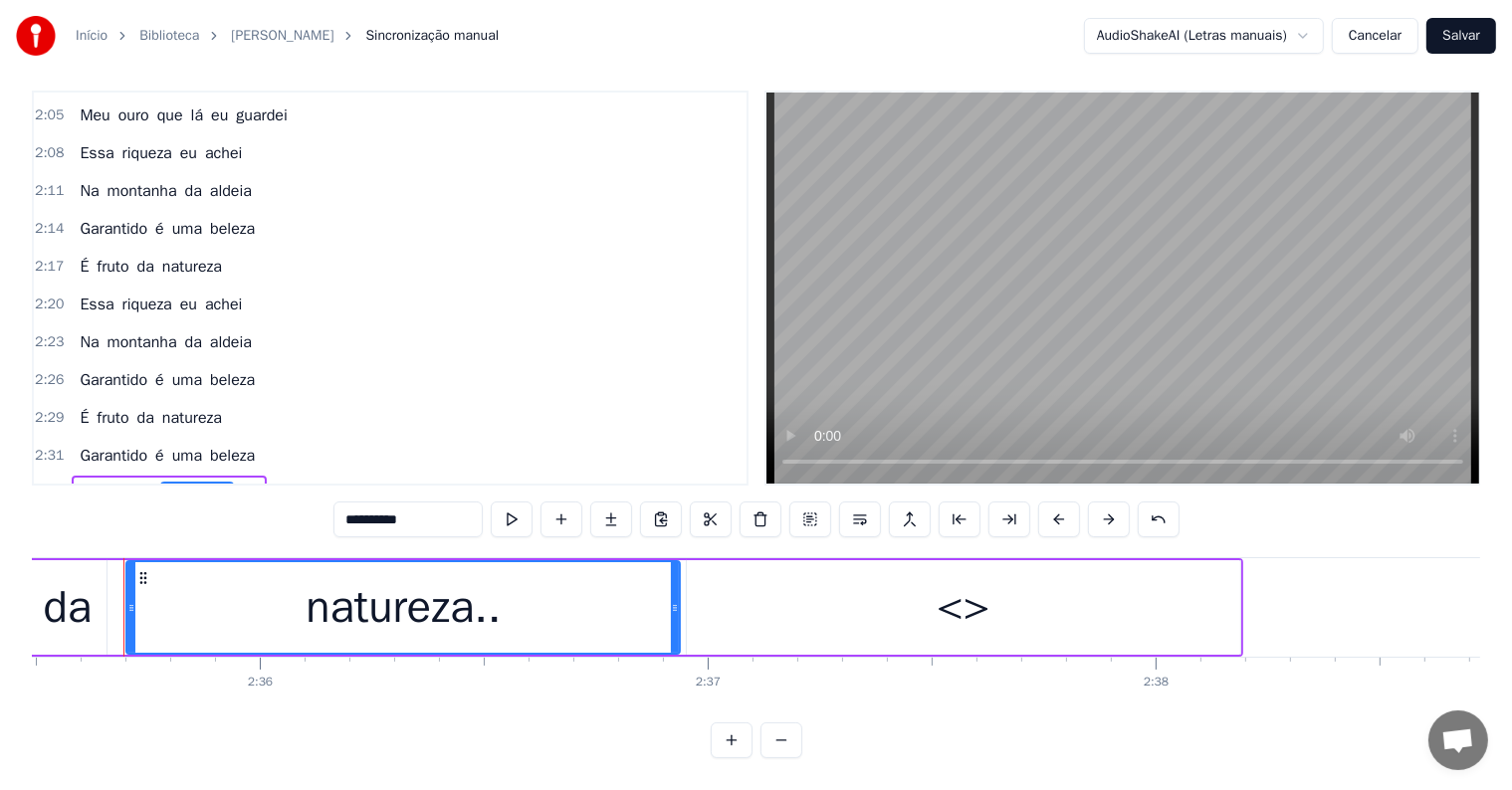 scroll, scrollTop: 0, scrollLeft: 69641, axis: horizontal 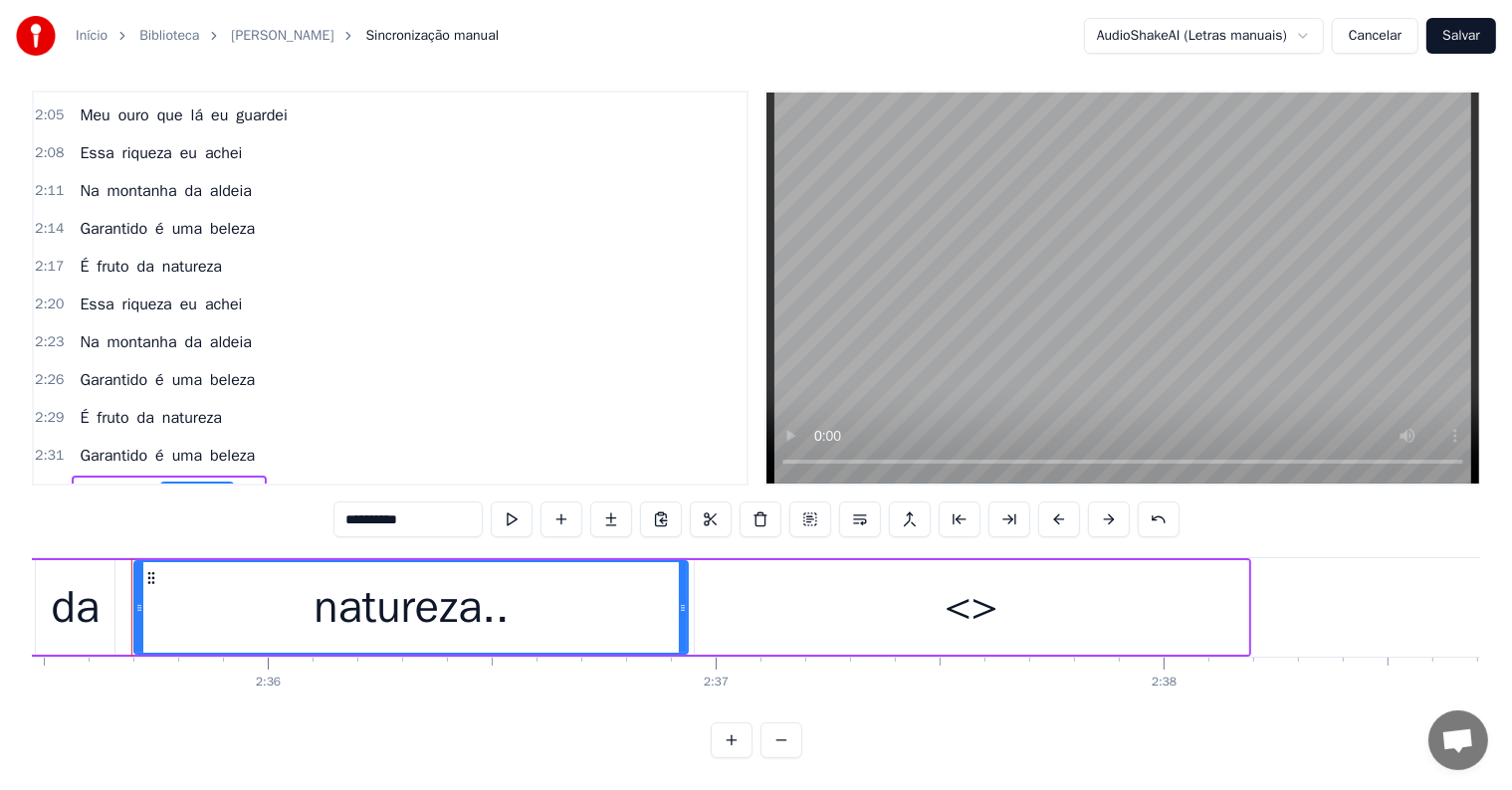 click on "<>" at bounding box center [972, 607] 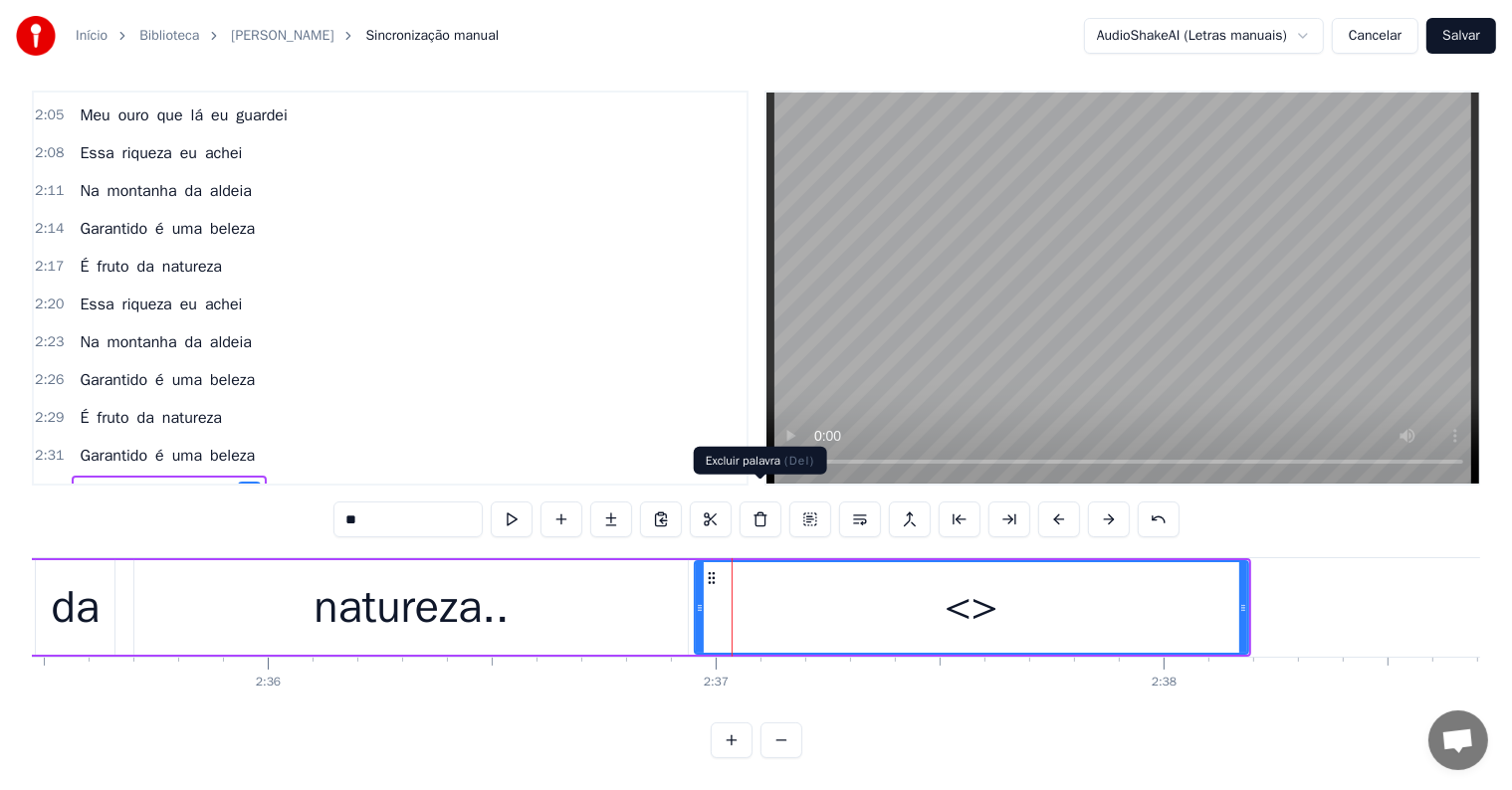 click at bounding box center (760, 519) 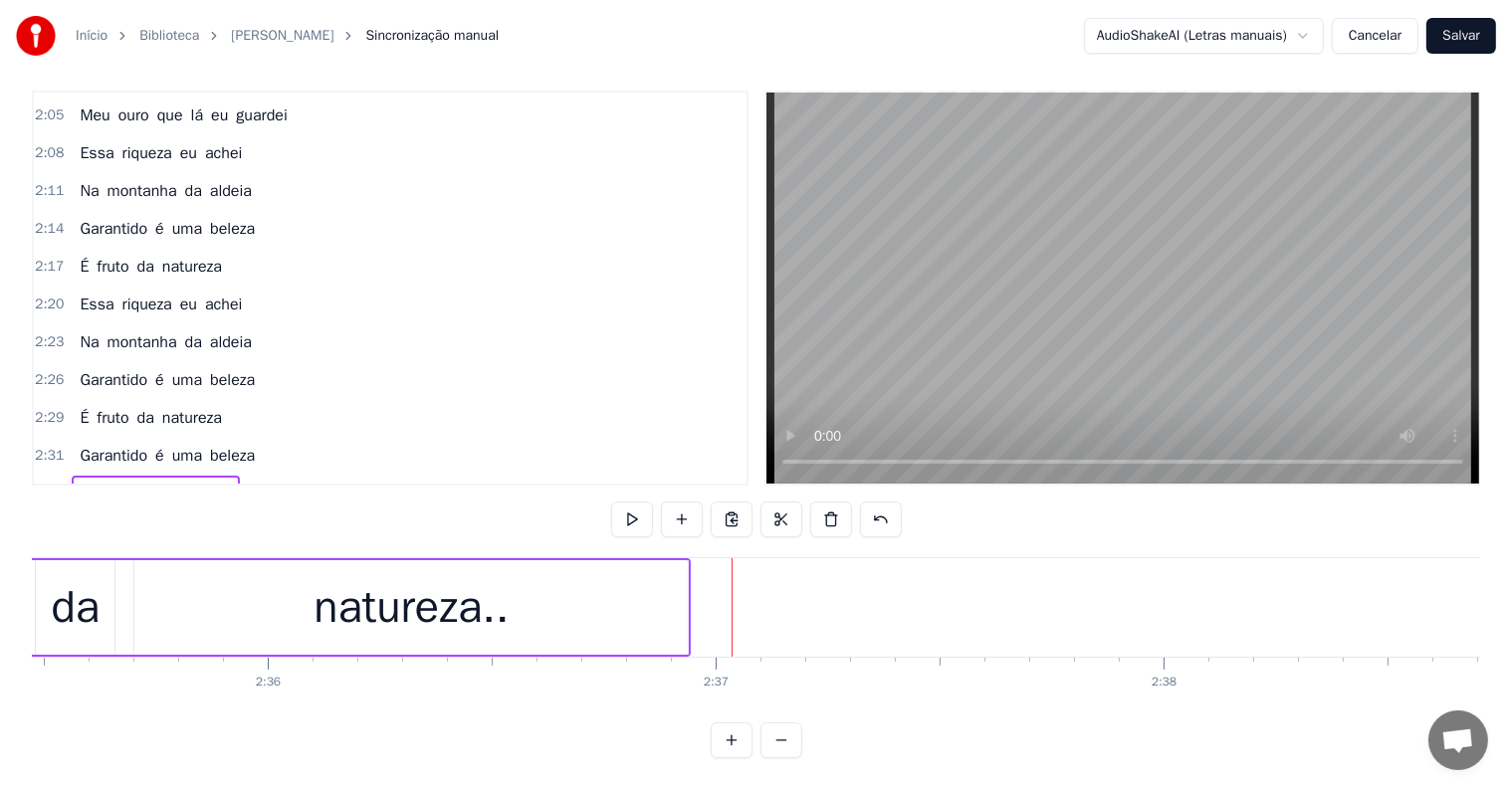 click on "Seu maior canal de Karaokê de Parintins" at bounding box center (222, 531) 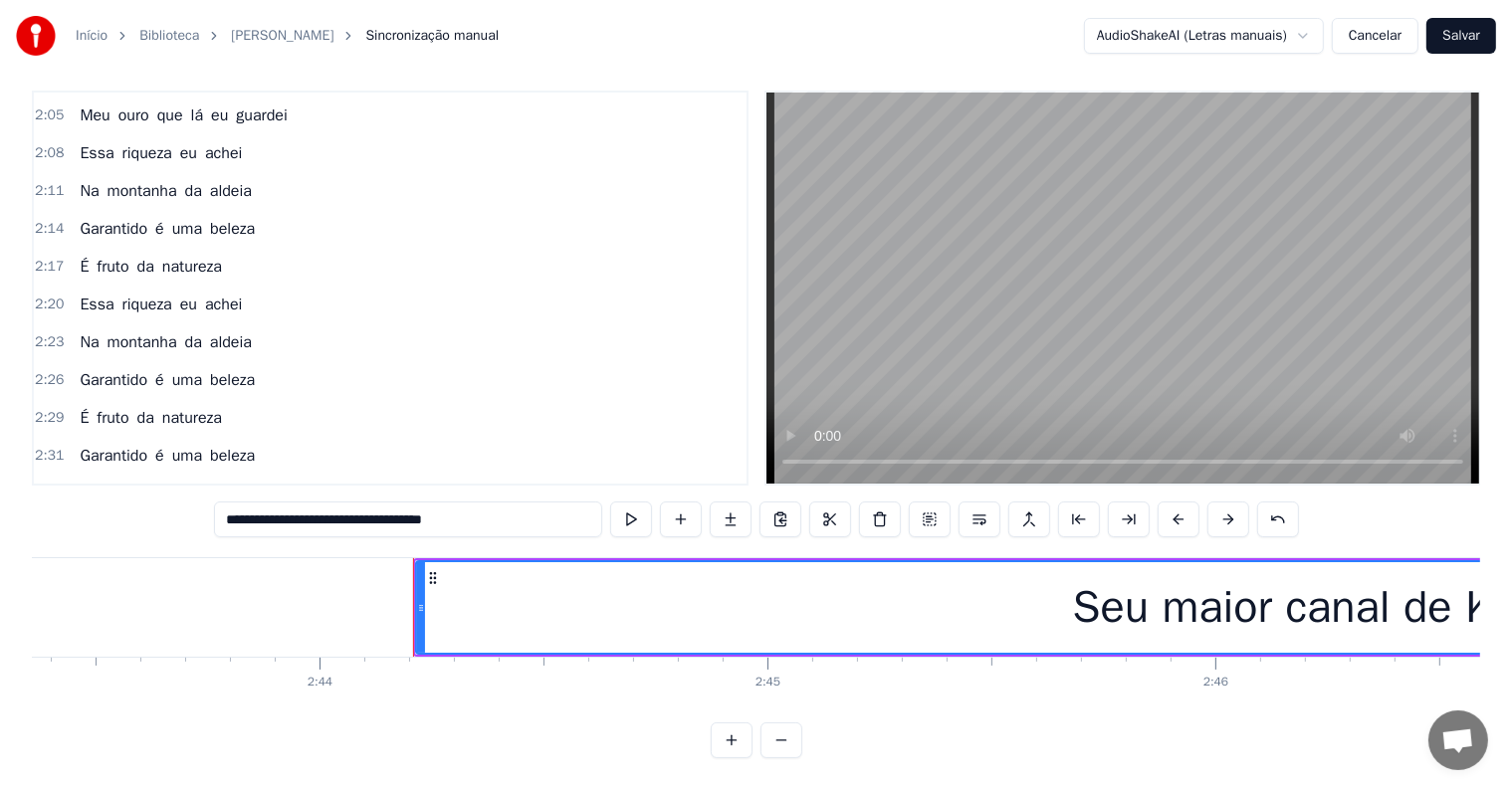 scroll, scrollTop: 0, scrollLeft: 73454, axis: horizontal 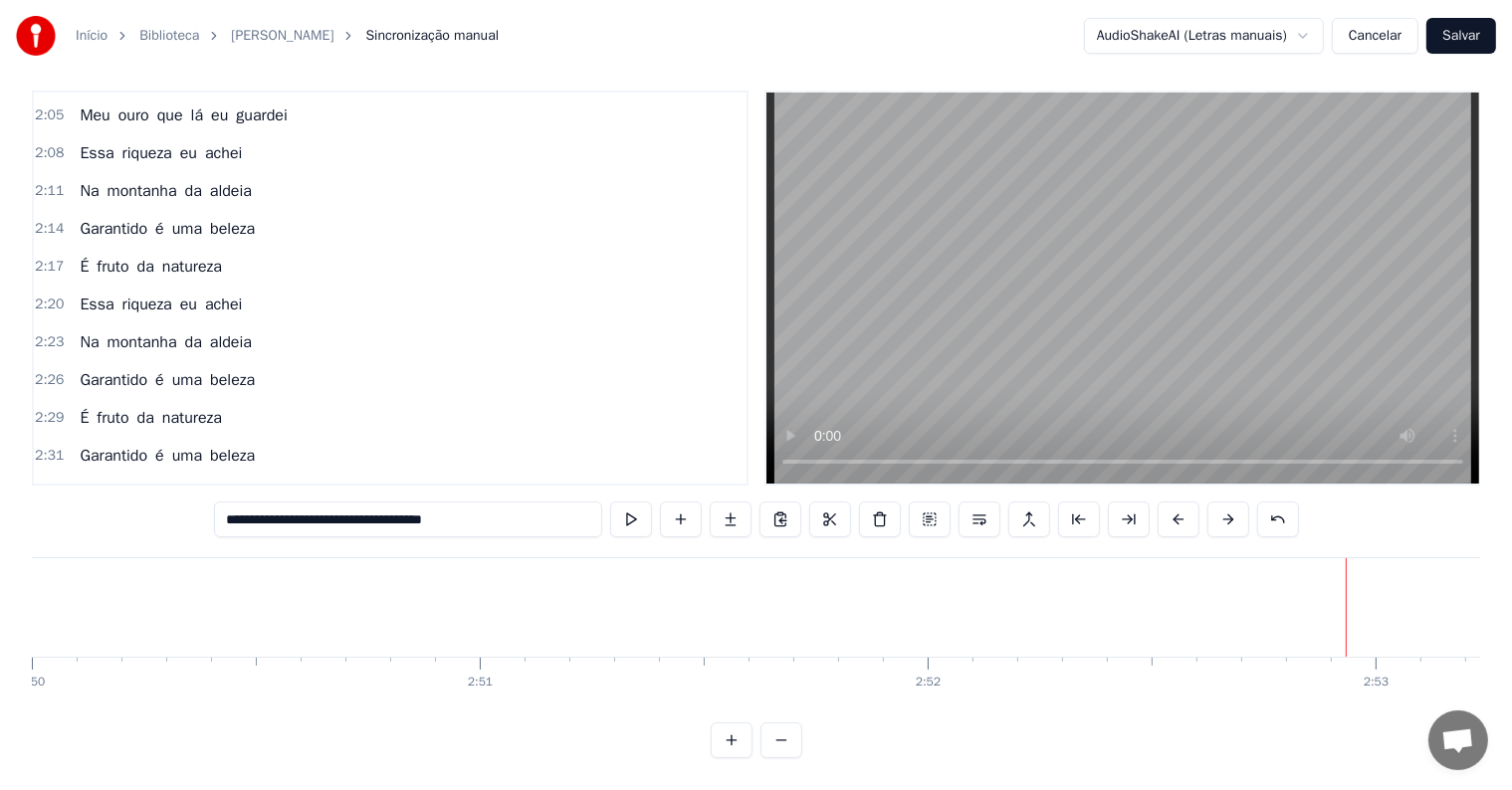 click at bounding box center [1346, 607] 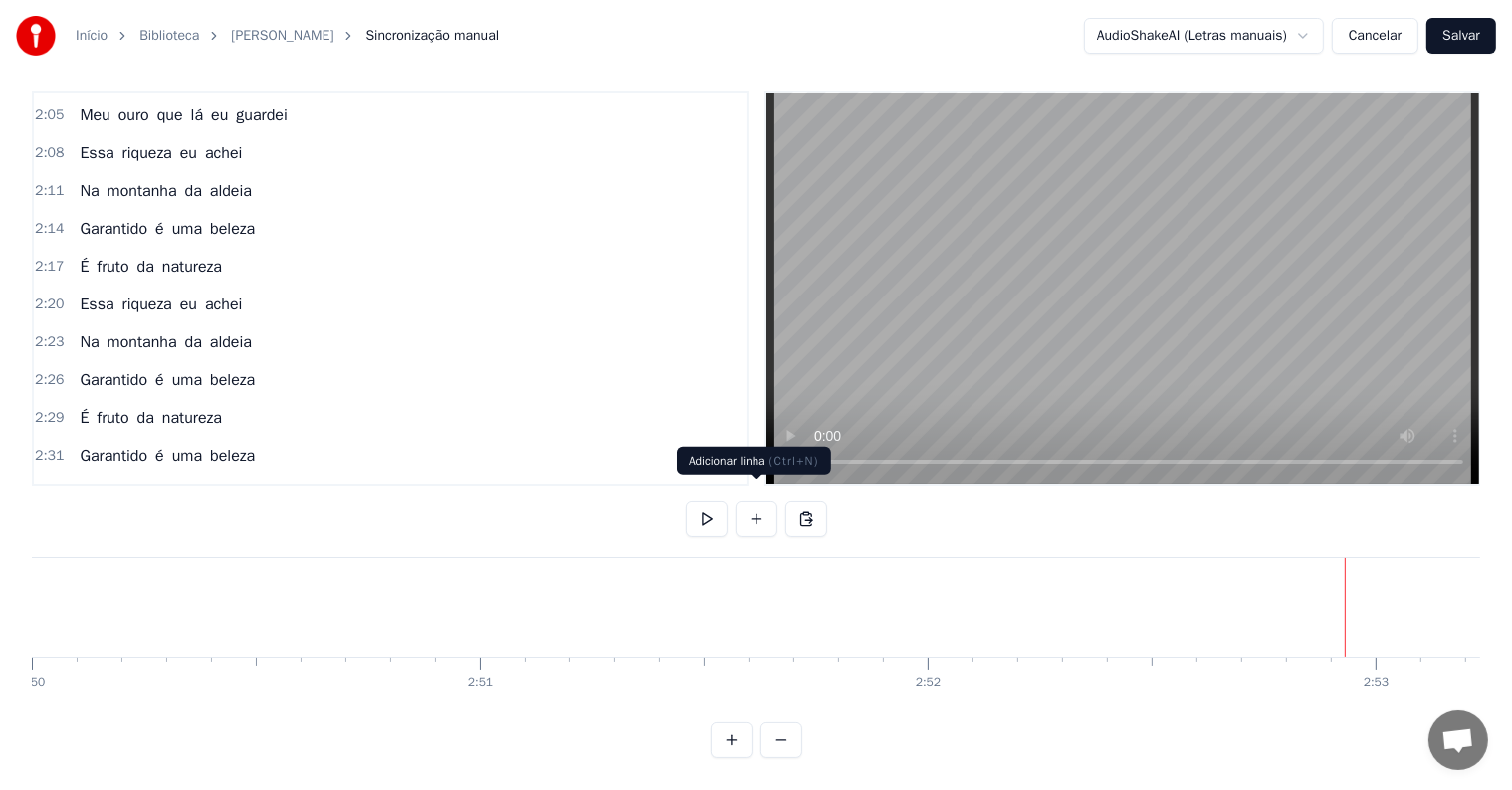 click at bounding box center (756, 519) 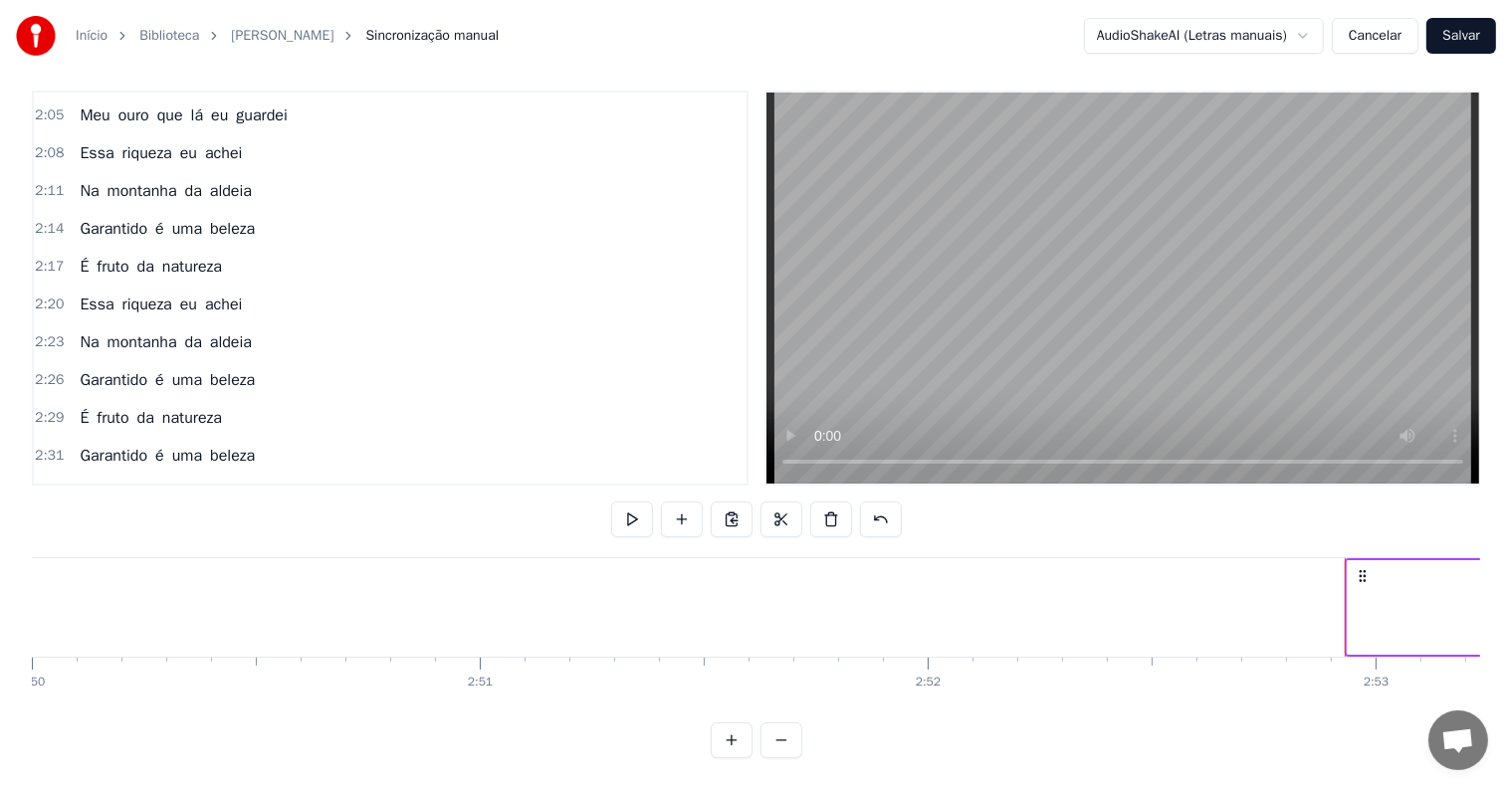 click on "<>" at bounding box center [1571, 607] 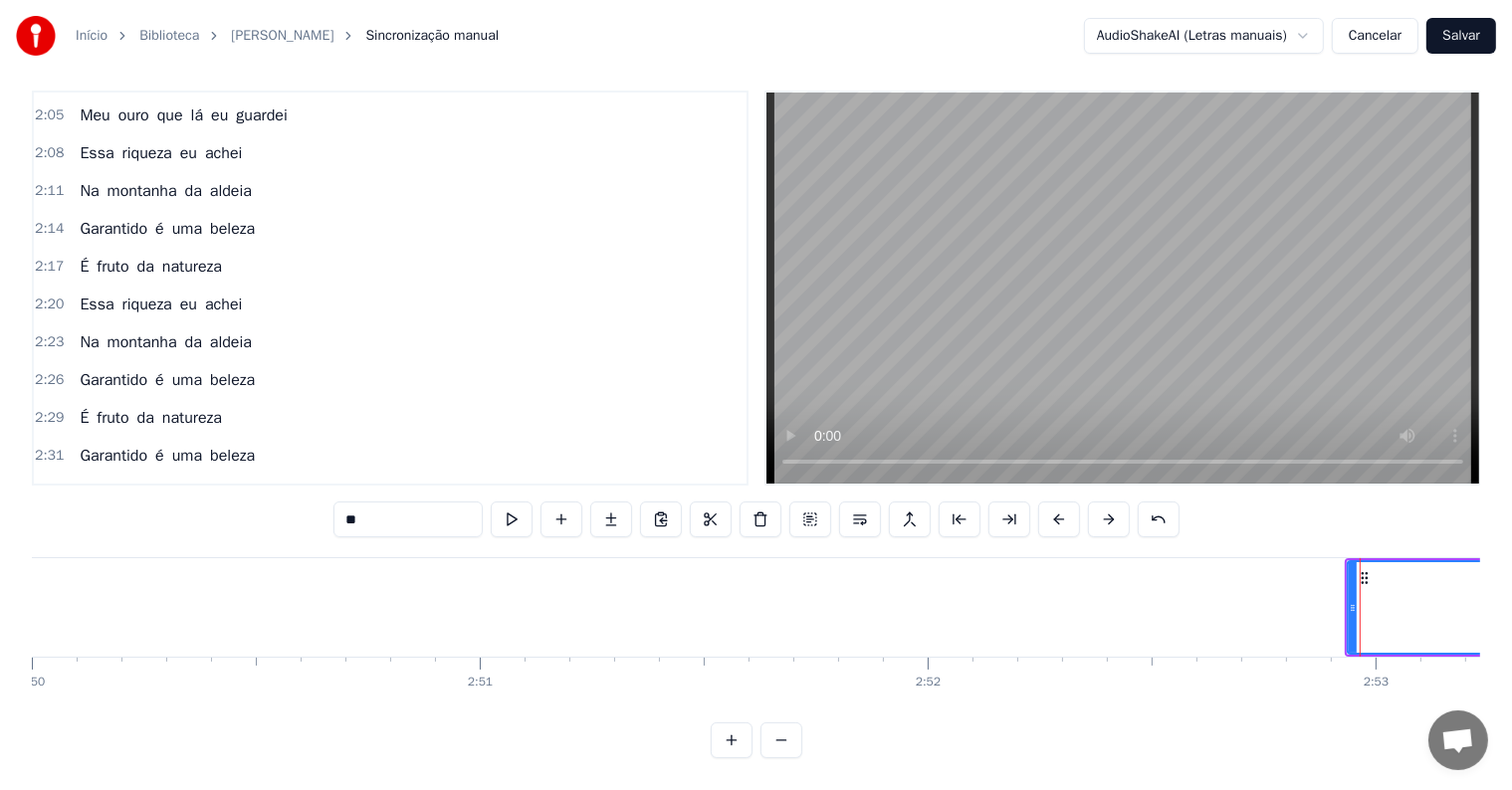 scroll, scrollTop: 1659, scrollLeft: 0, axis: vertical 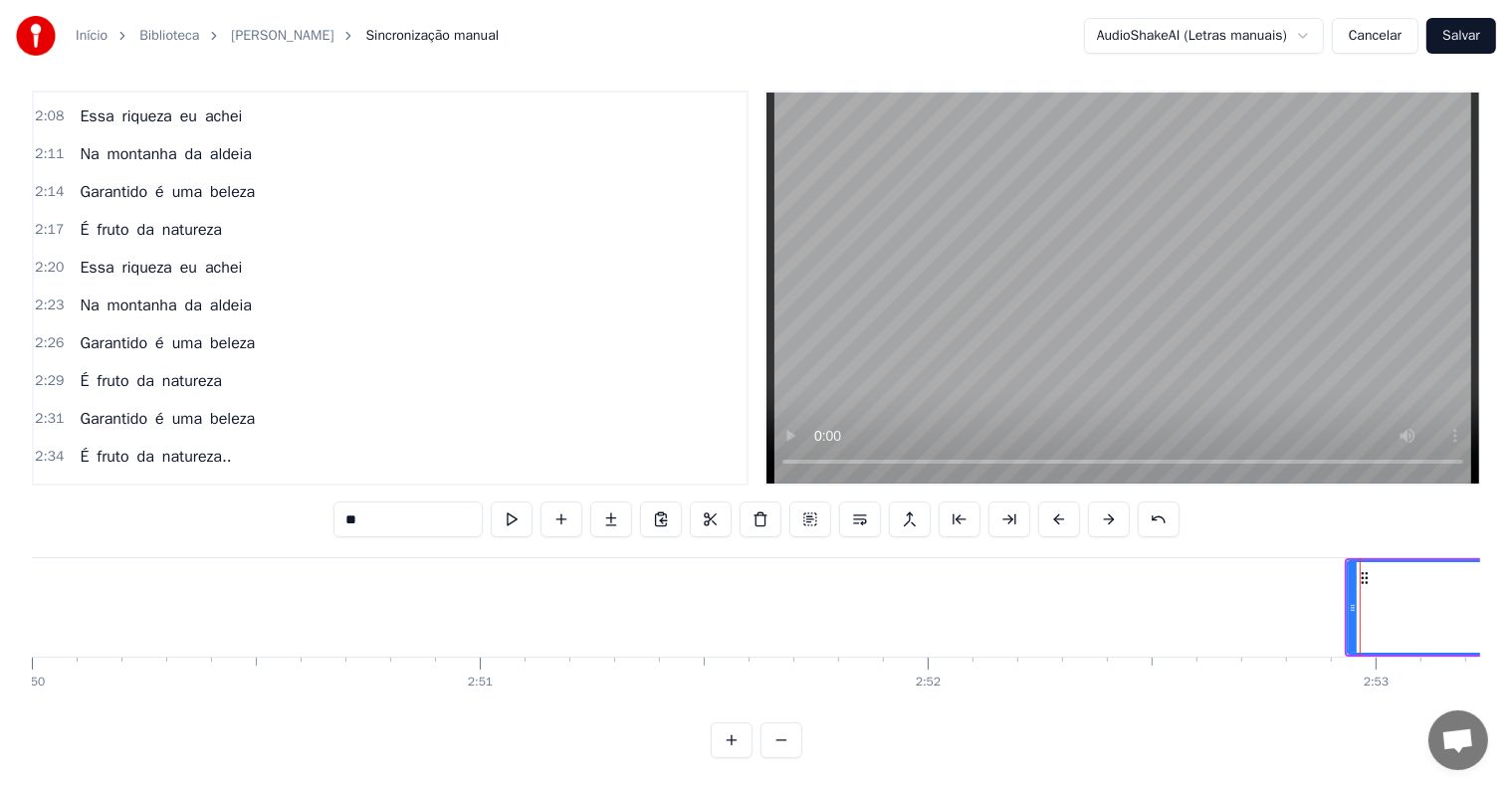 drag, startPoint x: 396, startPoint y: 508, endPoint x: 266, endPoint y: 501, distance: 130.18833 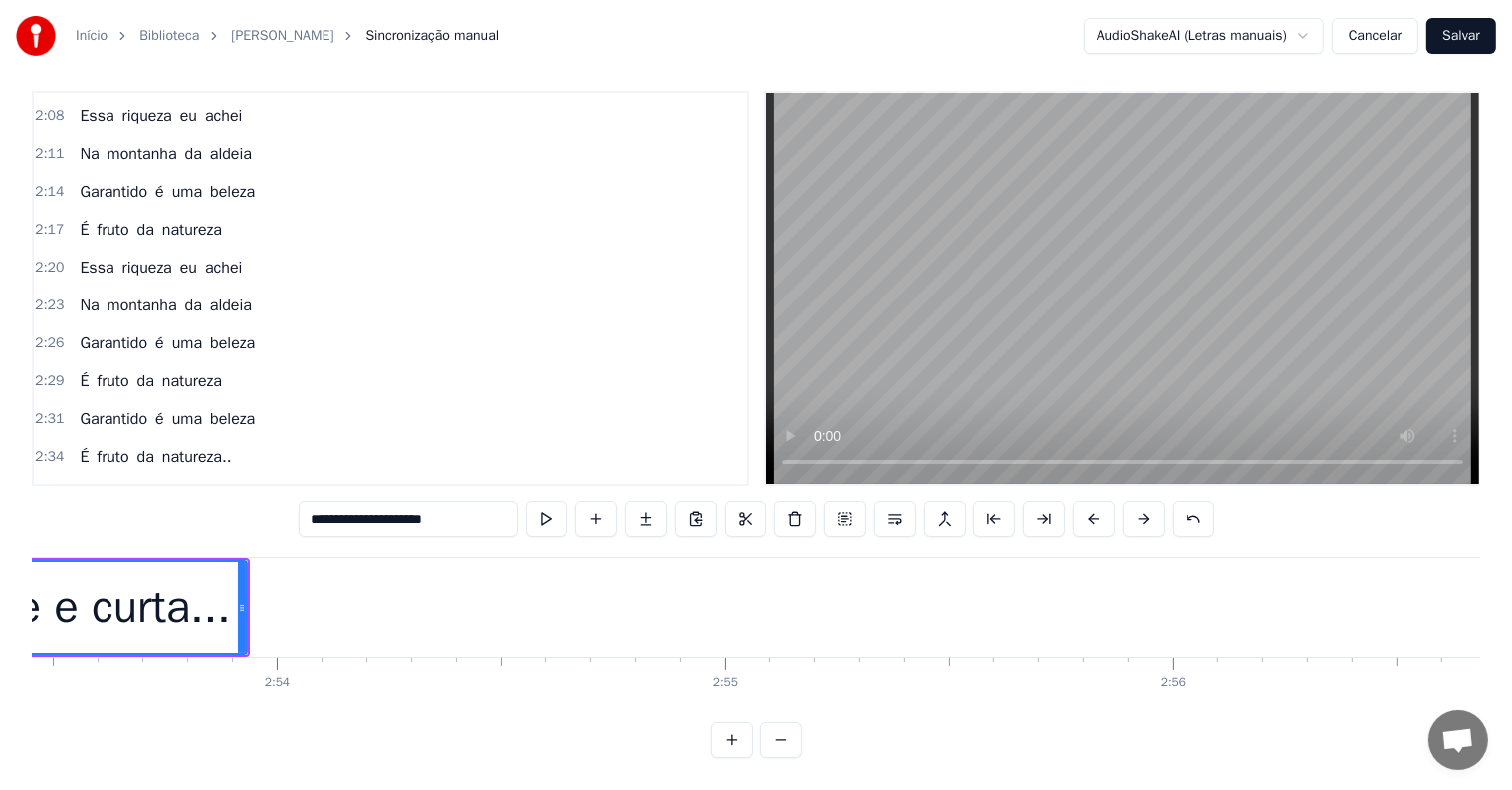 scroll, scrollTop: 0, scrollLeft: 77780, axis: horizontal 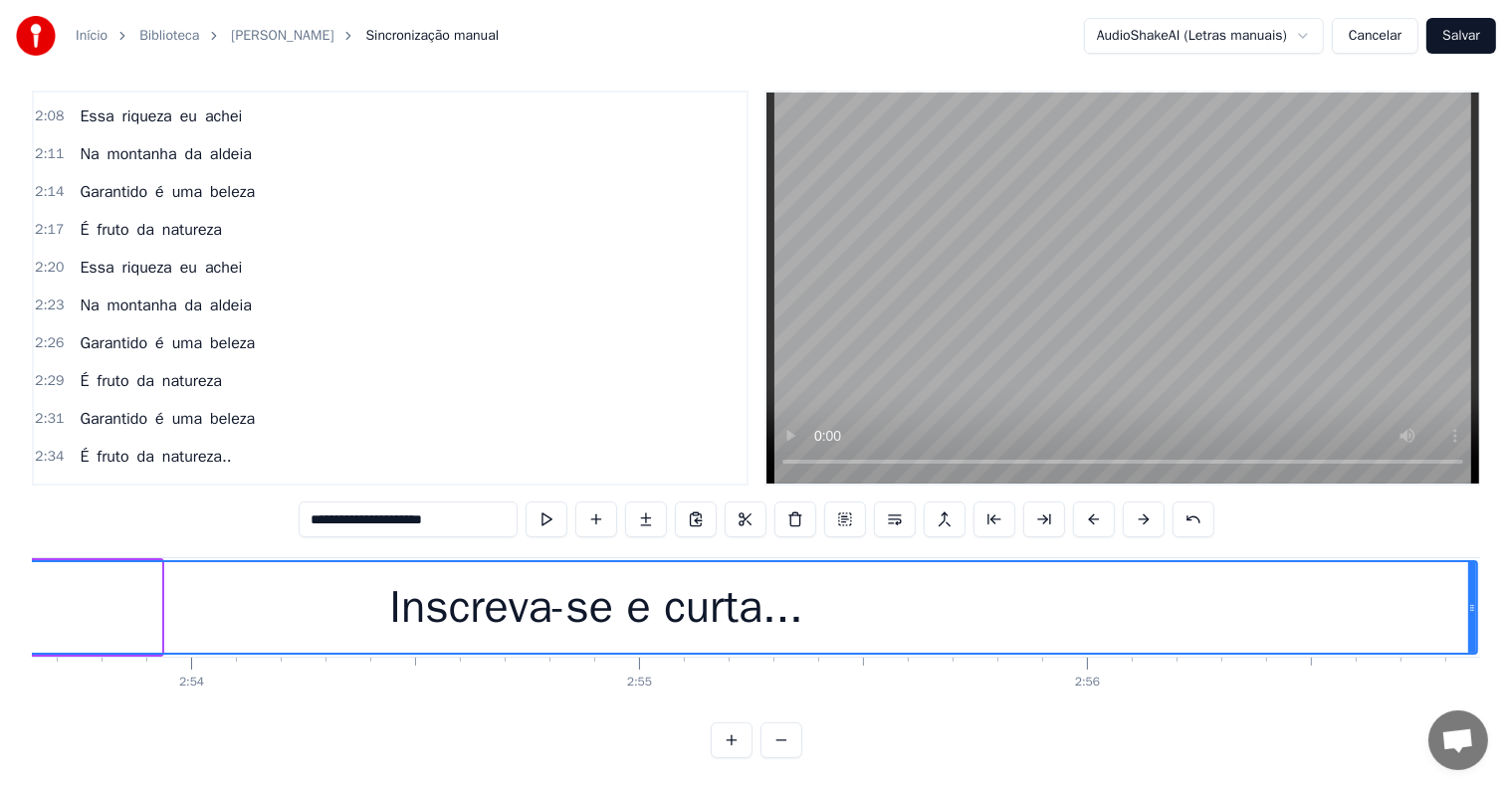 drag, startPoint x: 157, startPoint y: 592, endPoint x: 1473, endPoint y: 592, distance: 1316 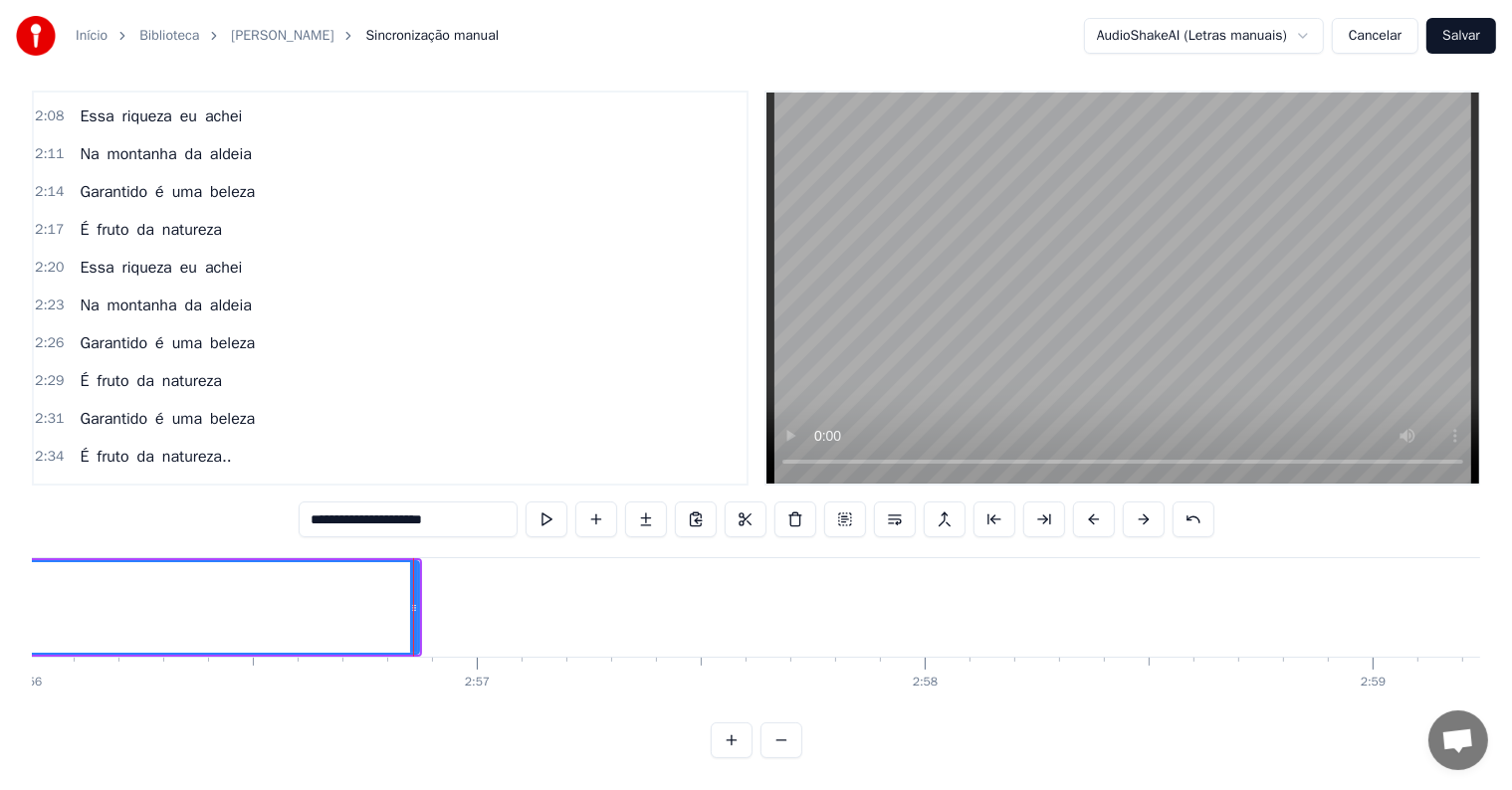 scroll, scrollTop: 0, scrollLeft: 79120, axis: horizontal 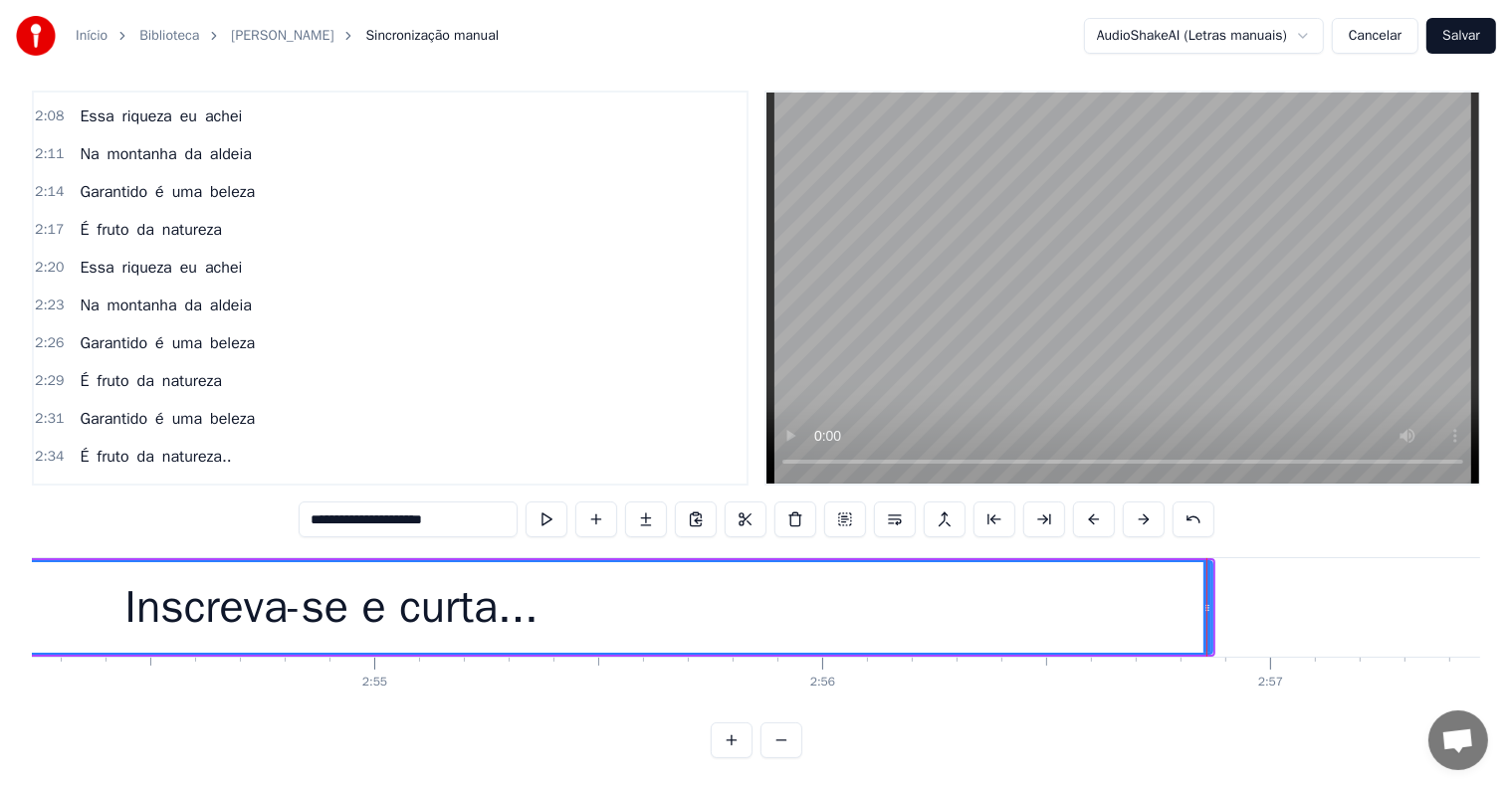 click on "**********" at bounding box center (408, 519) 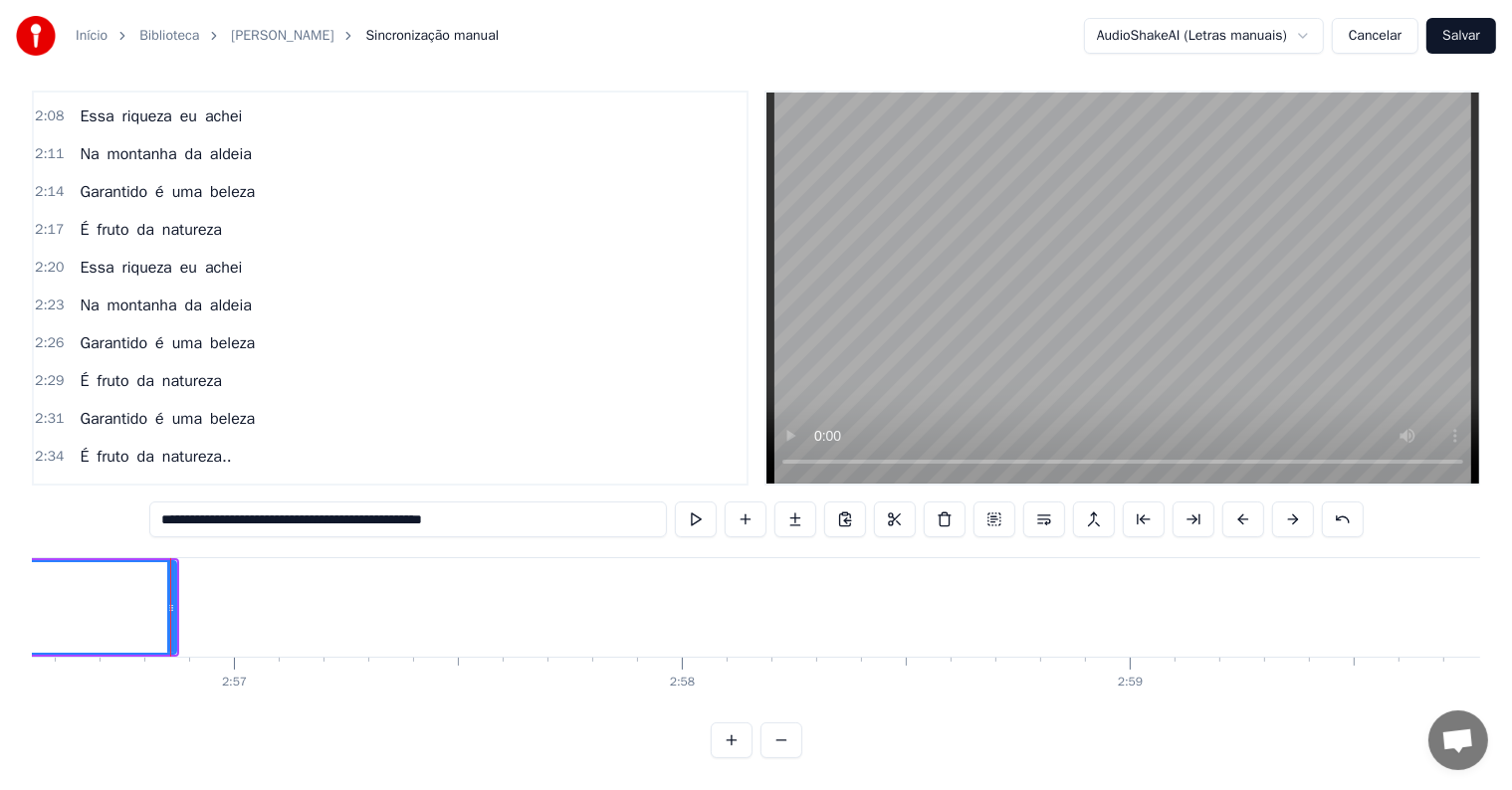 scroll, scrollTop: 0, scrollLeft: 79160, axis: horizontal 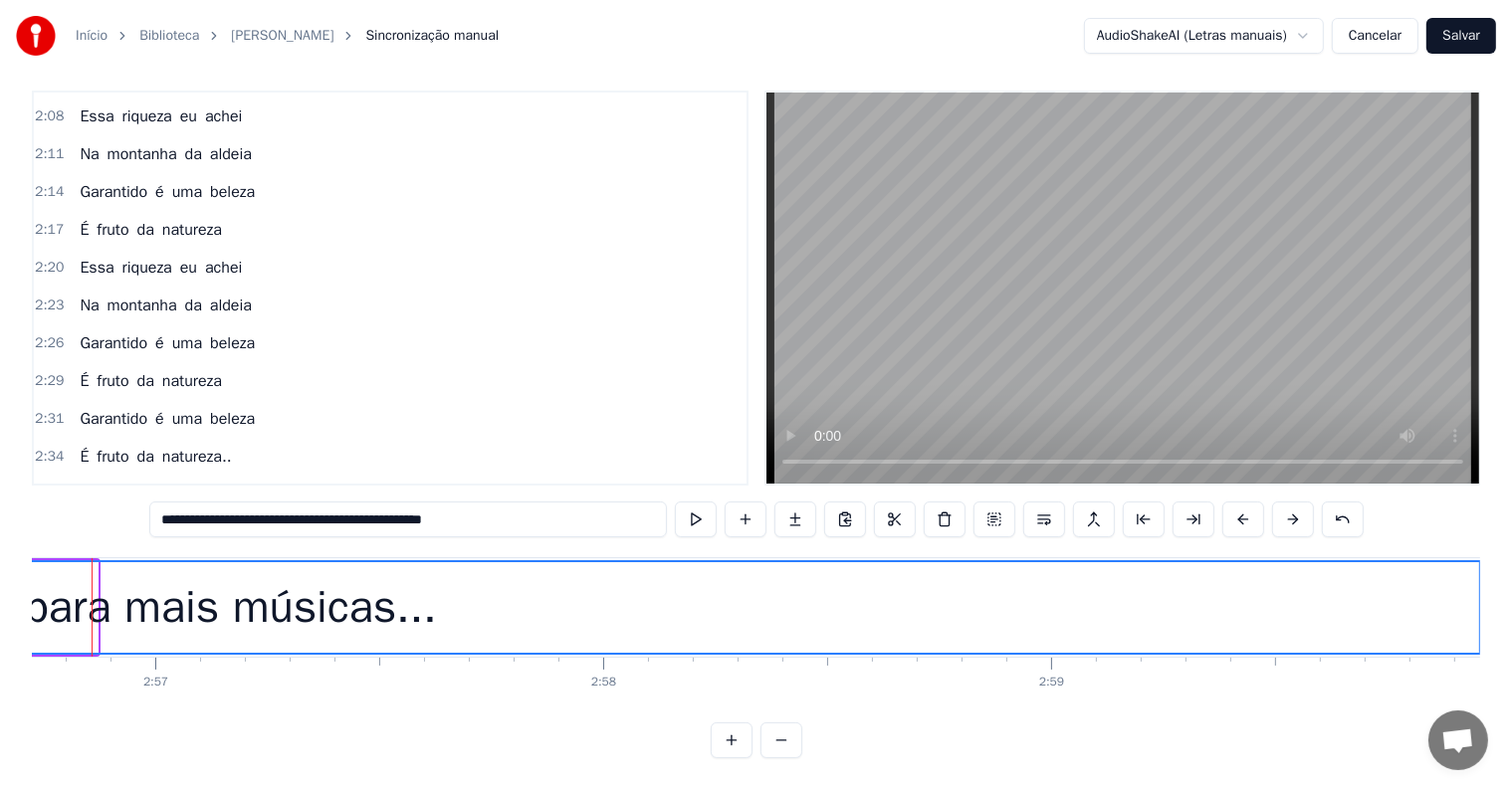 drag, startPoint x: 90, startPoint y: 584, endPoint x: 1480, endPoint y: 616, distance: 1390.3683 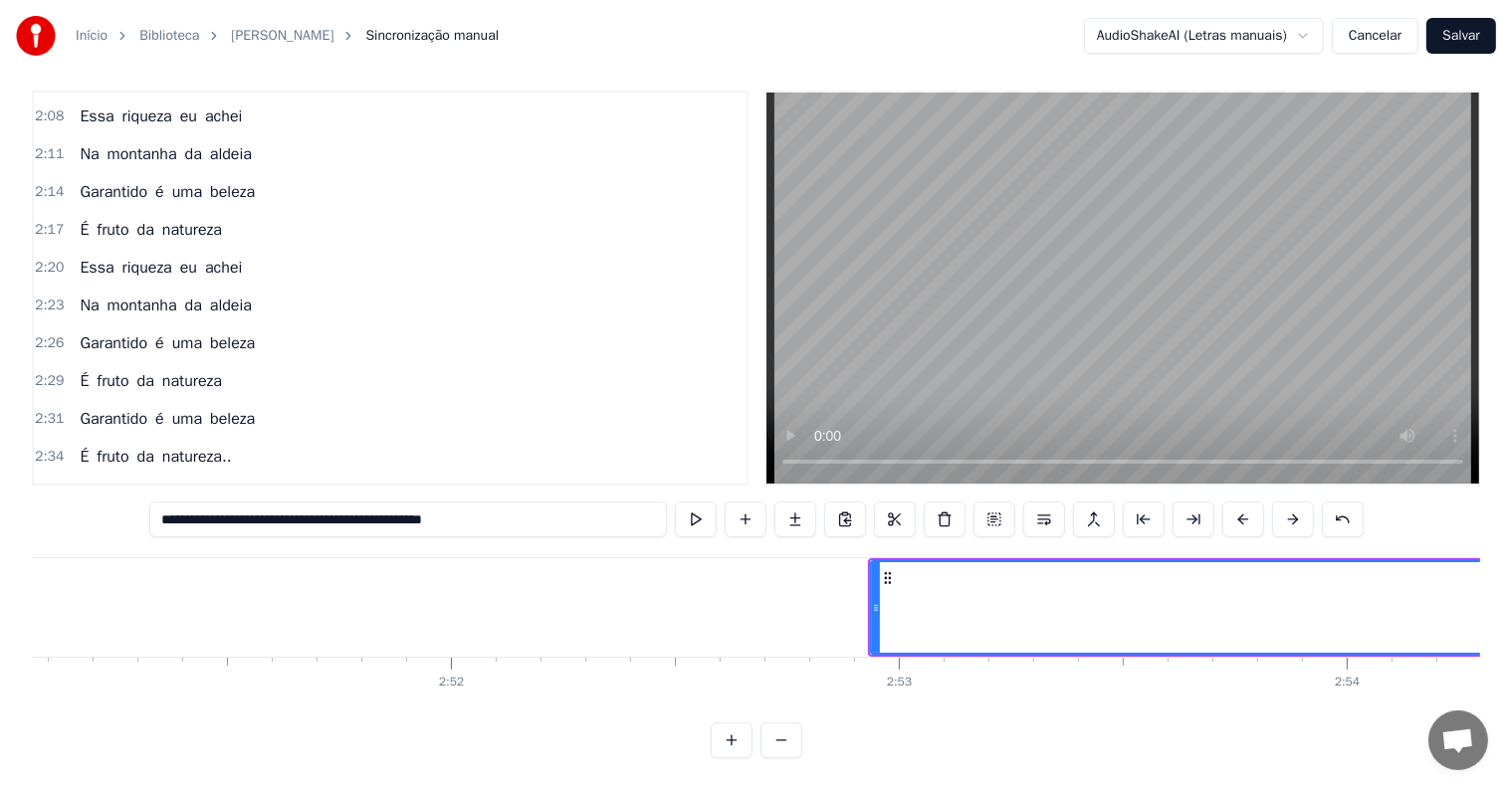 scroll, scrollTop: 0, scrollLeft: 75357, axis: horizontal 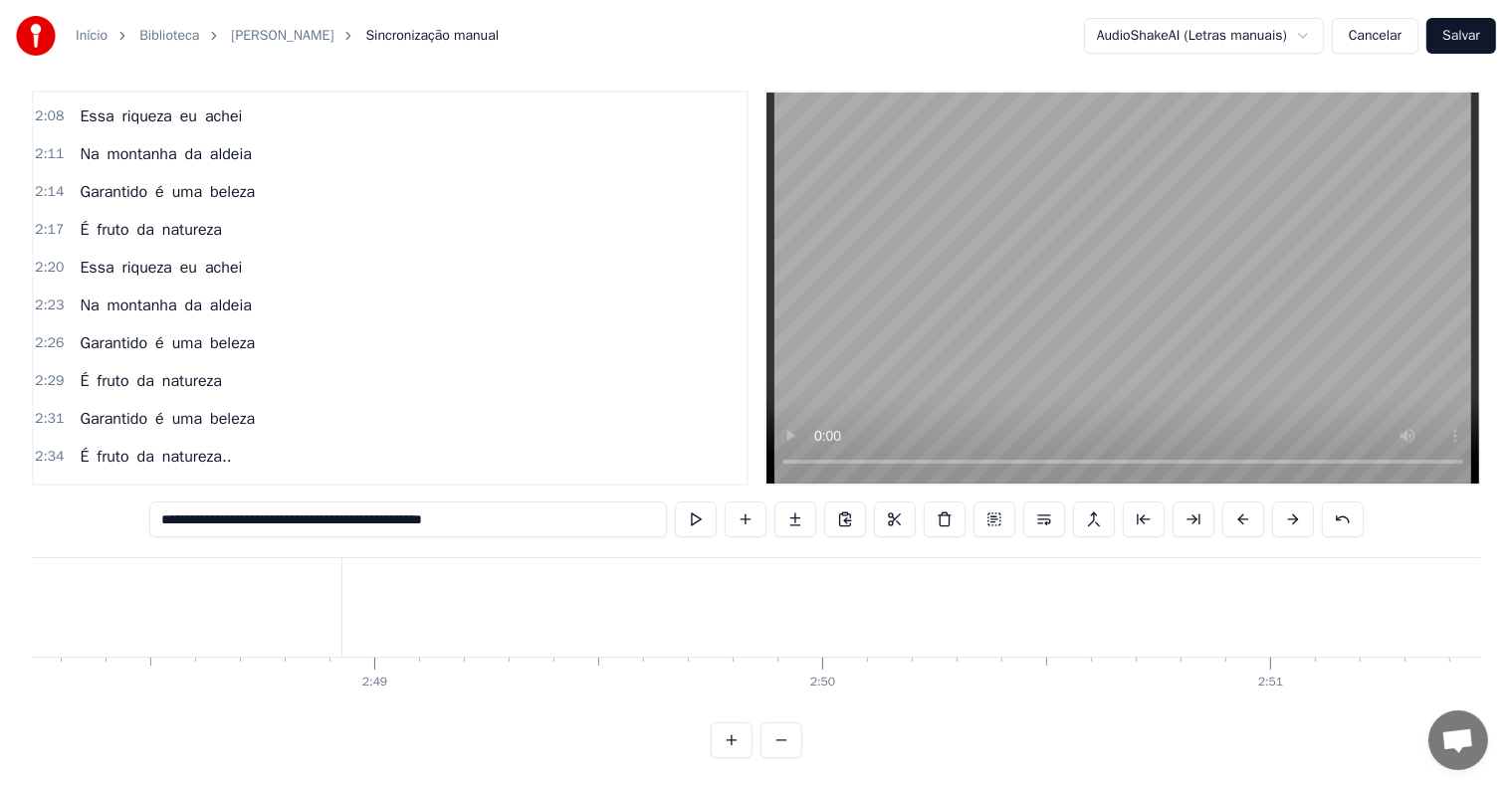 click on "Seu maior canal de Karaokê de Parintins" at bounding box center [-715, 607] 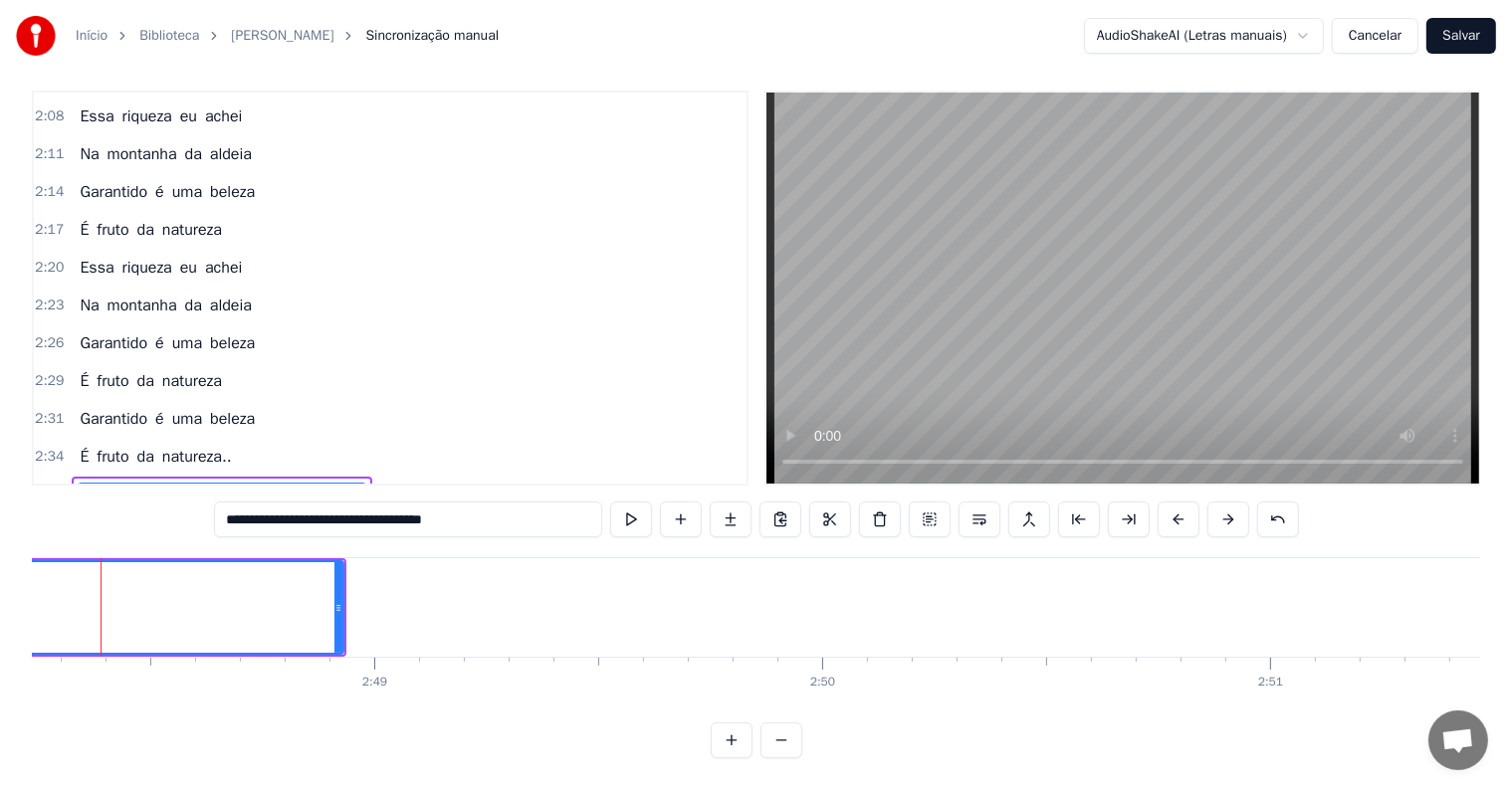 scroll, scrollTop: 0, scrollLeft: 75326, axis: horizontal 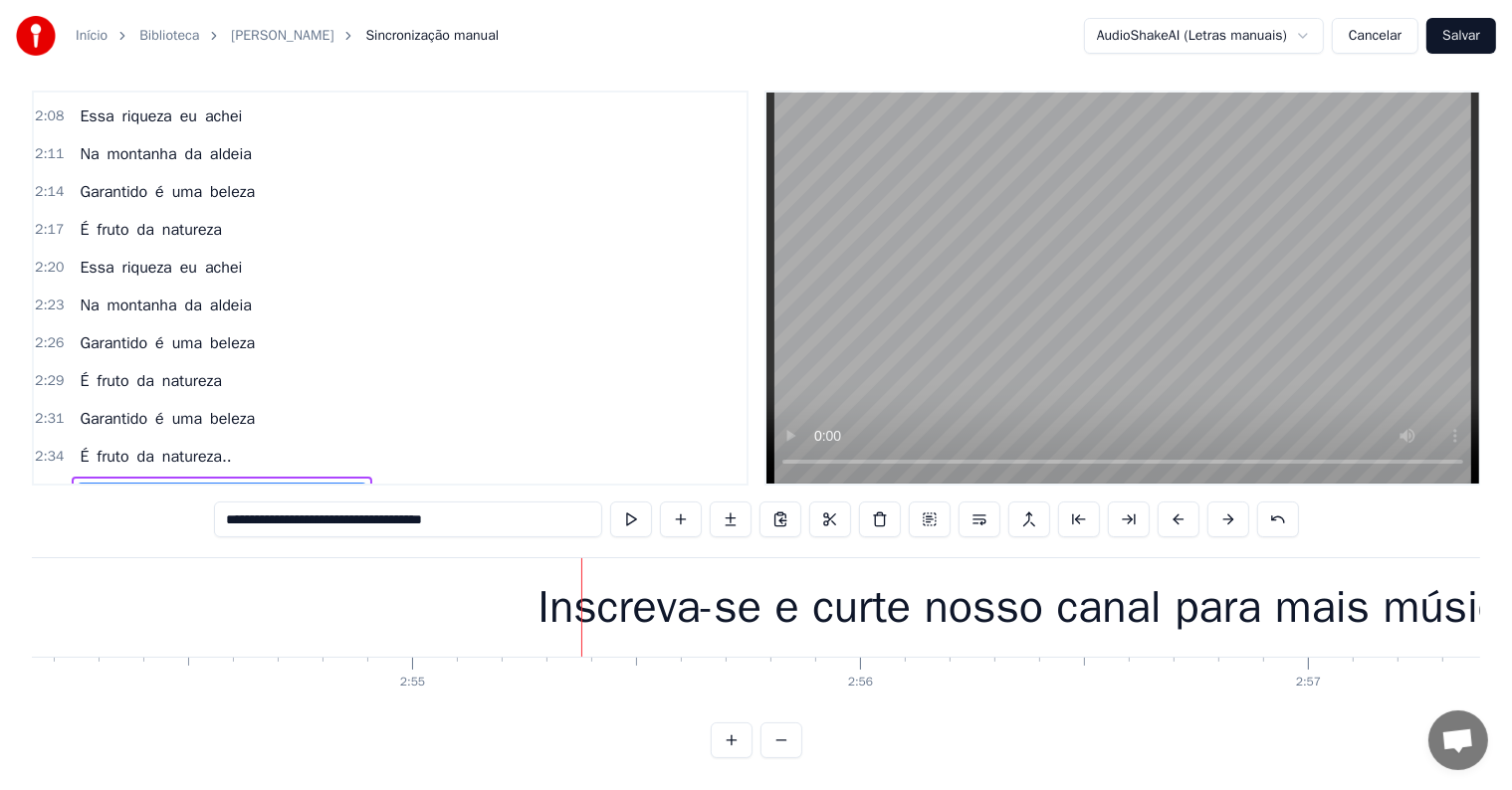 click on "Inscreva-se e curte nosso canal para mais músicas..." at bounding box center [1062, 607] 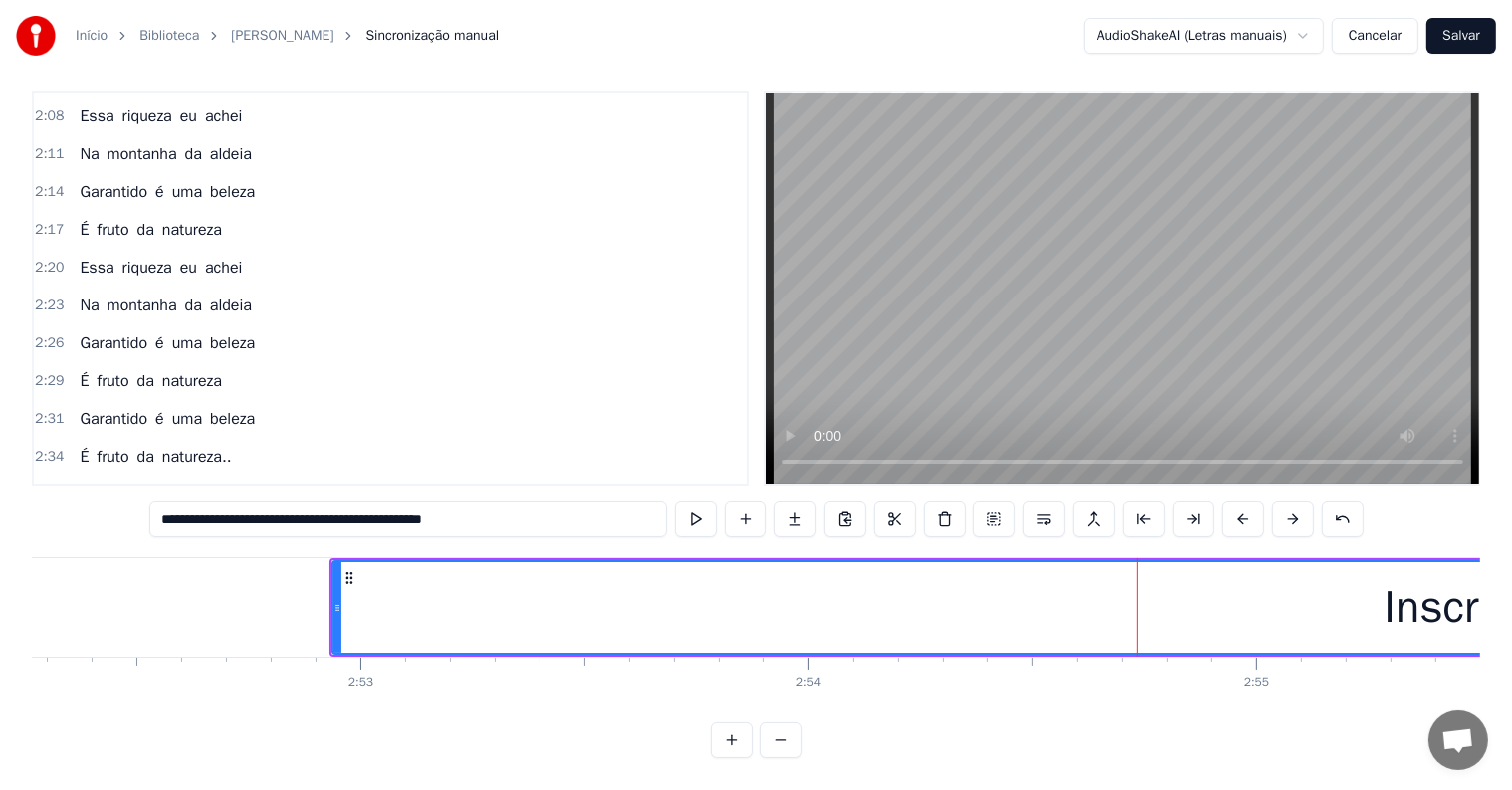 scroll, scrollTop: 0, scrollLeft: 77131, axis: horizontal 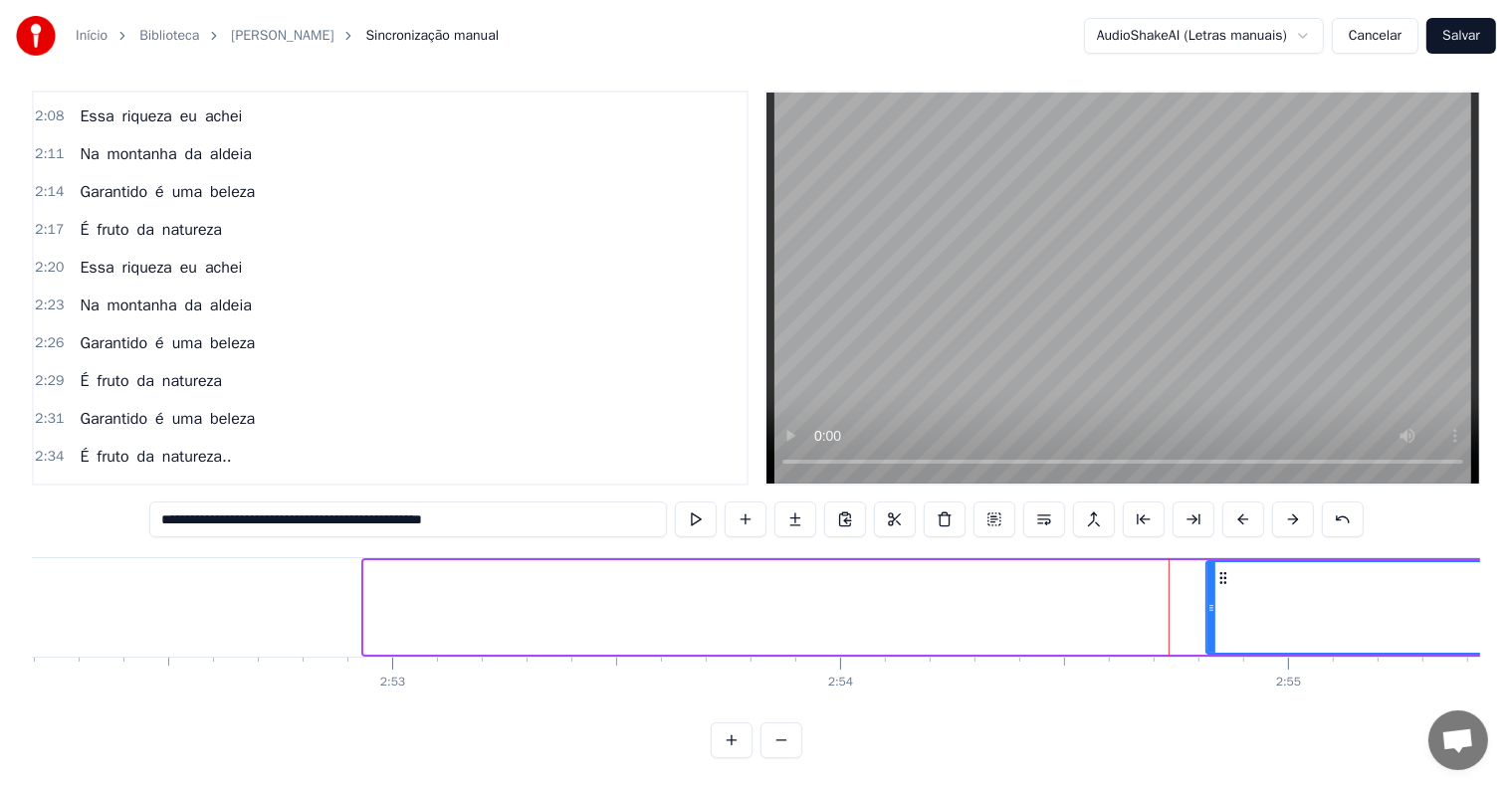 drag, startPoint x: 366, startPoint y: 593, endPoint x: 1208, endPoint y: 584, distance: 842.0481 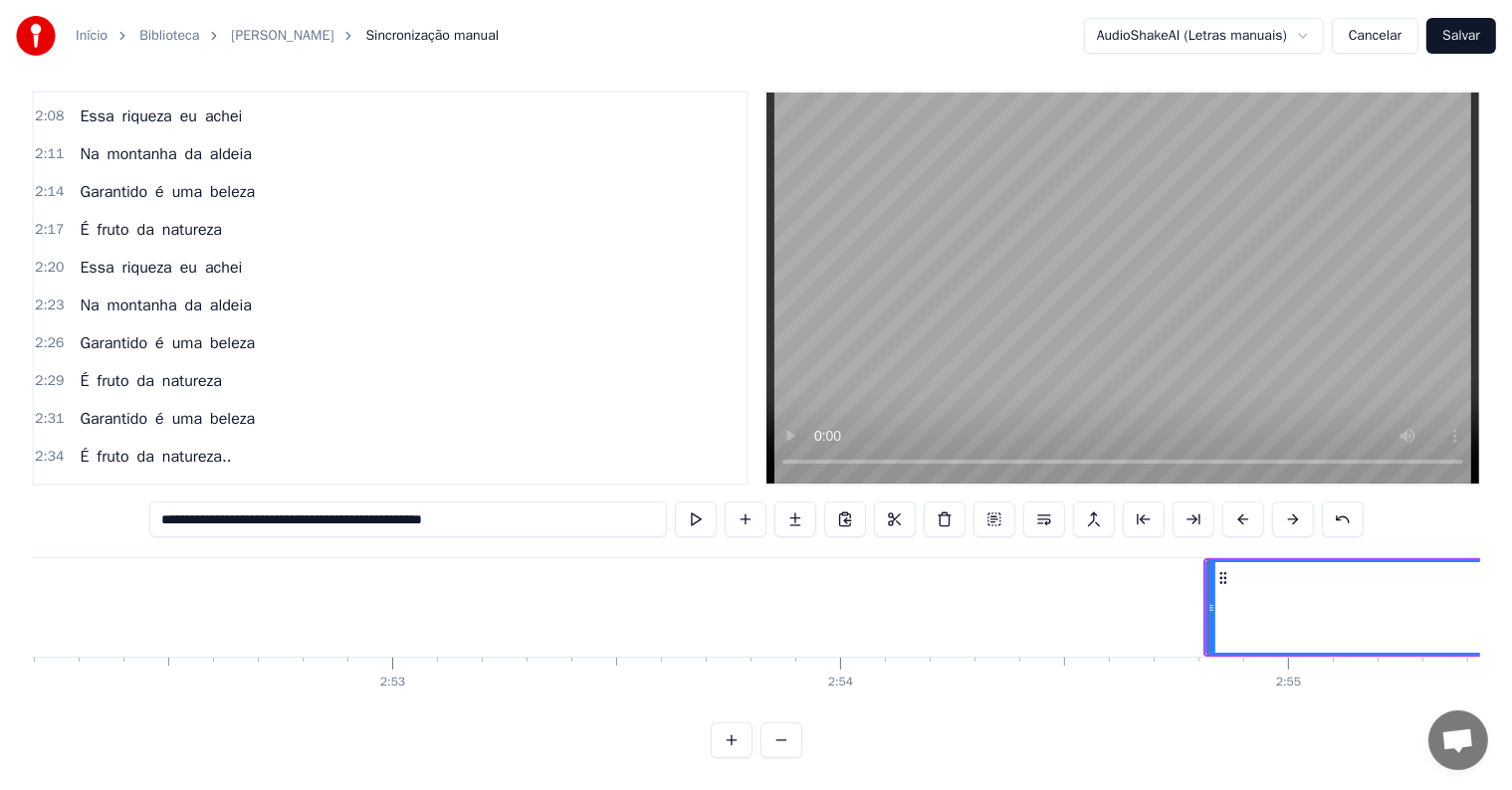 click on "Inscreva-se e curte nosso canal para mais músicas..." at bounding box center (266, 532) 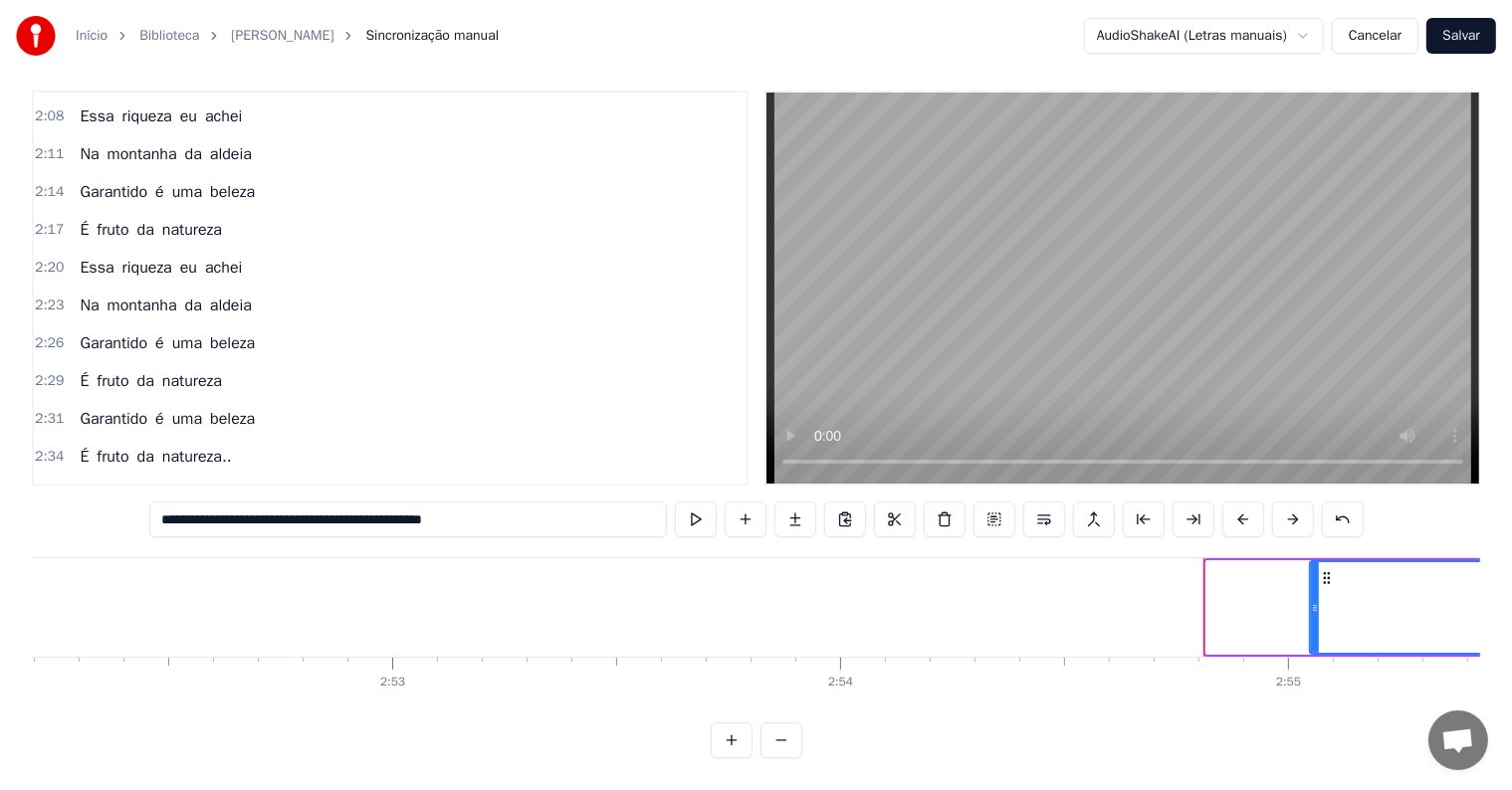 drag, startPoint x: 1206, startPoint y: 585, endPoint x: 1310, endPoint y: 587, distance: 104.019229 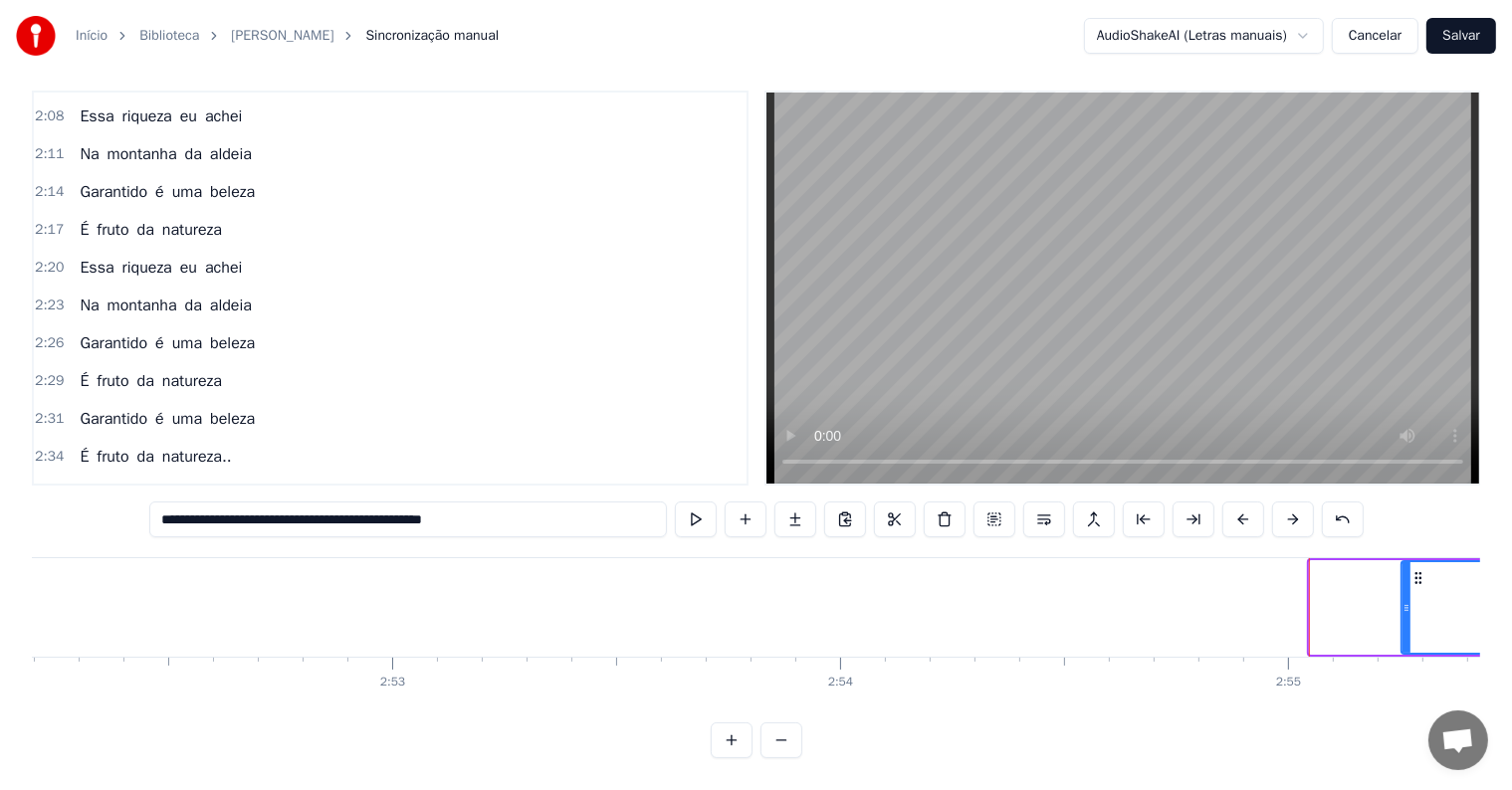 drag, startPoint x: 1310, startPoint y: 587, endPoint x: 1421, endPoint y: 587, distance: 111 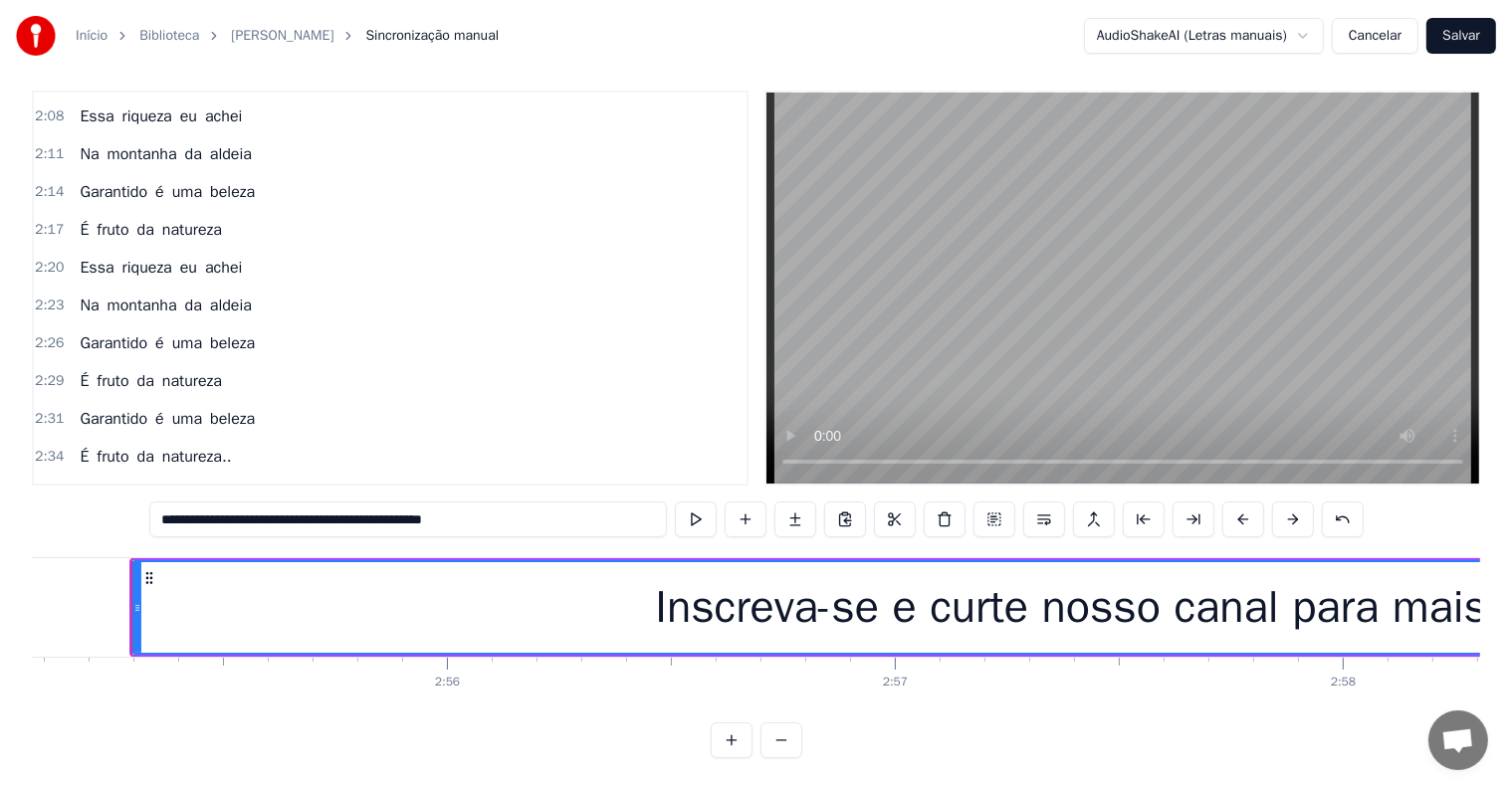 click on "Seu maior canal de Karaokê de Parintins" at bounding box center [222, 494] 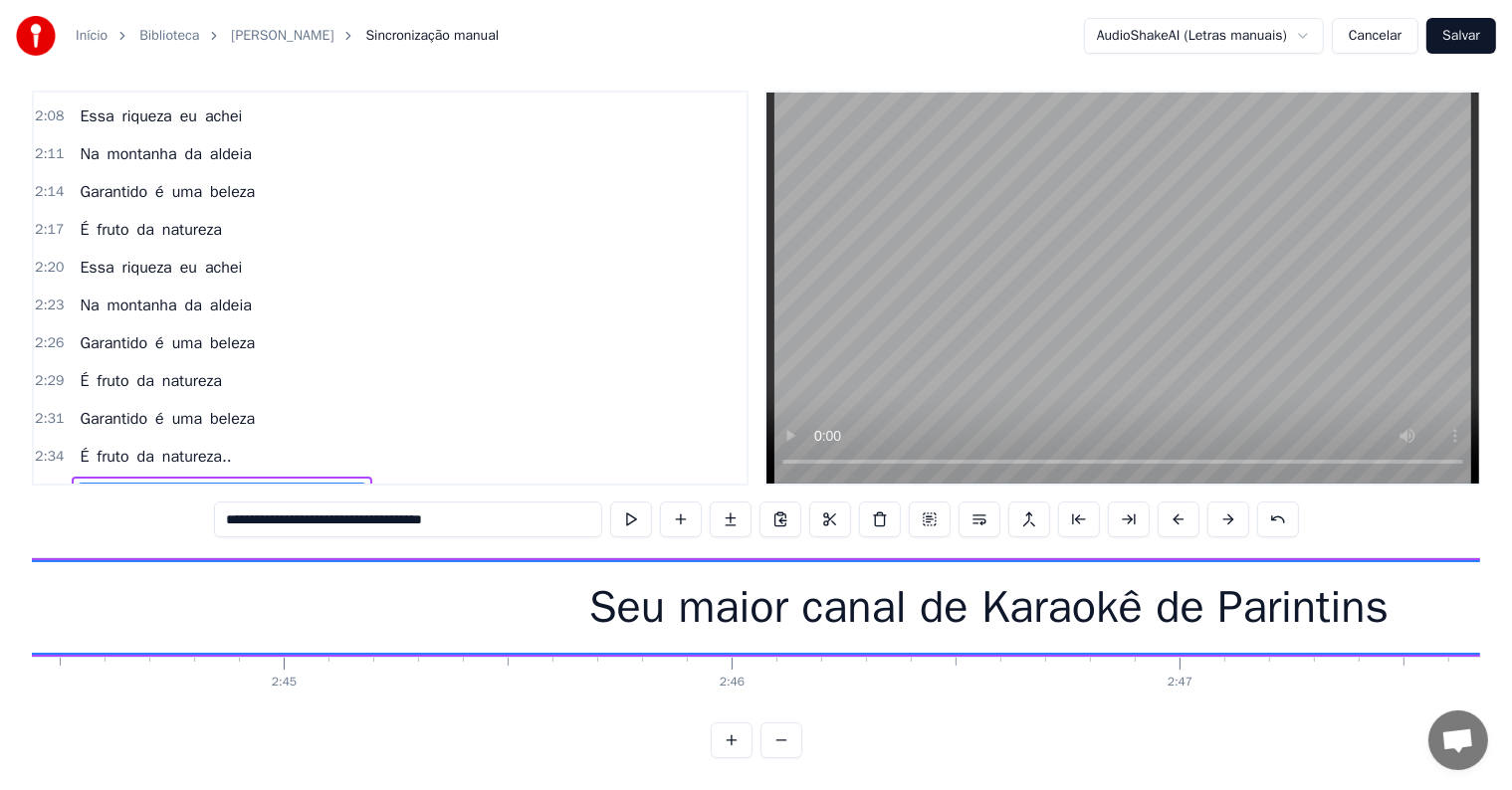 scroll, scrollTop: 0, scrollLeft: 73454, axis: horizontal 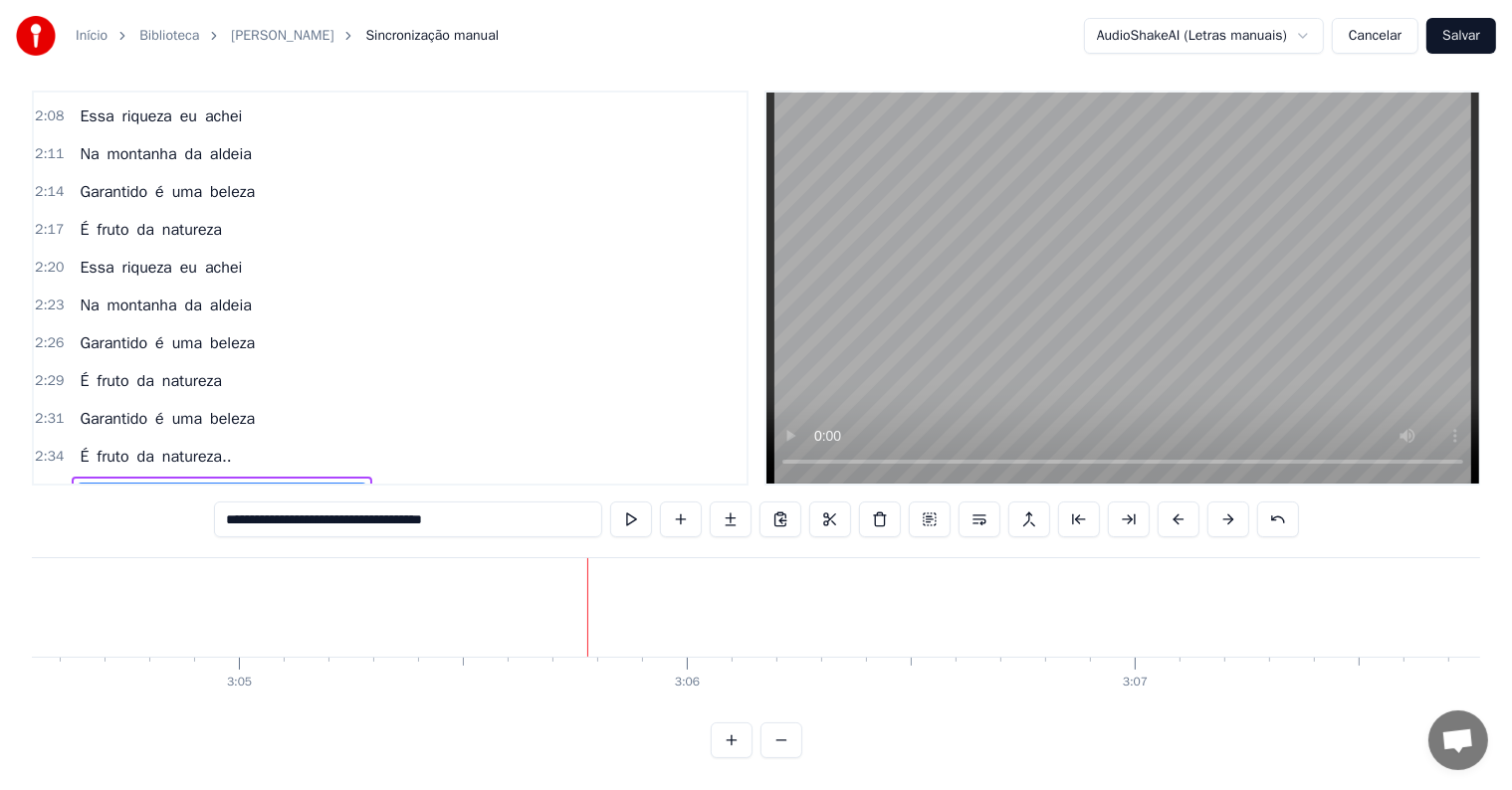 click at bounding box center [587, 607] 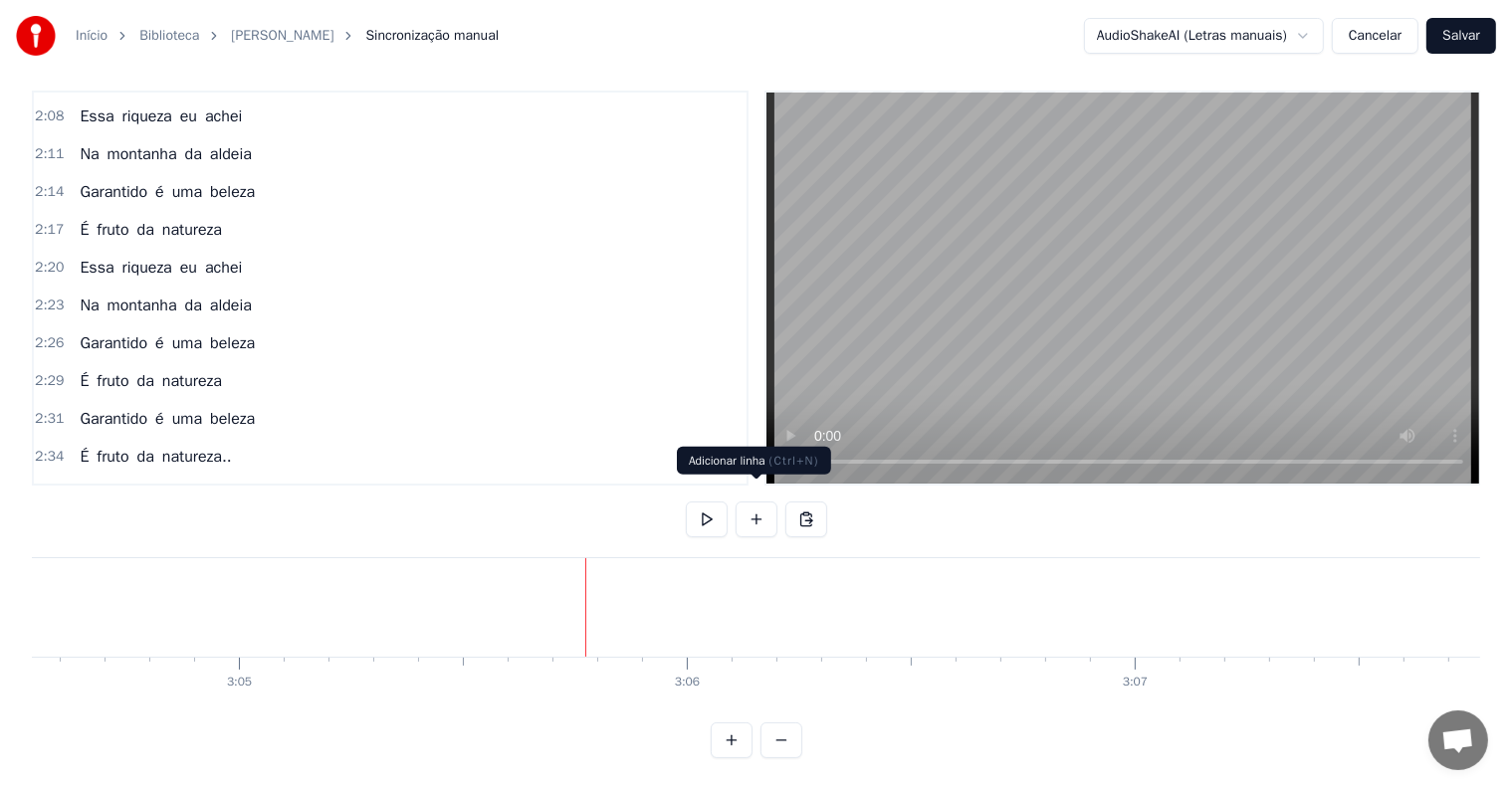 click at bounding box center (756, 519) 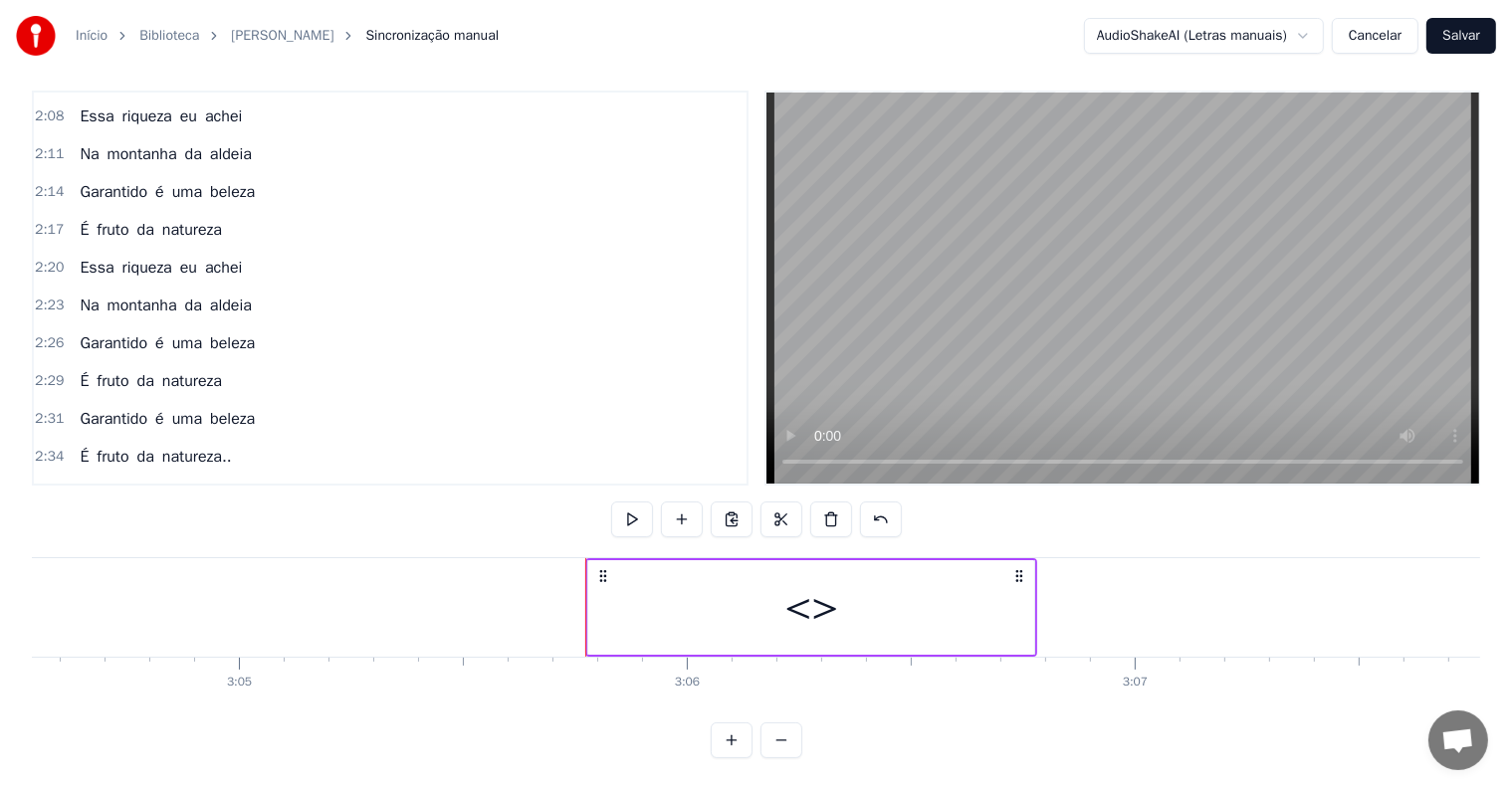 click on "<>" at bounding box center [811, 607] 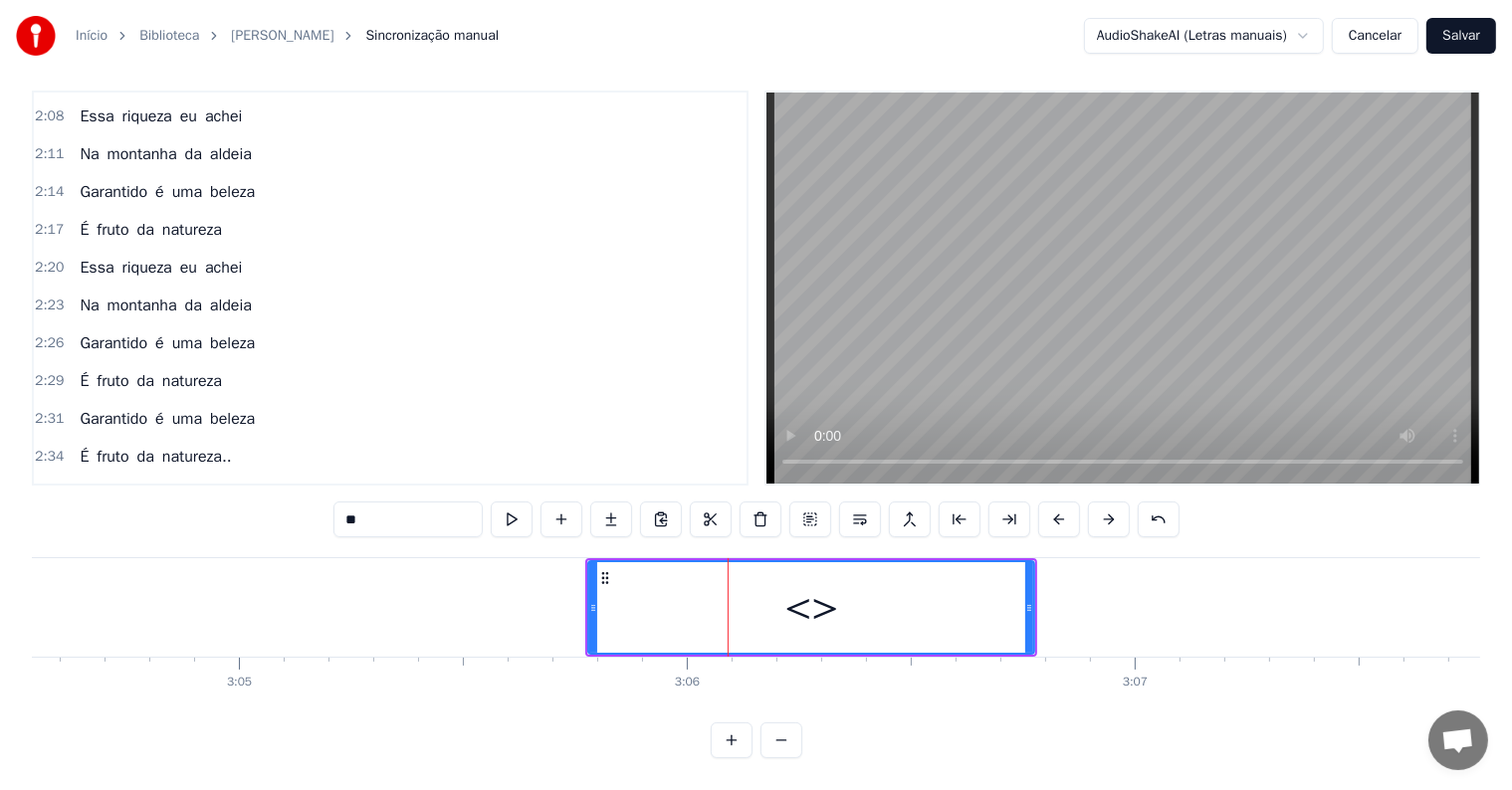 scroll, scrollTop: 1695, scrollLeft: 0, axis: vertical 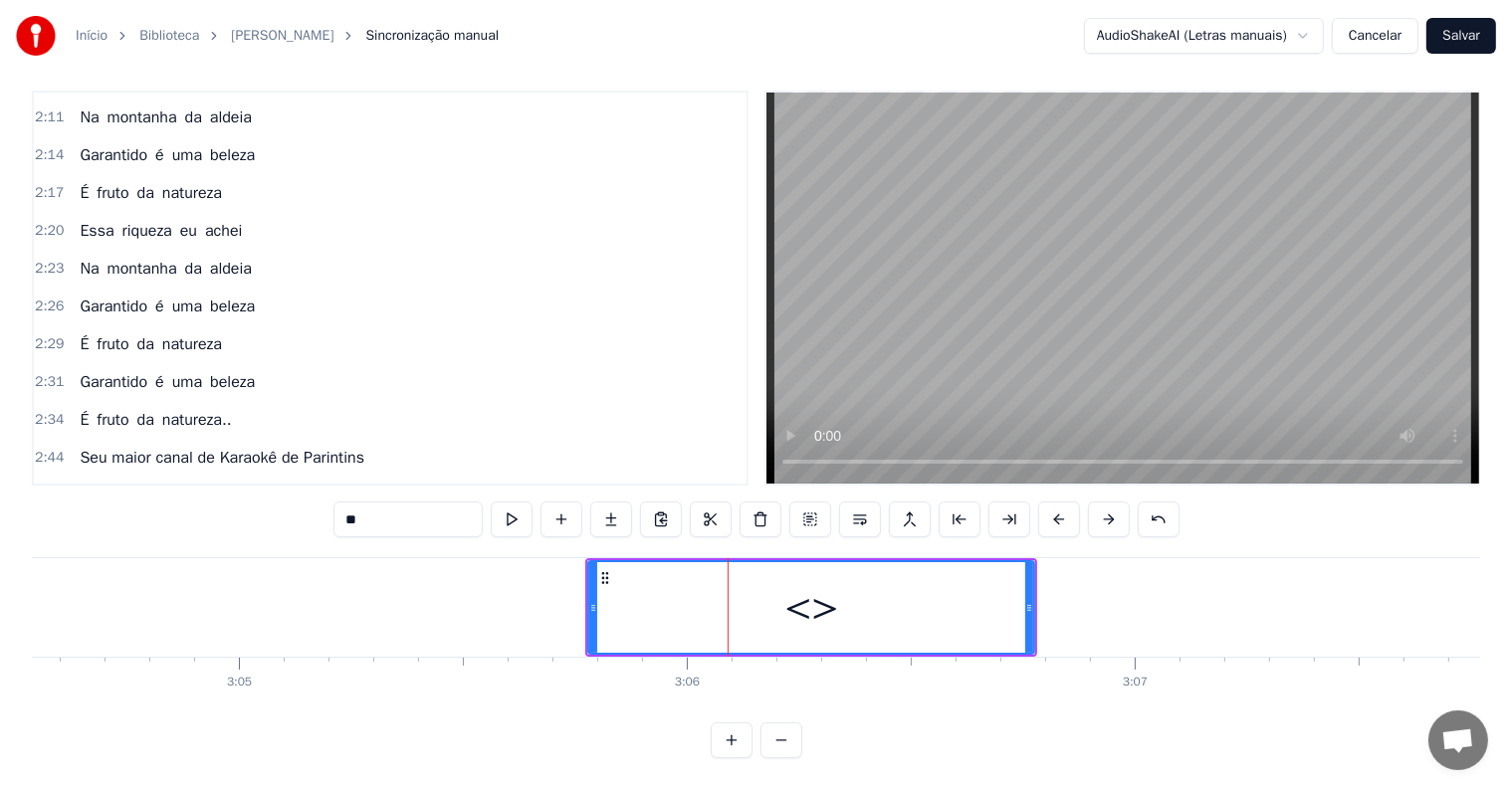 drag, startPoint x: 451, startPoint y: 500, endPoint x: 258, endPoint y: 494, distance: 193.09324 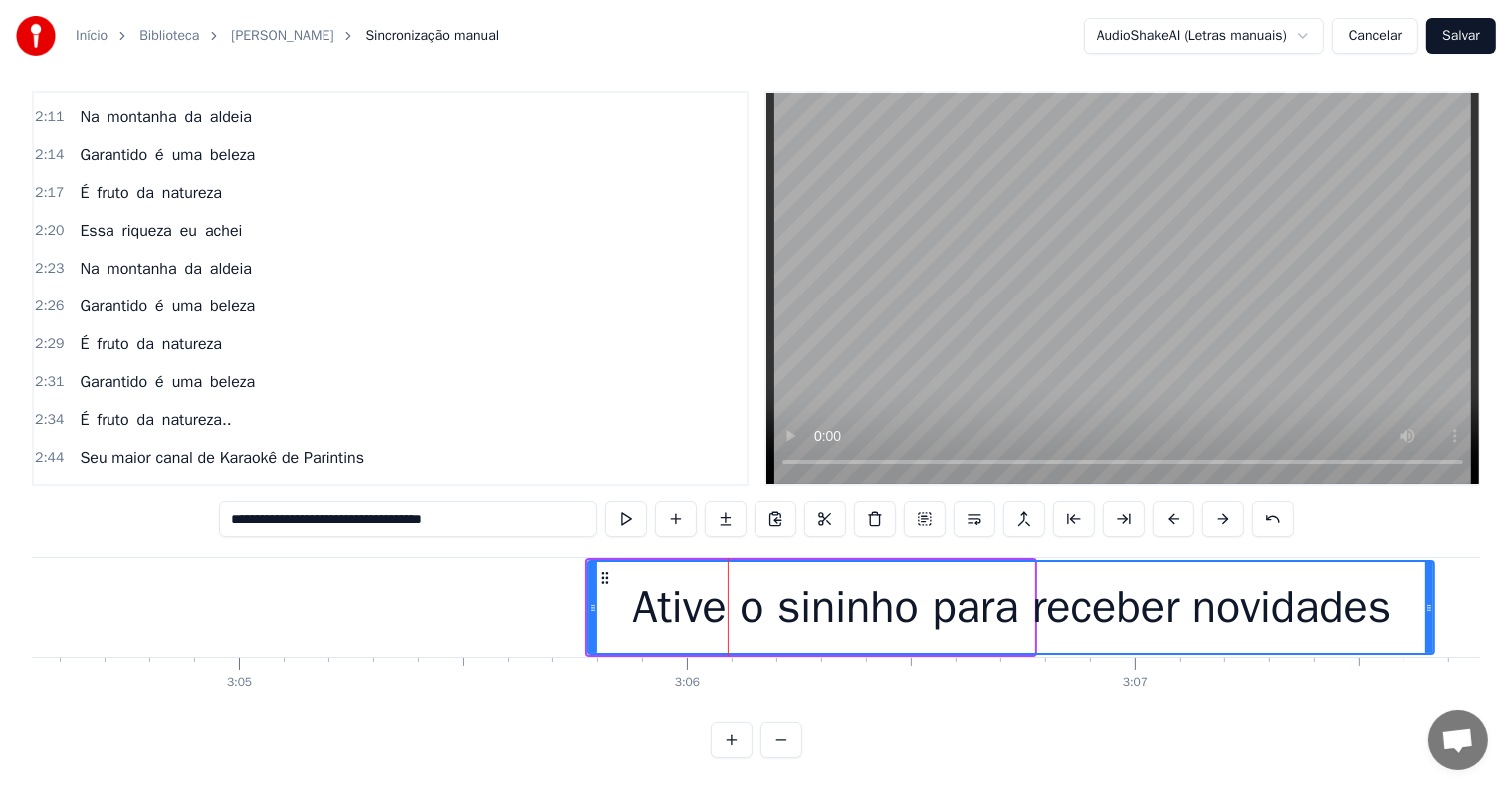 drag, startPoint x: 1027, startPoint y: 589, endPoint x: 1427, endPoint y: 584, distance: 400.0312 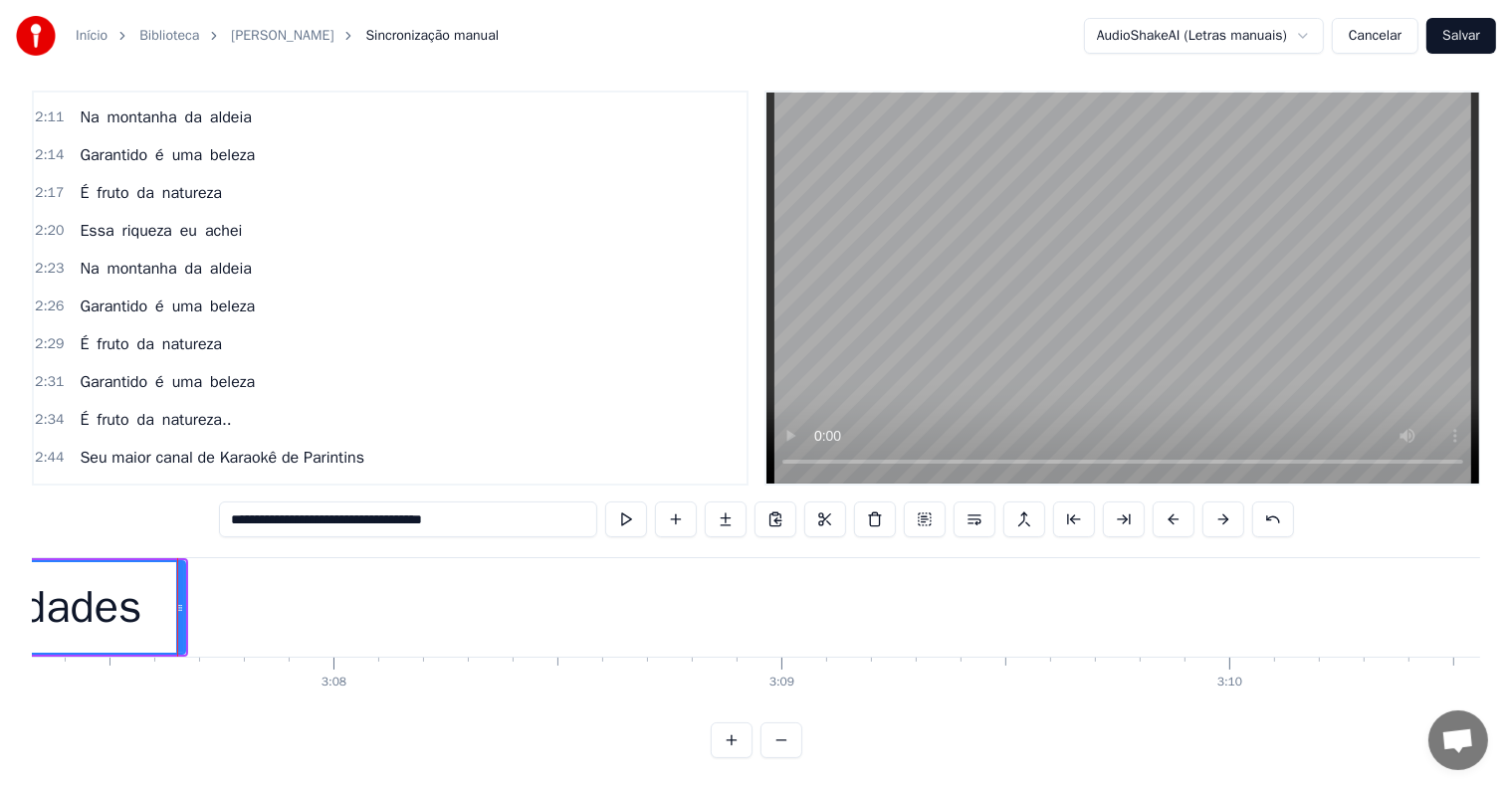 scroll, scrollTop: 0, scrollLeft: 83953, axis: horizontal 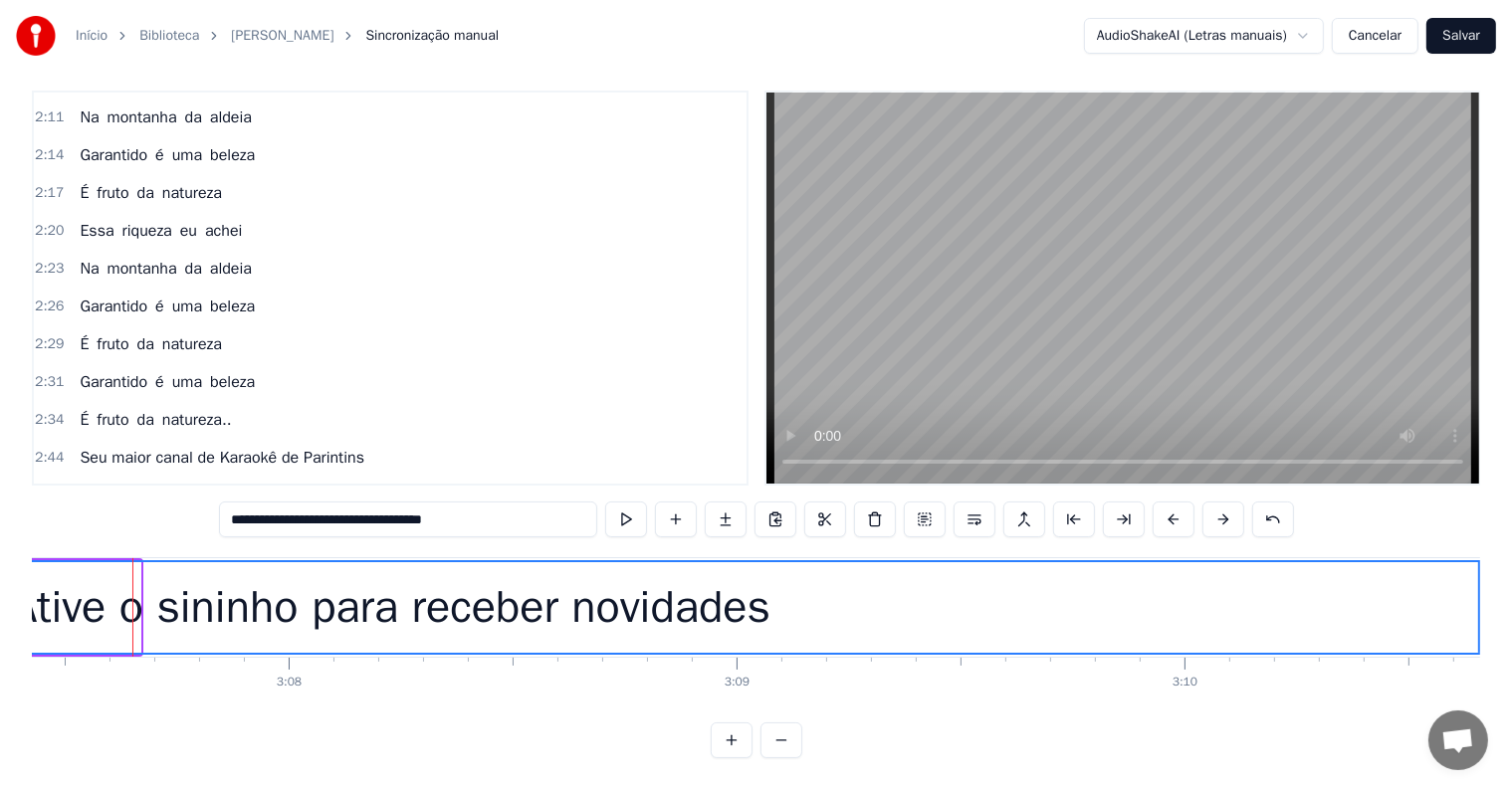 drag, startPoint x: 135, startPoint y: 590, endPoint x: 1482, endPoint y: 608, distance: 1347.1203 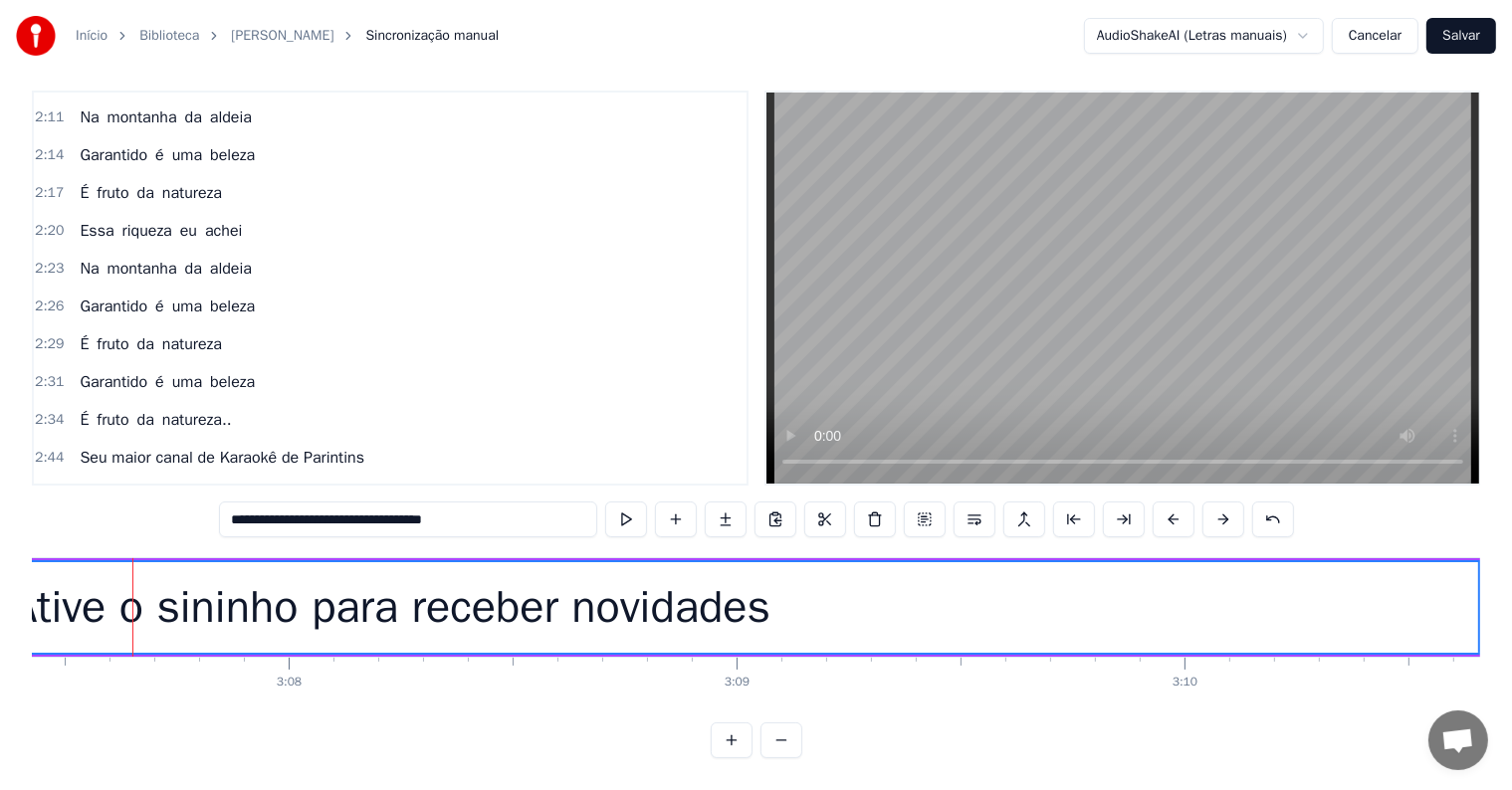 click on "Inscreva-se e curte nosso canal para mais músicas..." at bounding box center [266, 495] 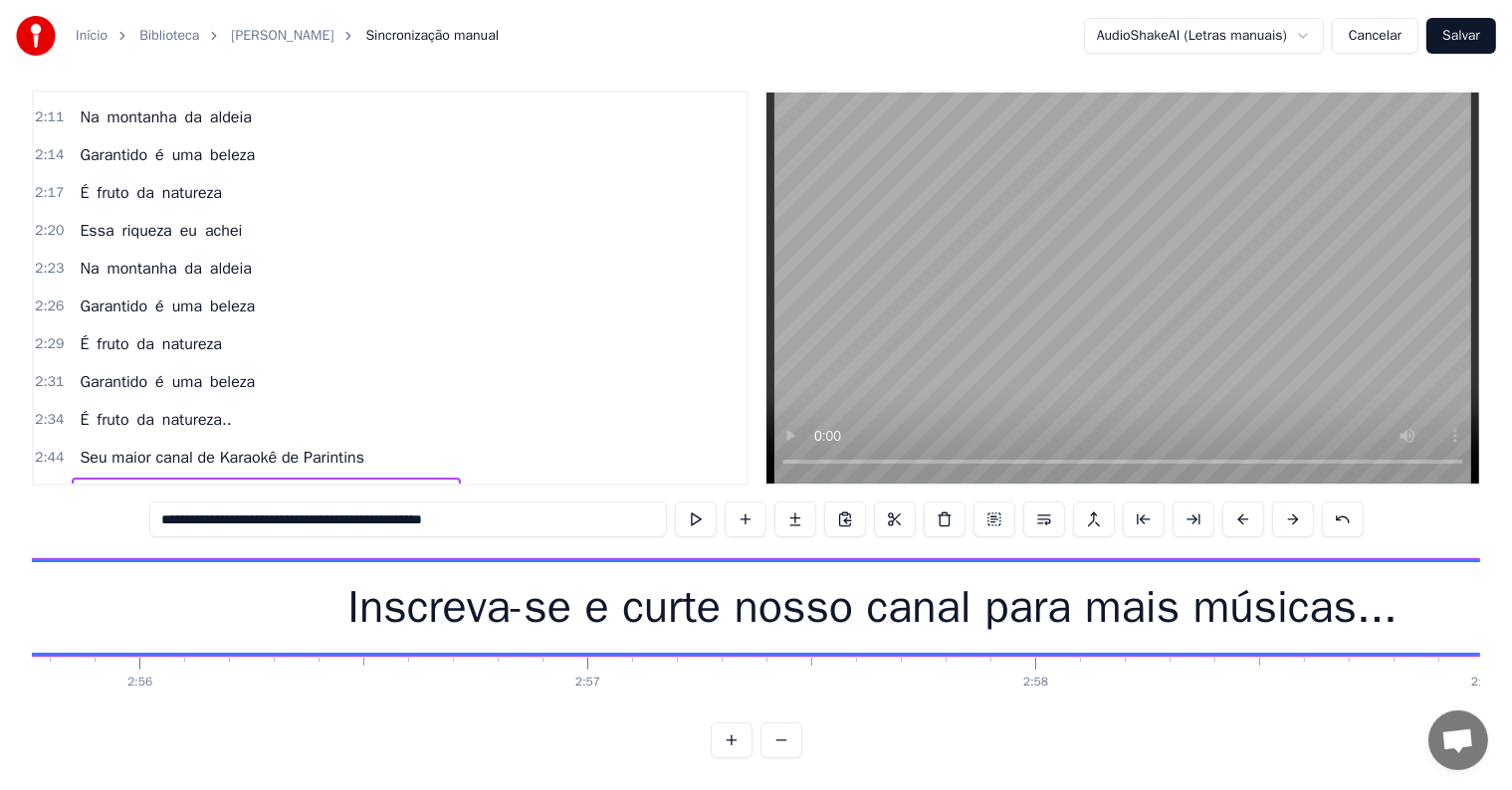 scroll, scrollTop: 0, scrollLeft: 78417, axis: horizontal 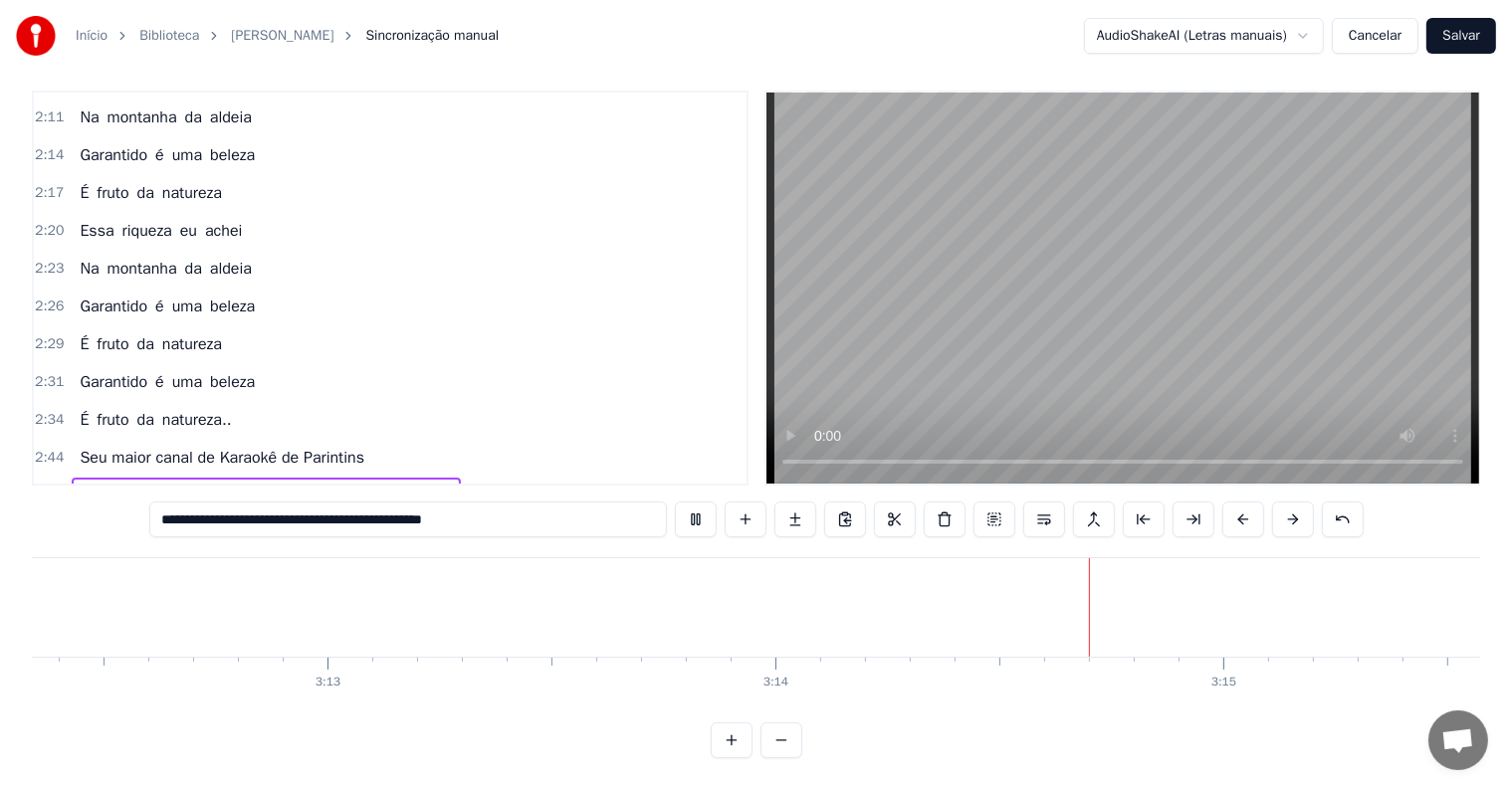 click on "Salvar" at bounding box center (1461, 36) 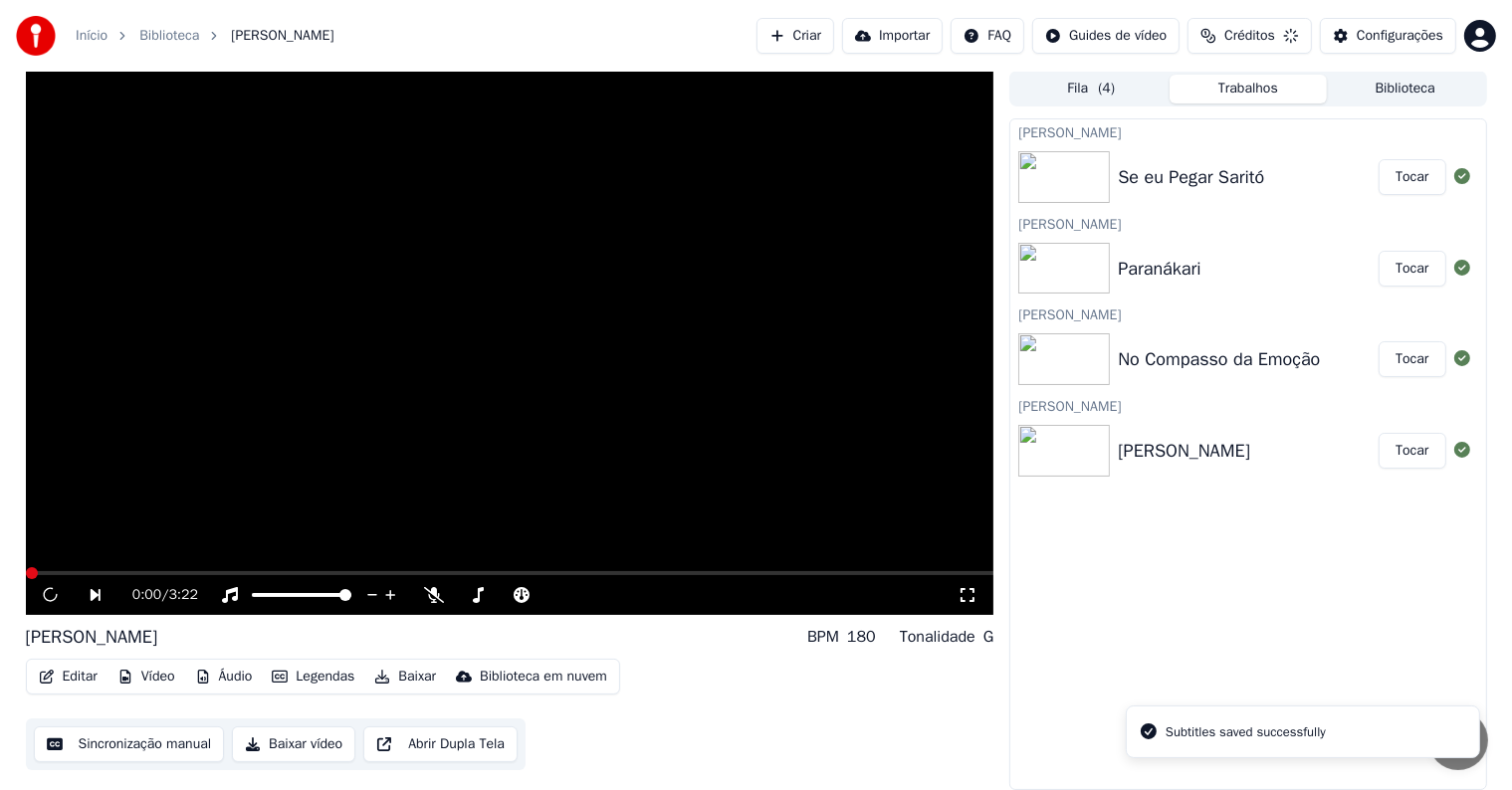scroll, scrollTop: 0, scrollLeft: 0, axis: both 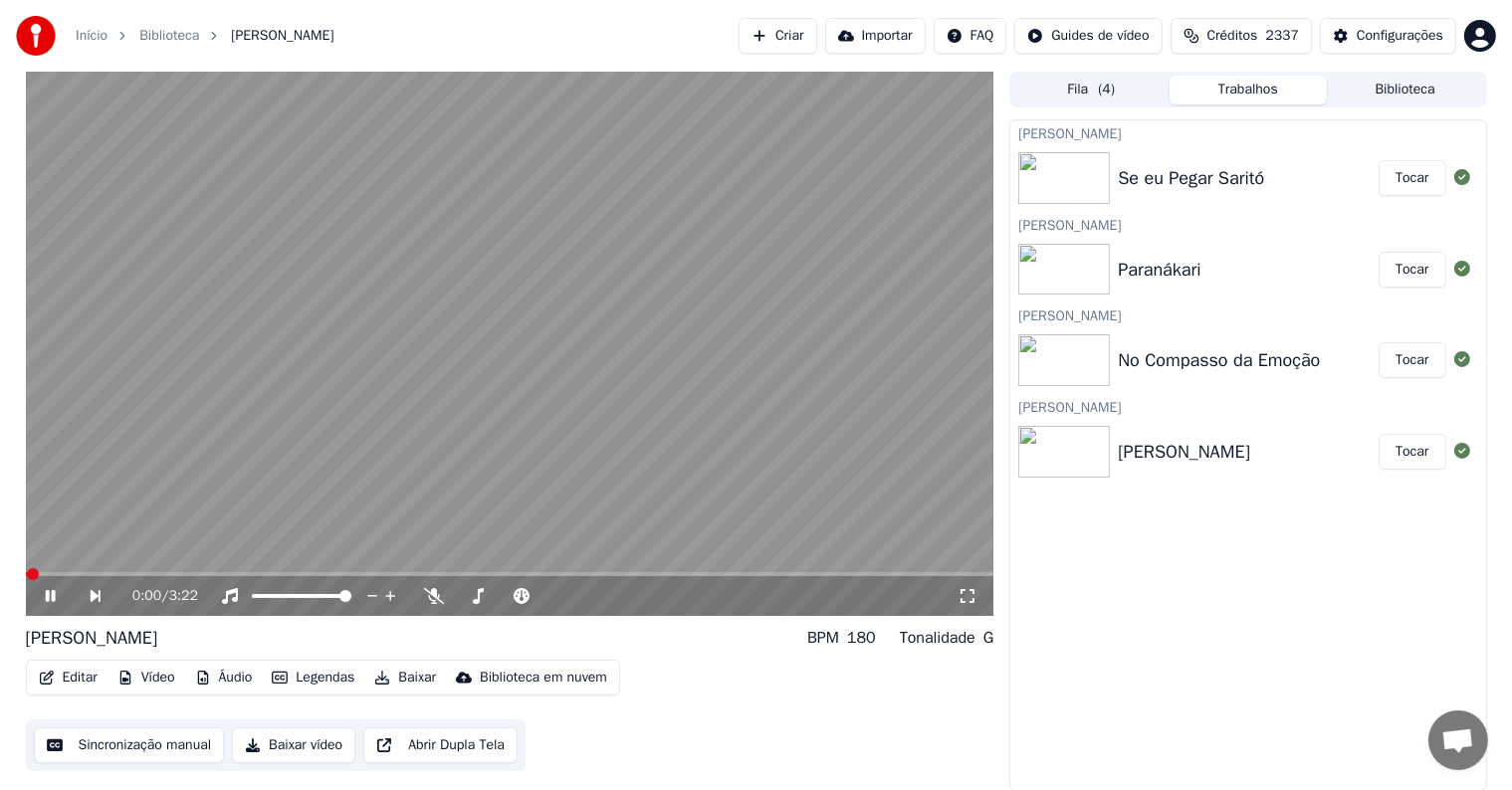 click at bounding box center (510, 343) 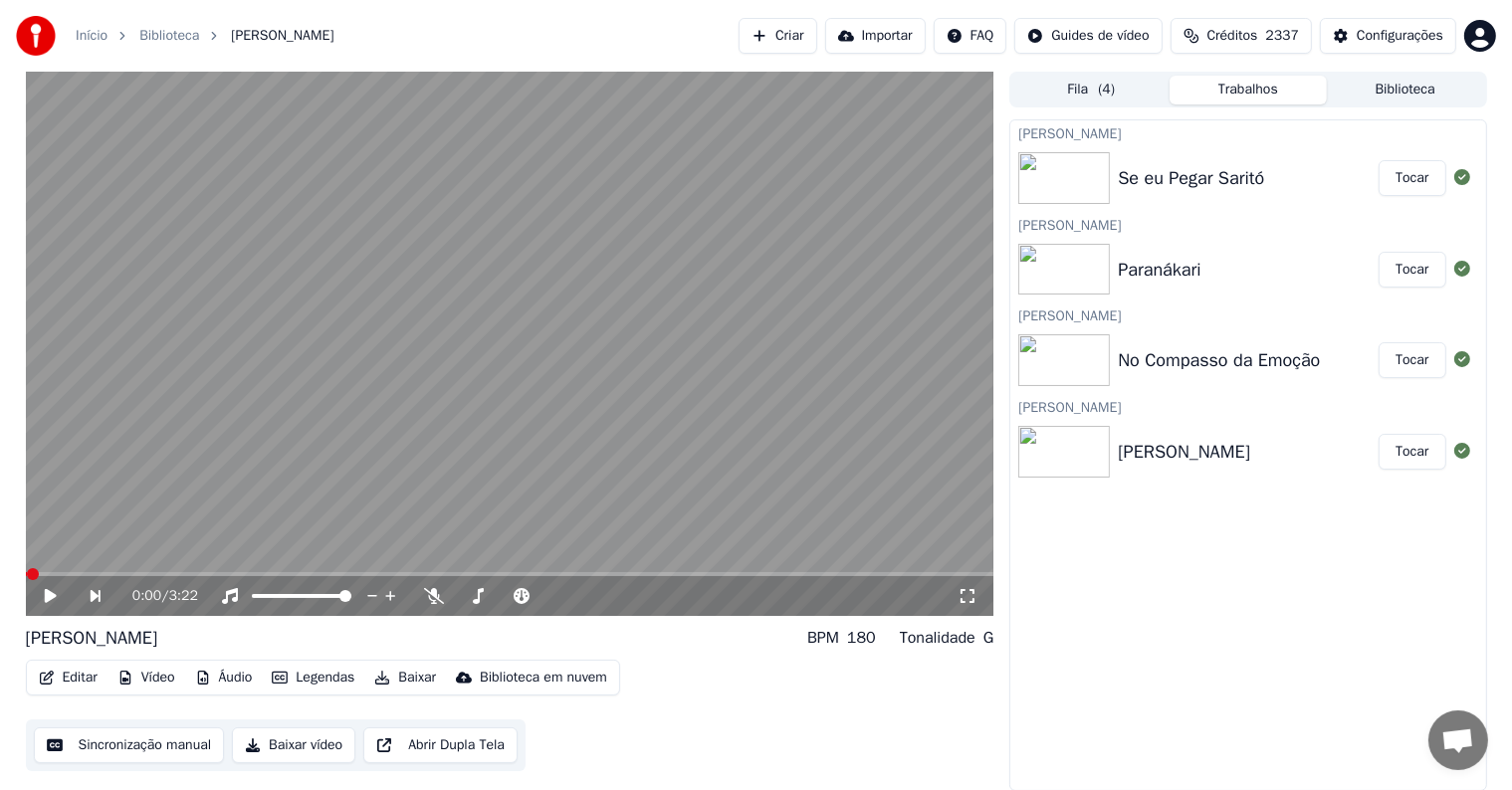 click on "Tocar" at bounding box center [1411, 360] 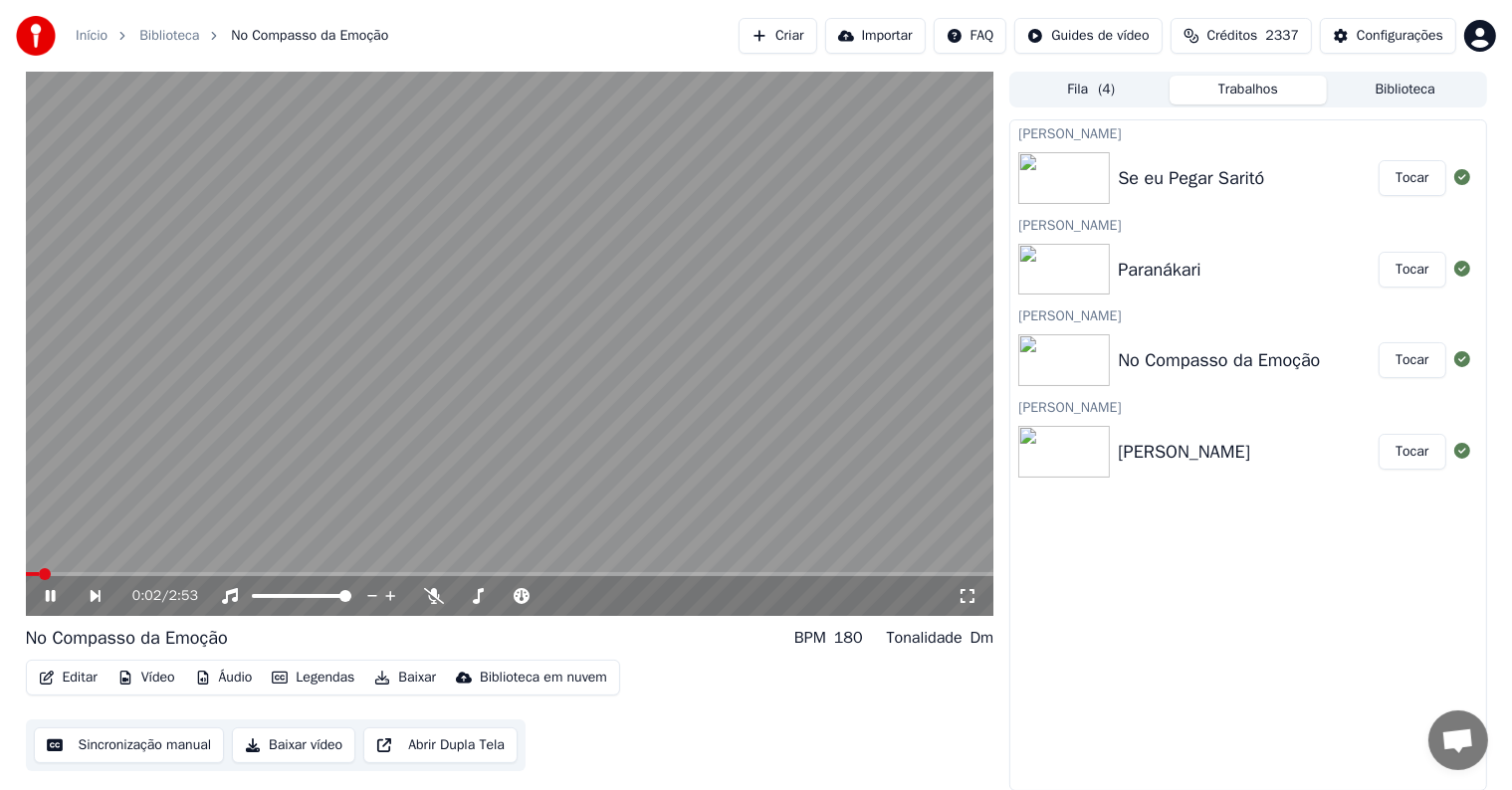 click at bounding box center [510, 343] 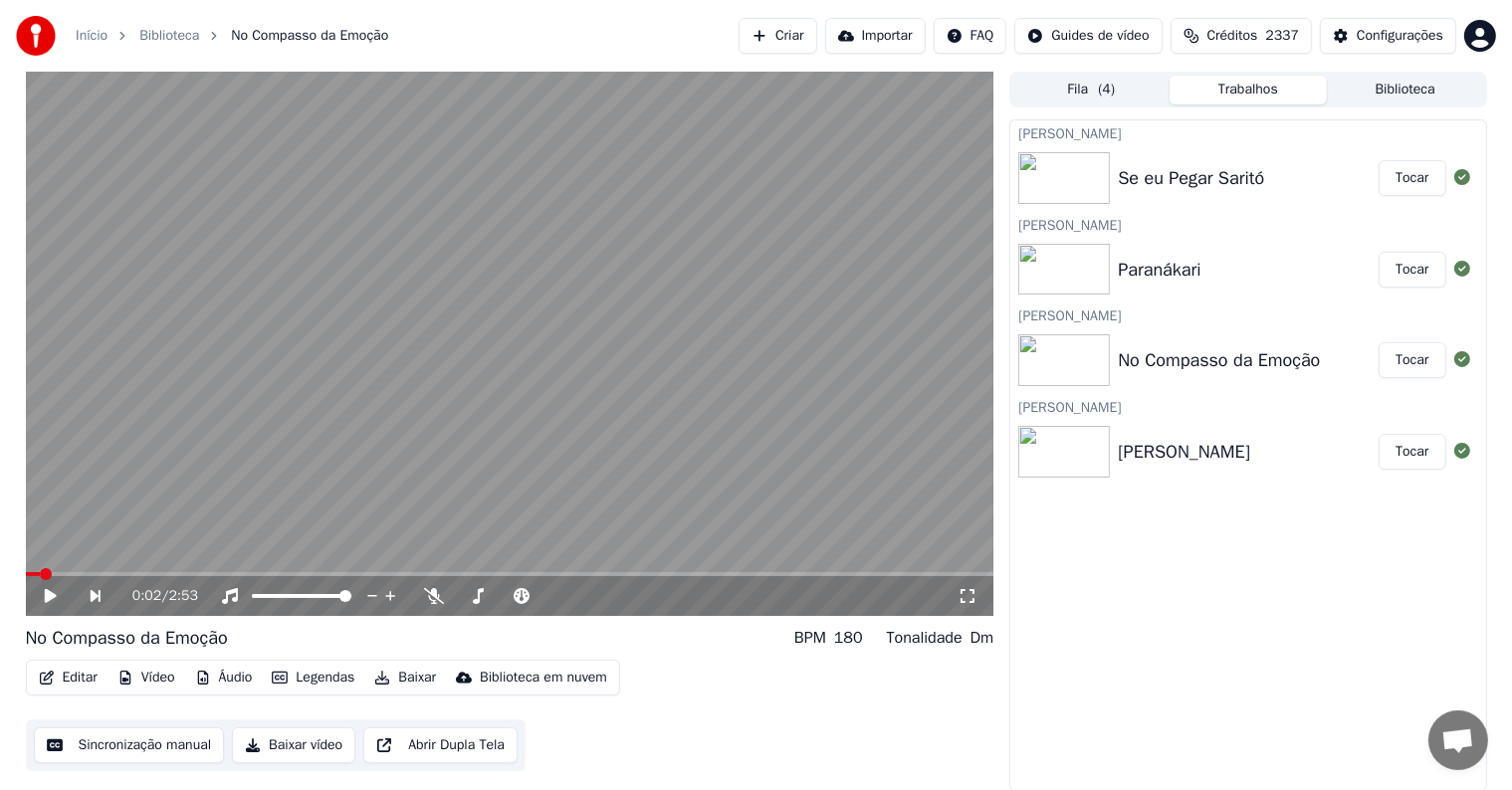 click on "Sincronização manual" at bounding box center [129, 745] 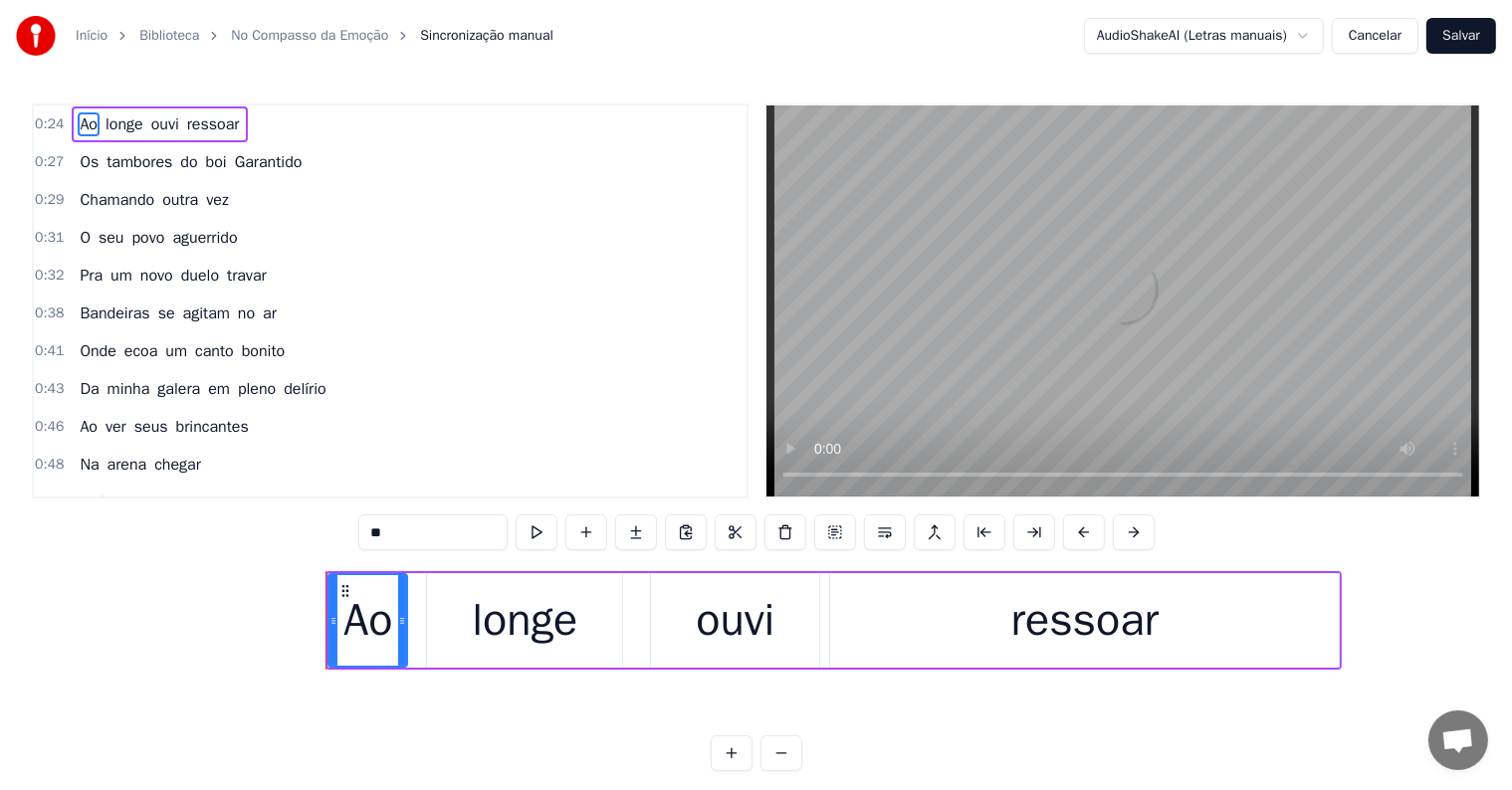scroll, scrollTop: 0, scrollLeft: 10846, axis: horizontal 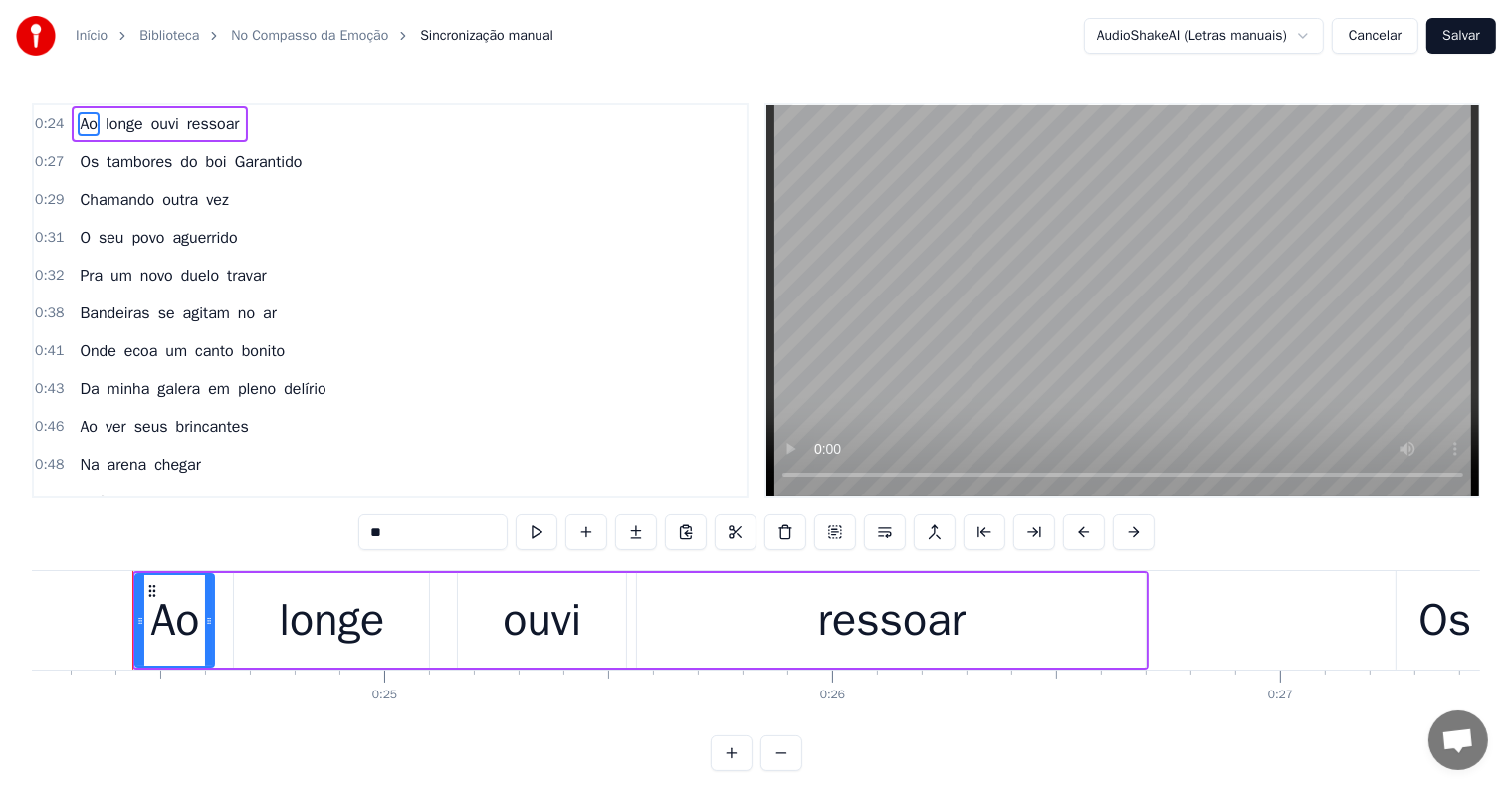 type 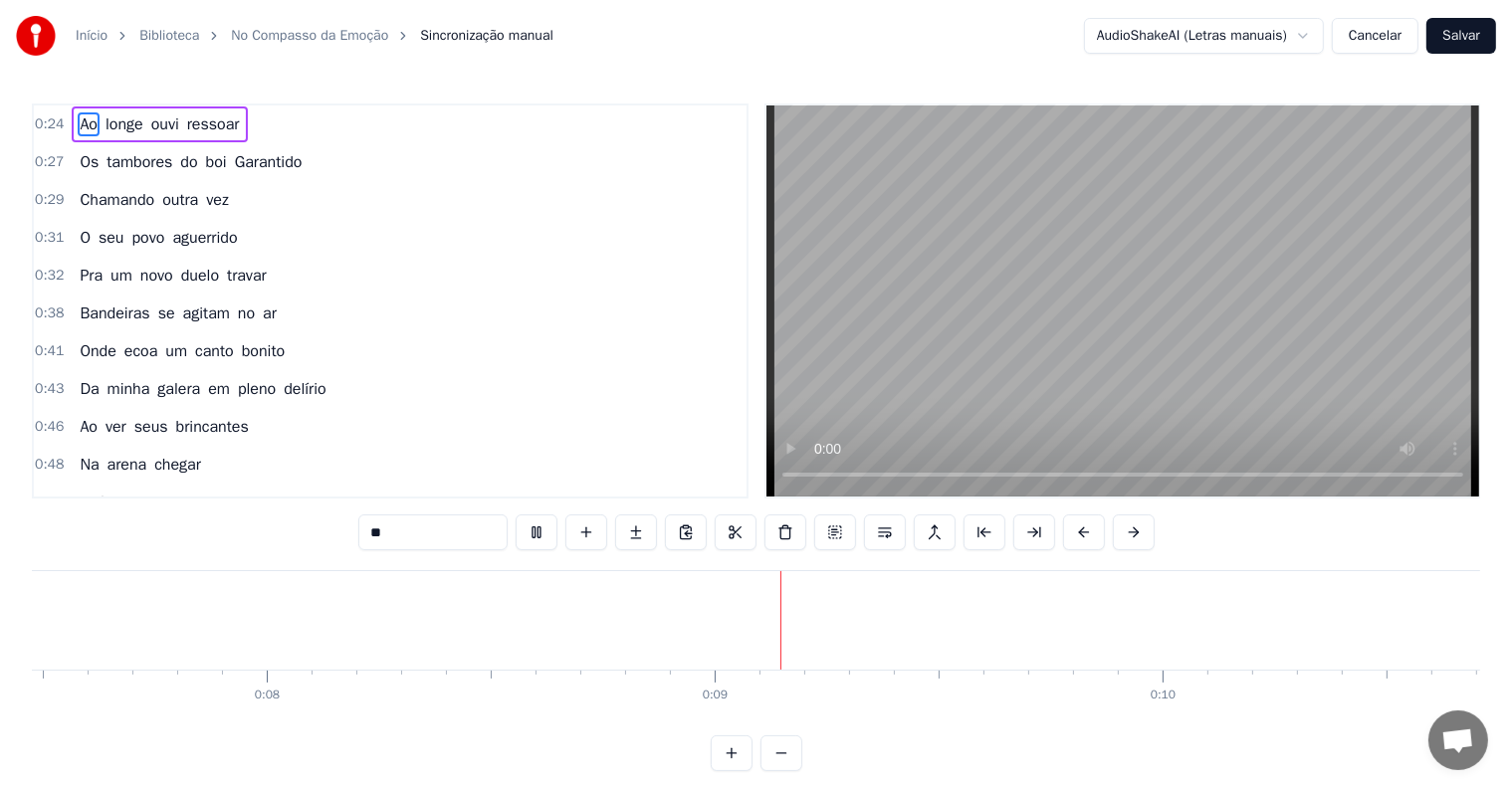 scroll, scrollTop: 0, scrollLeft: 3704, axis: horizontal 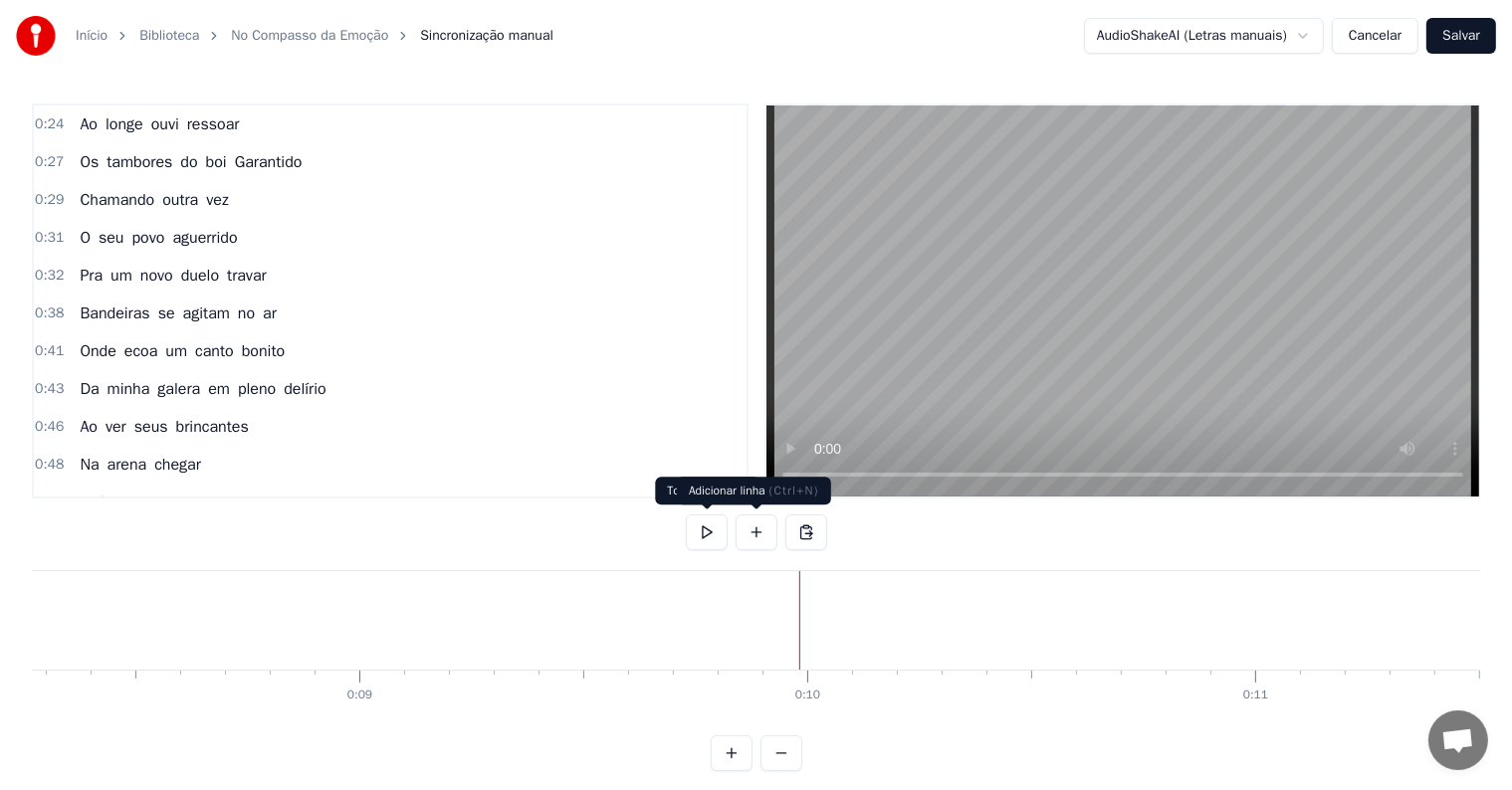 click at bounding box center [756, 532] 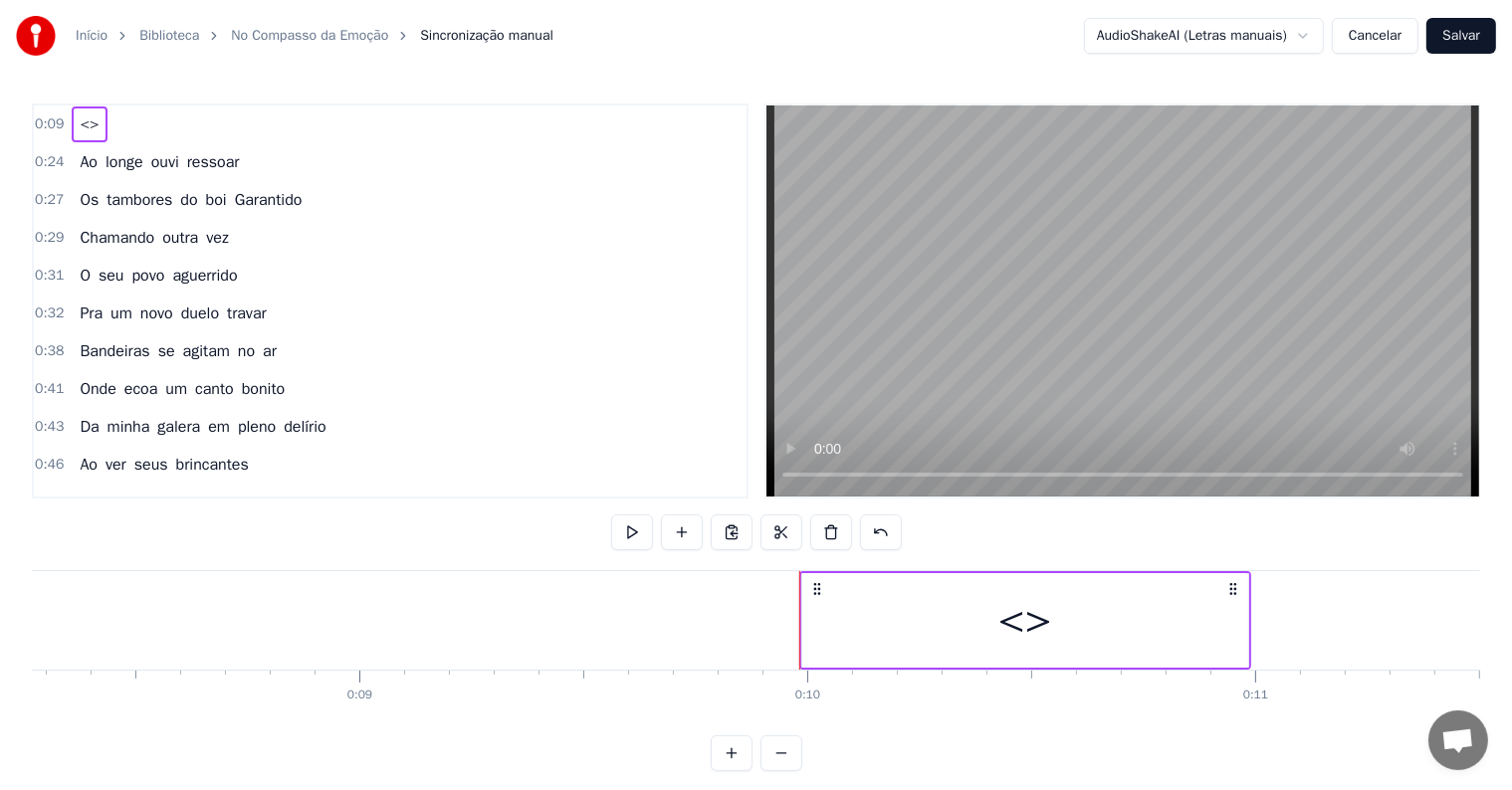 click on "<>" at bounding box center (1025, 620) 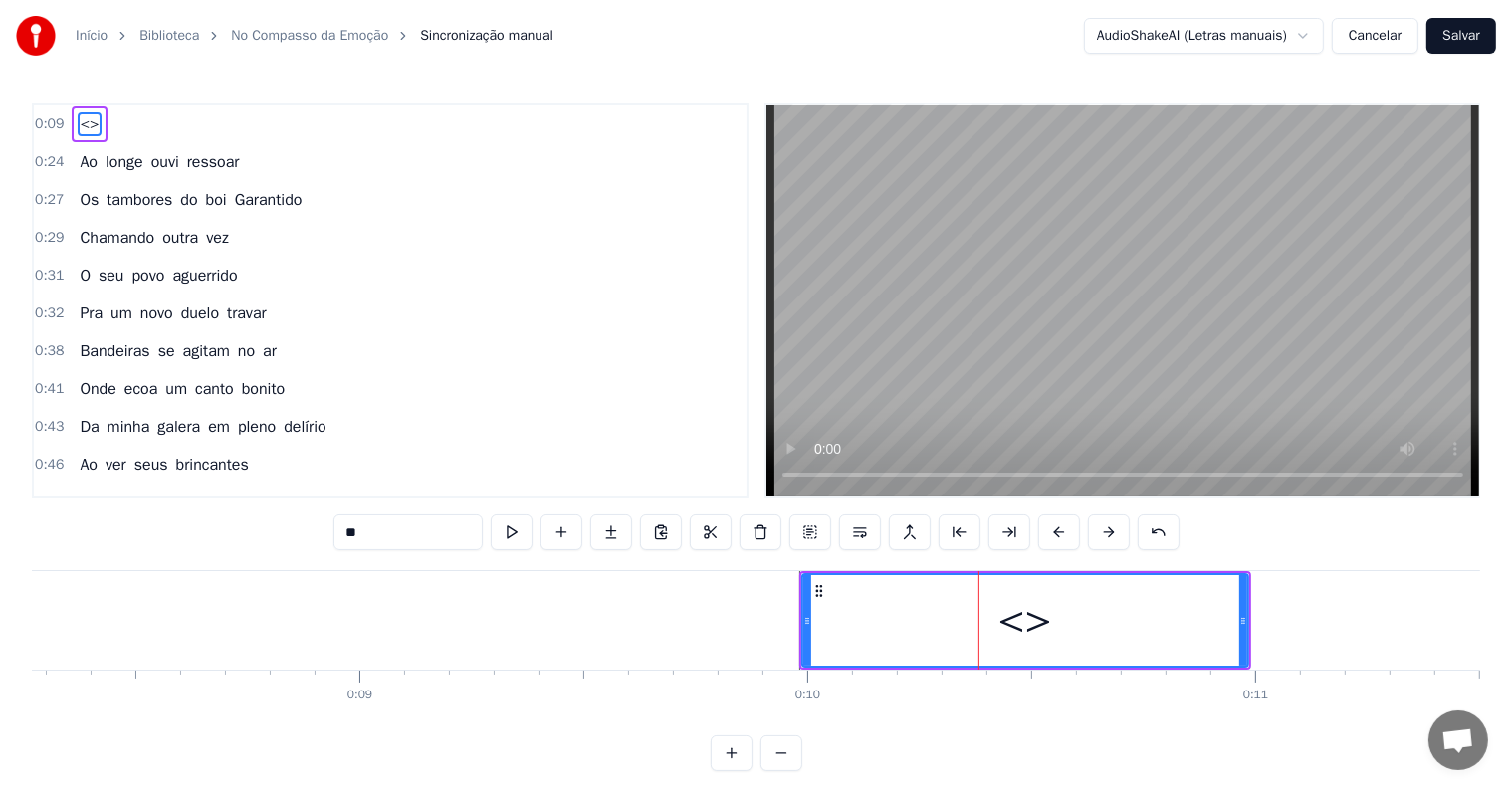 drag, startPoint x: 426, startPoint y: 526, endPoint x: 275, endPoint y: 535, distance: 151.26797 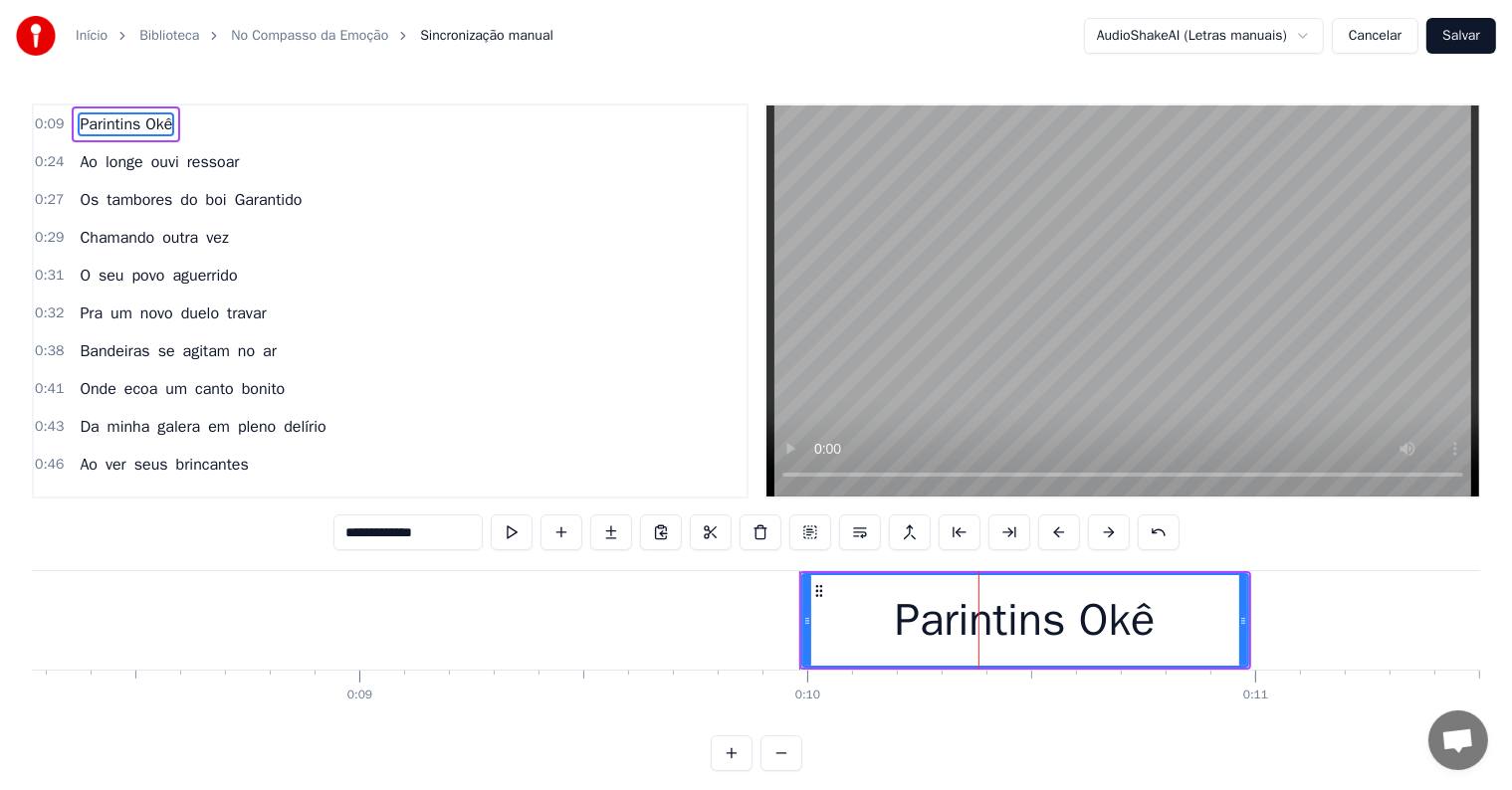 click on "**********" at bounding box center [408, 532] 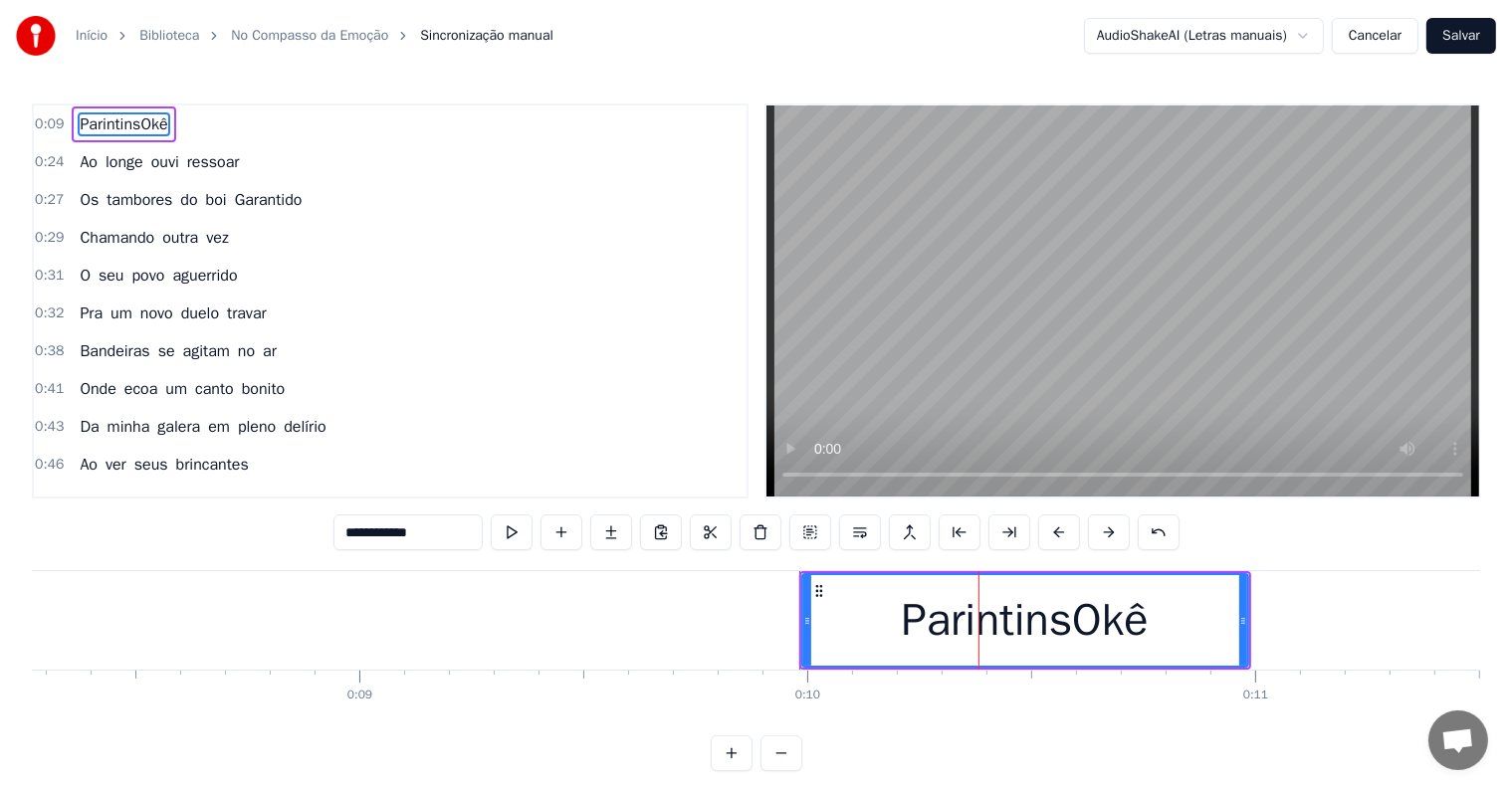 click on "**********" at bounding box center [408, 532] 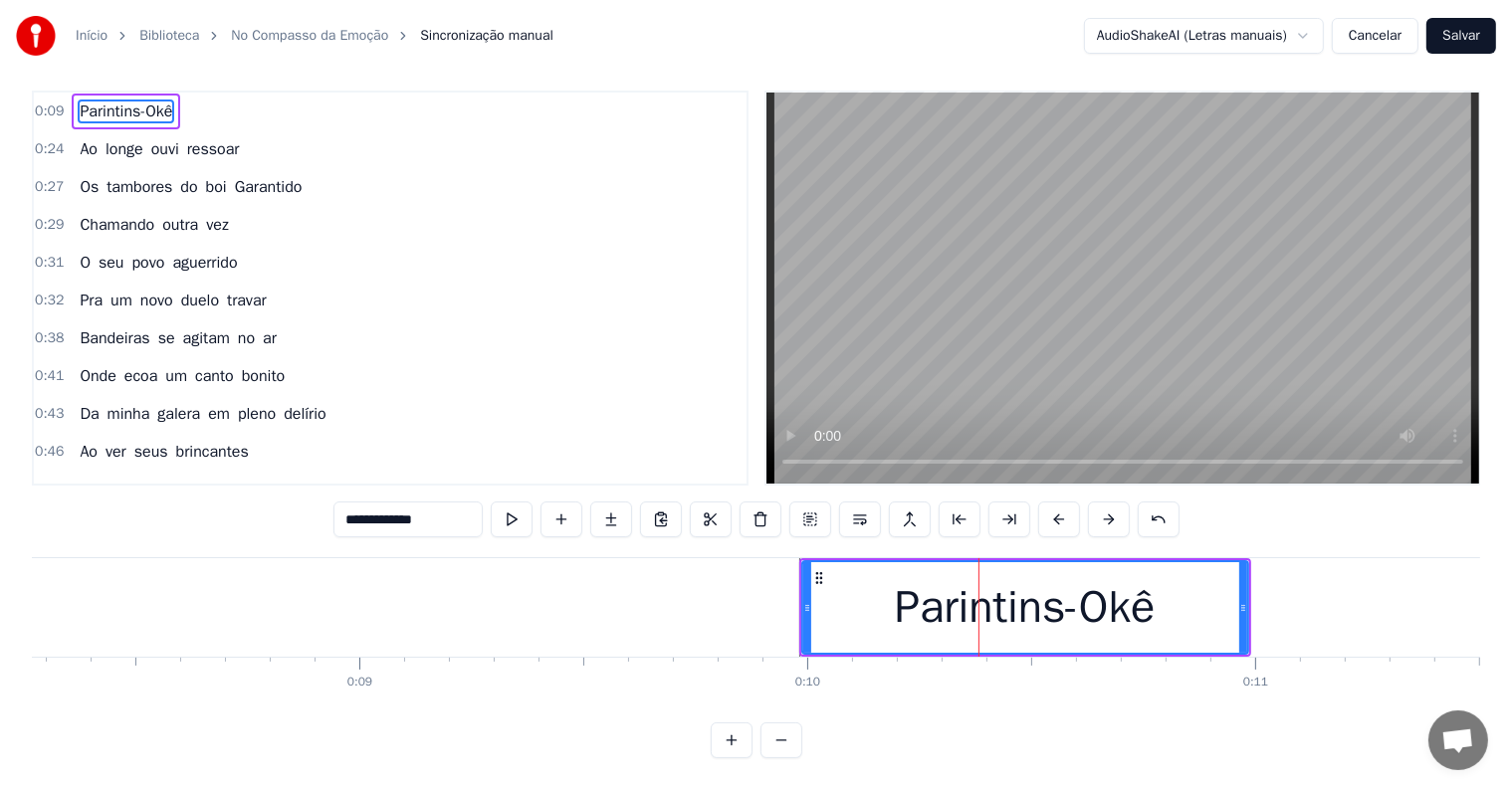 scroll, scrollTop: 30, scrollLeft: 0, axis: vertical 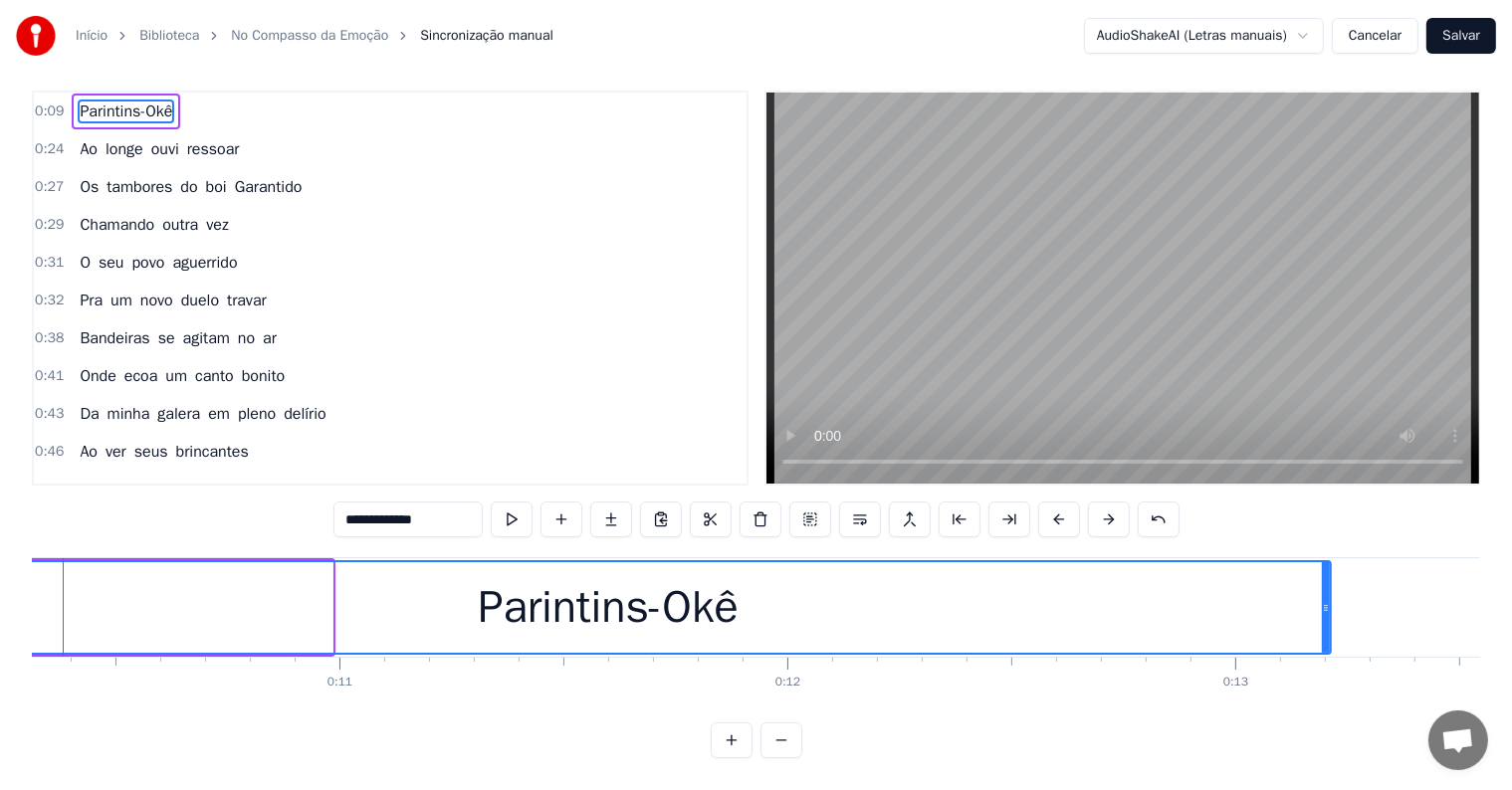drag, startPoint x: 326, startPoint y: 588, endPoint x: 1325, endPoint y: 601, distance: 999.0846 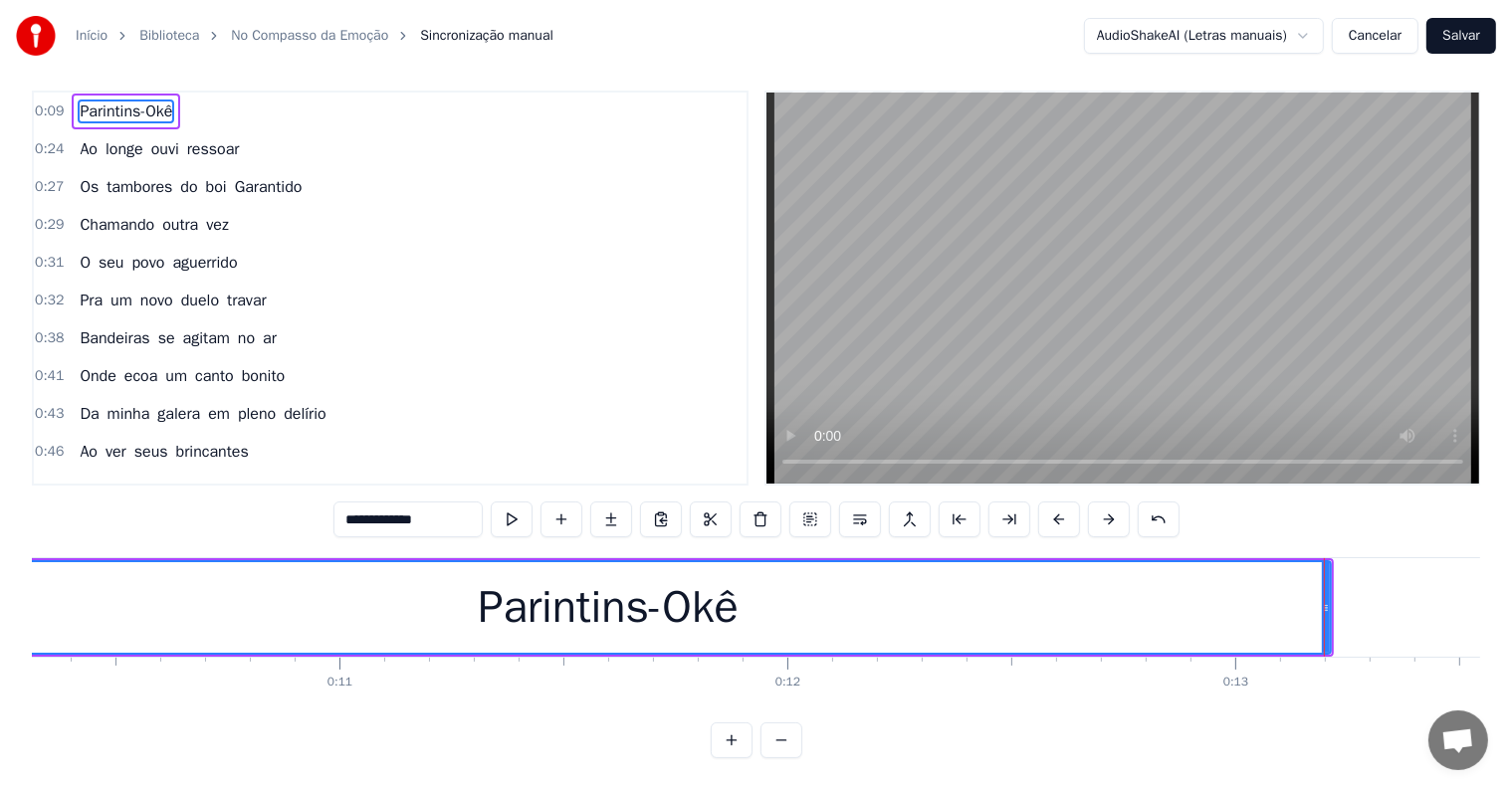 scroll, scrollTop: 0, scrollLeft: 0, axis: both 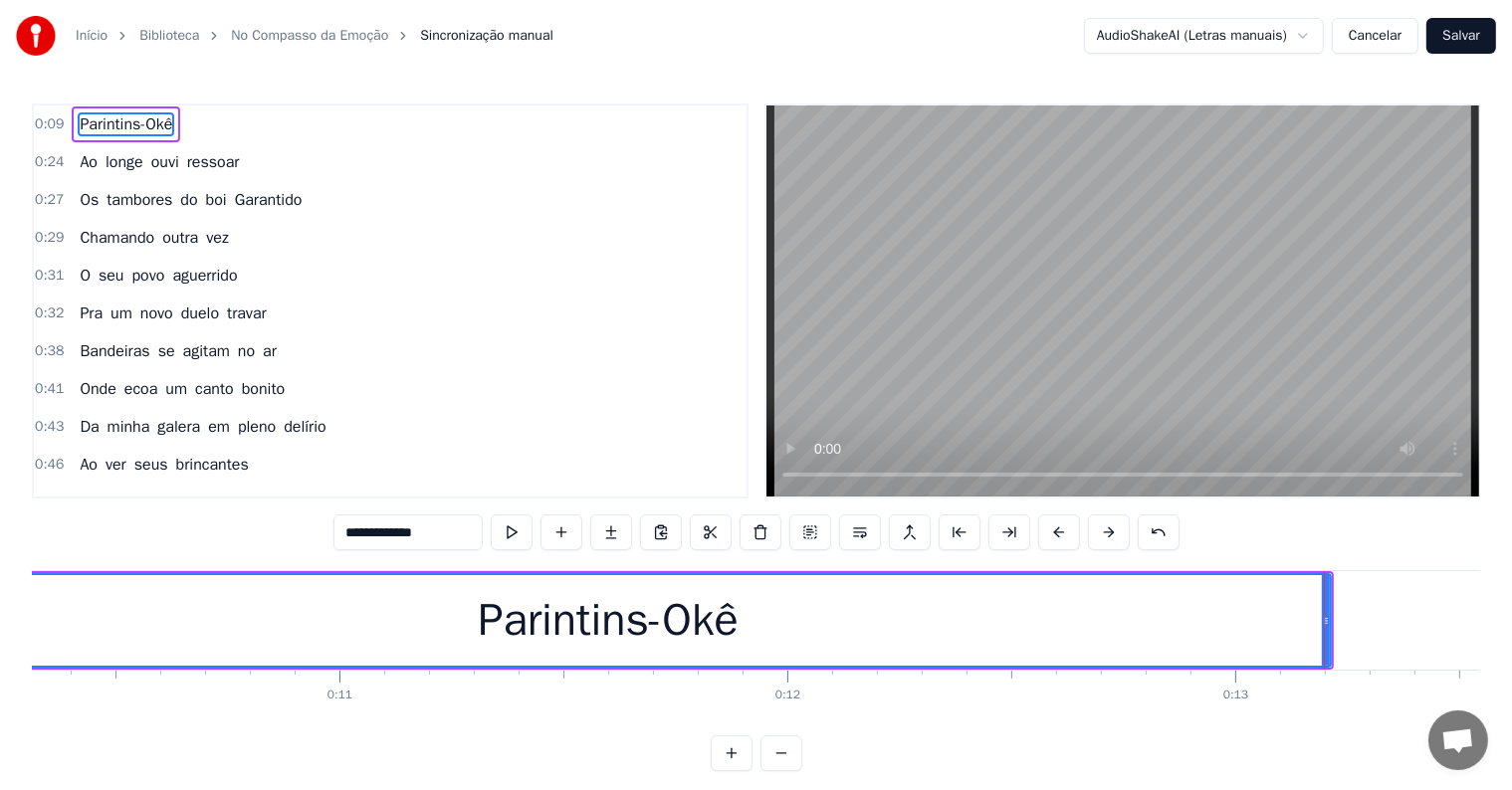 type on "**********" 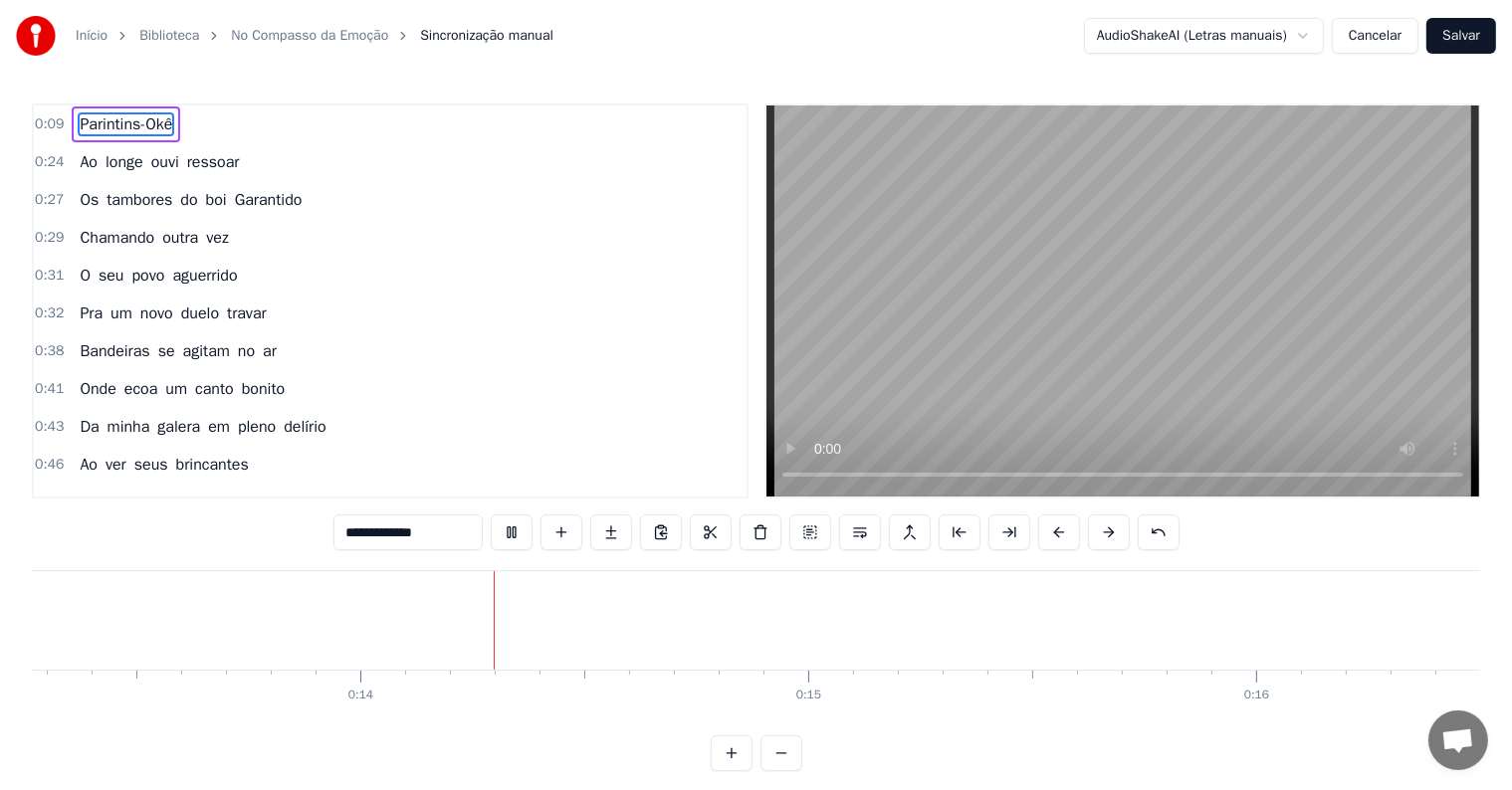scroll, scrollTop: 0, scrollLeft: 5952, axis: horizontal 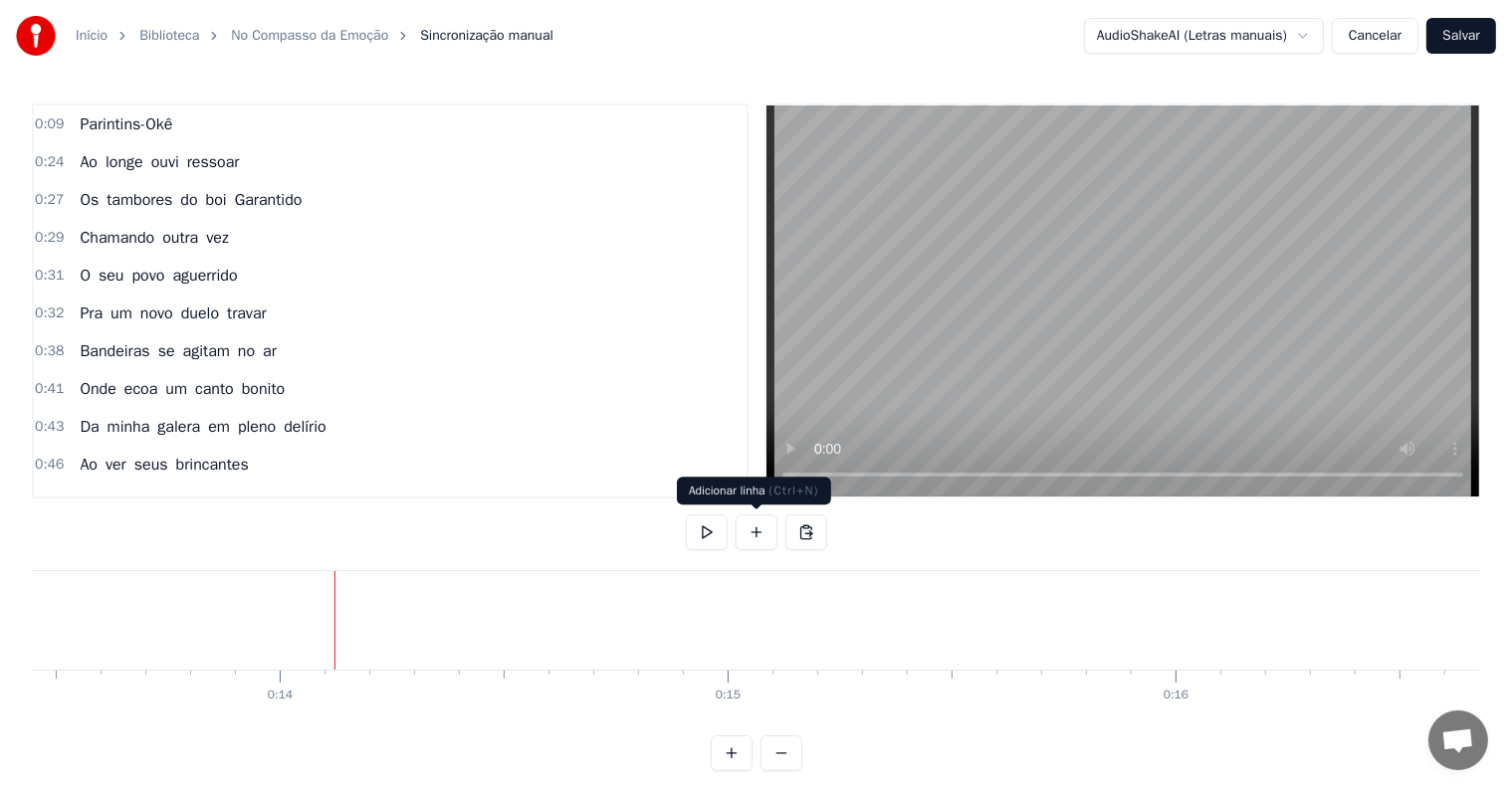 click at bounding box center (756, 532) 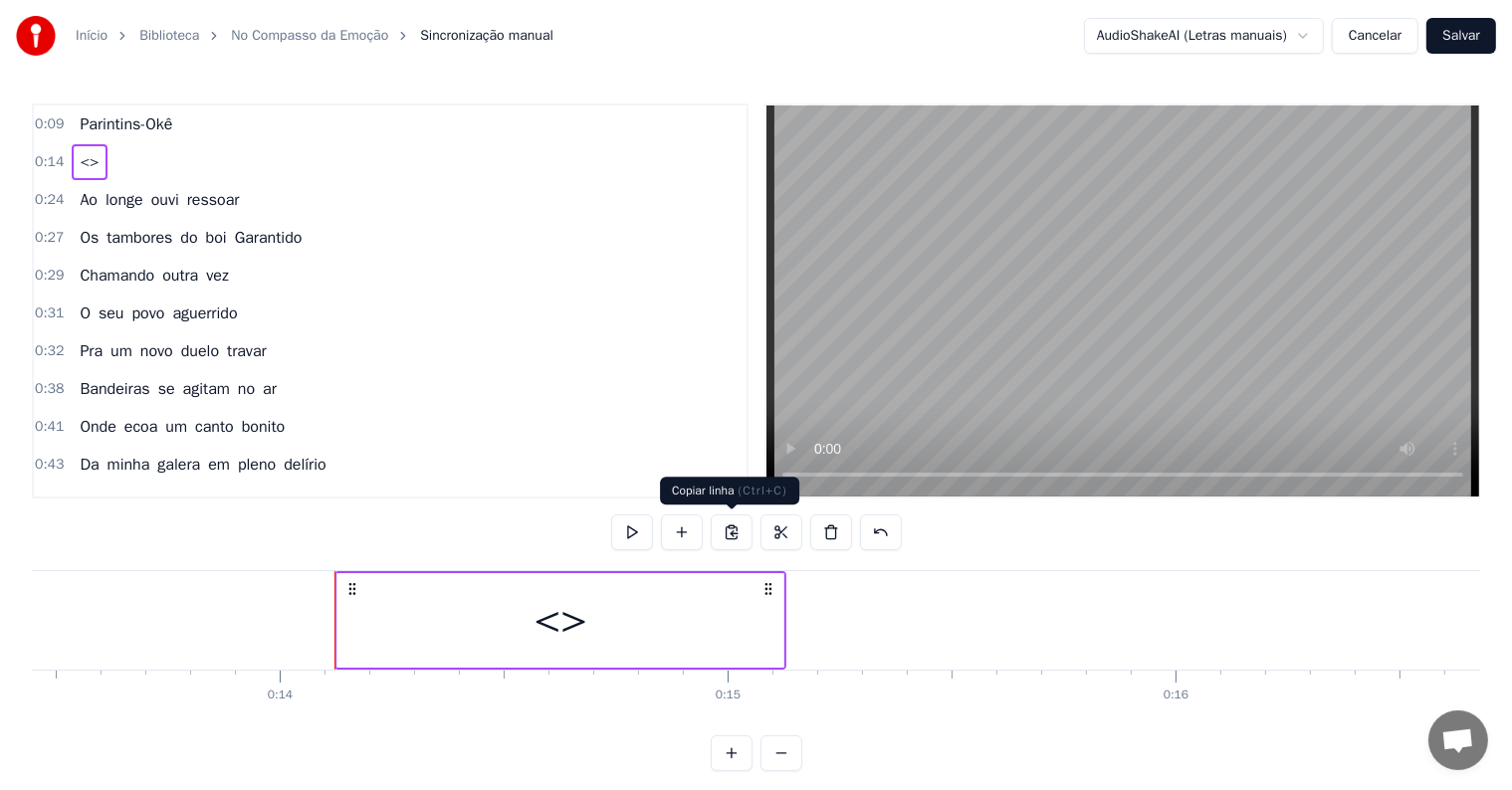 click on "<>" at bounding box center (560, 620) 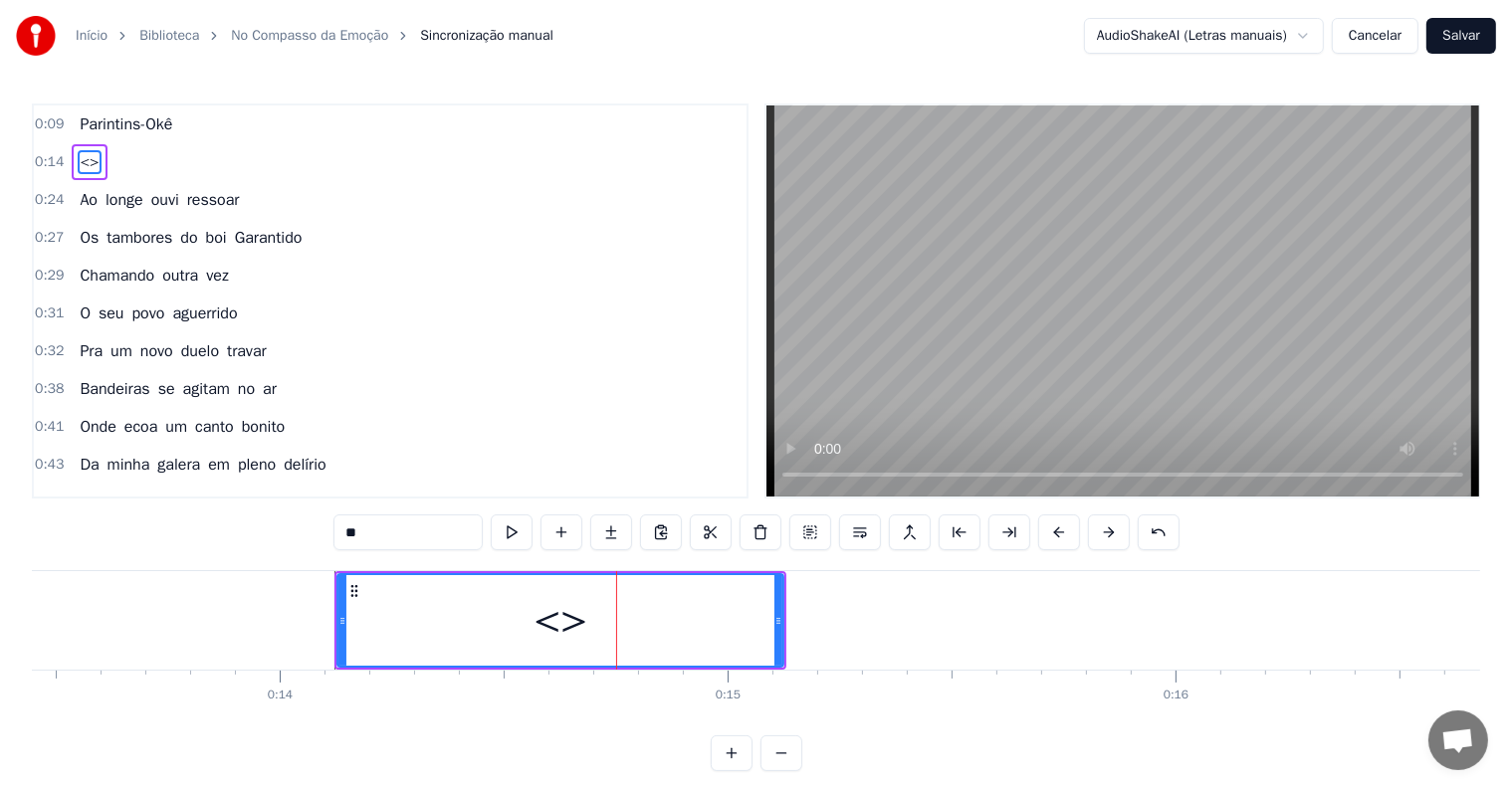 drag, startPoint x: 440, startPoint y: 527, endPoint x: 0, endPoint y: 478, distance: 442.72 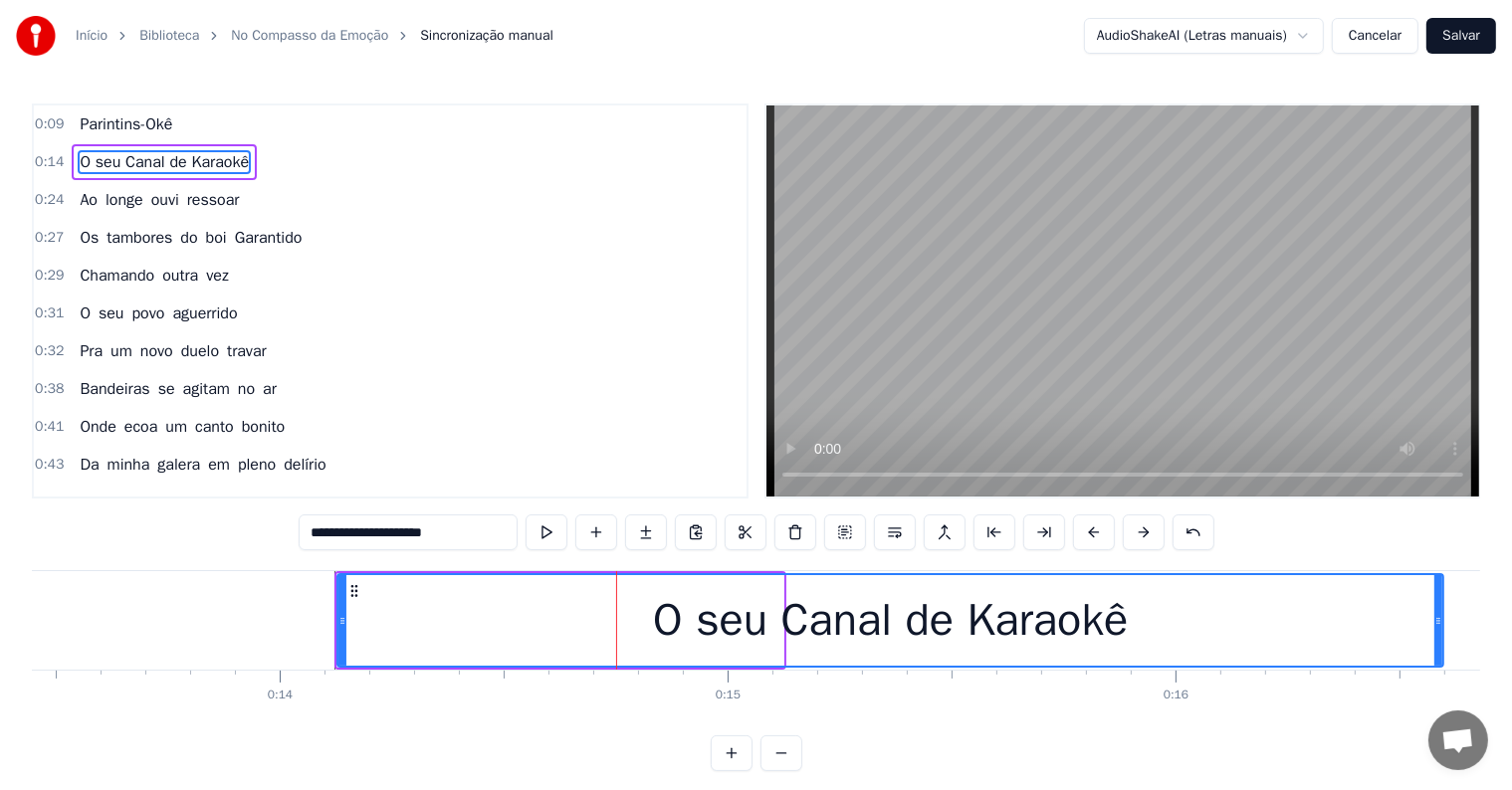 drag, startPoint x: 777, startPoint y: 617, endPoint x: 1445, endPoint y: 617, distance: 668 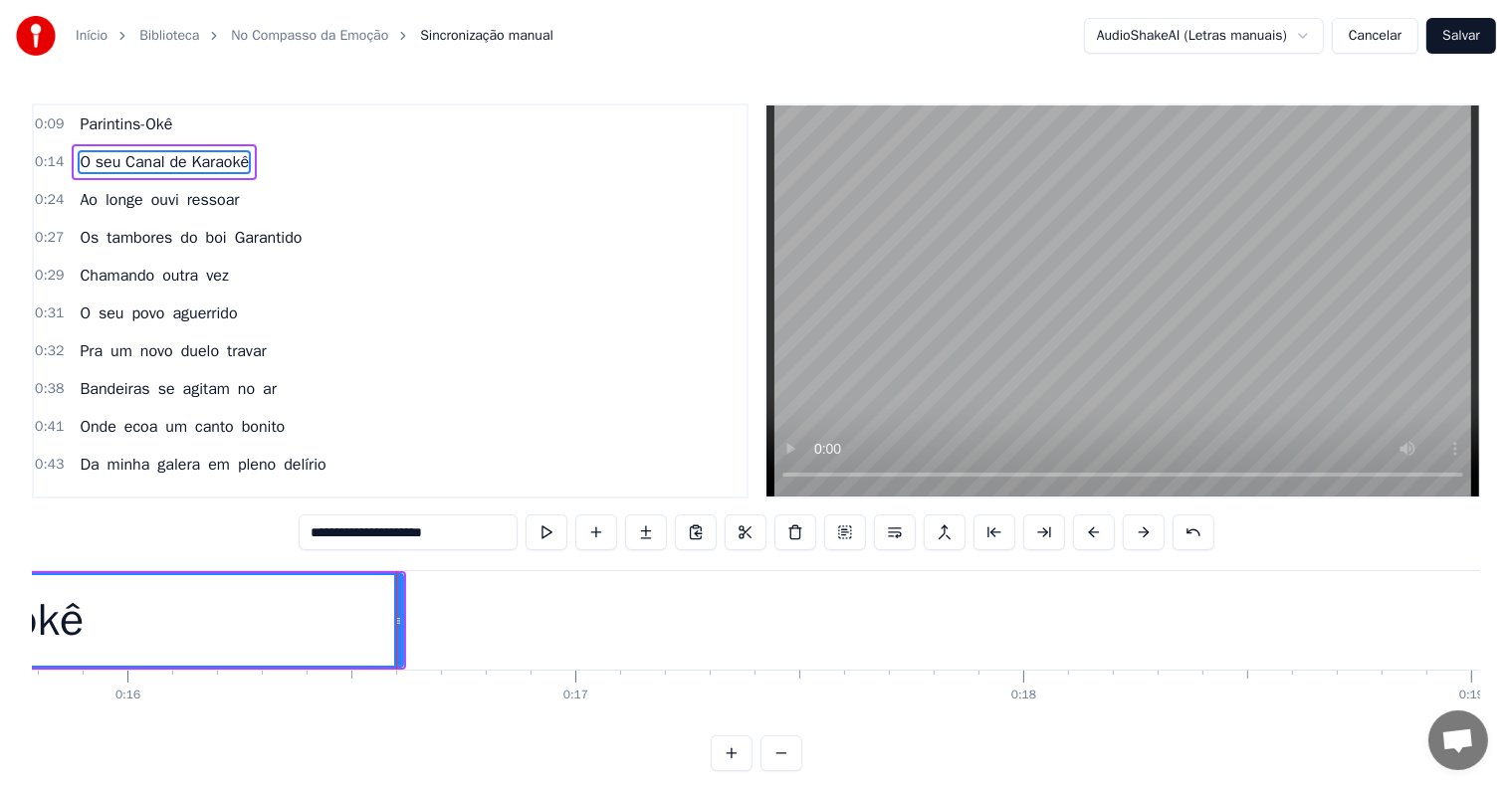scroll, scrollTop: 0, scrollLeft: 7335, axis: horizontal 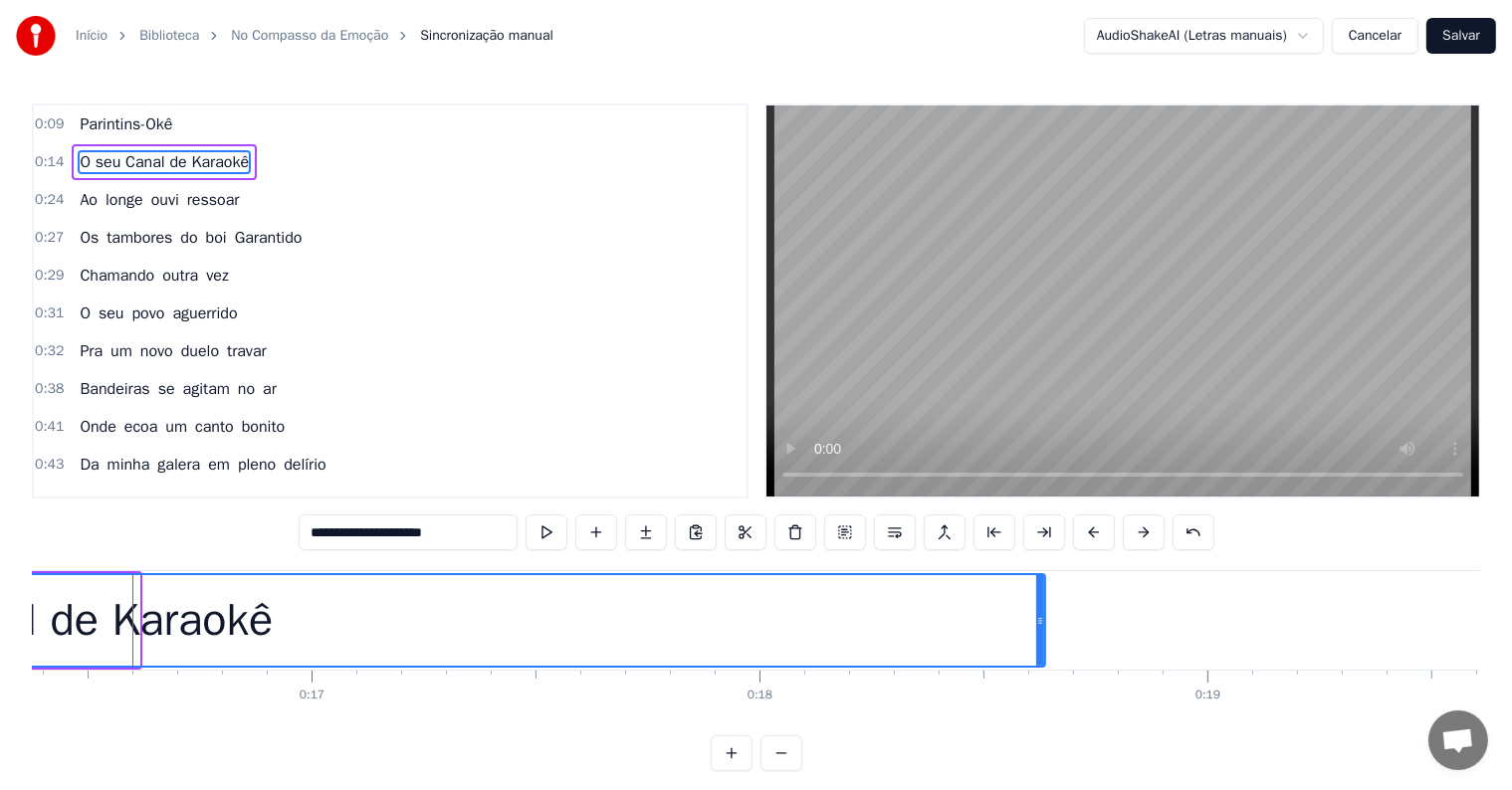 drag, startPoint x: 134, startPoint y: 622, endPoint x: 1040, endPoint y: 583, distance: 906.839 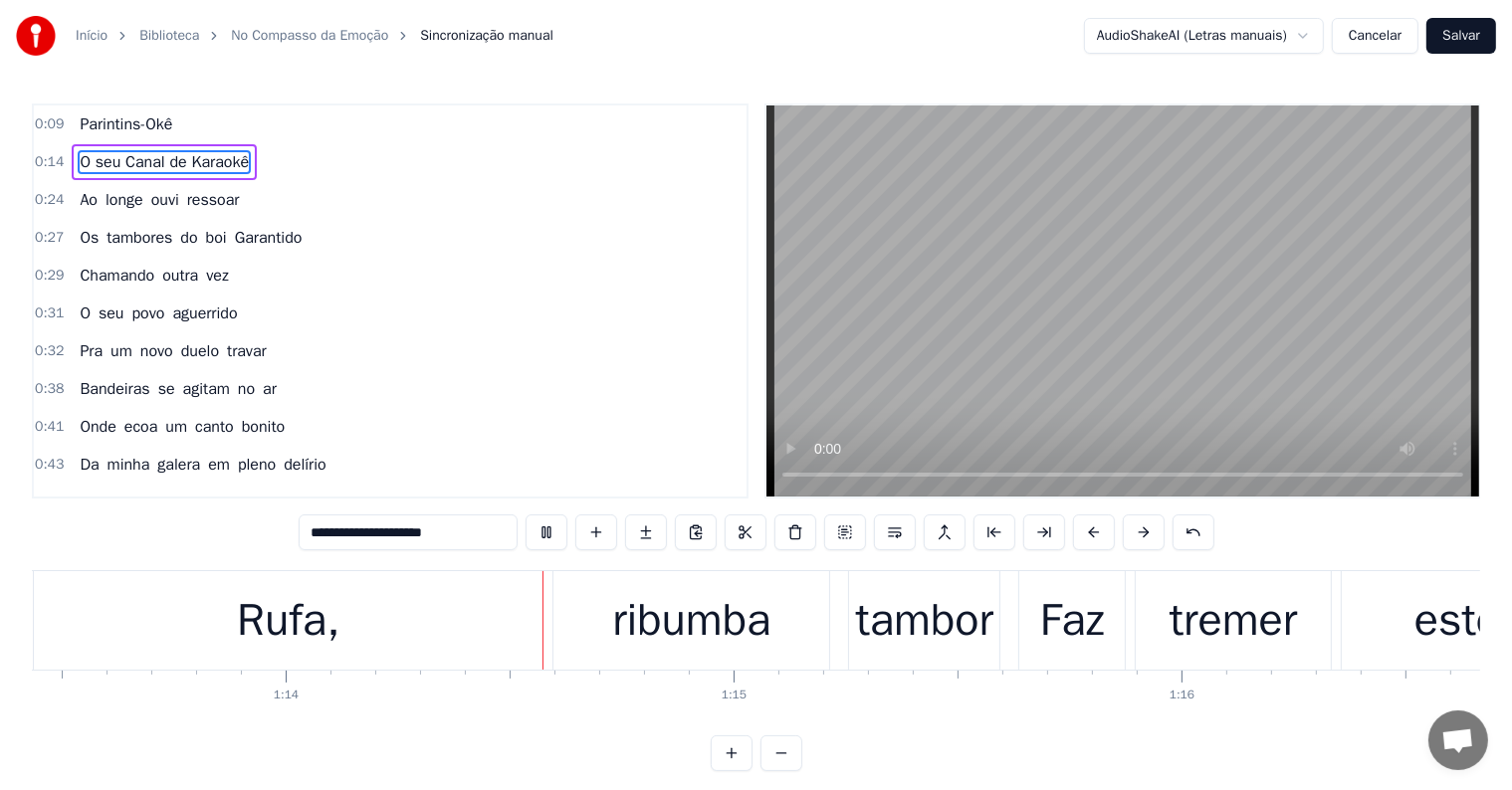 scroll, scrollTop: 0, scrollLeft: 33047, axis: horizontal 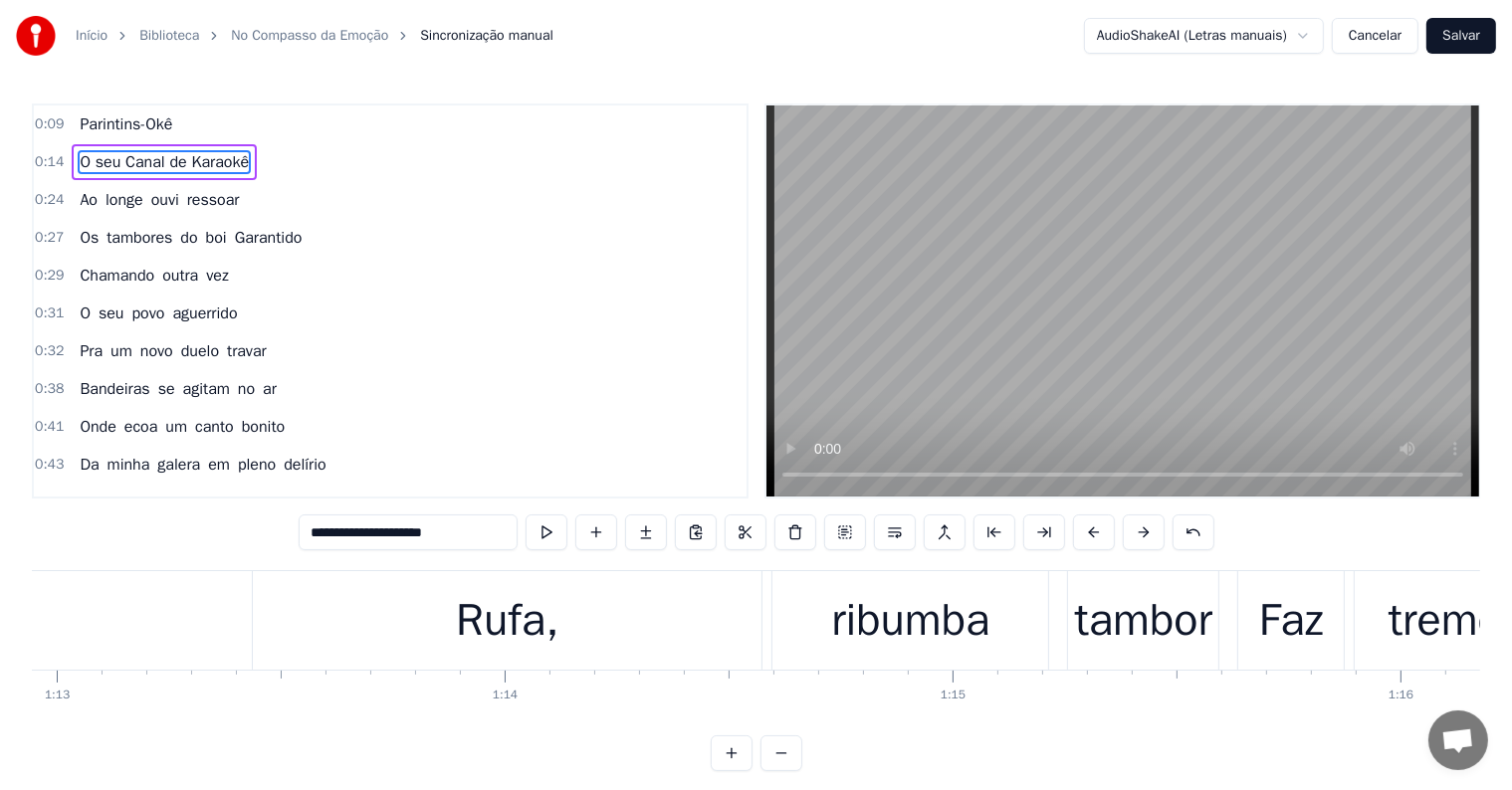 click on "Rufa," at bounding box center (507, 621) 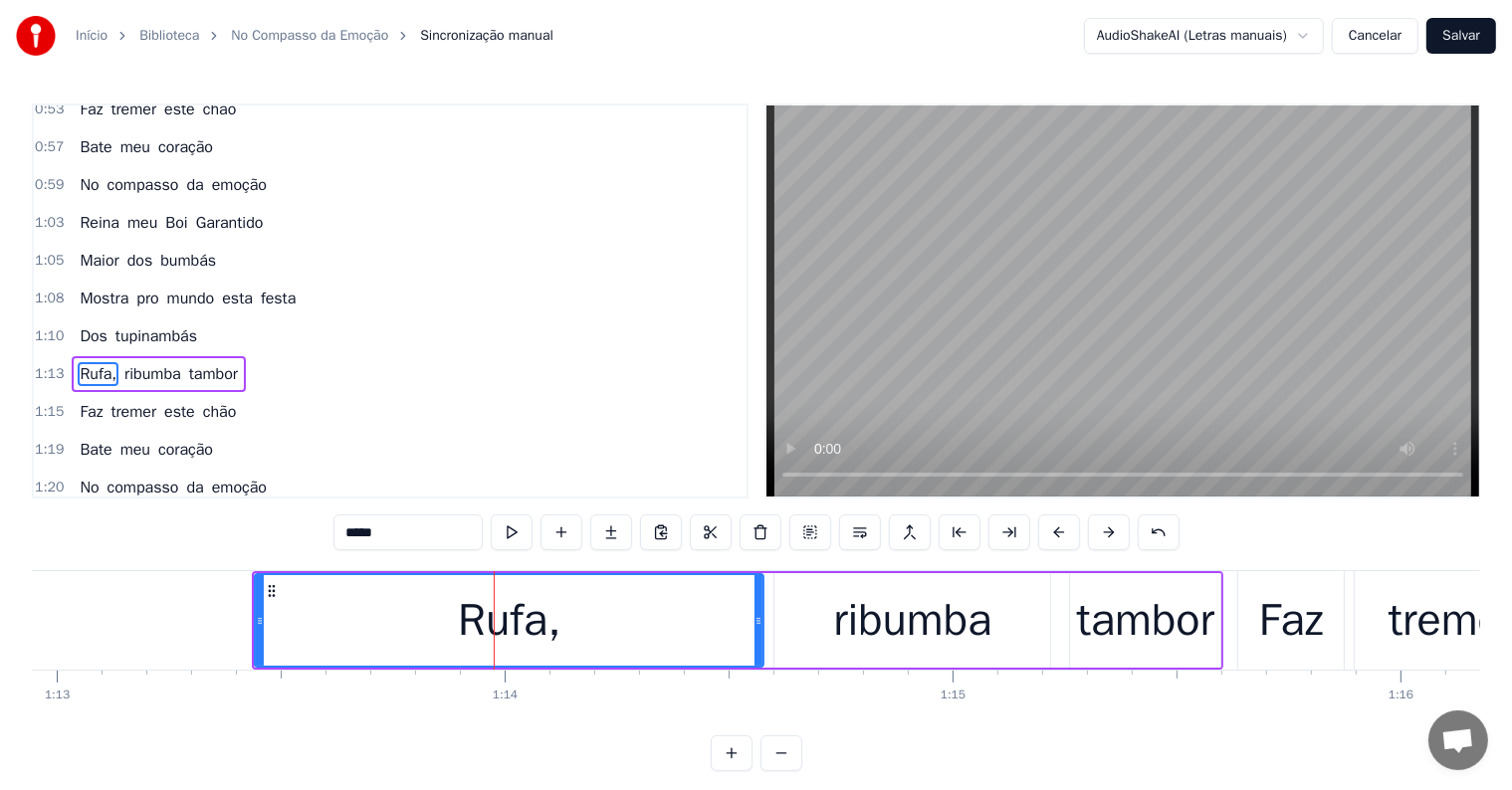 scroll, scrollTop: 554, scrollLeft: 0, axis: vertical 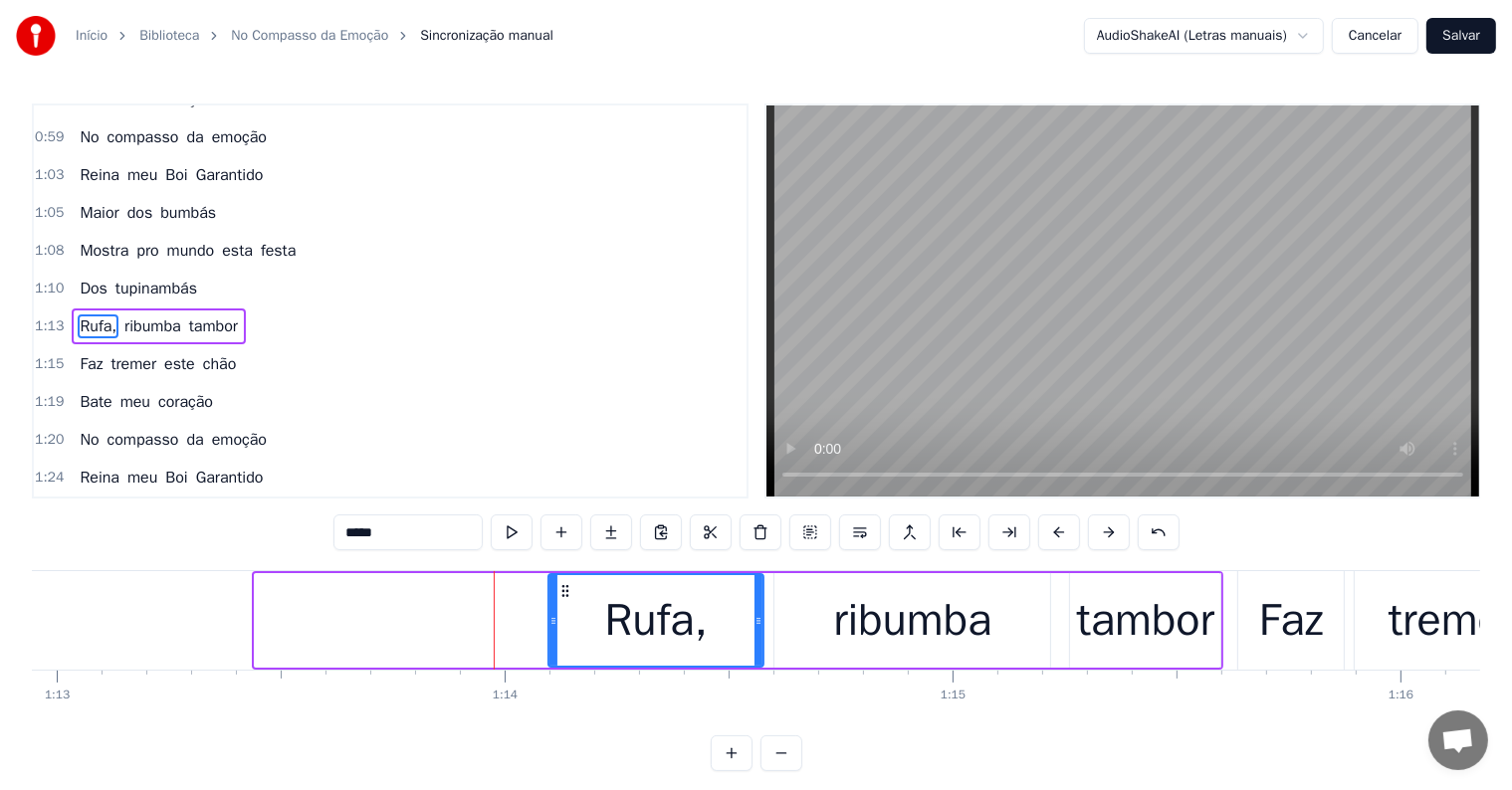 drag, startPoint x: 254, startPoint y: 615, endPoint x: 547, endPoint y: 625, distance: 293.1706 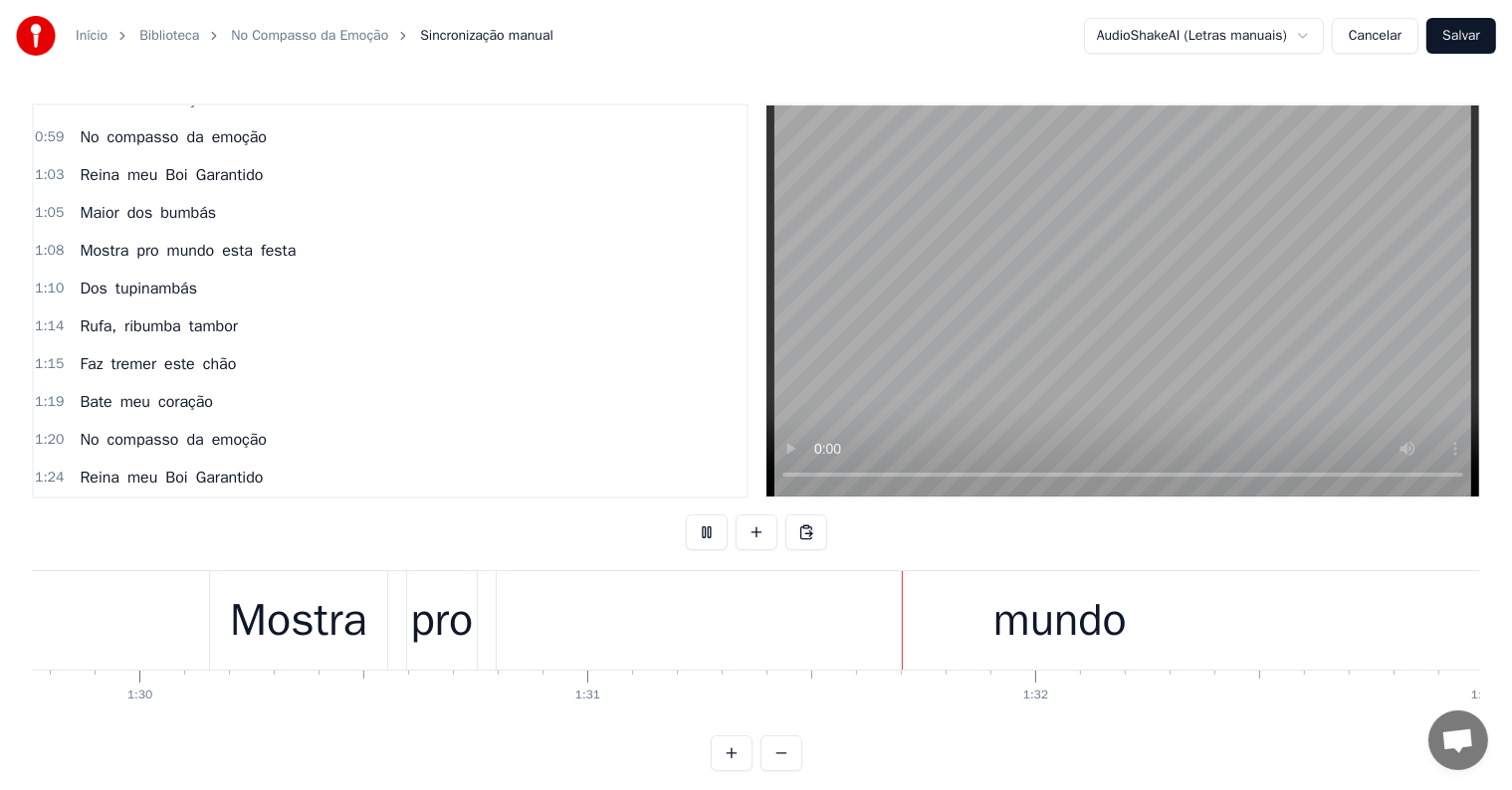 scroll, scrollTop: 0, scrollLeft: 40701, axis: horizontal 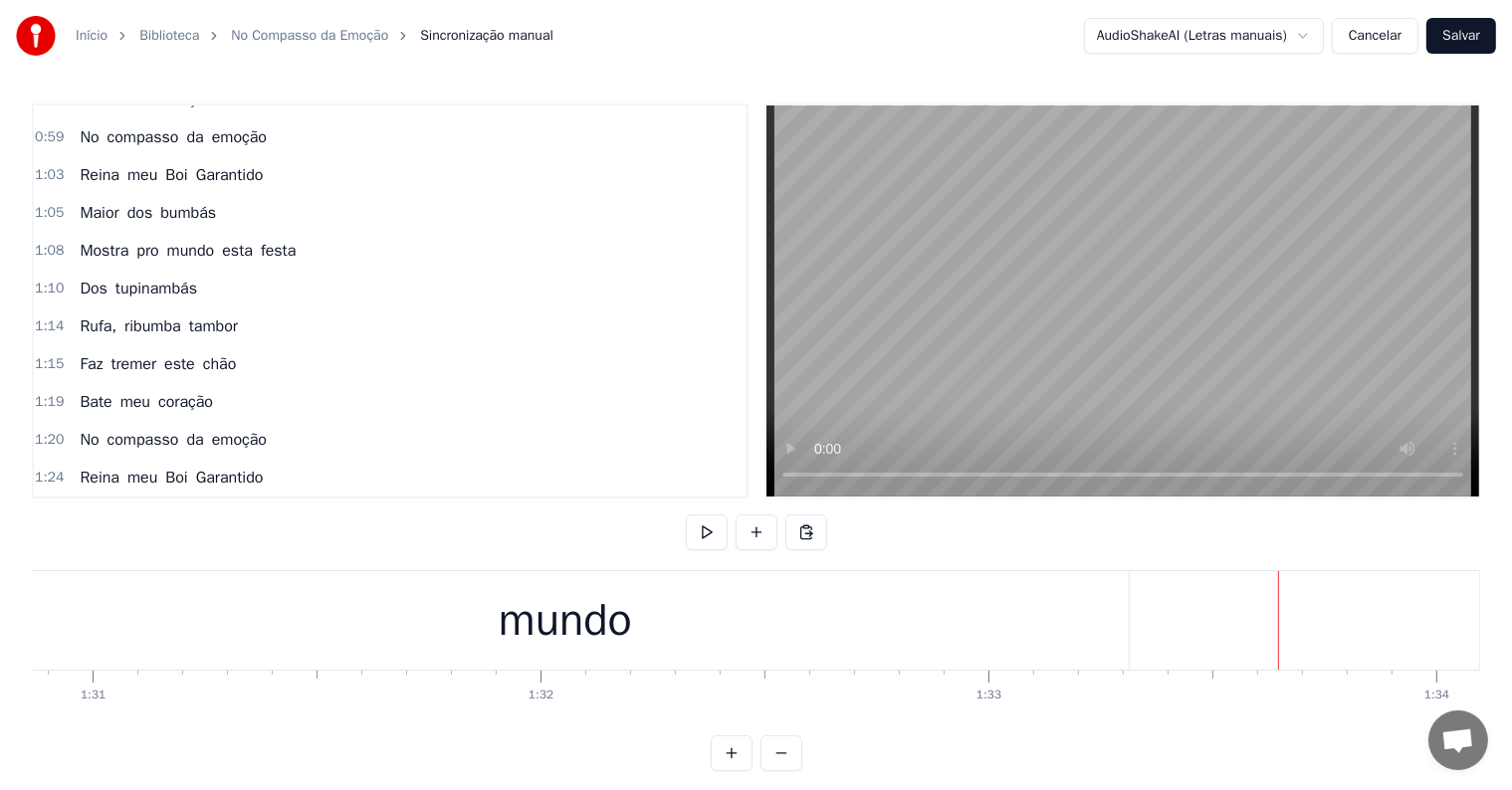 click on "mundo" at bounding box center (565, 620) 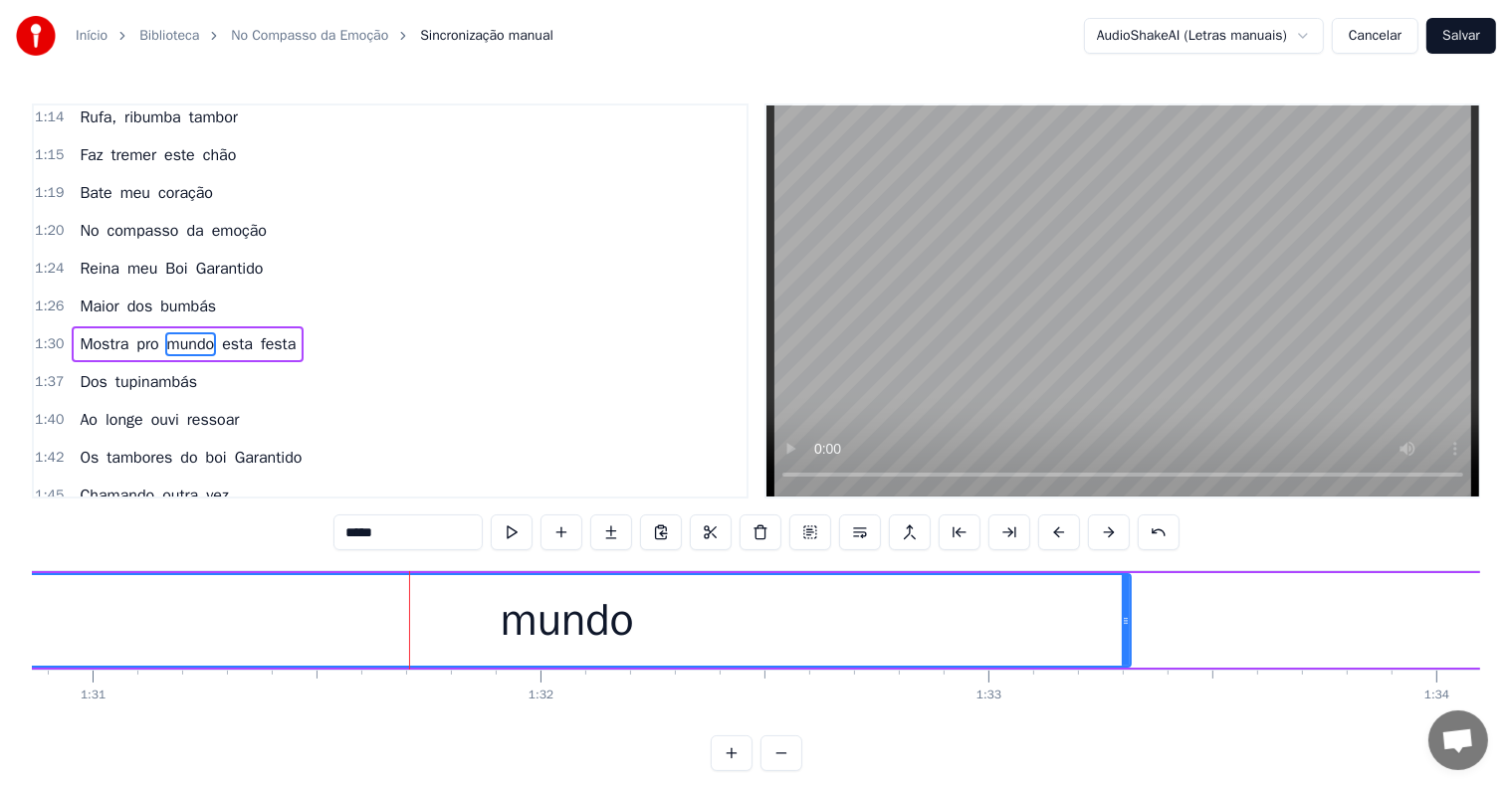 scroll, scrollTop: 774, scrollLeft: 0, axis: vertical 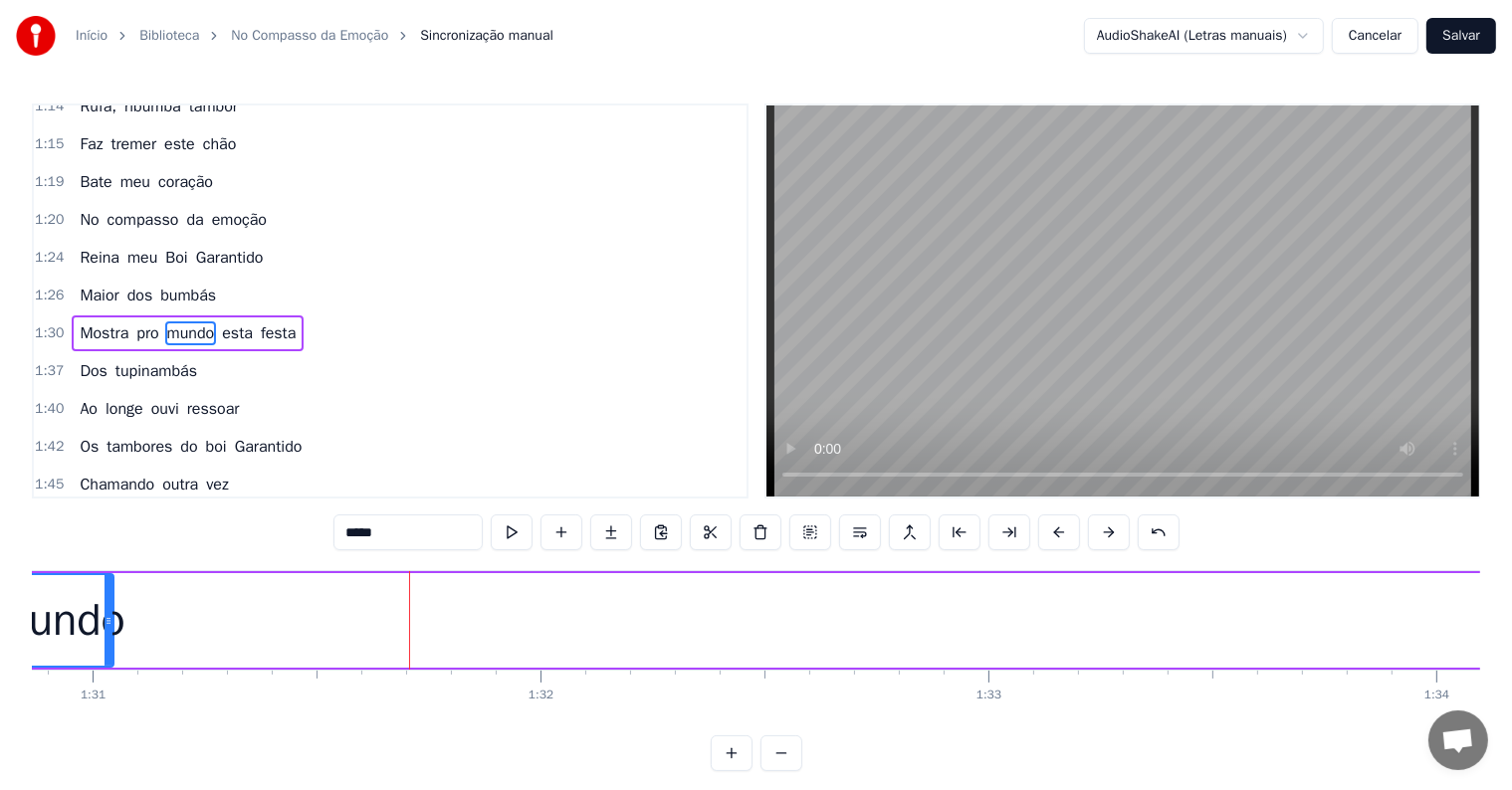 drag, startPoint x: 1125, startPoint y: 621, endPoint x: 97, endPoint y: 607, distance: 1028.0953 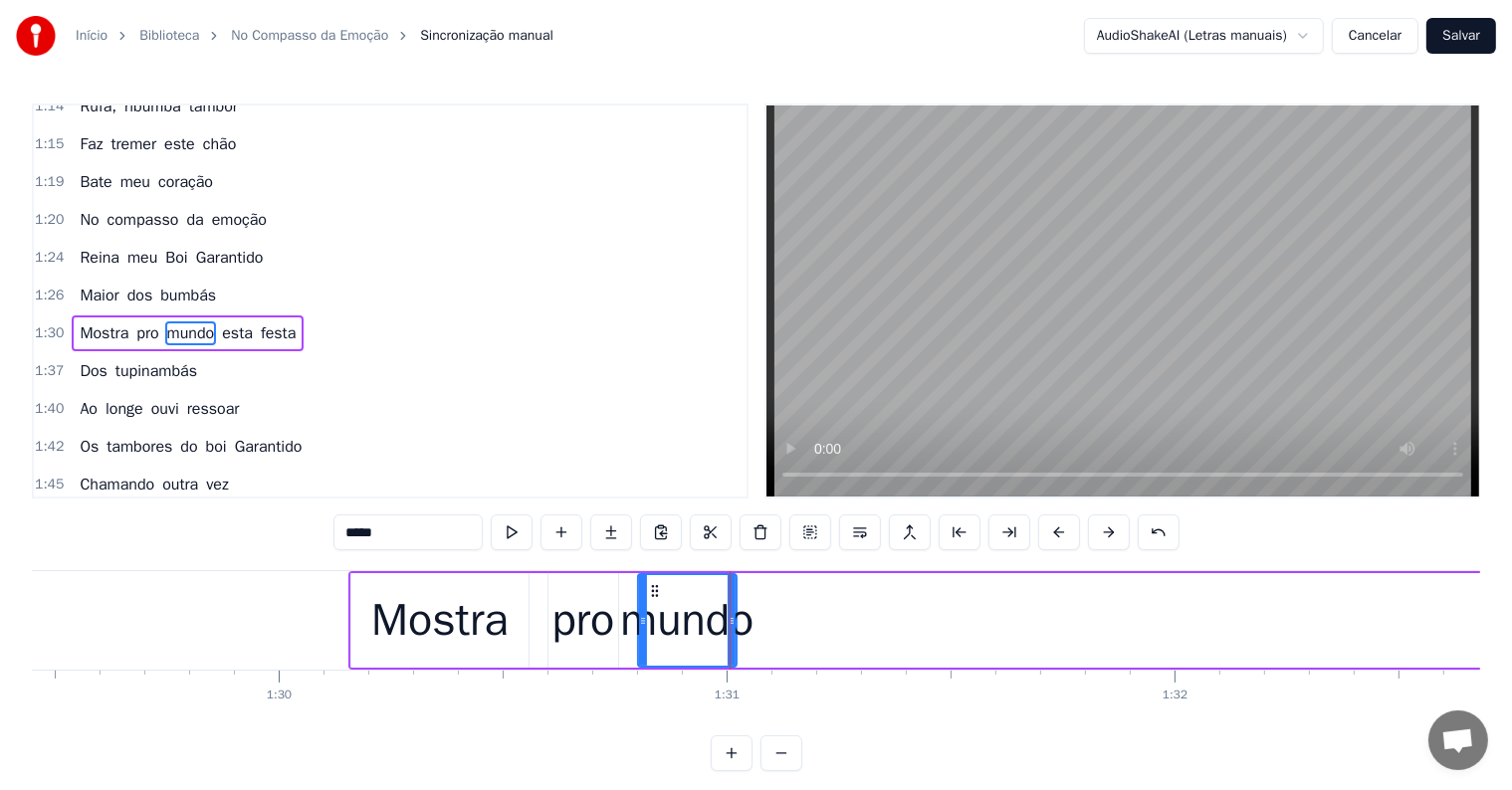 scroll, scrollTop: 0, scrollLeft: 40027, axis: horizontal 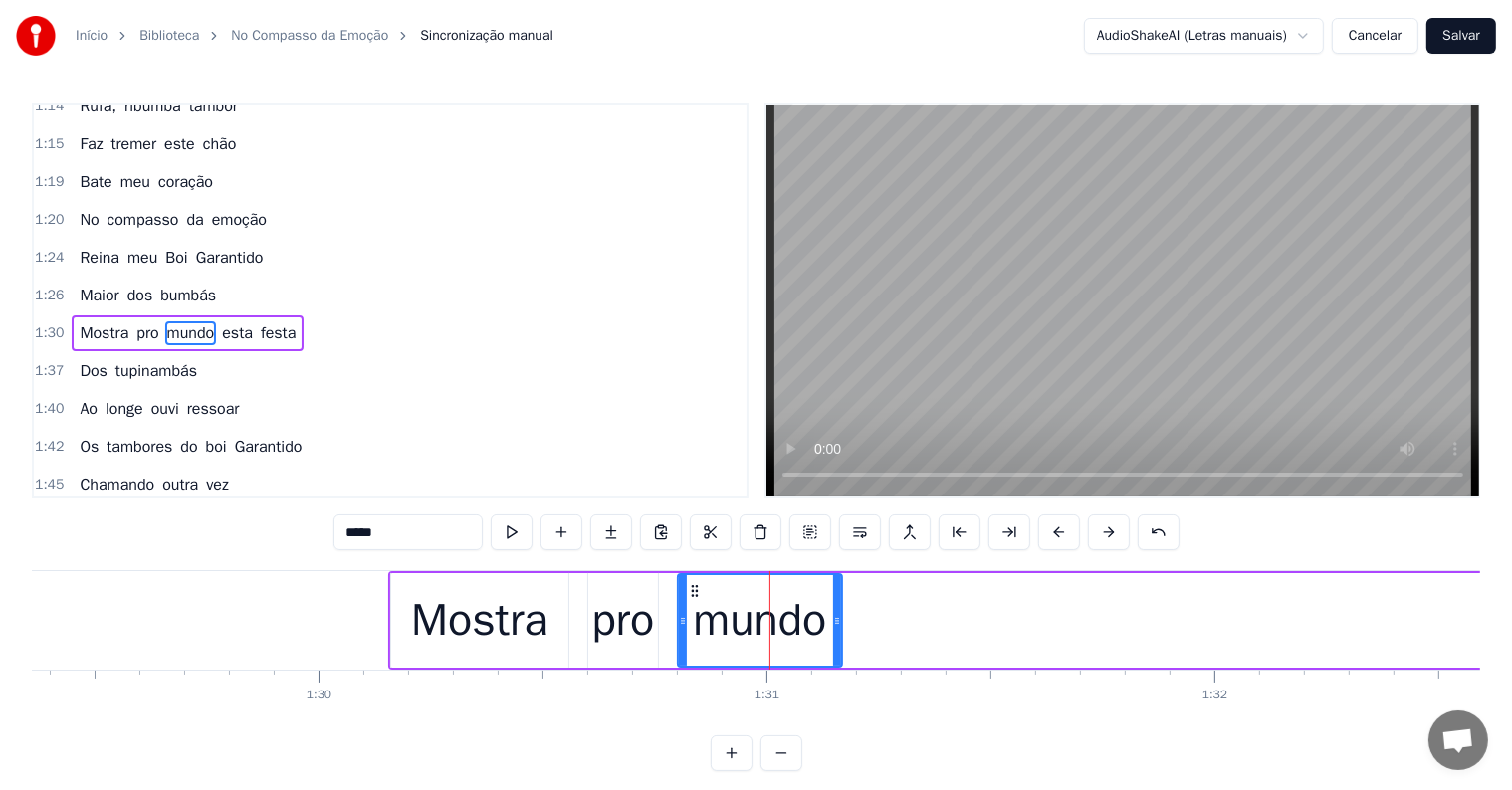 drag, startPoint x: 766, startPoint y: 618, endPoint x: 832, endPoint y: 628, distance: 66.75328 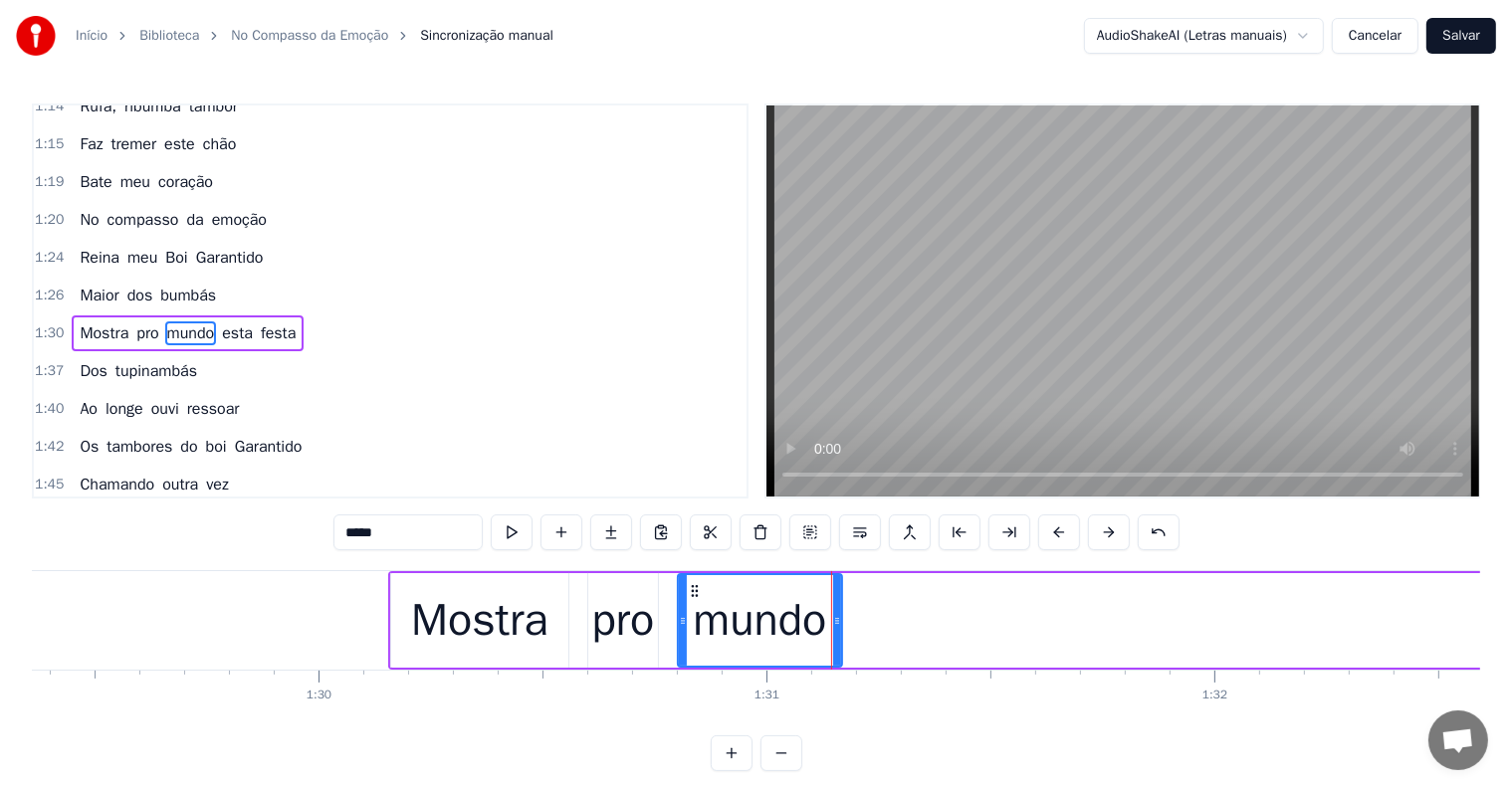 scroll, scrollTop: 30, scrollLeft: 0, axis: vertical 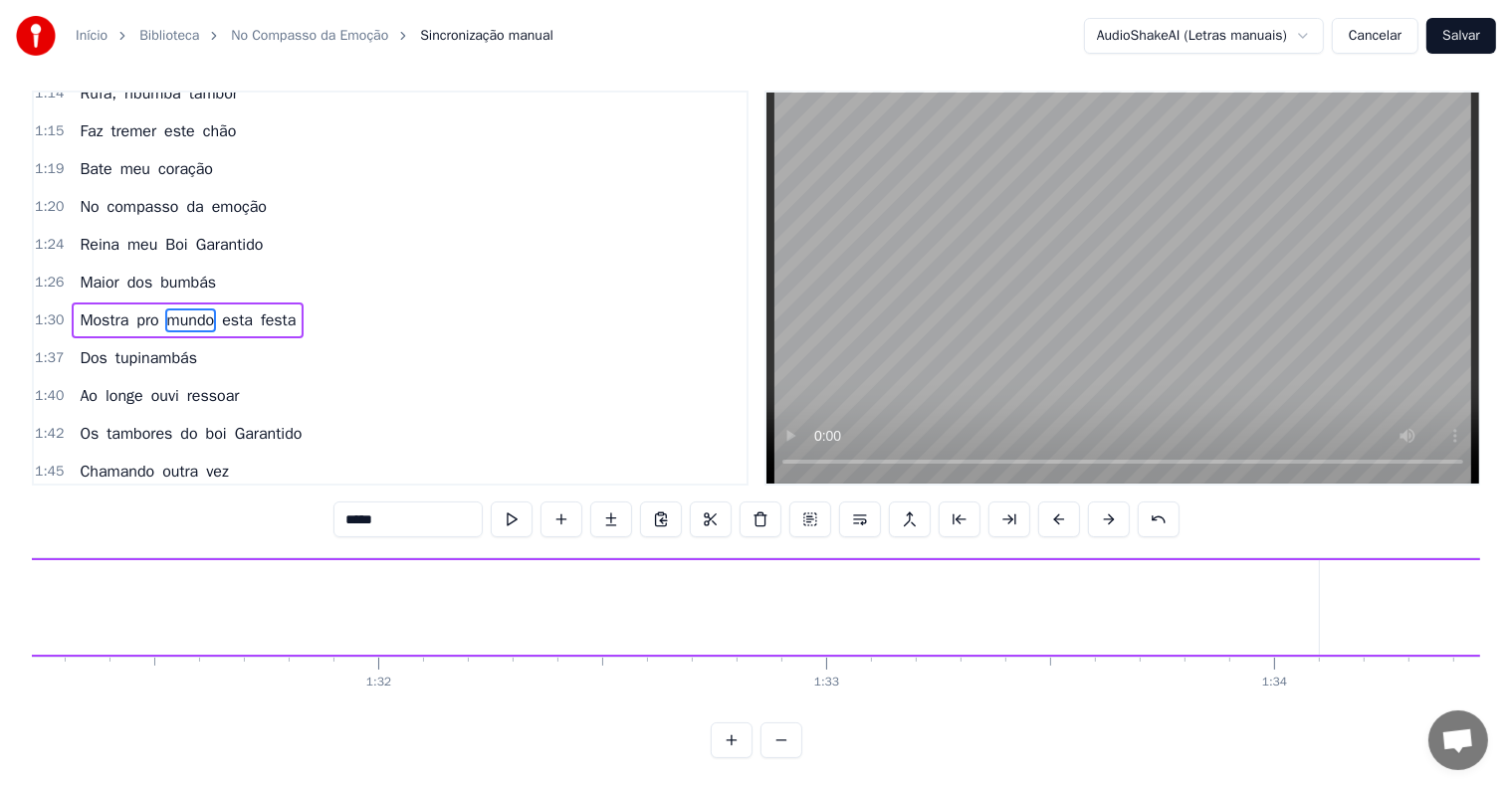 click on "esta" at bounding box center [1901, 607] 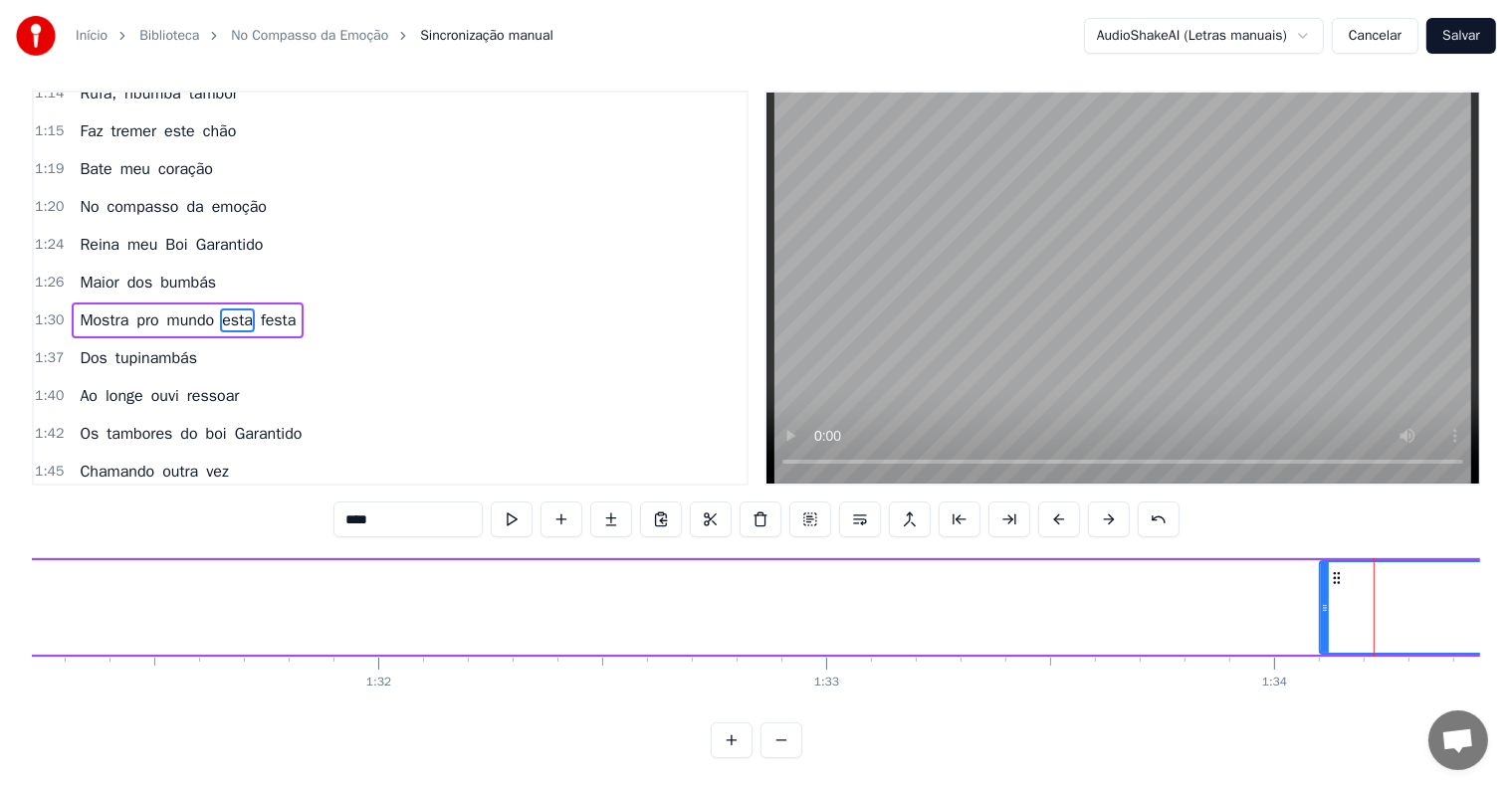 scroll, scrollTop: 0, scrollLeft: 0, axis: both 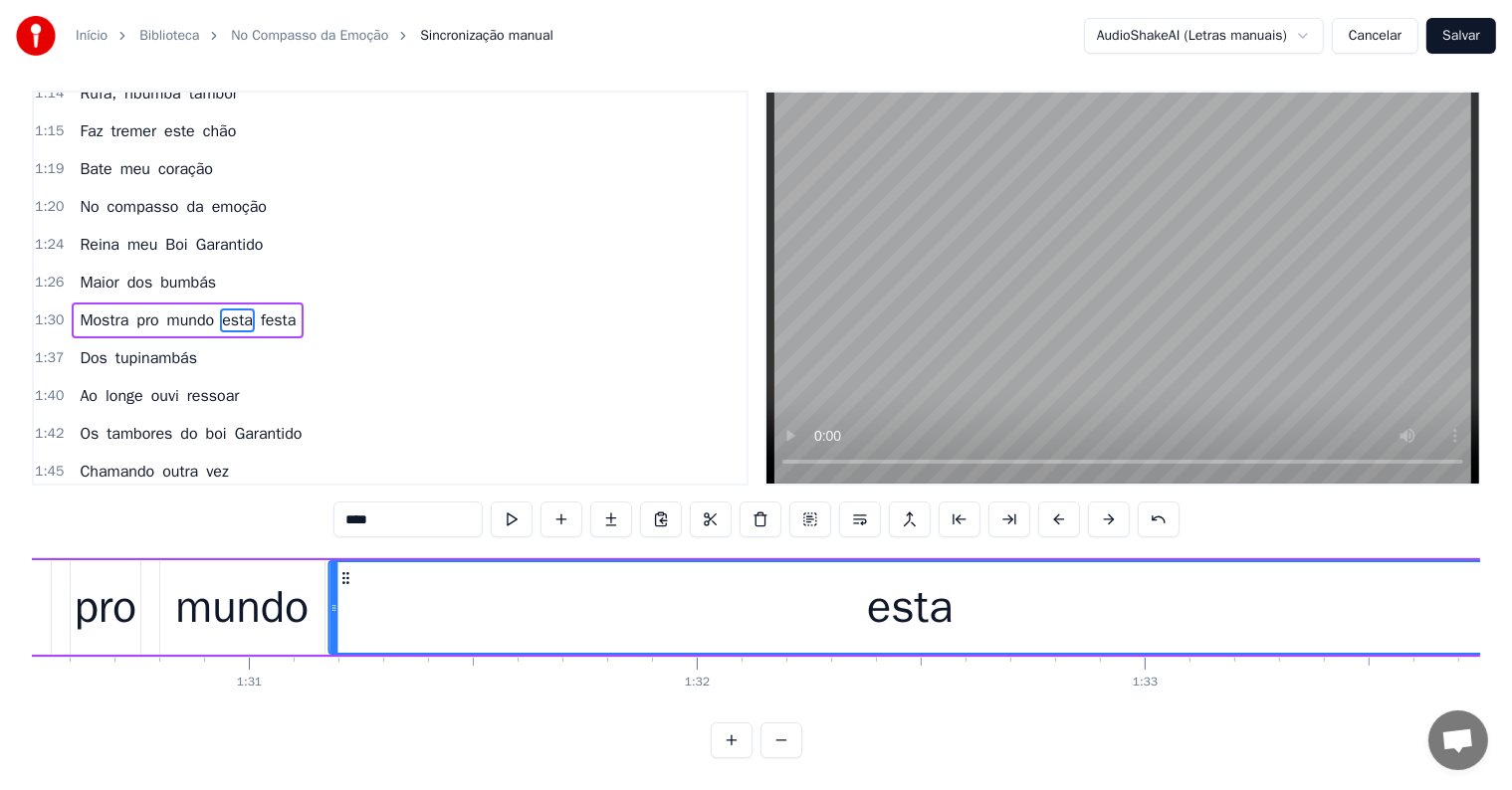 drag, startPoint x: 1333, startPoint y: 561, endPoint x: 342, endPoint y: 633, distance: 993.6121 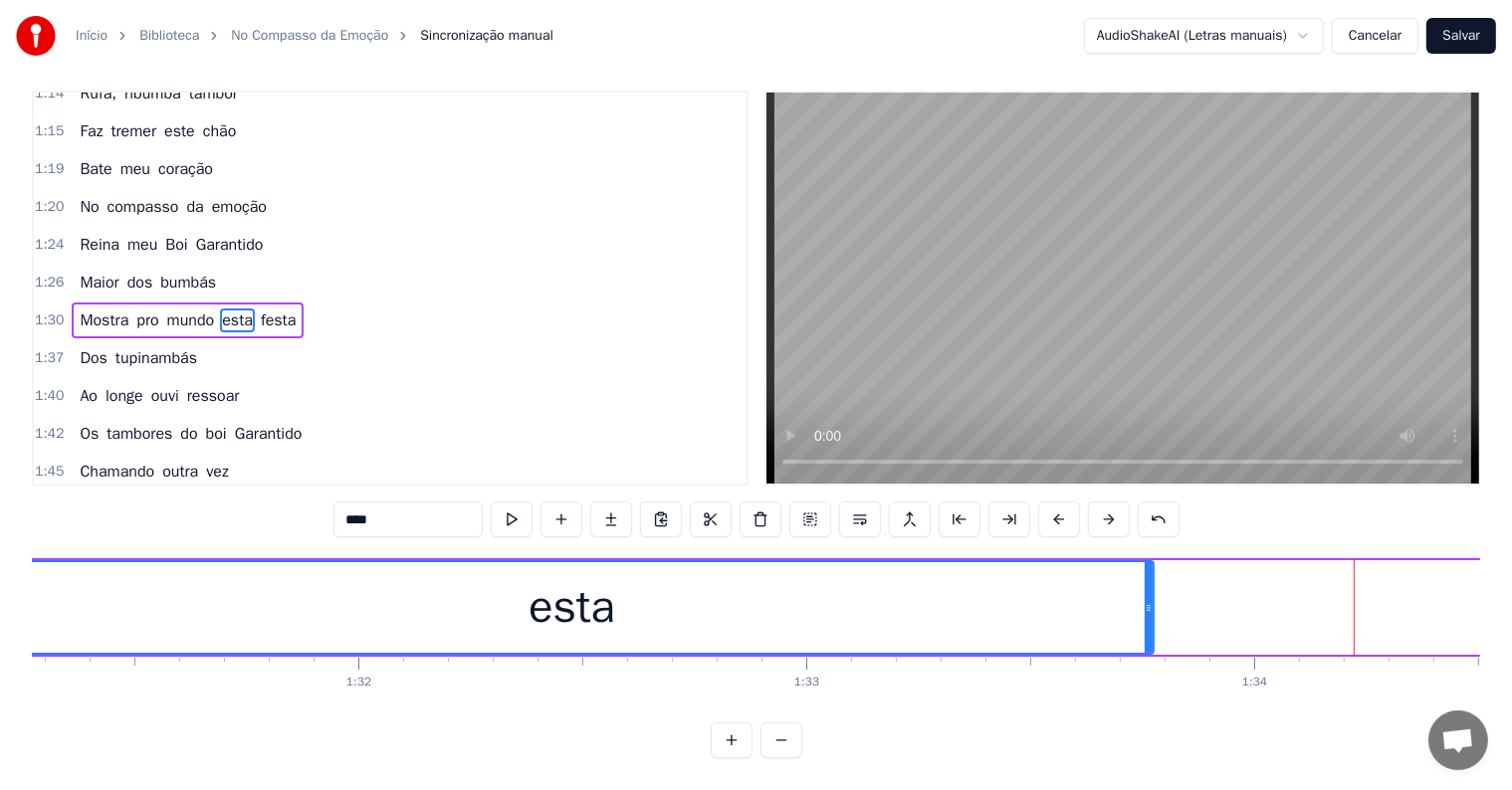 scroll, scrollTop: 0, scrollLeft: 40903, axis: horizontal 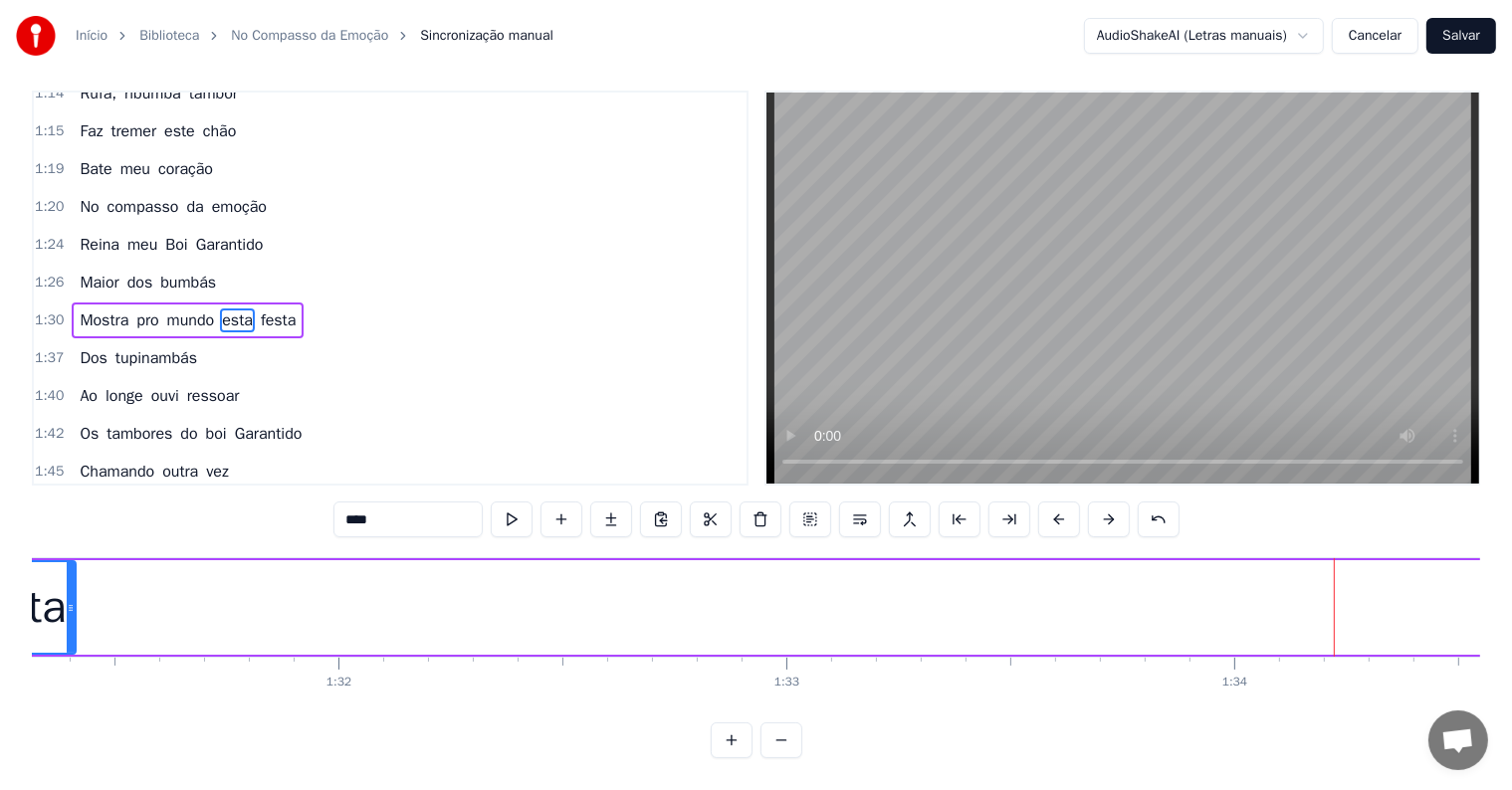 drag, startPoint x: 1126, startPoint y: 593, endPoint x: 68, endPoint y: 594, distance: 1058.0005 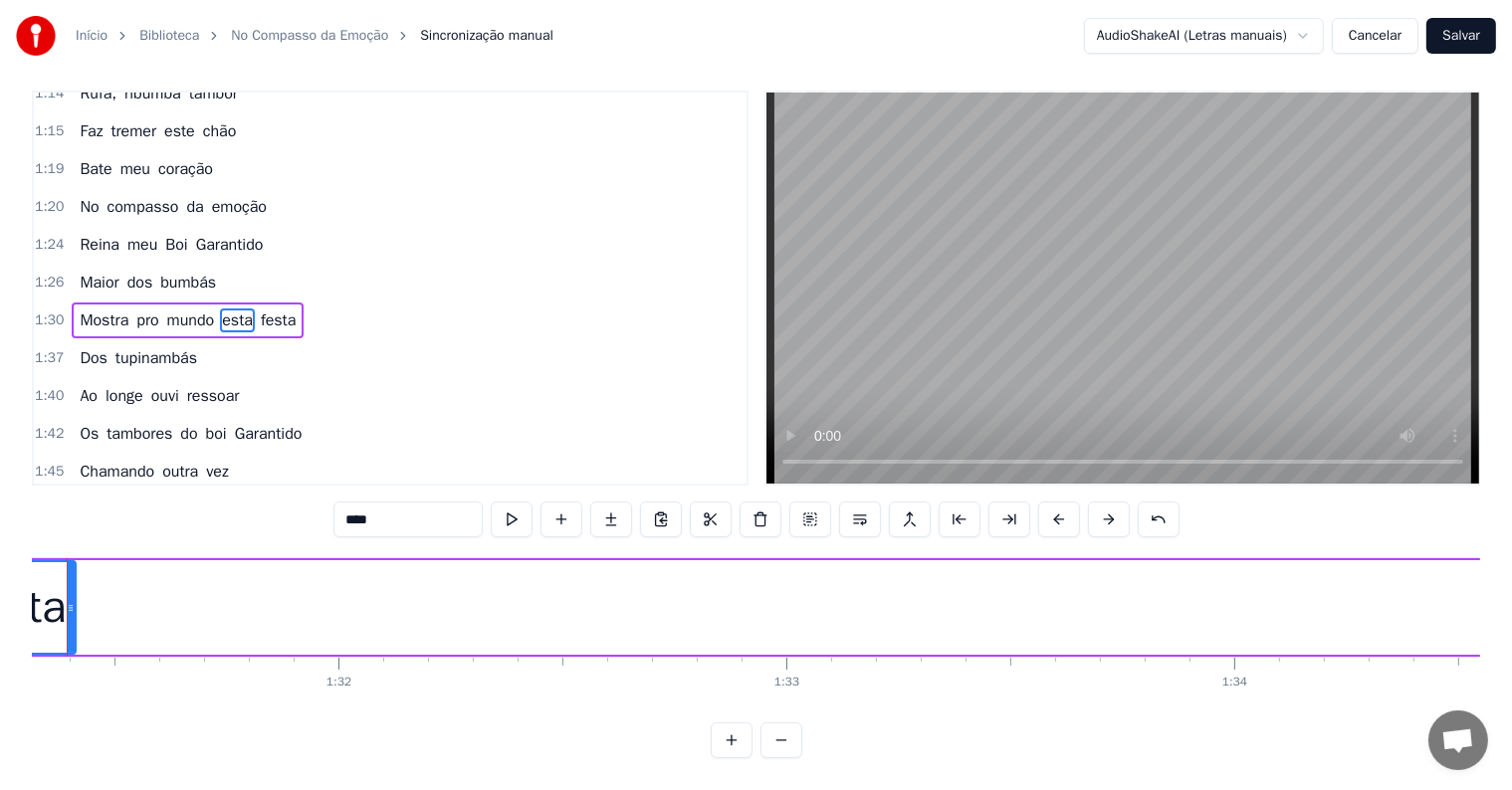 scroll, scrollTop: 0, scrollLeft: 0, axis: both 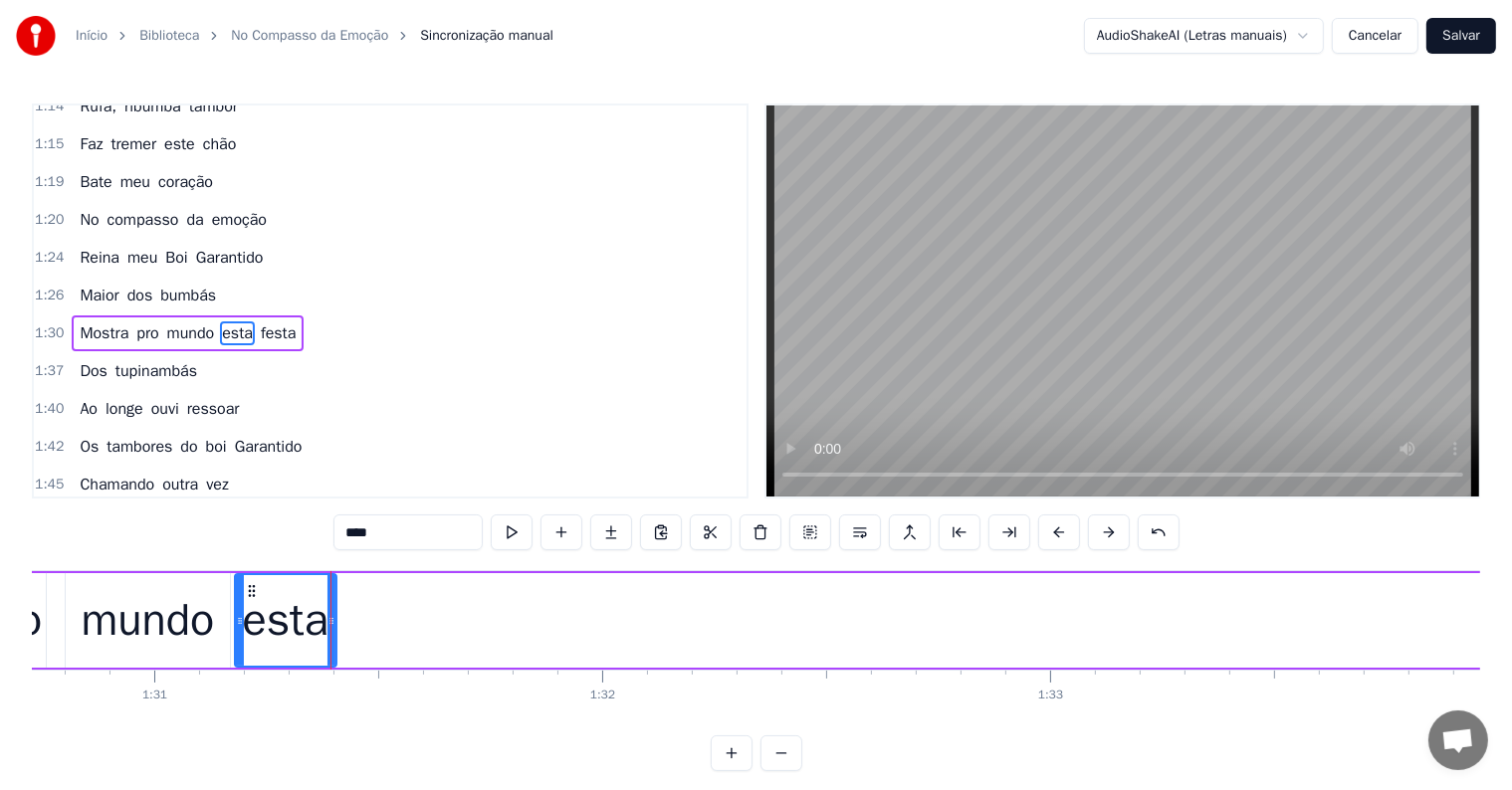 click 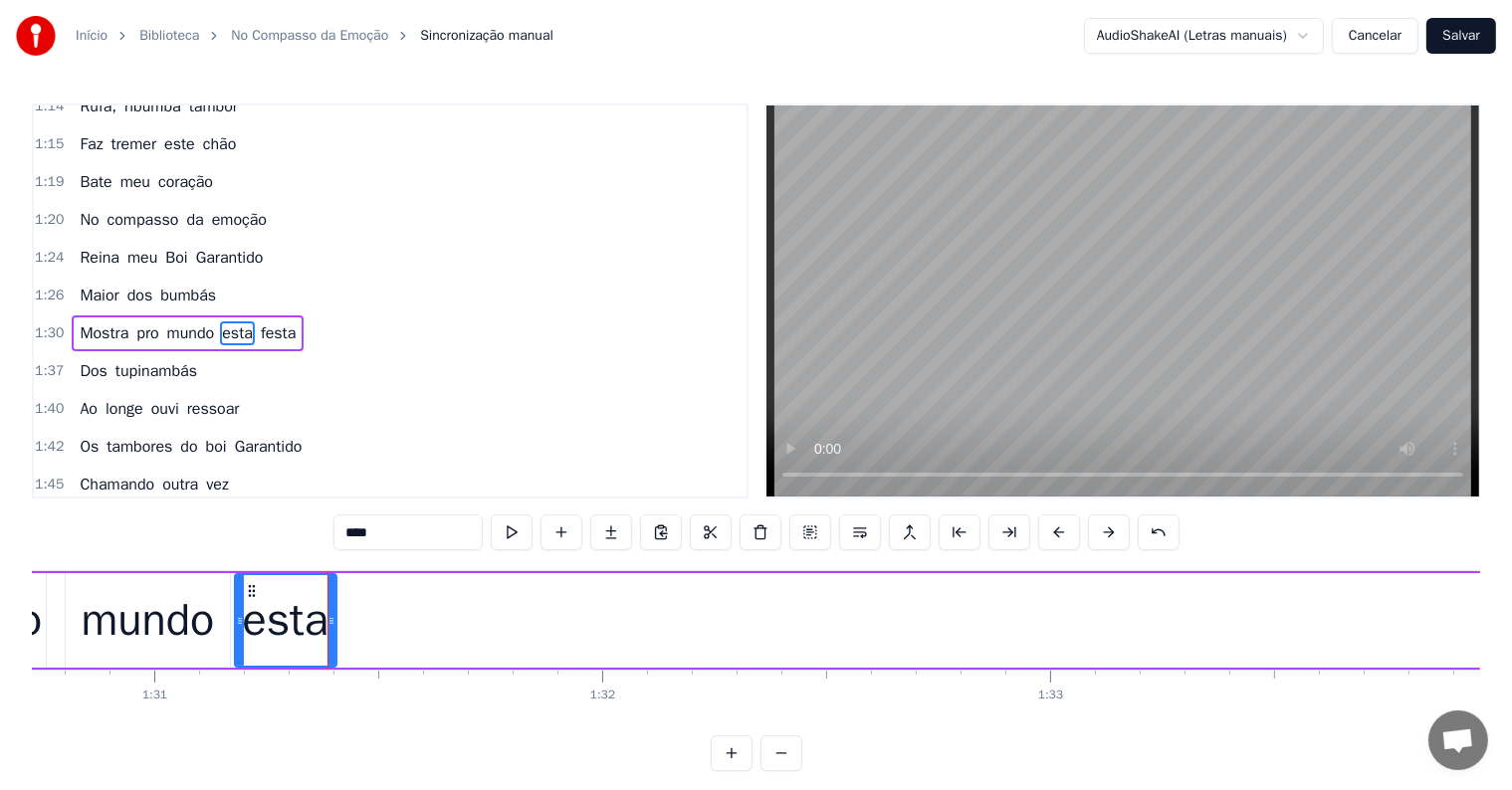 click on "Mostra pro mundo esta festa" at bounding box center (1346, 620) 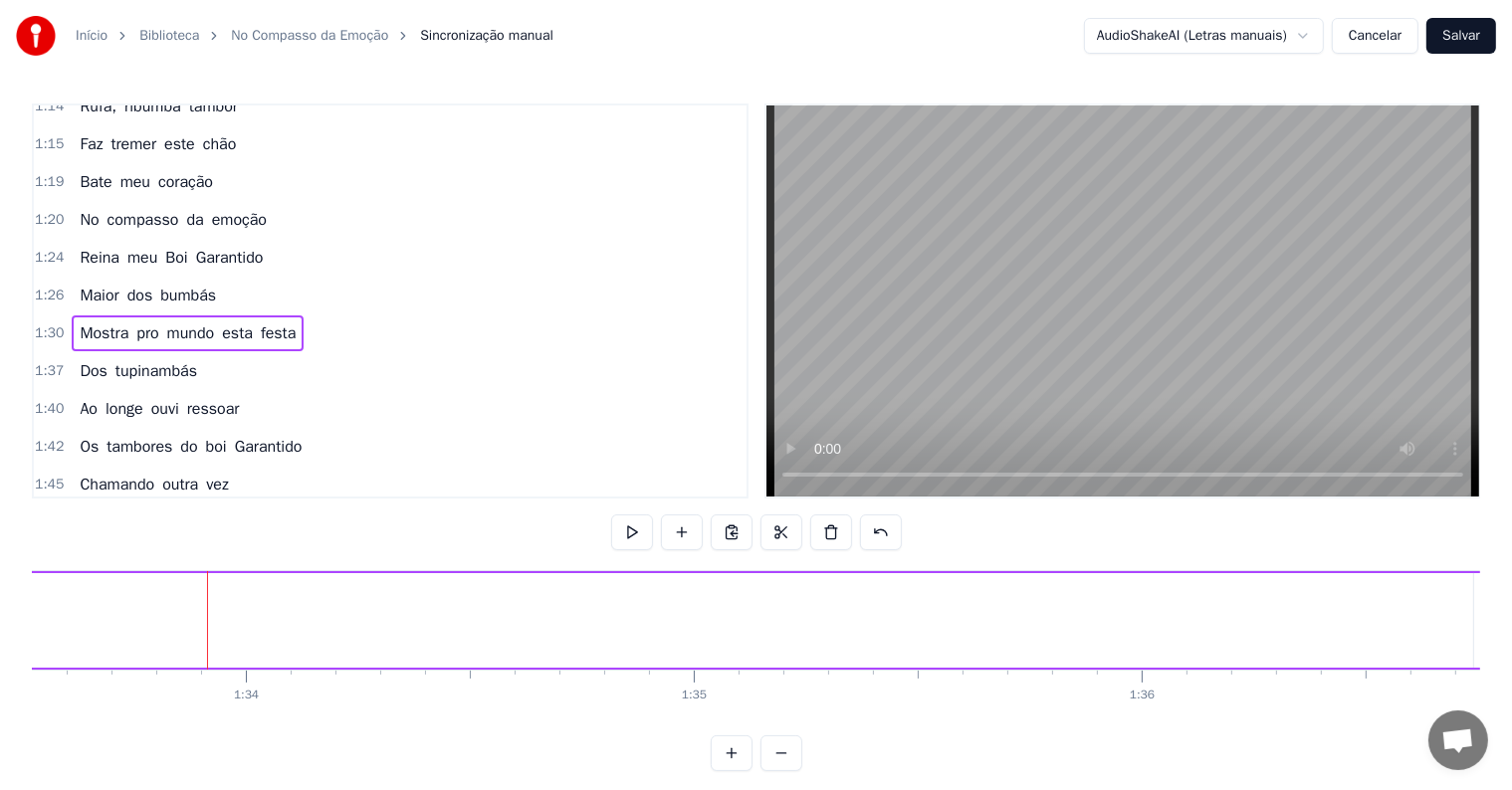 scroll, scrollTop: 0, scrollLeft: 41966, axis: horizontal 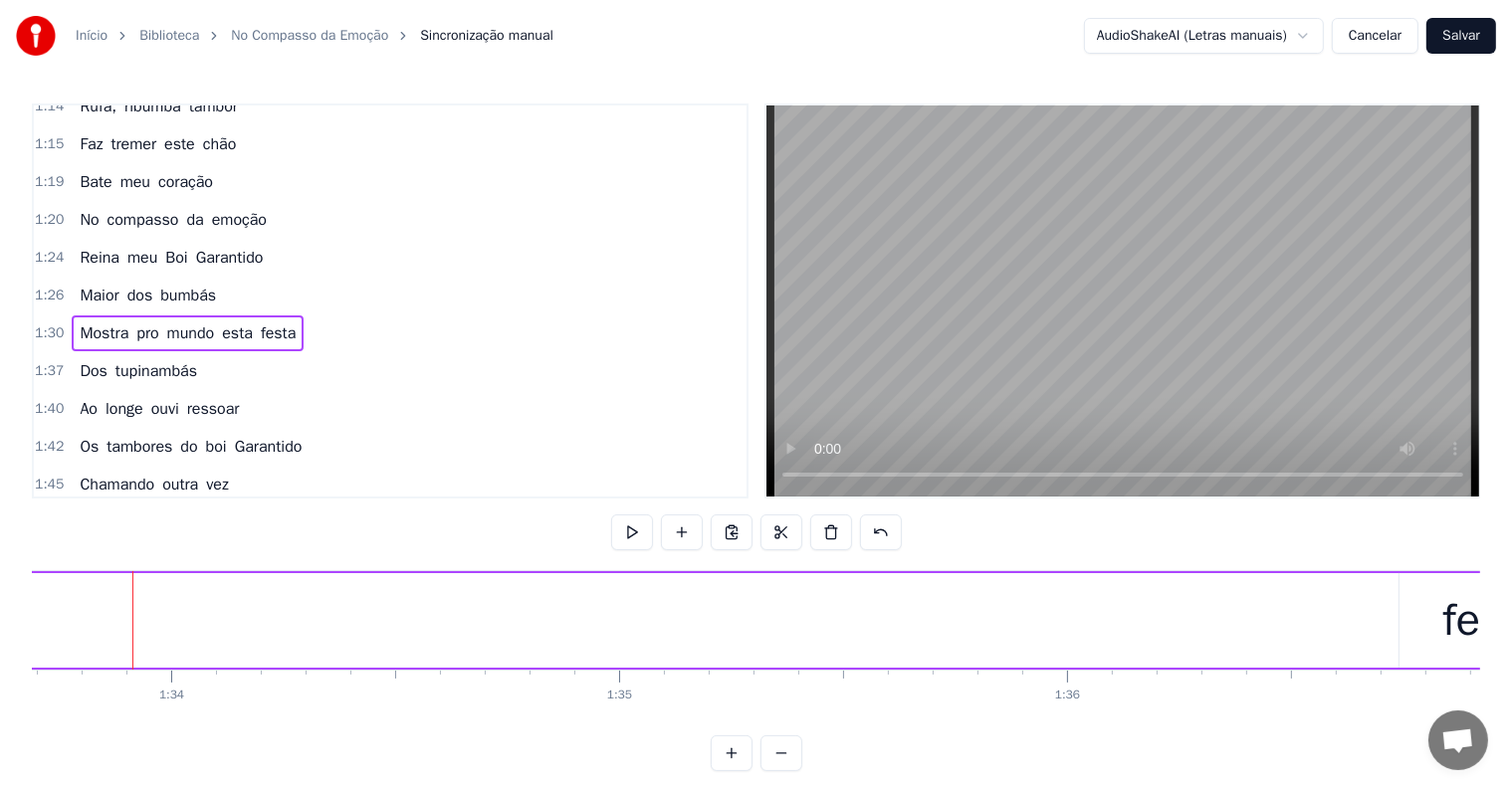 click on "festa" at bounding box center (1492, 620) 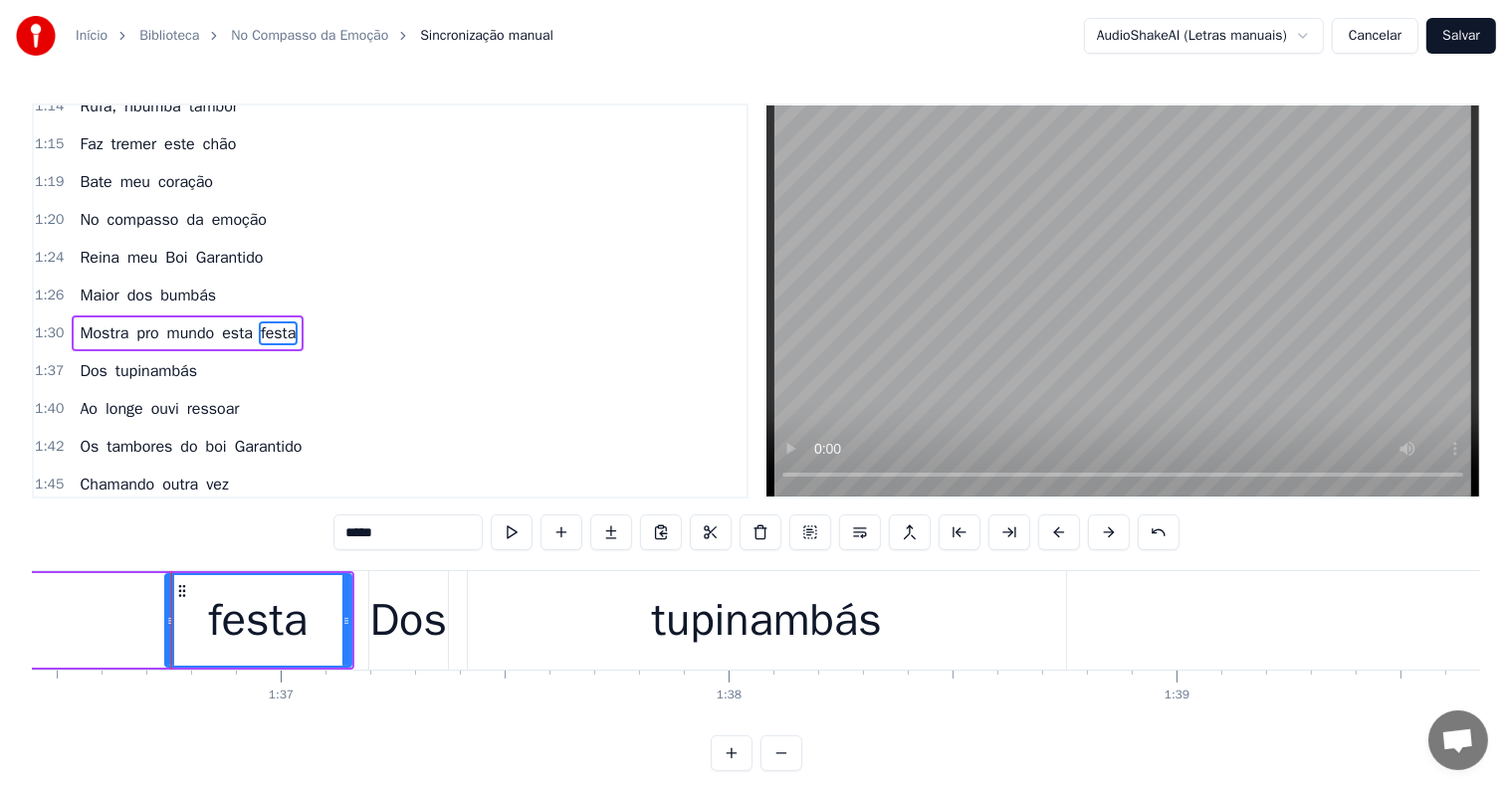scroll, scrollTop: 0, scrollLeft: 43240, axis: horizontal 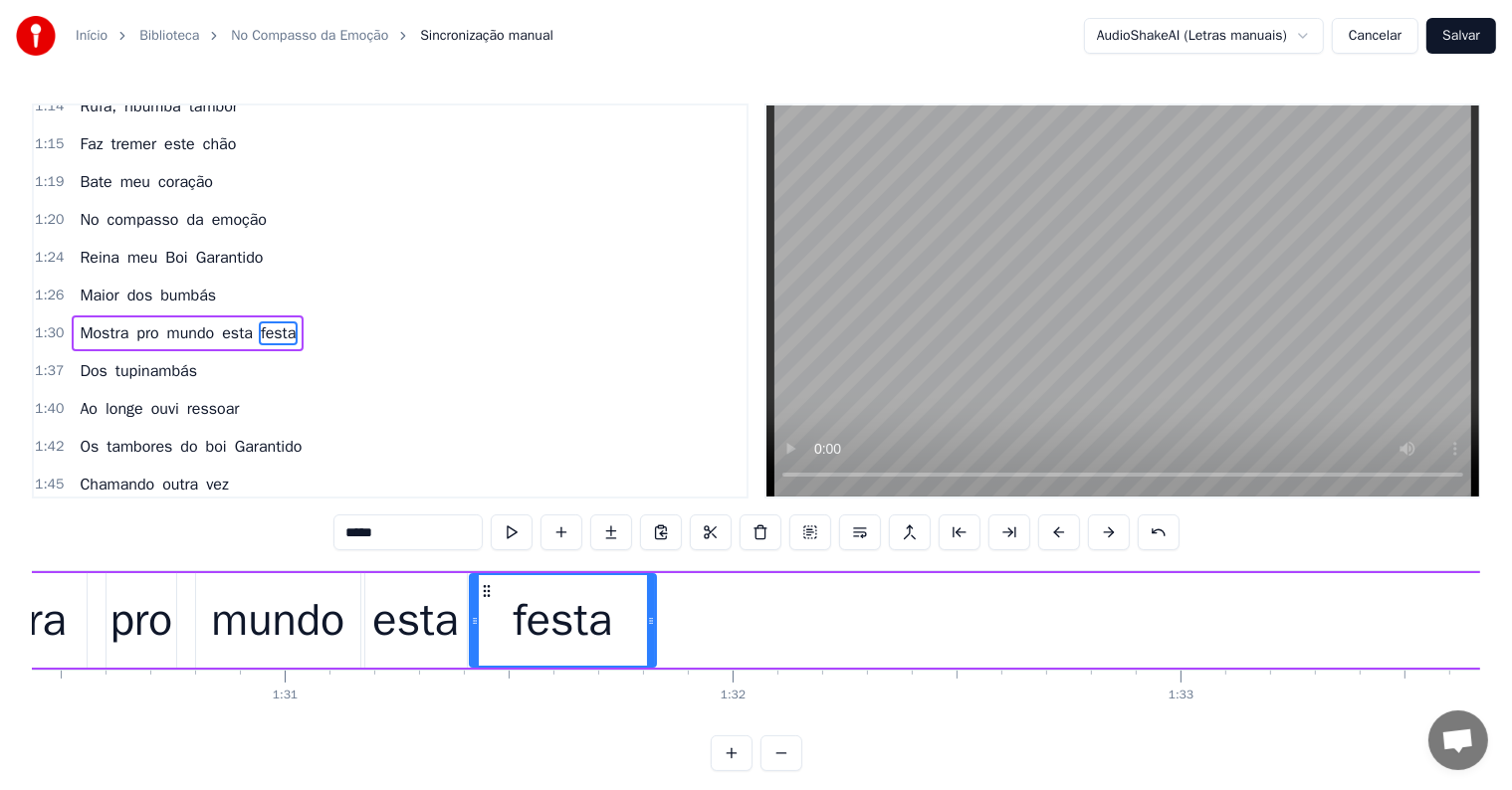 drag, startPoint x: 139, startPoint y: 589, endPoint x: 485, endPoint y: 590, distance: 346.00145 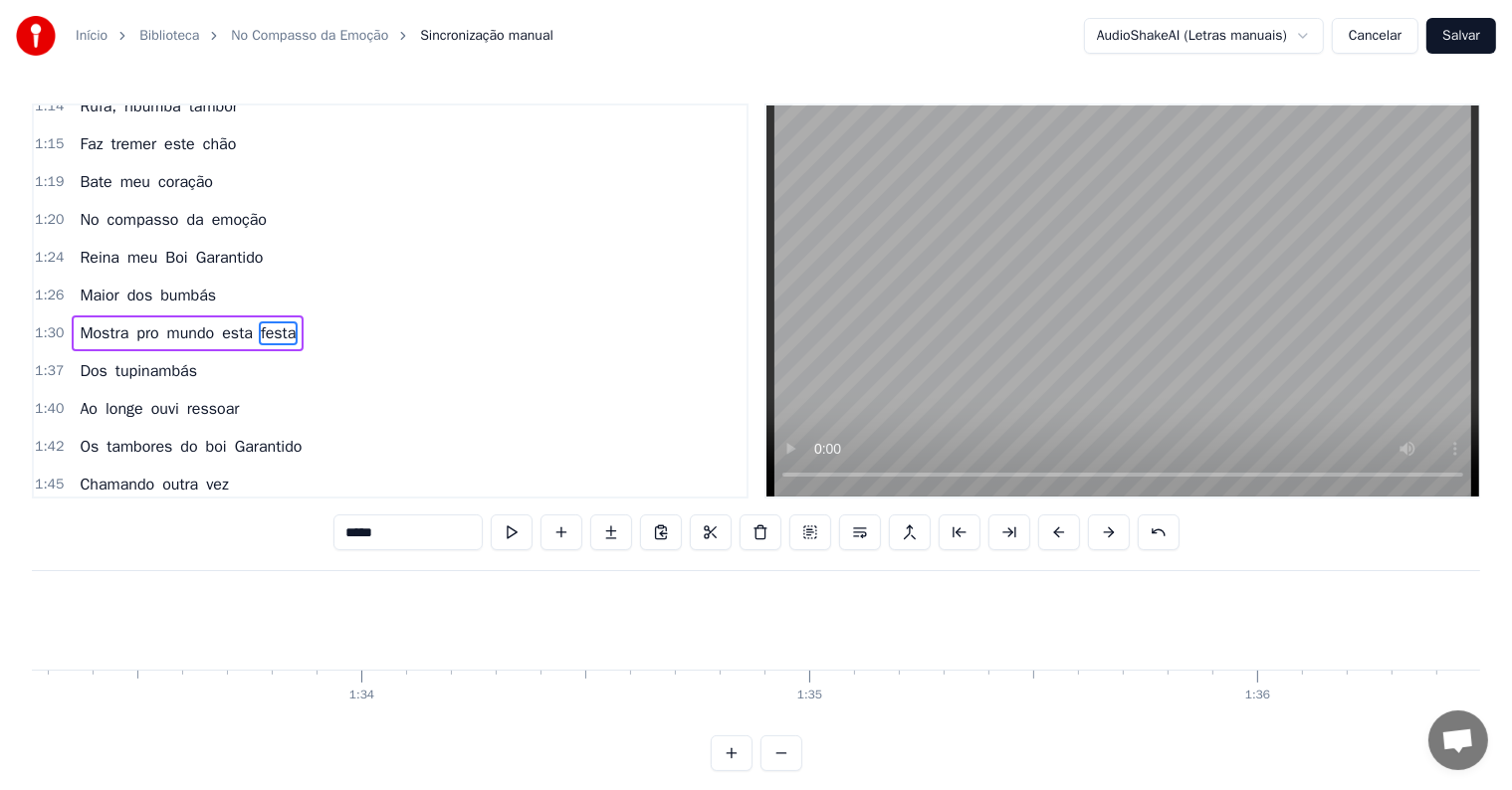 scroll, scrollTop: 0, scrollLeft: 43043, axis: horizontal 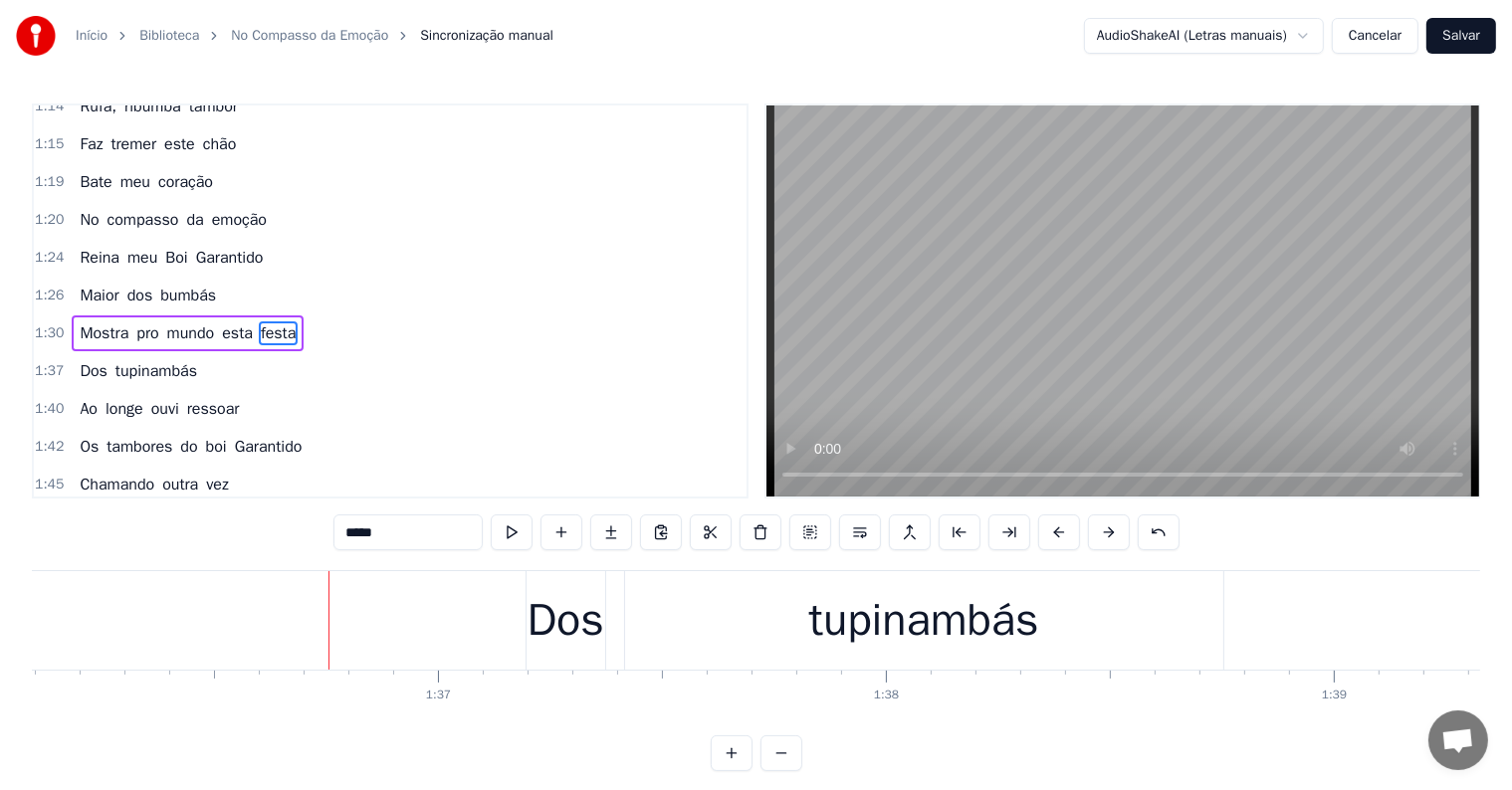 click on "Dos" at bounding box center [565, 621] 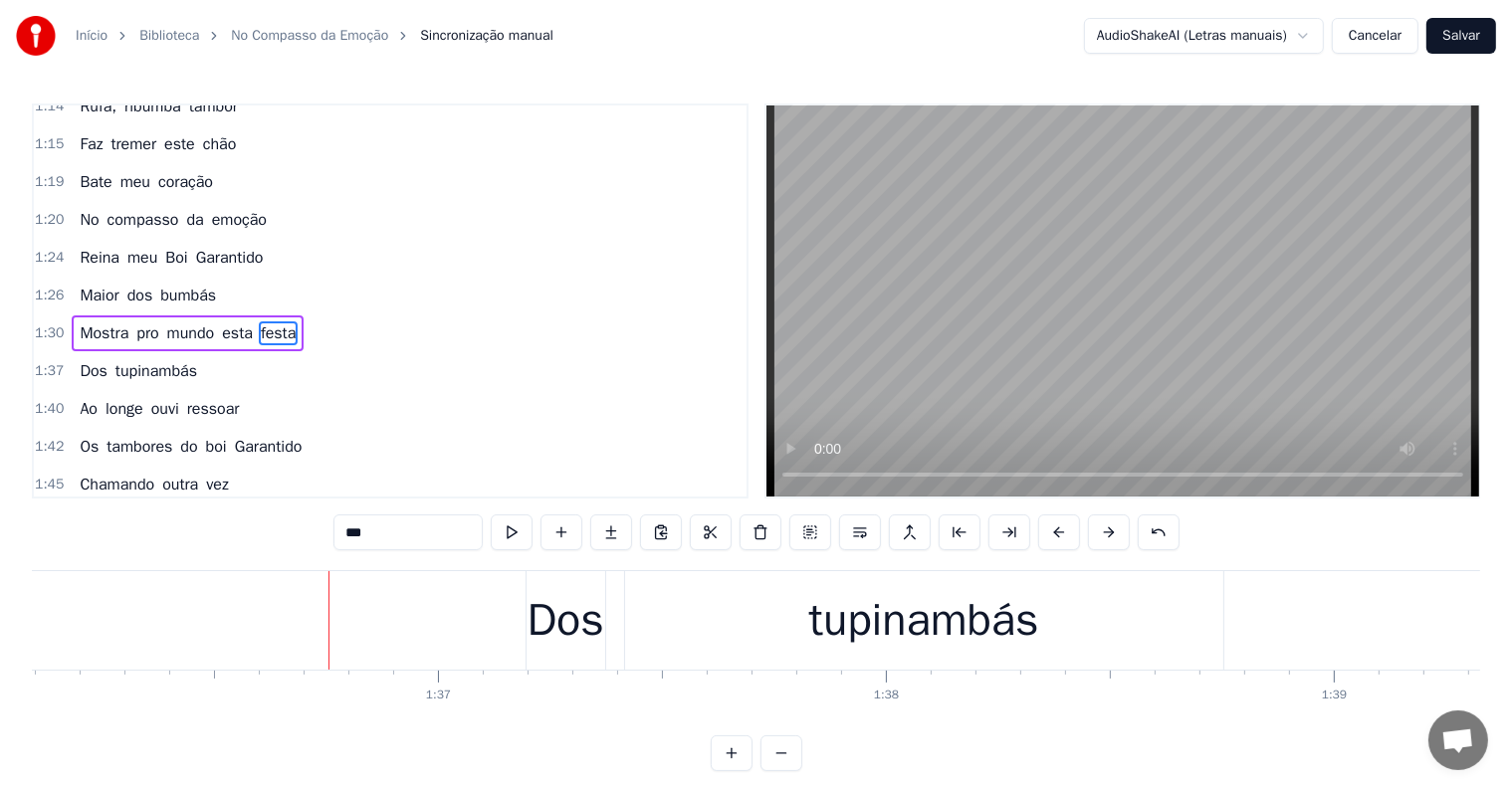 scroll, scrollTop: 811, scrollLeft: 0, axis: vertical 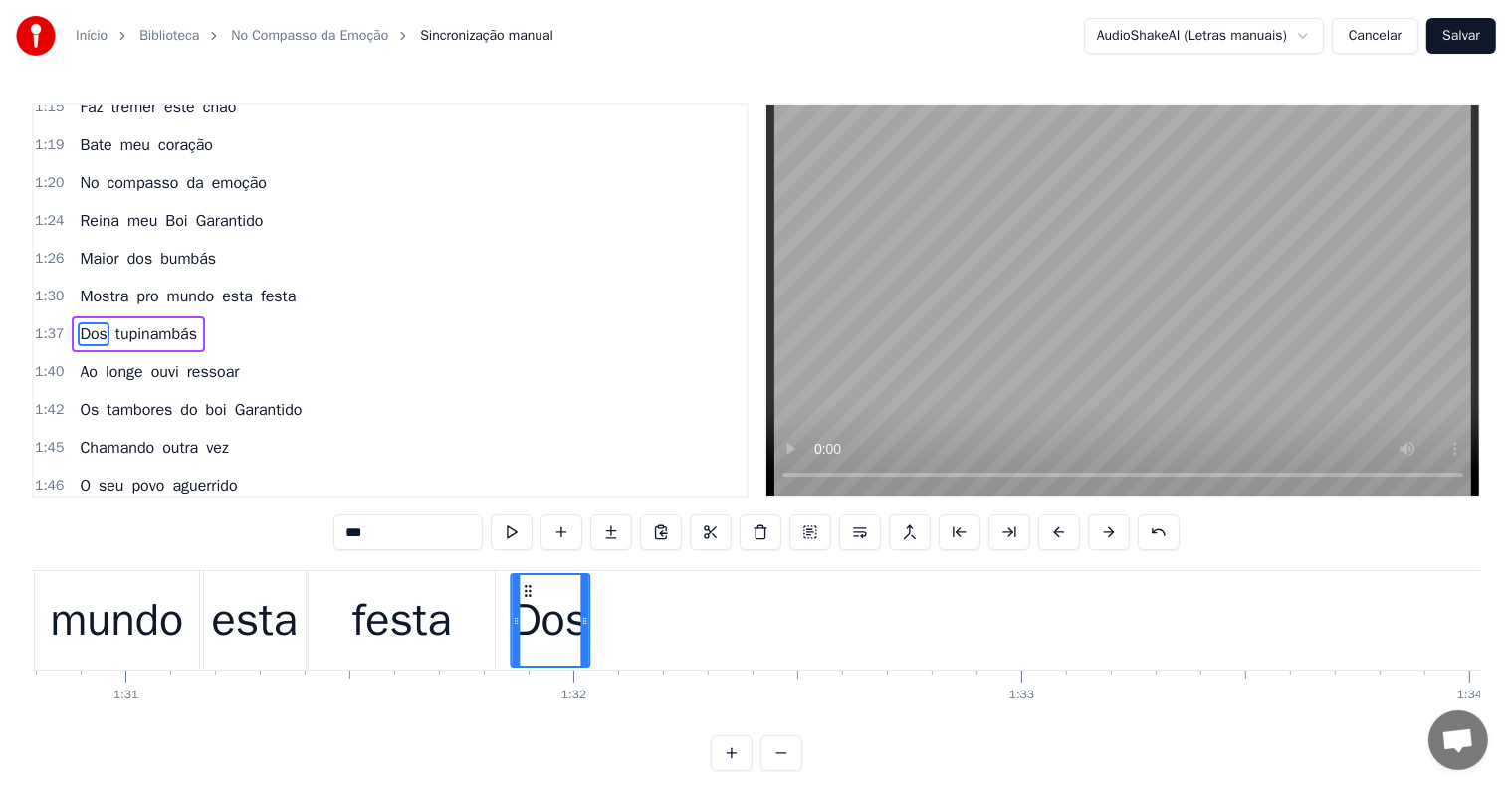 drag, startPoint x: 541, startPoint y: 592, endPoint x: 525, endPoint y: 581, distance: 19.416488 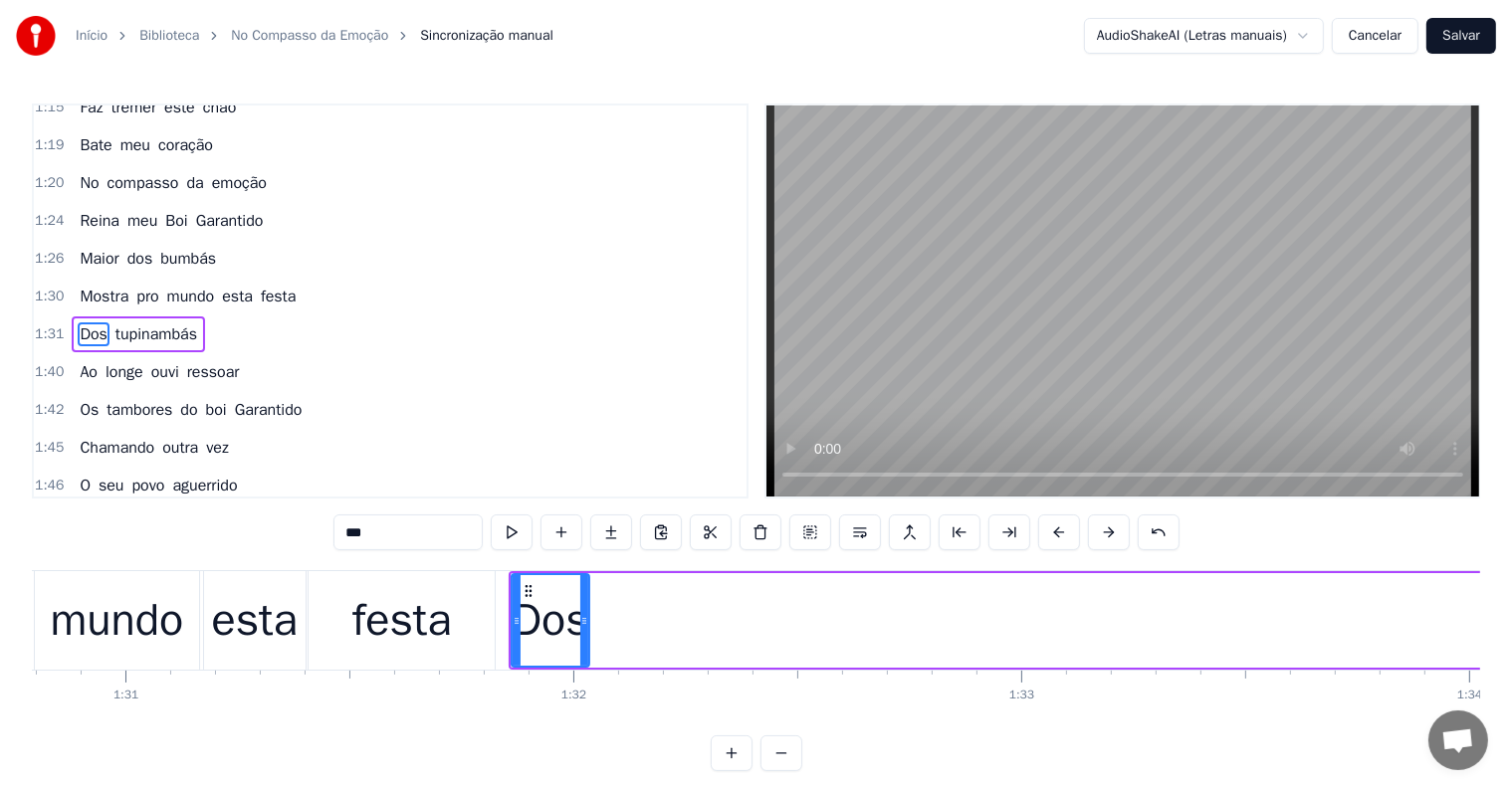 click on "Dos tupinambás" at bounding box center (2055, 620) 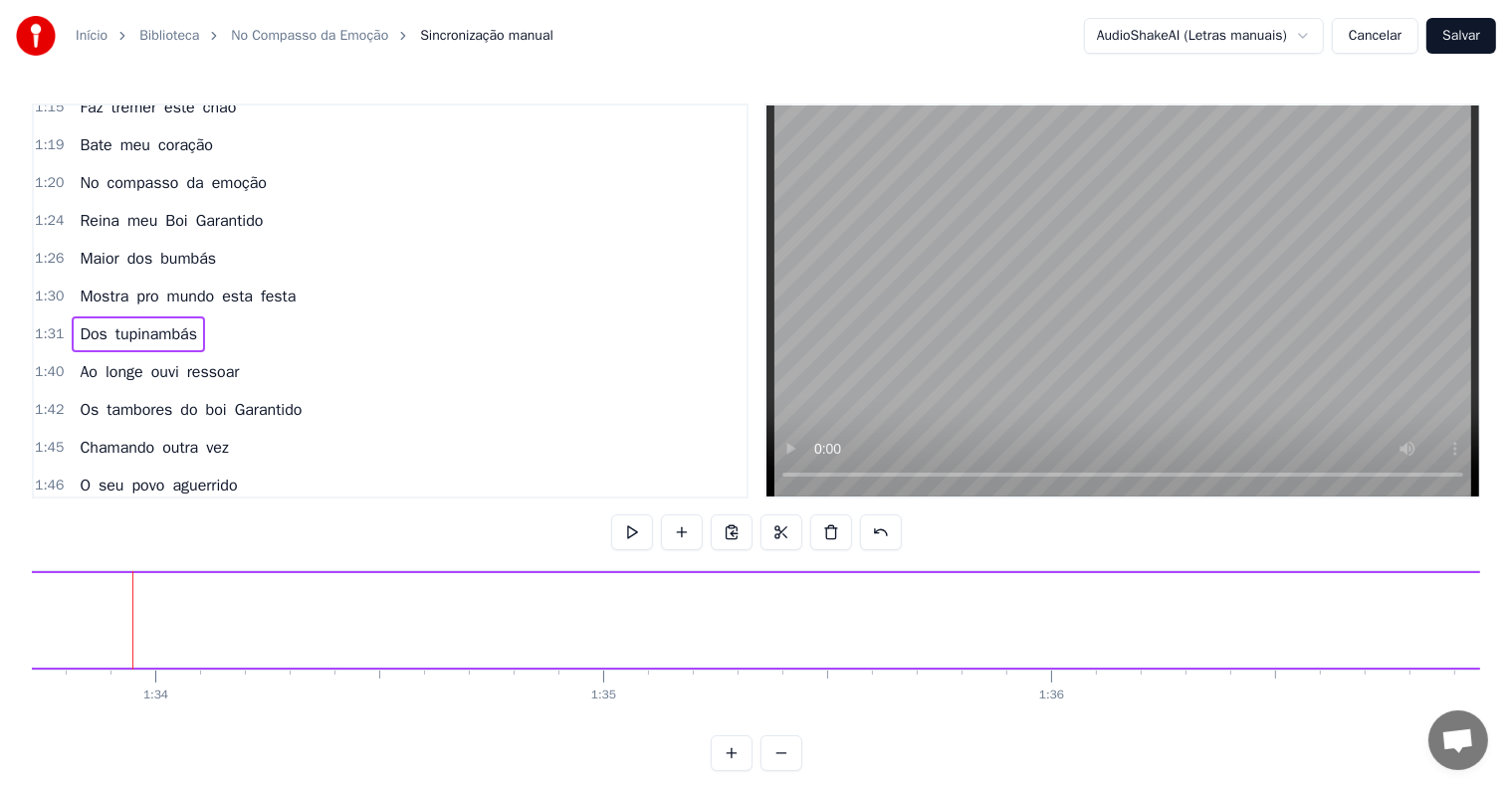 click on "Dos tupinambás" at bounding box center (742, 620) 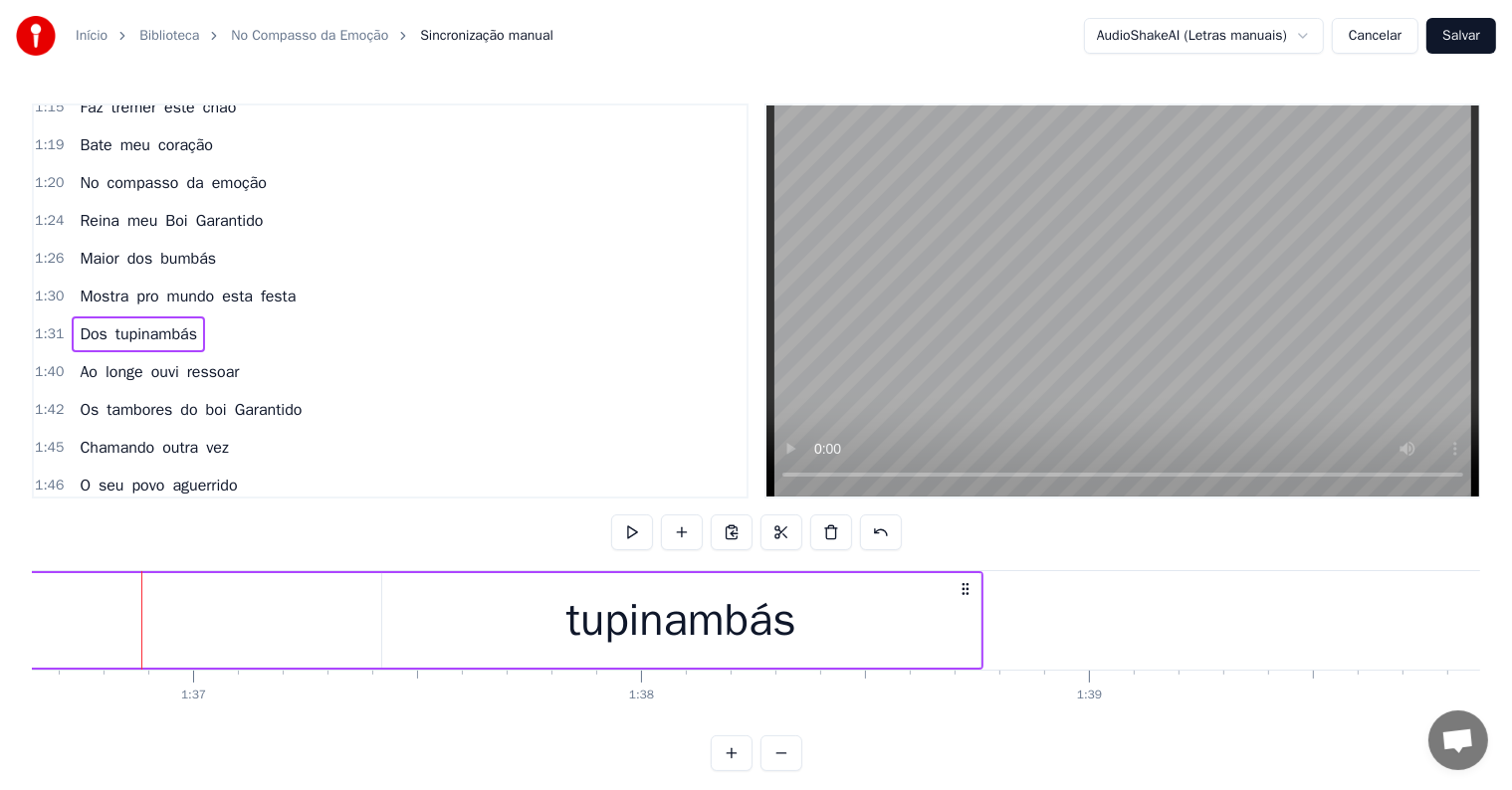 scroll, scrollTop: 0, scrollLeft: 43297, axis: horizontal 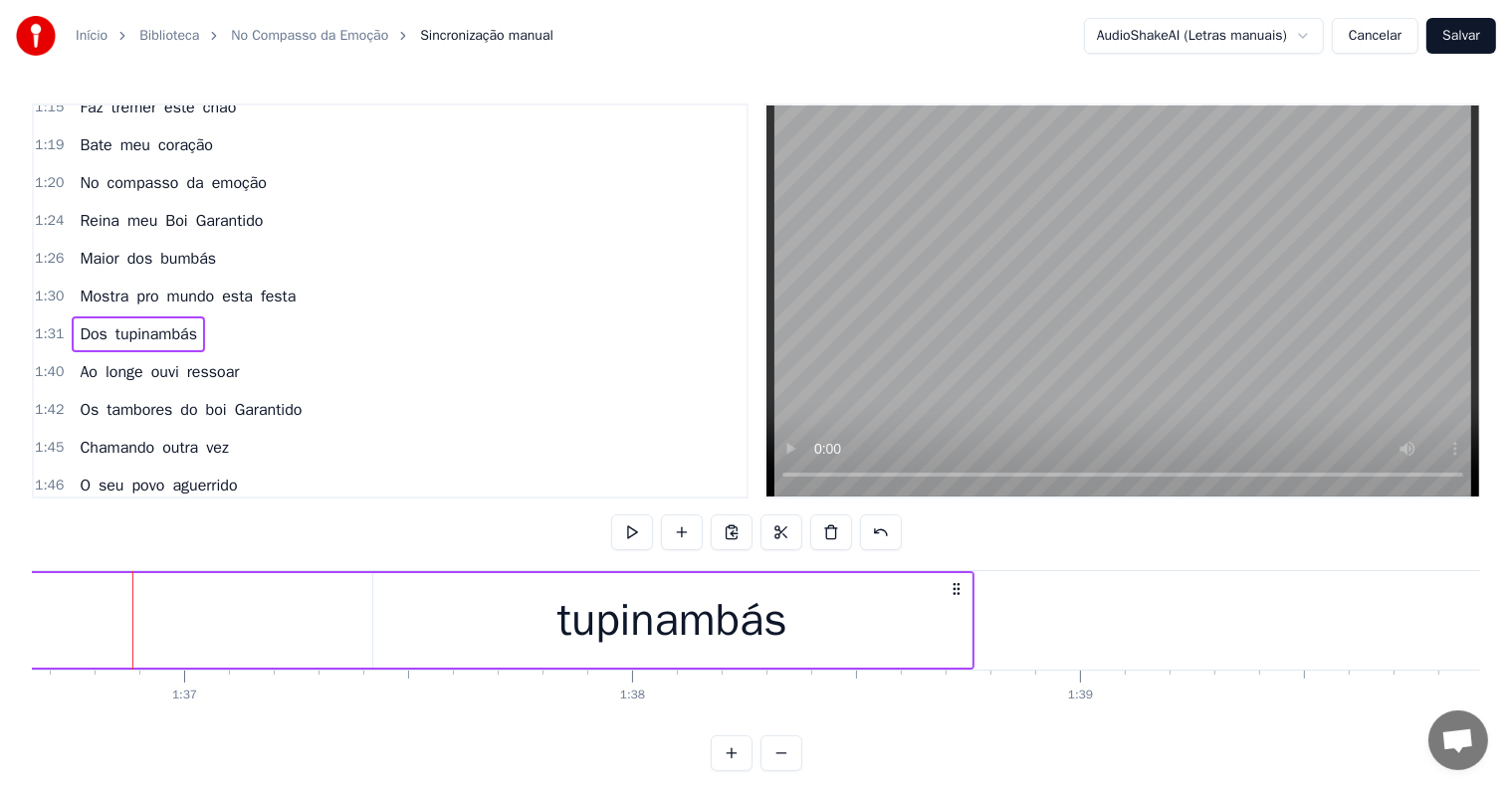 click on "tupinambás" at bounding box center (672, 620) 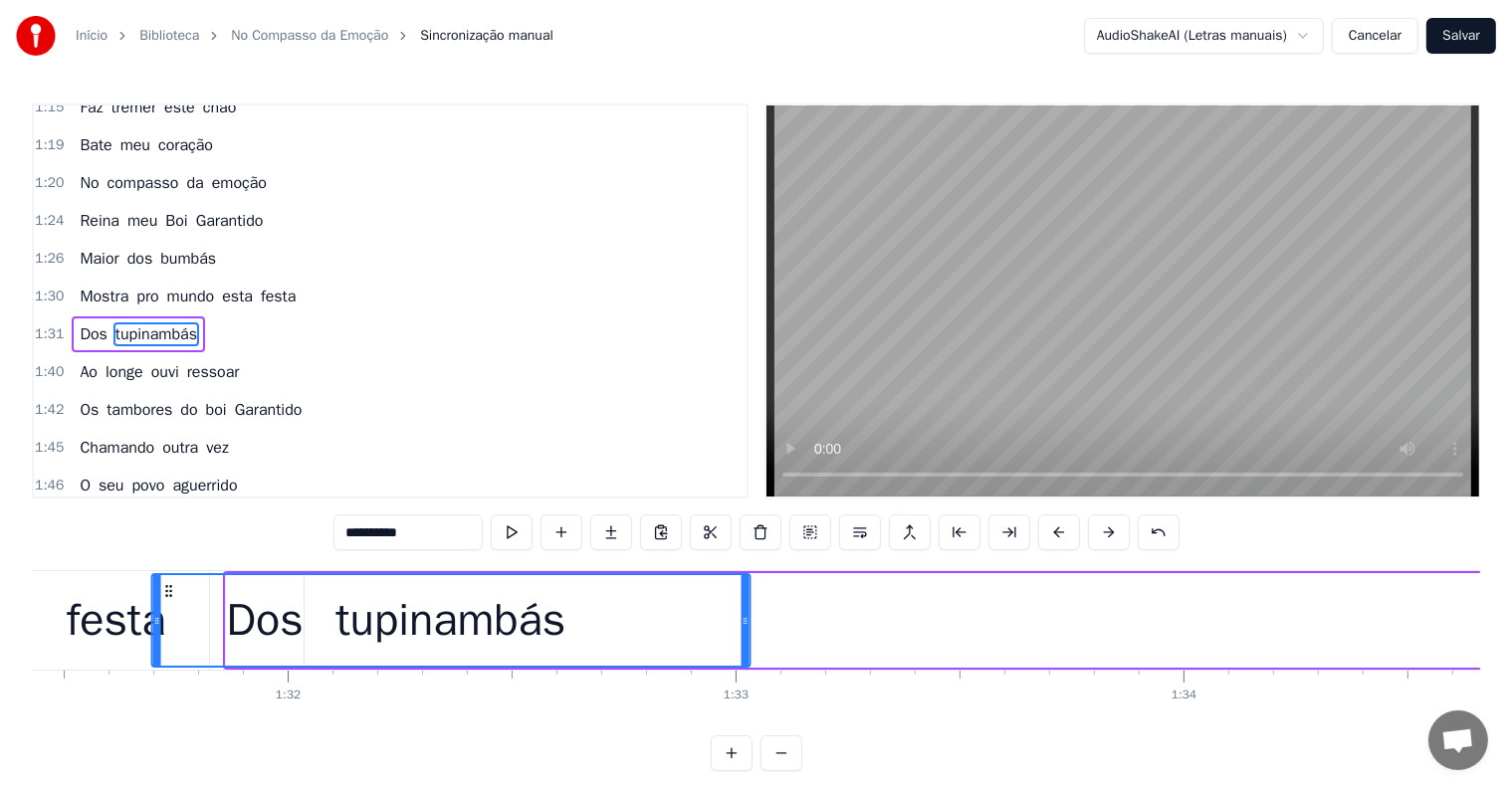scroll, scrollTop: 0, scrollLeft: 40909, axis: horizontal 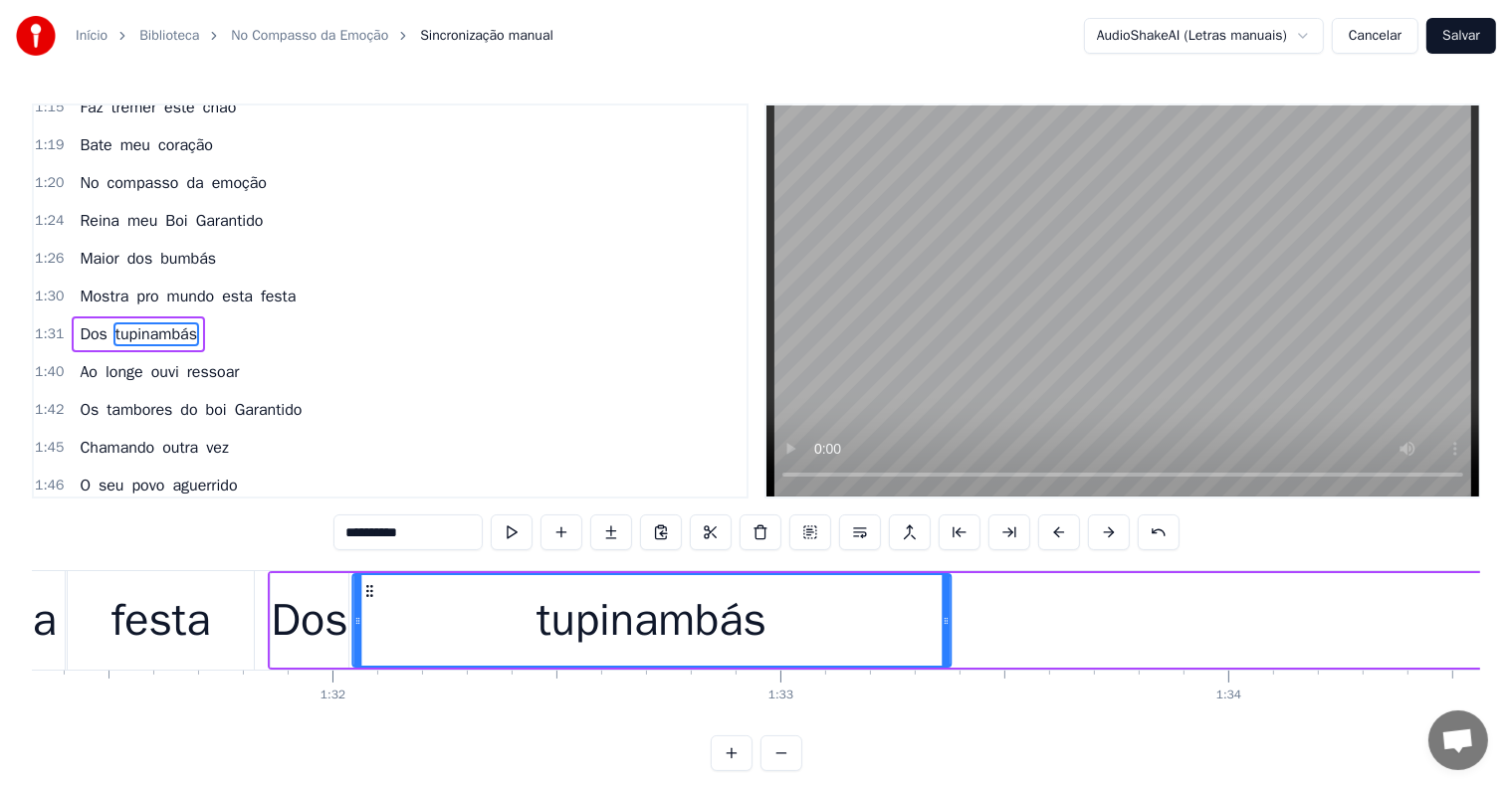 drag, startPoint x: 386, startPoint y: 584, endPoint x: 366, endPoint y: 610, distance: 32.80244 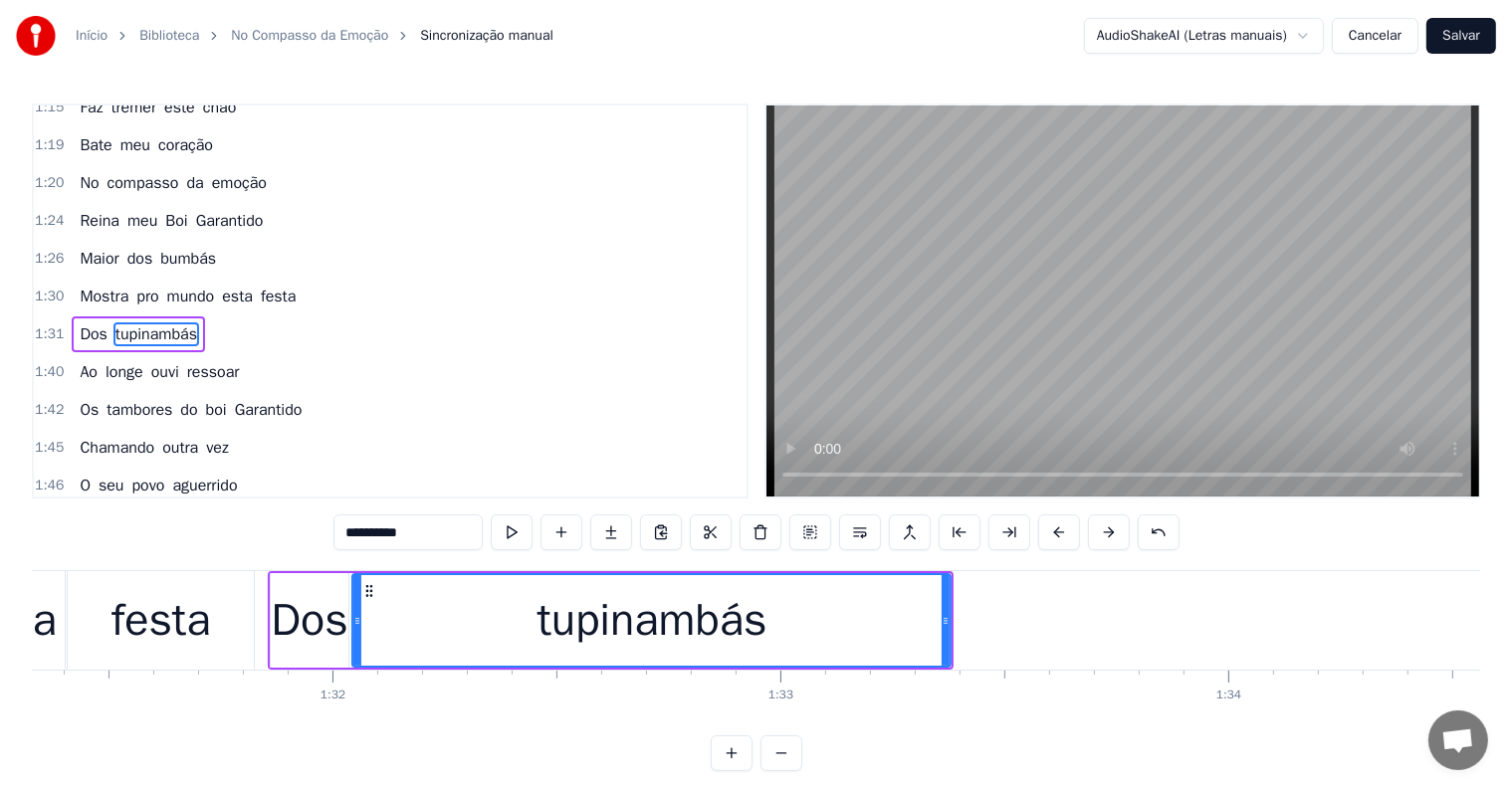 scroll, scrollTop: 0, scrollLeft: 39641, axis: horizontal 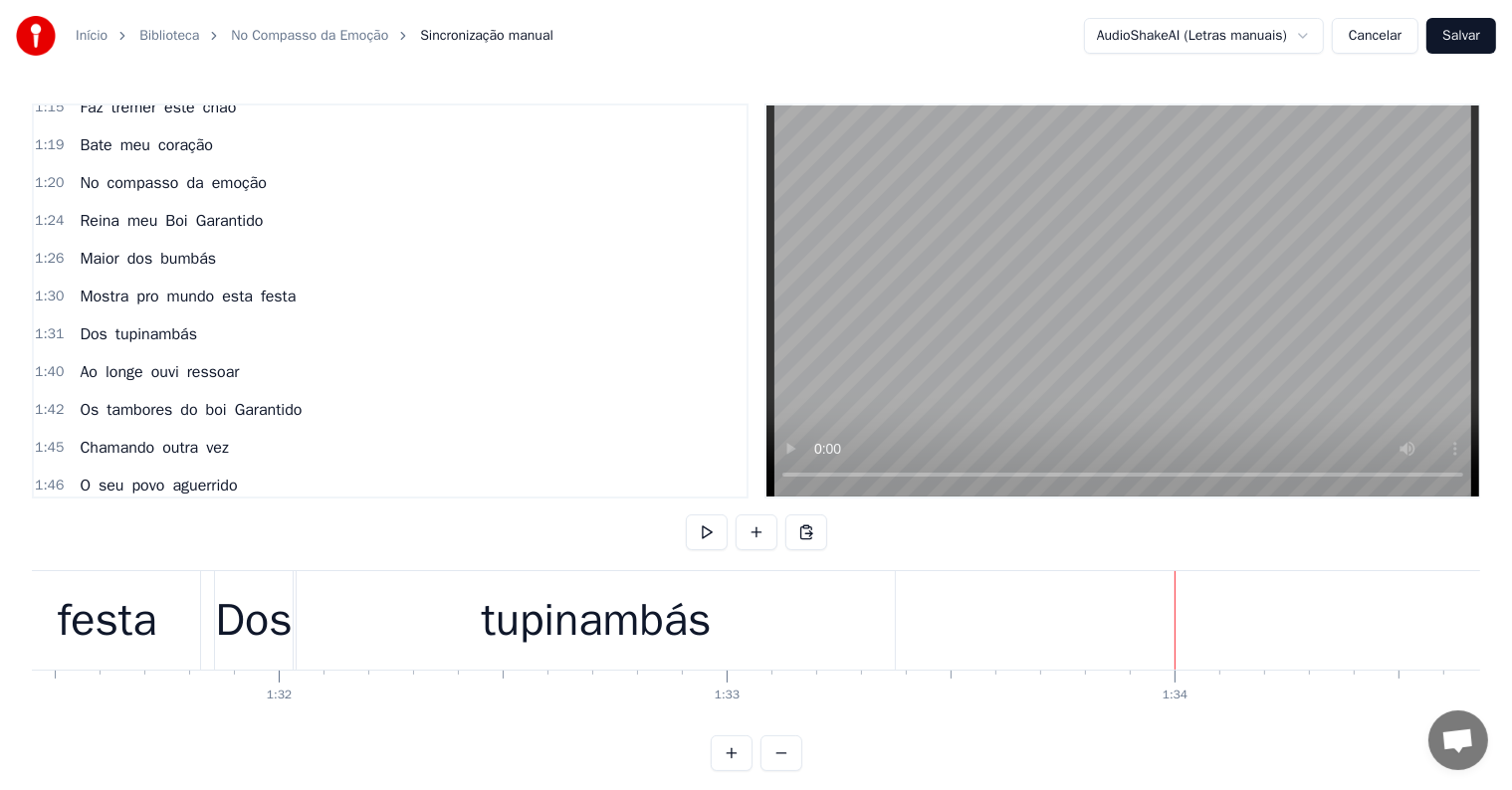 click on "tupinambás" at bounding box center (595, 620) 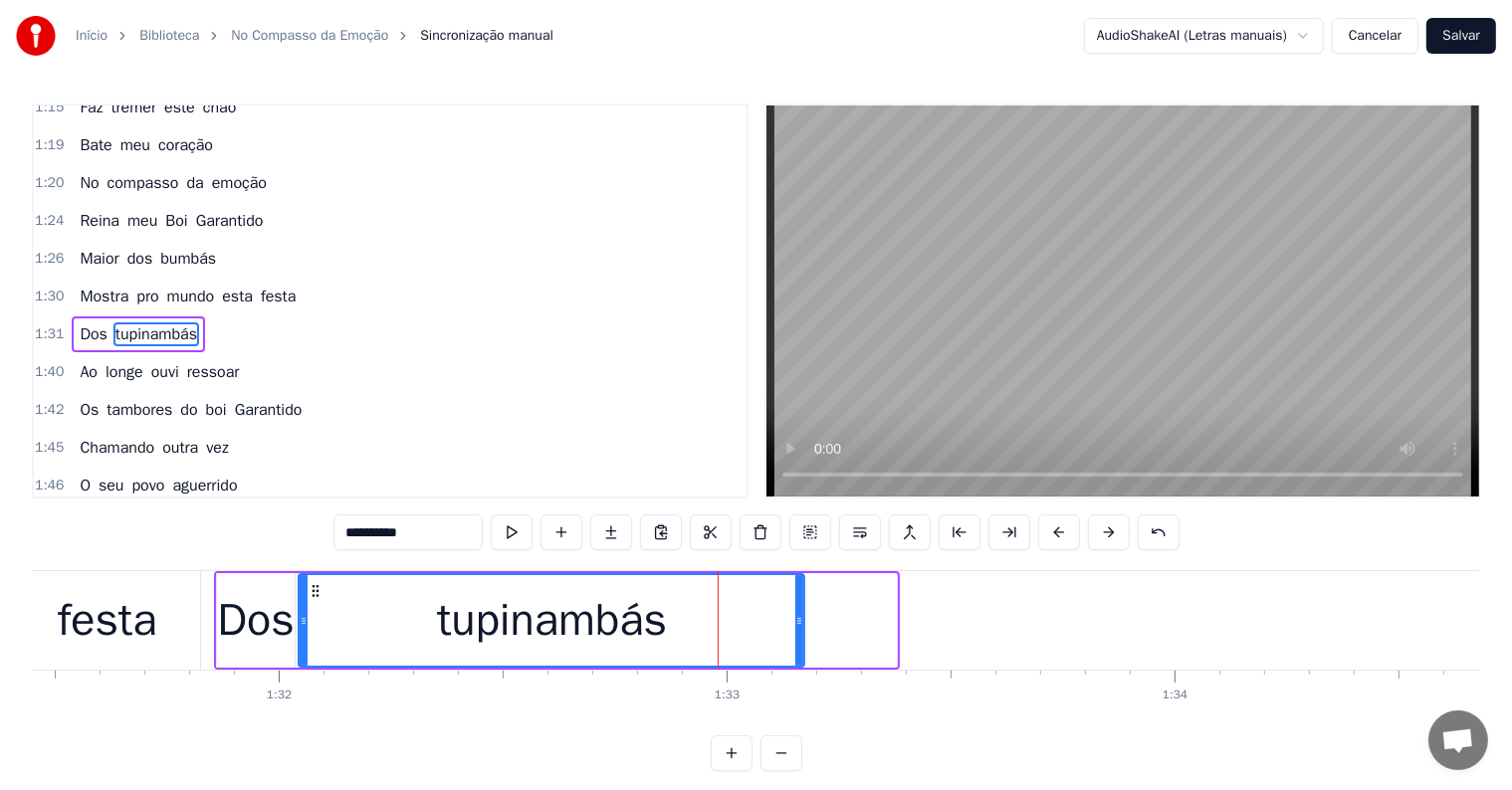 drag, startPoint x: 892, startPoint y: 610, endPoint x: 800, endPoint y: 627, distance: 93.55747 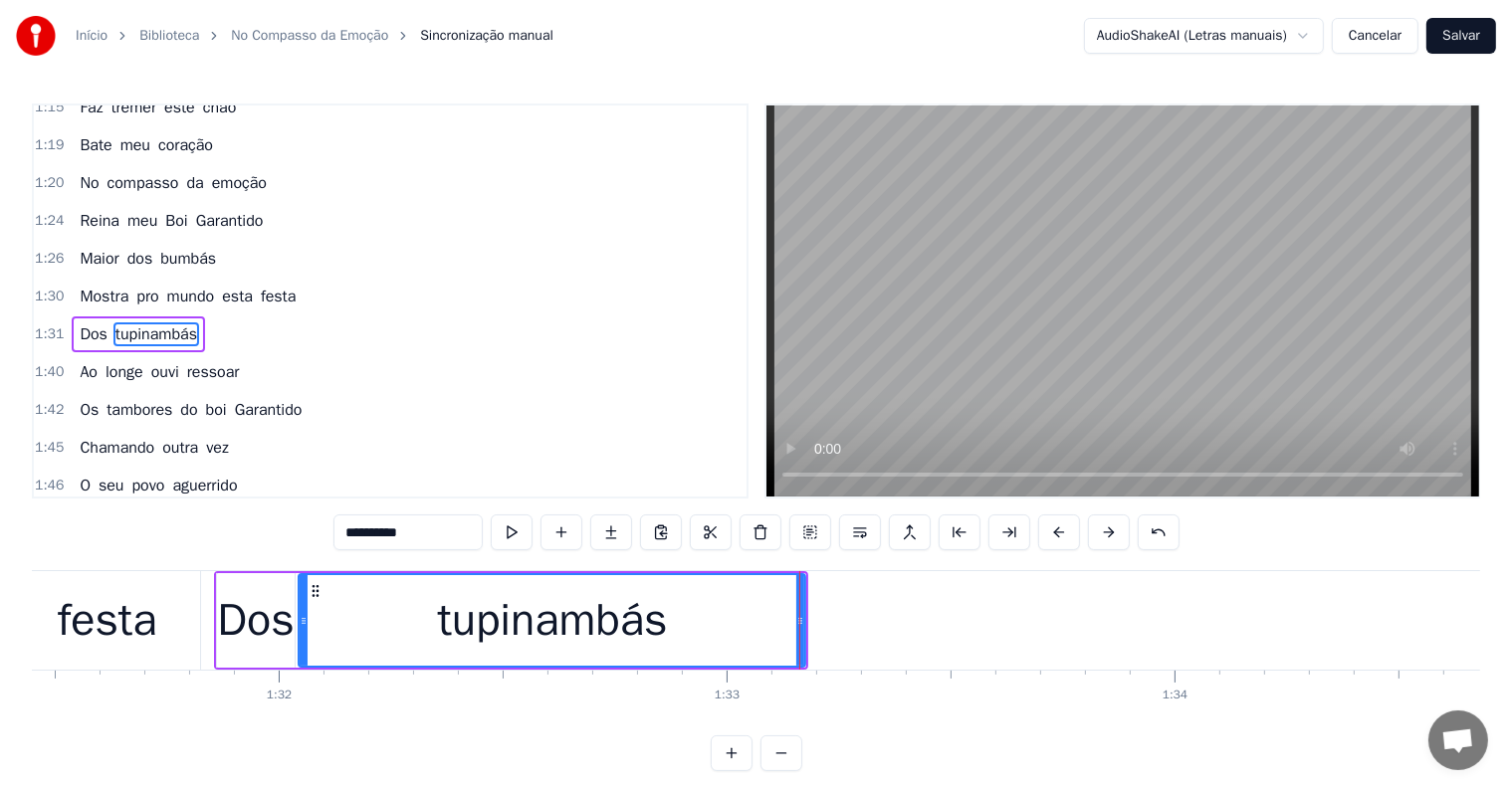 click on "festa" at bounding box center [107, 620] 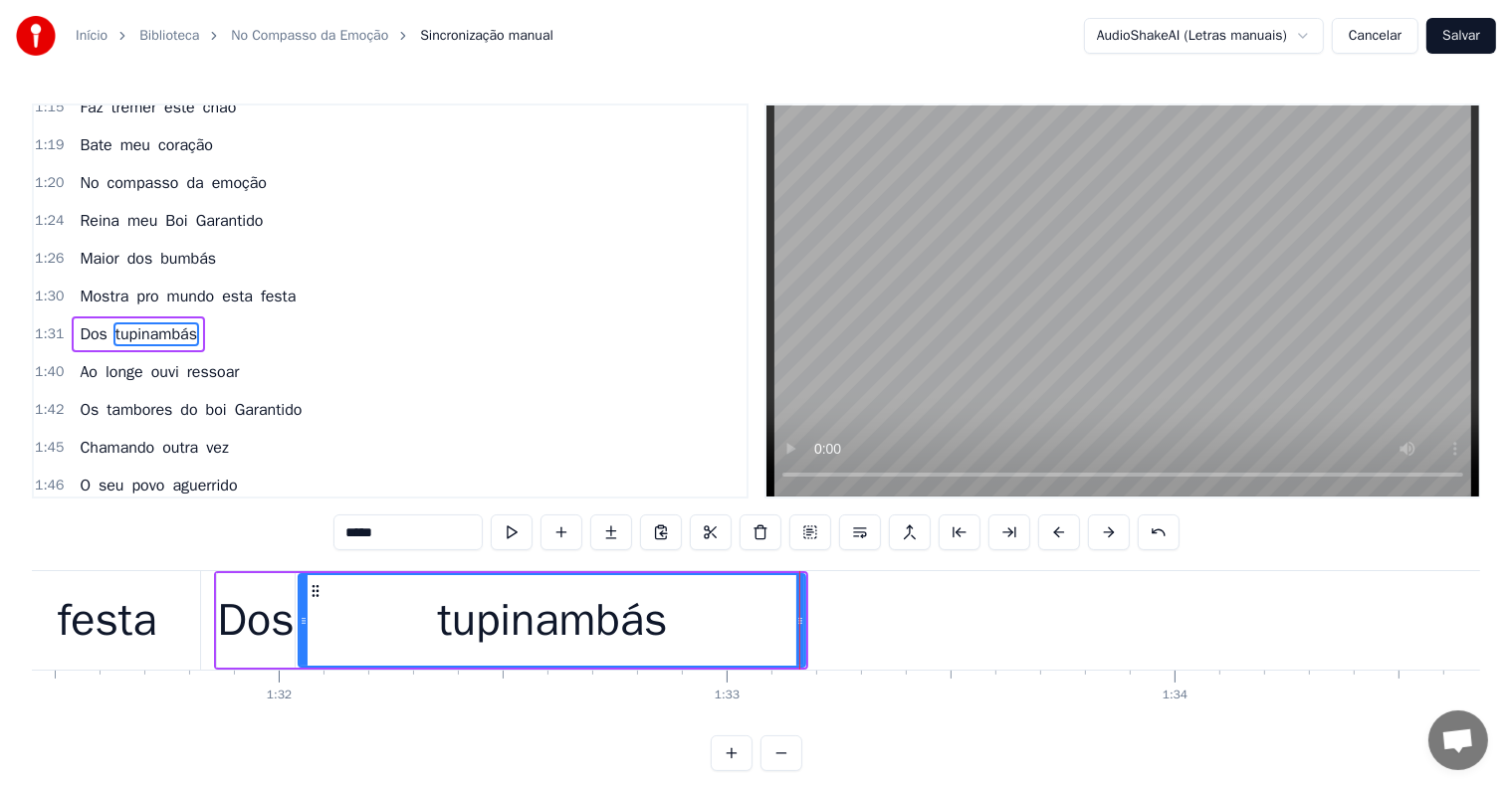 scroll, scrollTop: 774, scrollLeft: 0, axis: vertical 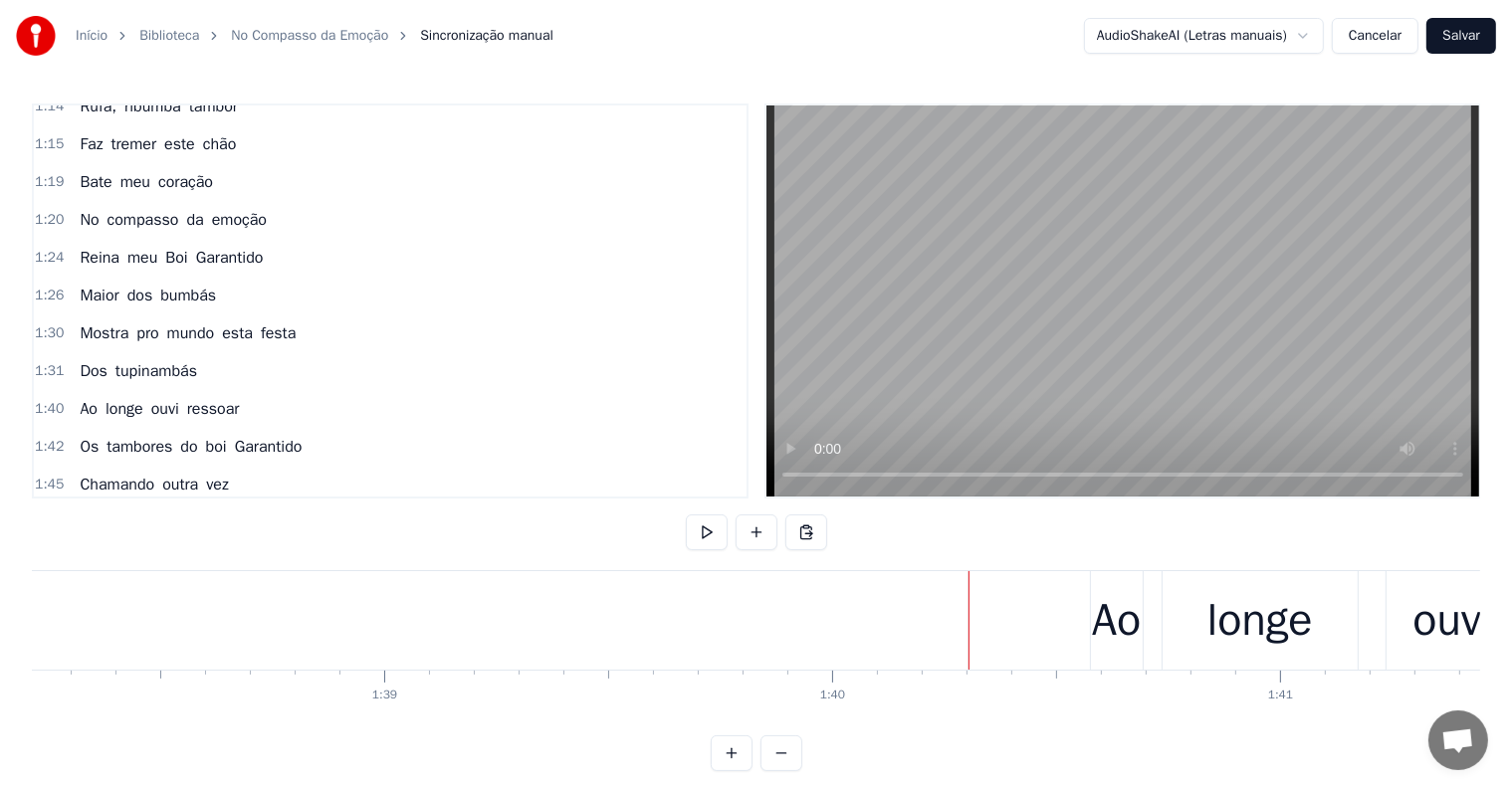click at bounding box center (-5181, 620) 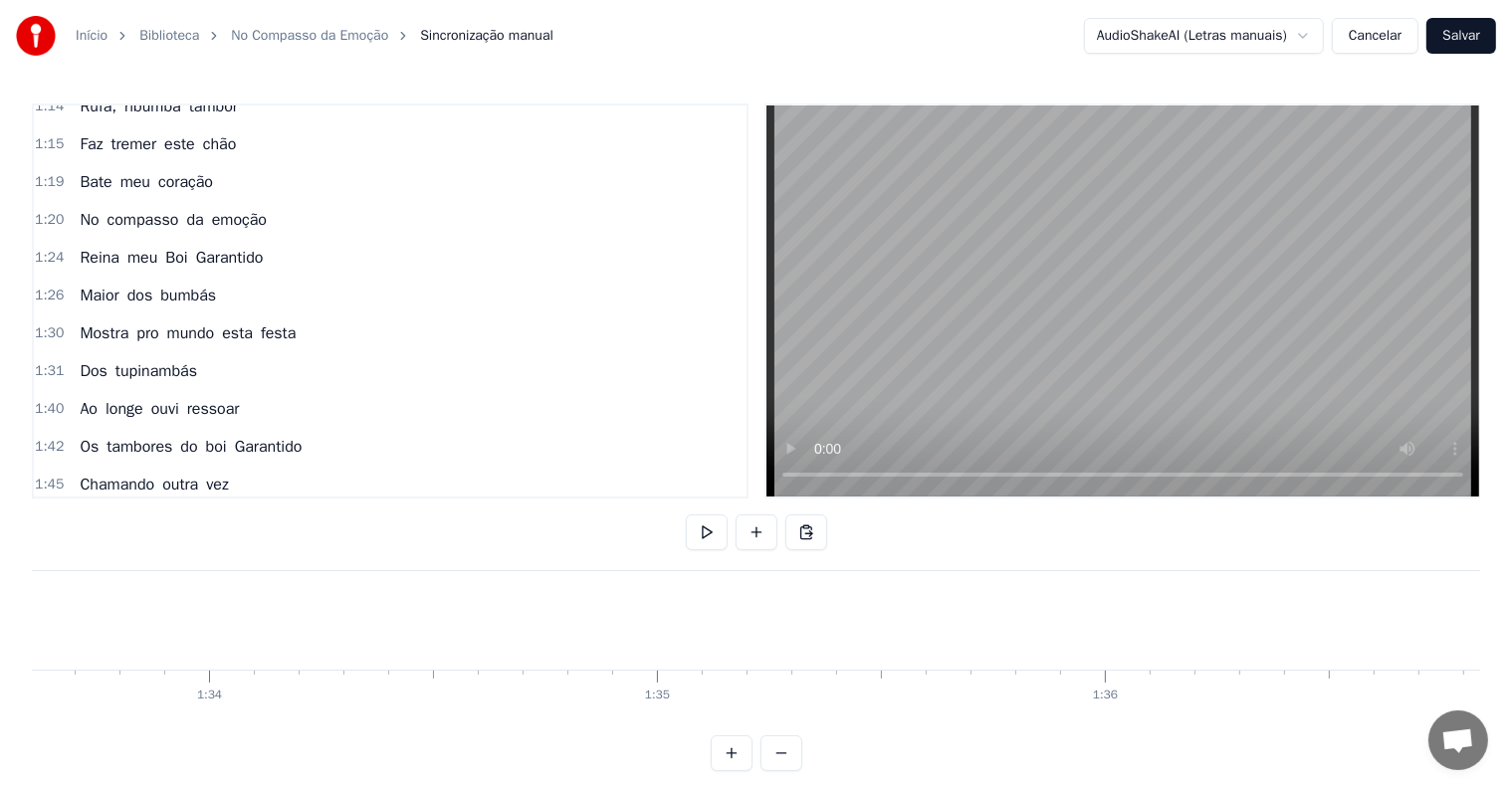 scroll, scrollTop: 0, scrollLeft: 41842, axis: horizontal 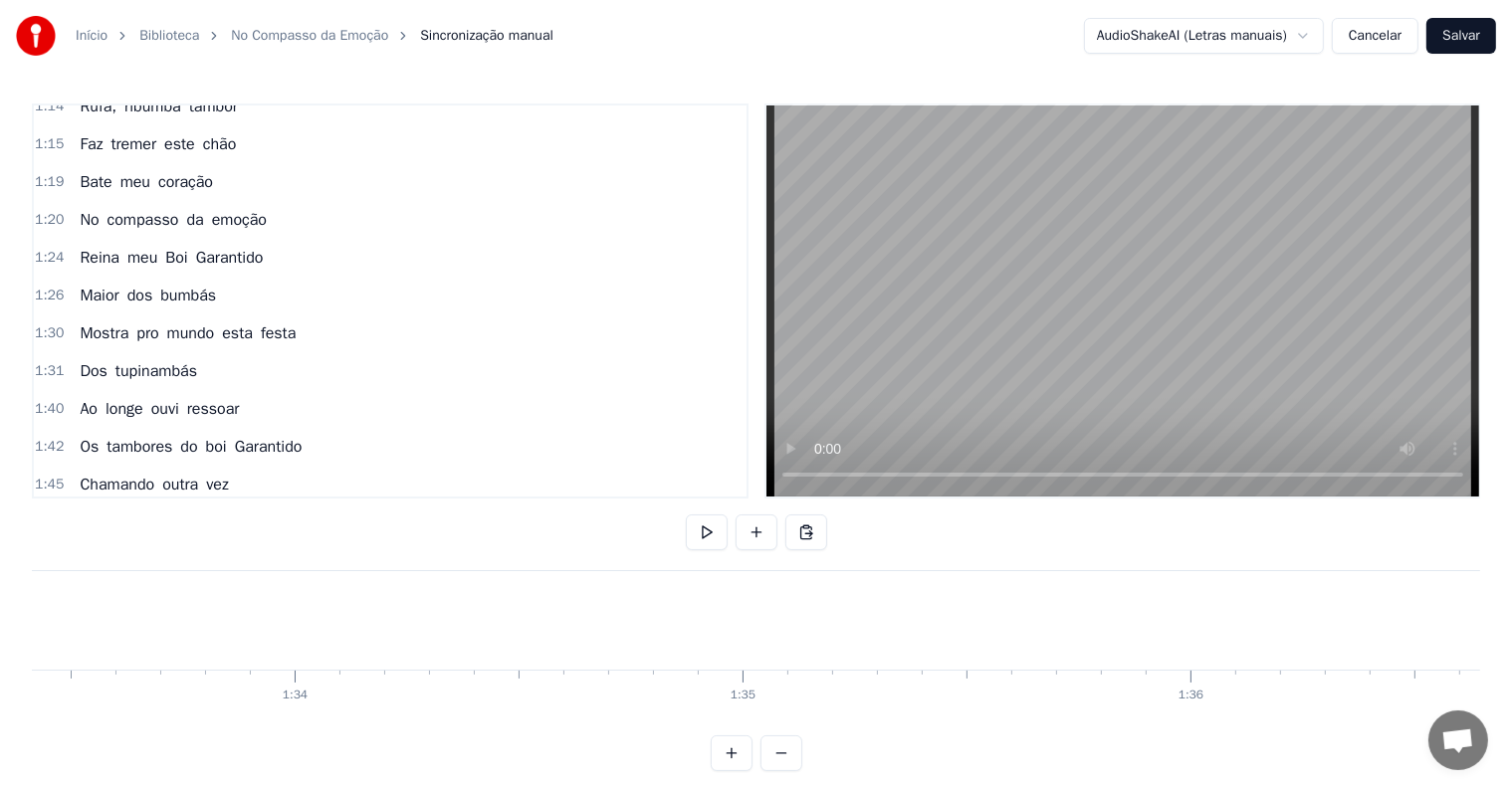 click at bounding box center [-3031, 620] 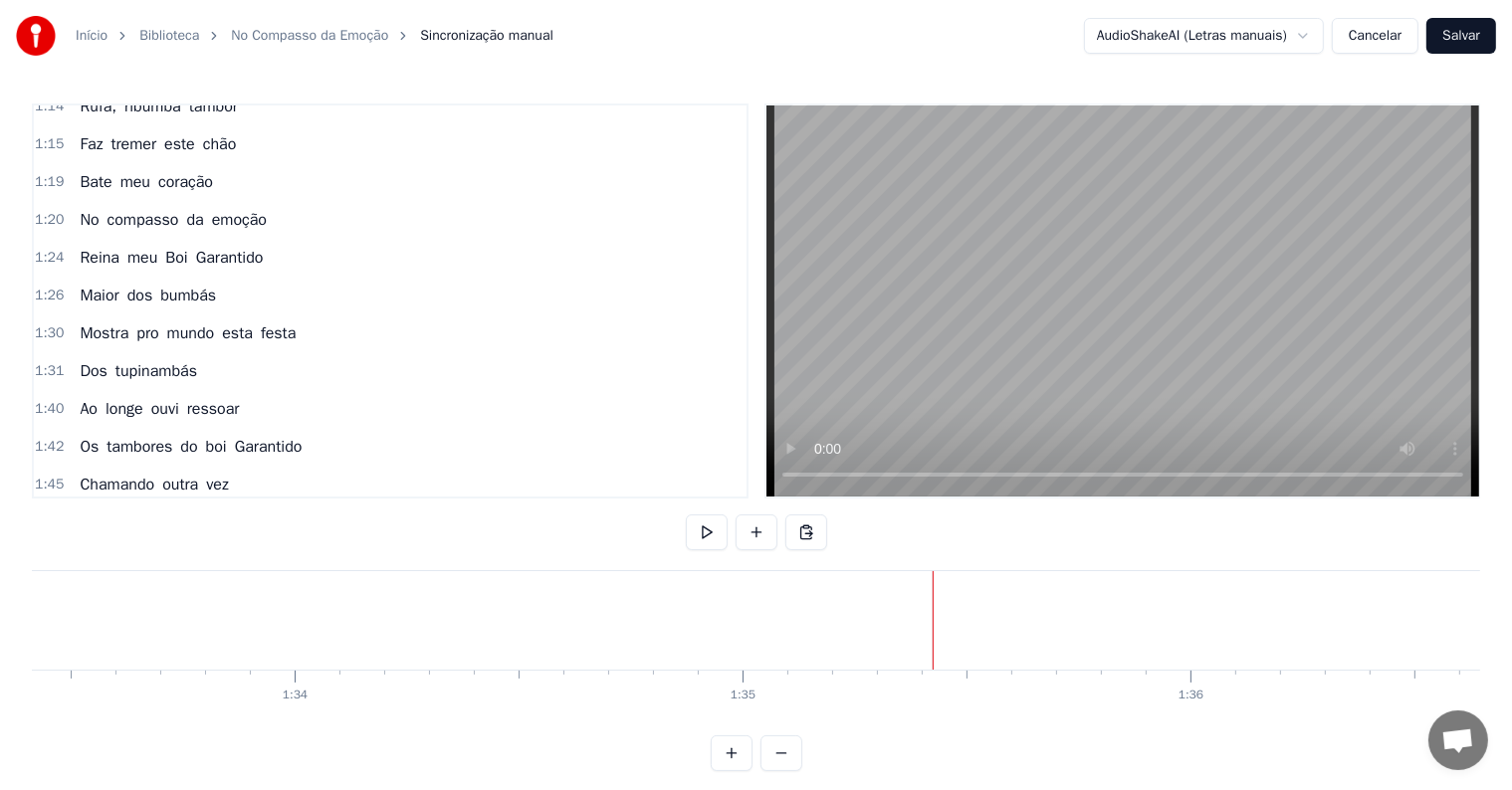 click on "Mostra pro mundo esta festa" at bounding box center [187, 333] 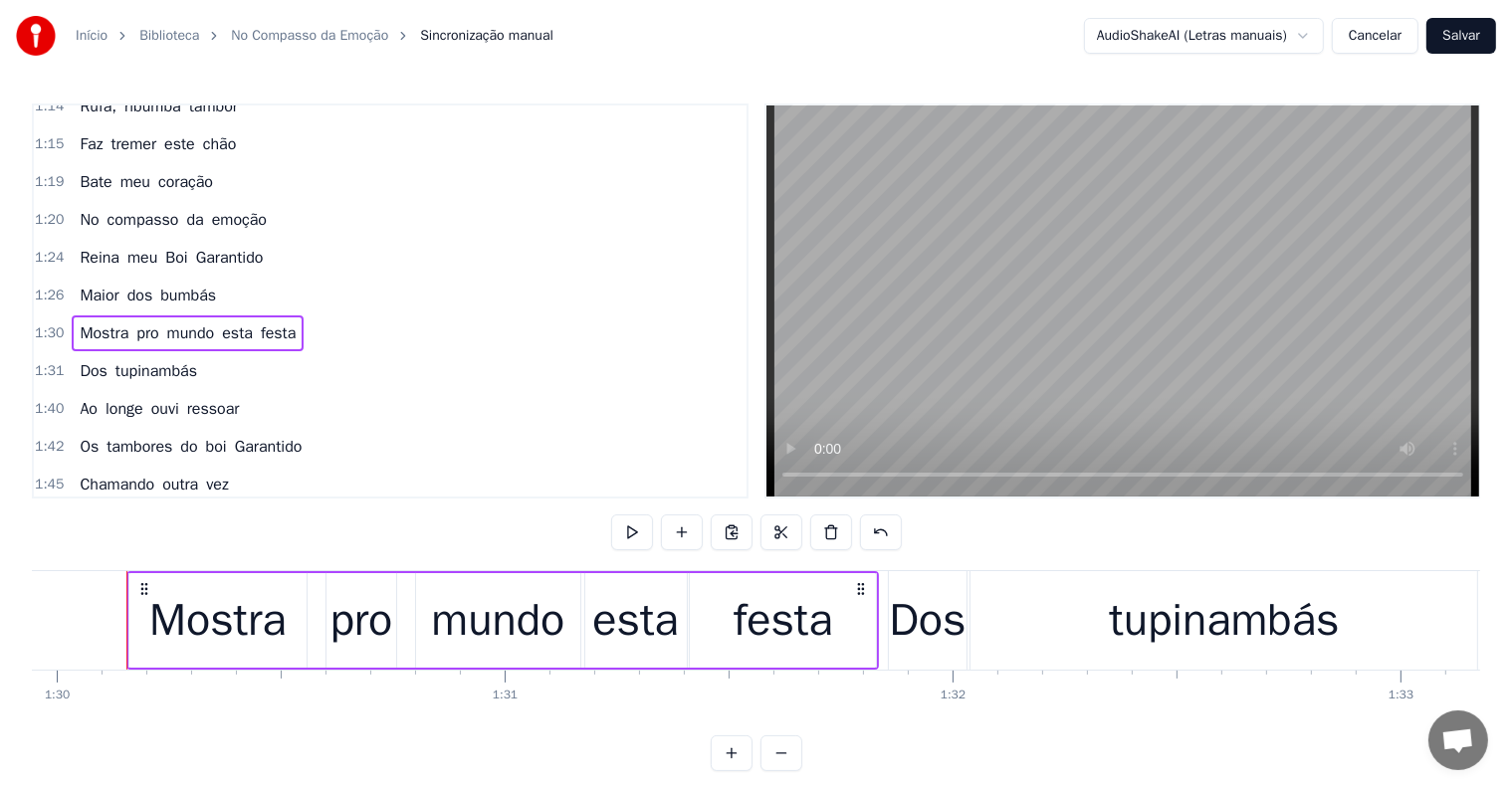 scroll, scrollTop: 0, scrollLeft: 40283, axis: horizontal 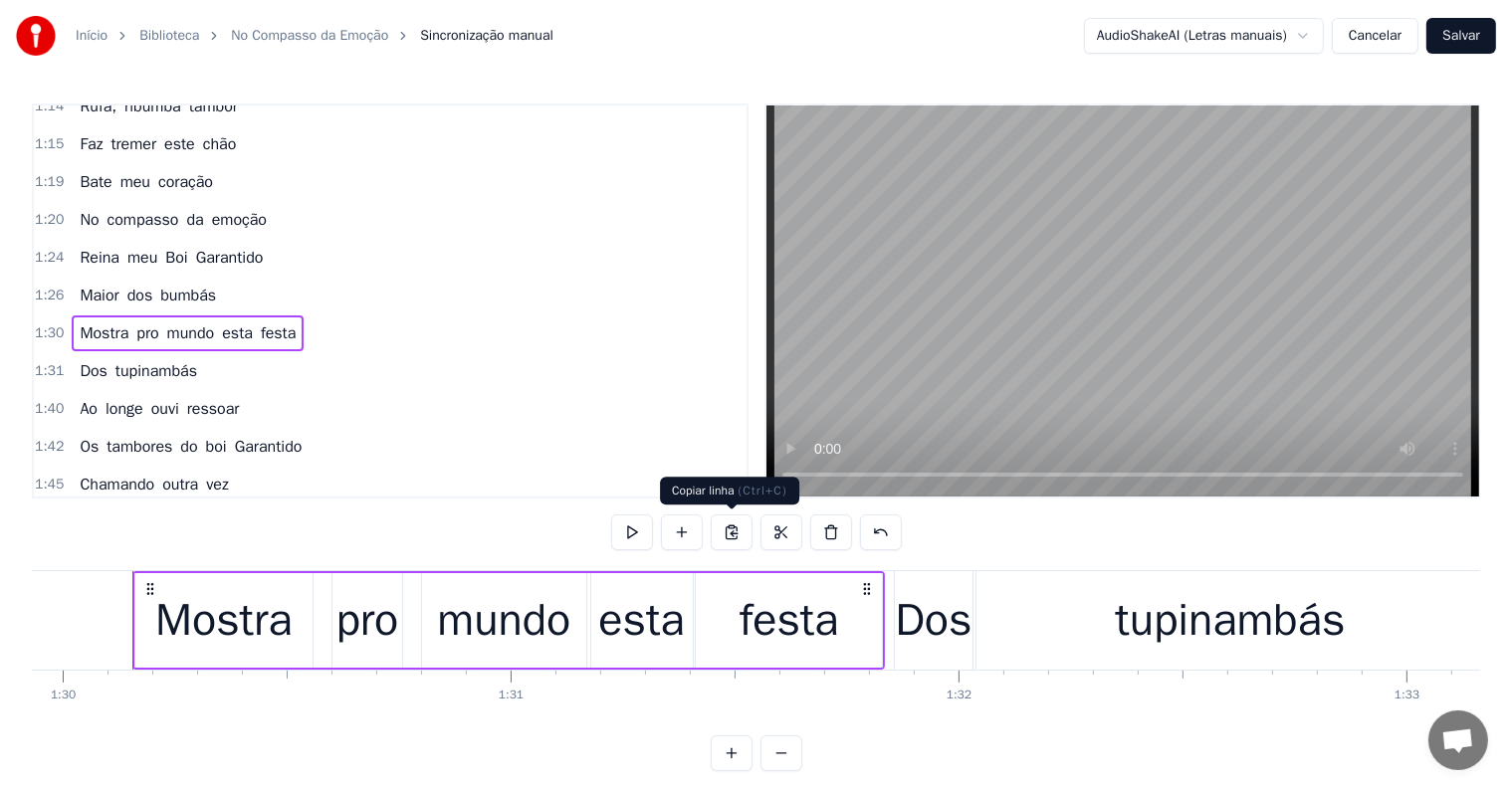 click at bounding box center [732, 532] 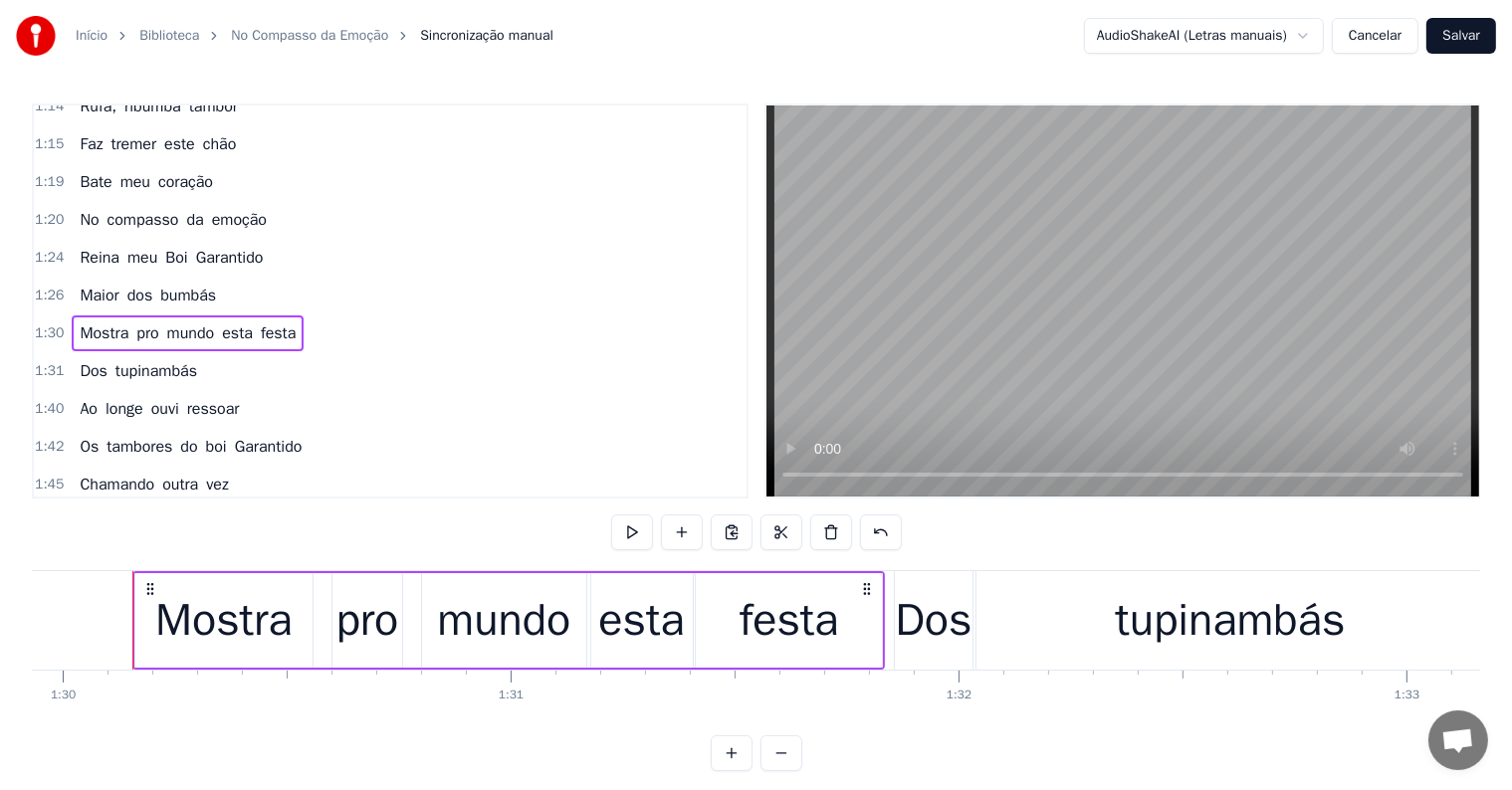 click on "tupinambás" at bounding box center (156, 371) 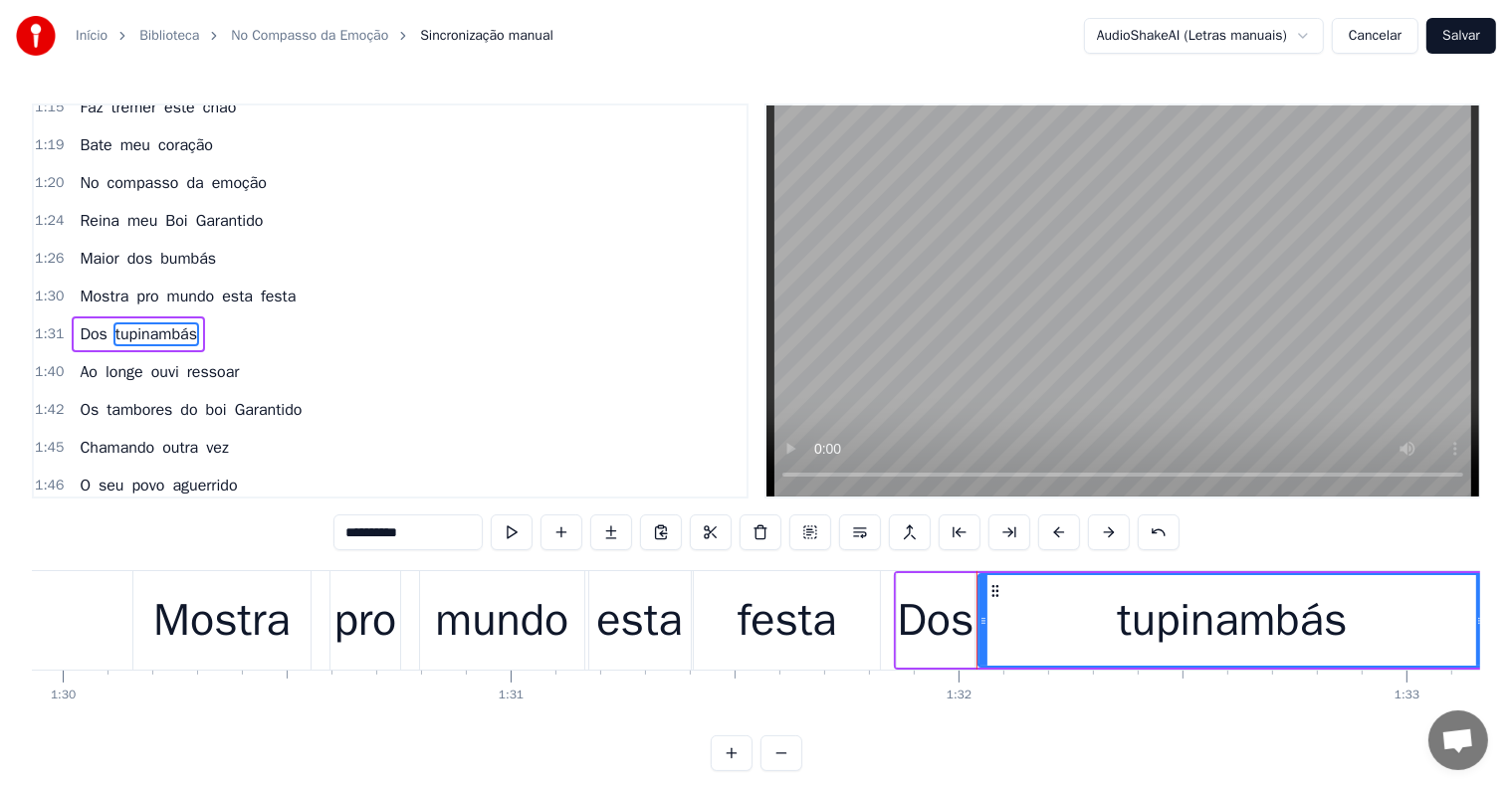 click on "tupinambás" at bounding box center [156, 334] 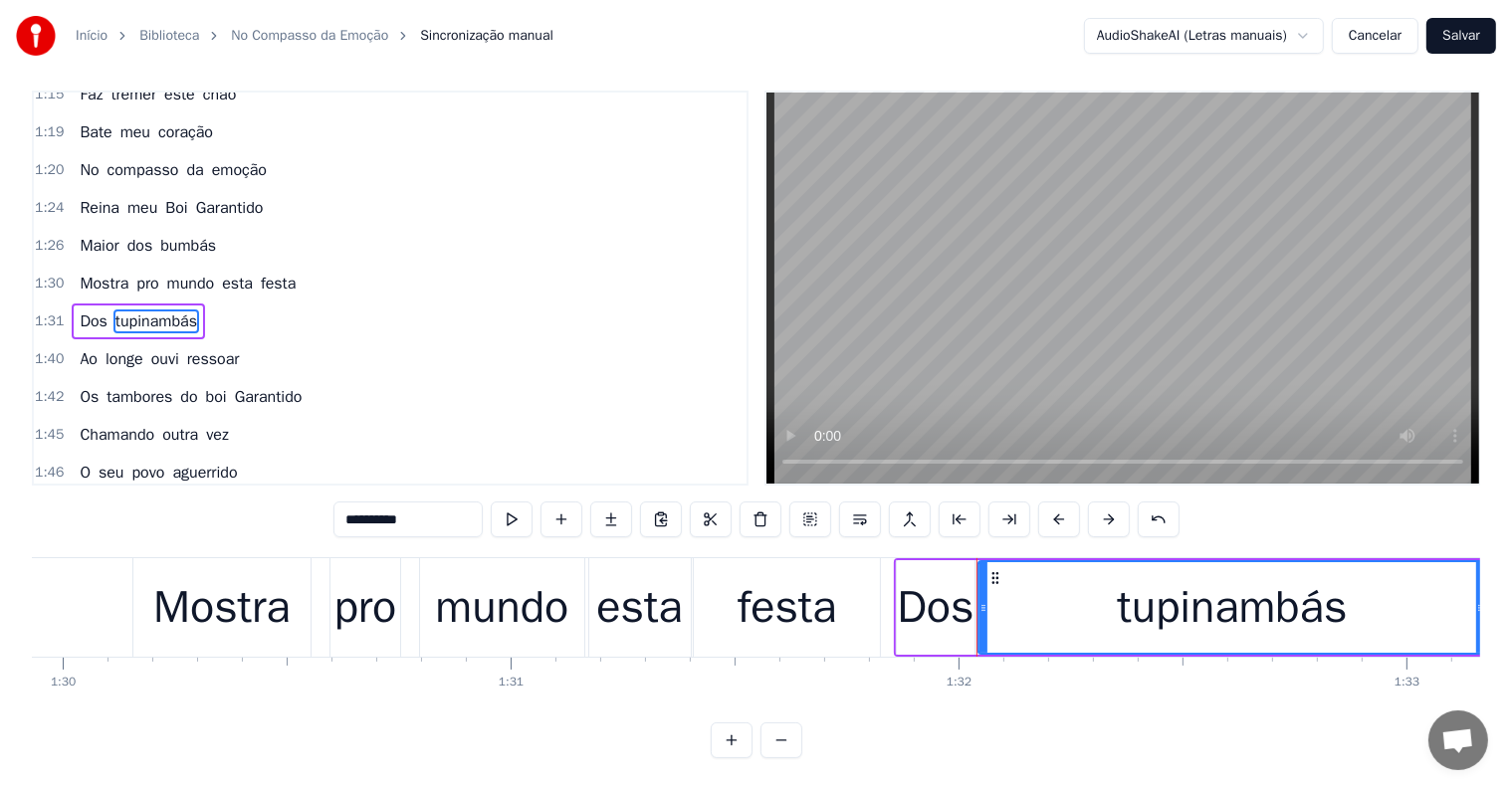 scroll, scrollTop: 30, scrollLeft: 0, axis: vertical 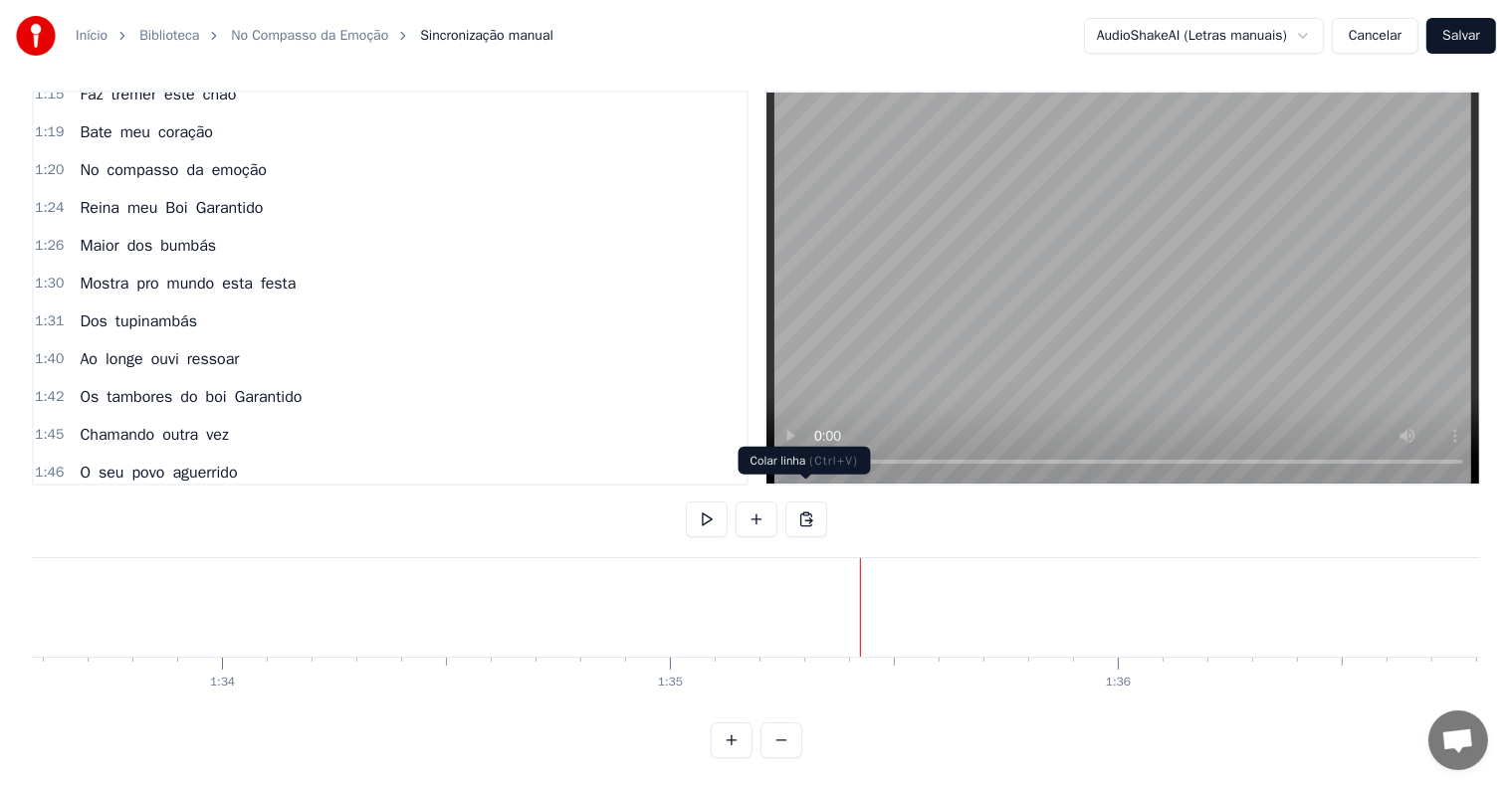 click at bounding box center [806, 519] 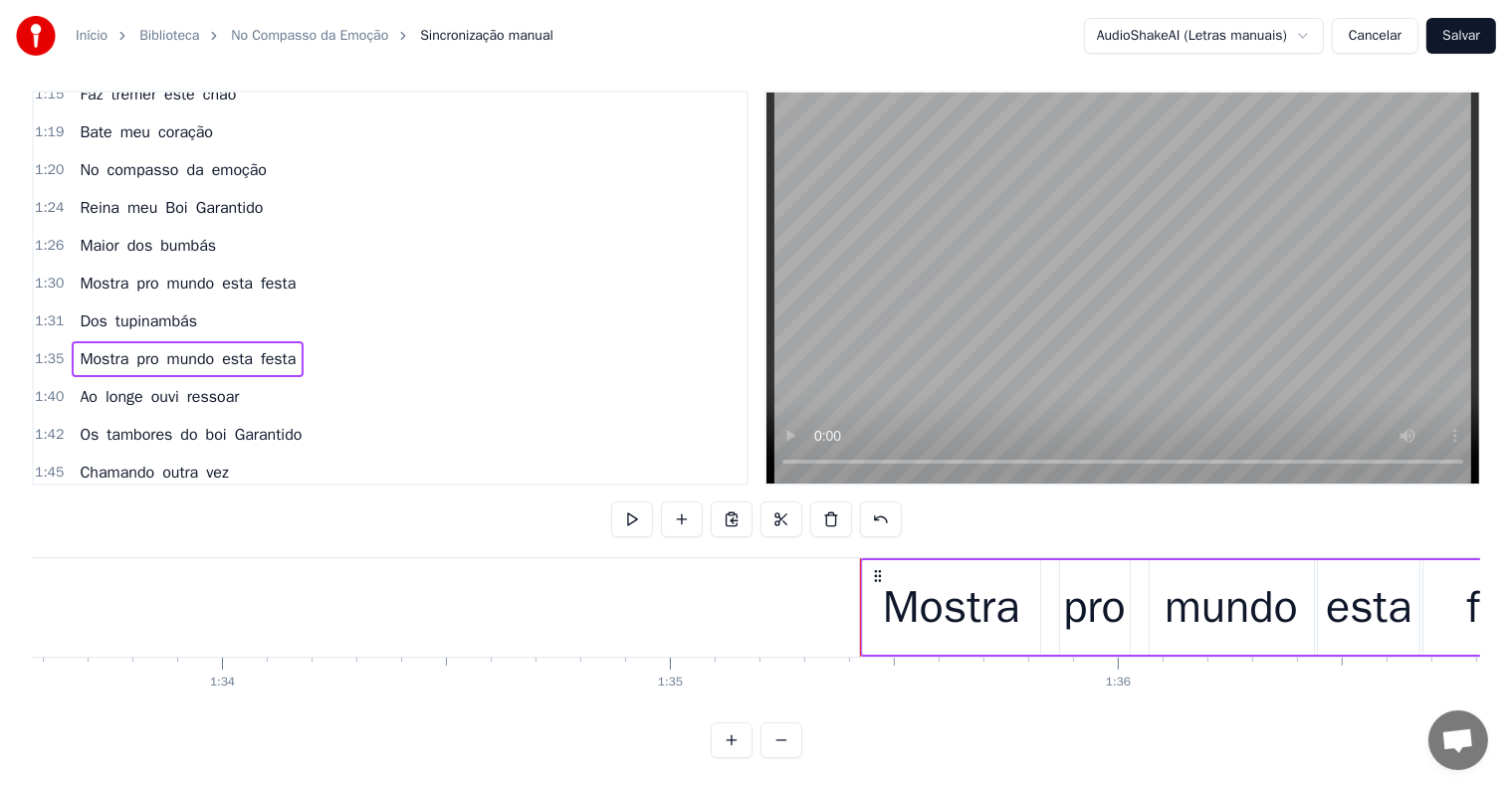 click at bounding box center (-3104, 607) 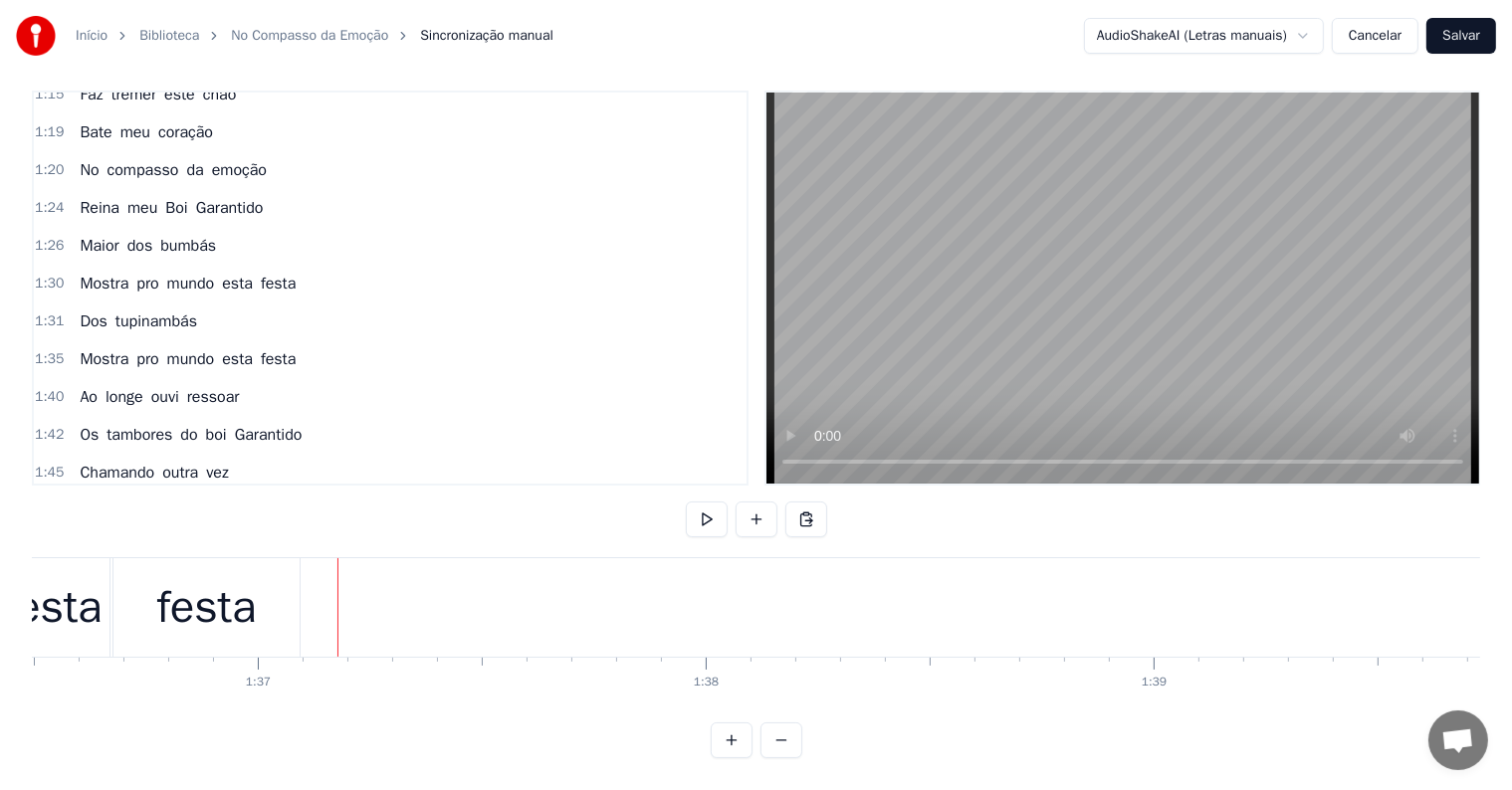 scroll, scrollTop: 0, scrollLeft: 43234, axis: horizontal 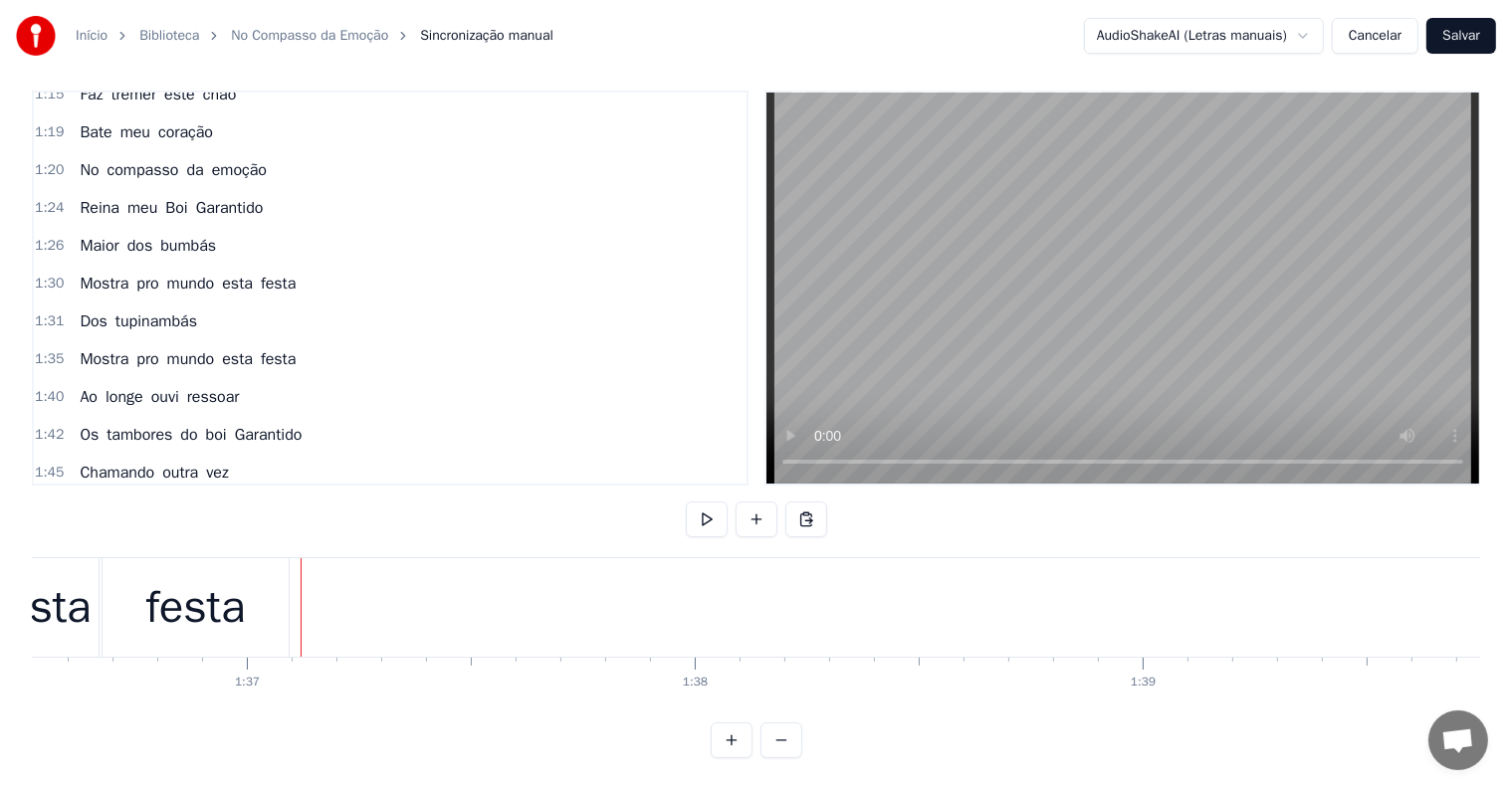 click on "Dos tupinambás" at bounding box center [138, 321] 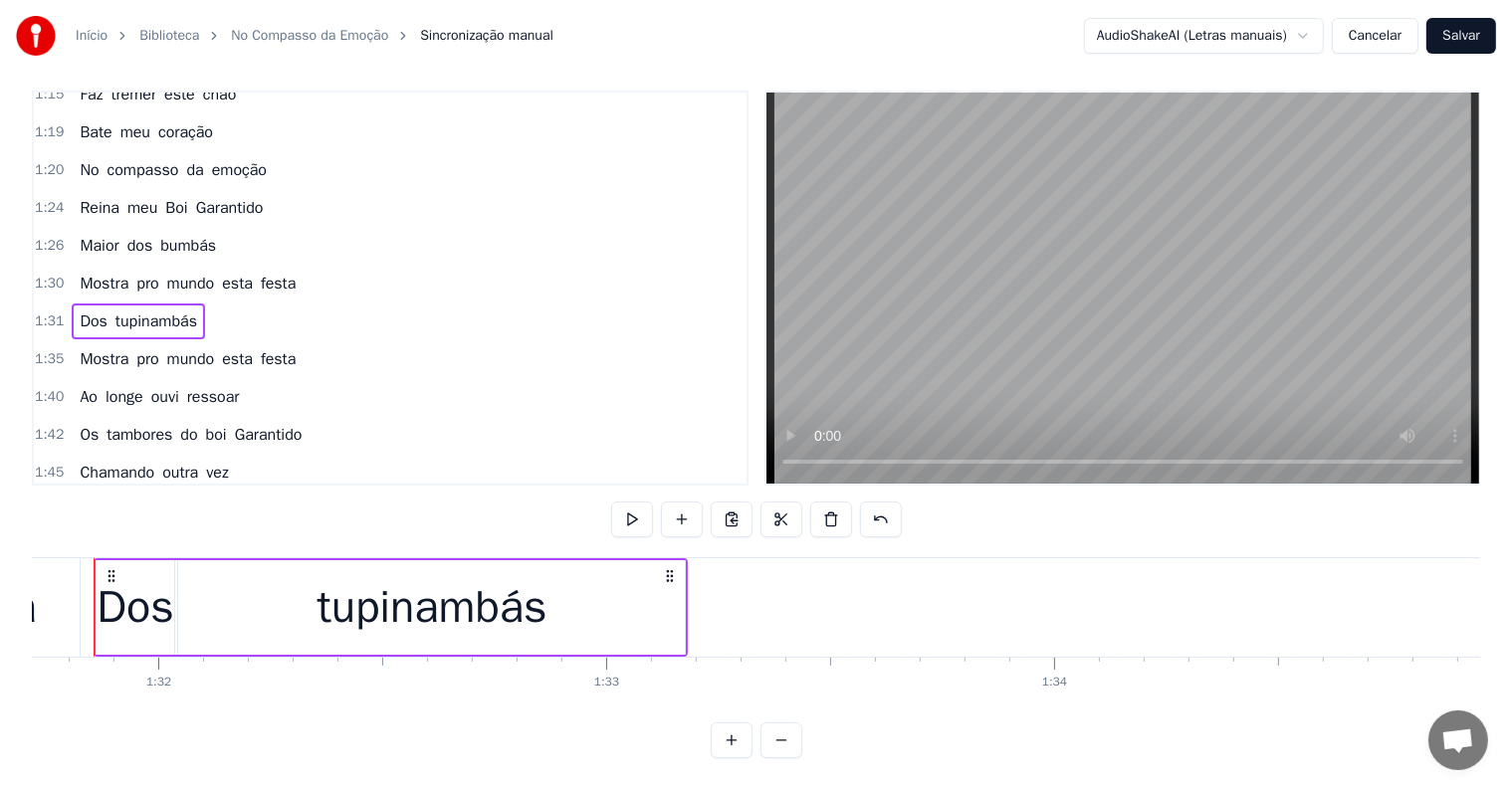 scroll, scrollTop: 0, scrollLeft: 41044, axis: horizontal 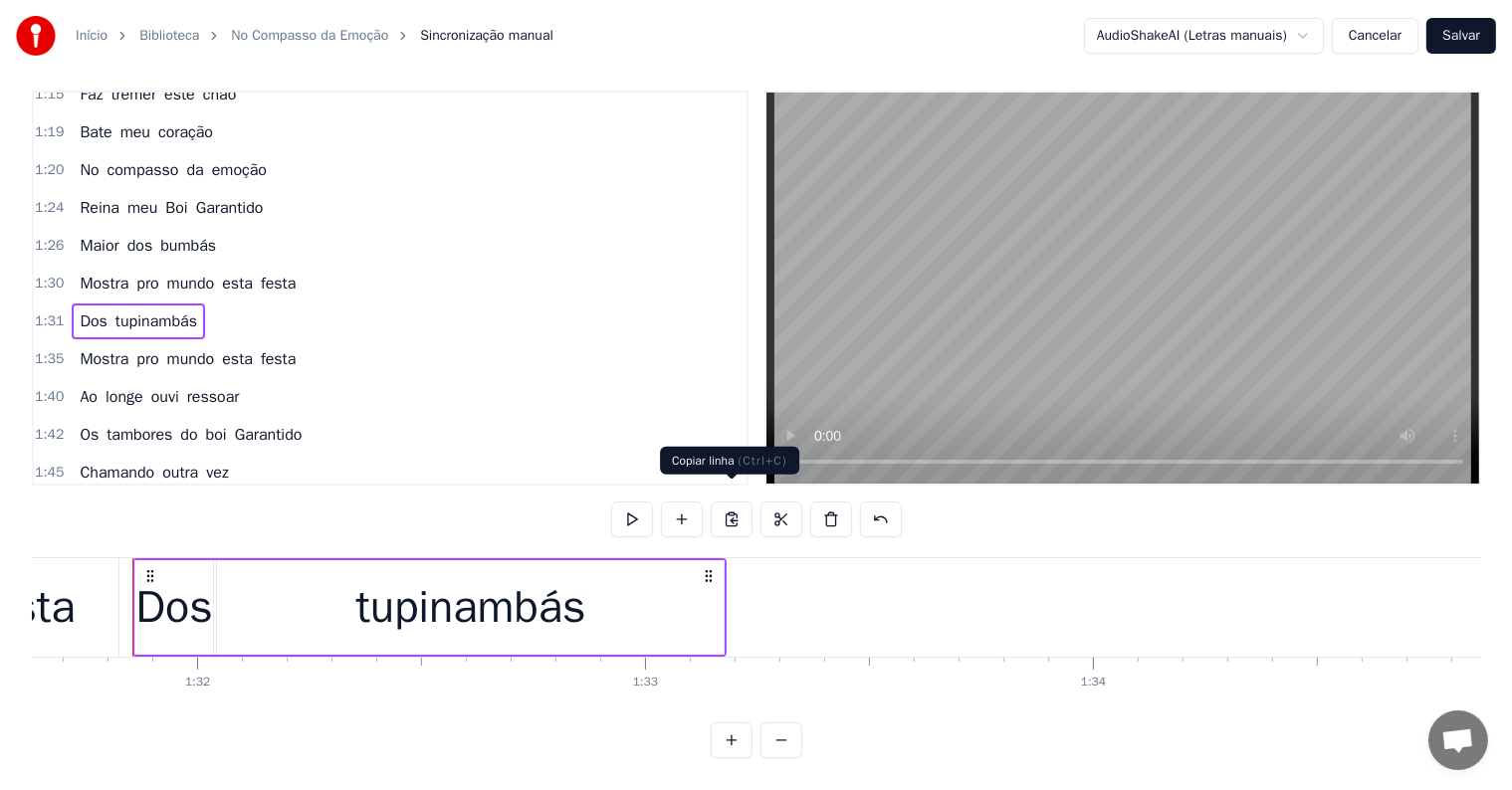 click at bounding box center [732, 519] 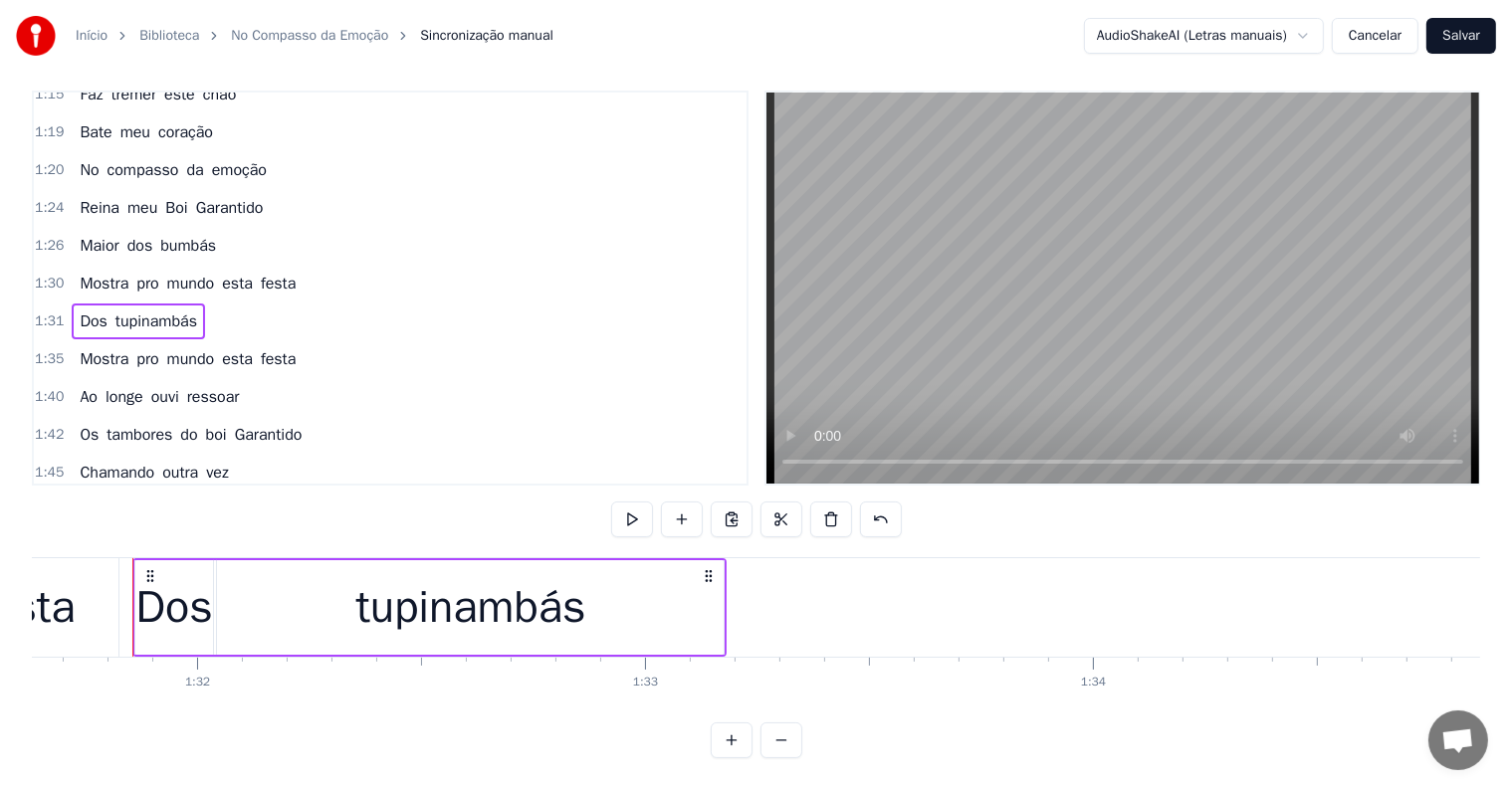 click on "festa" at bounding box center (278, 359) 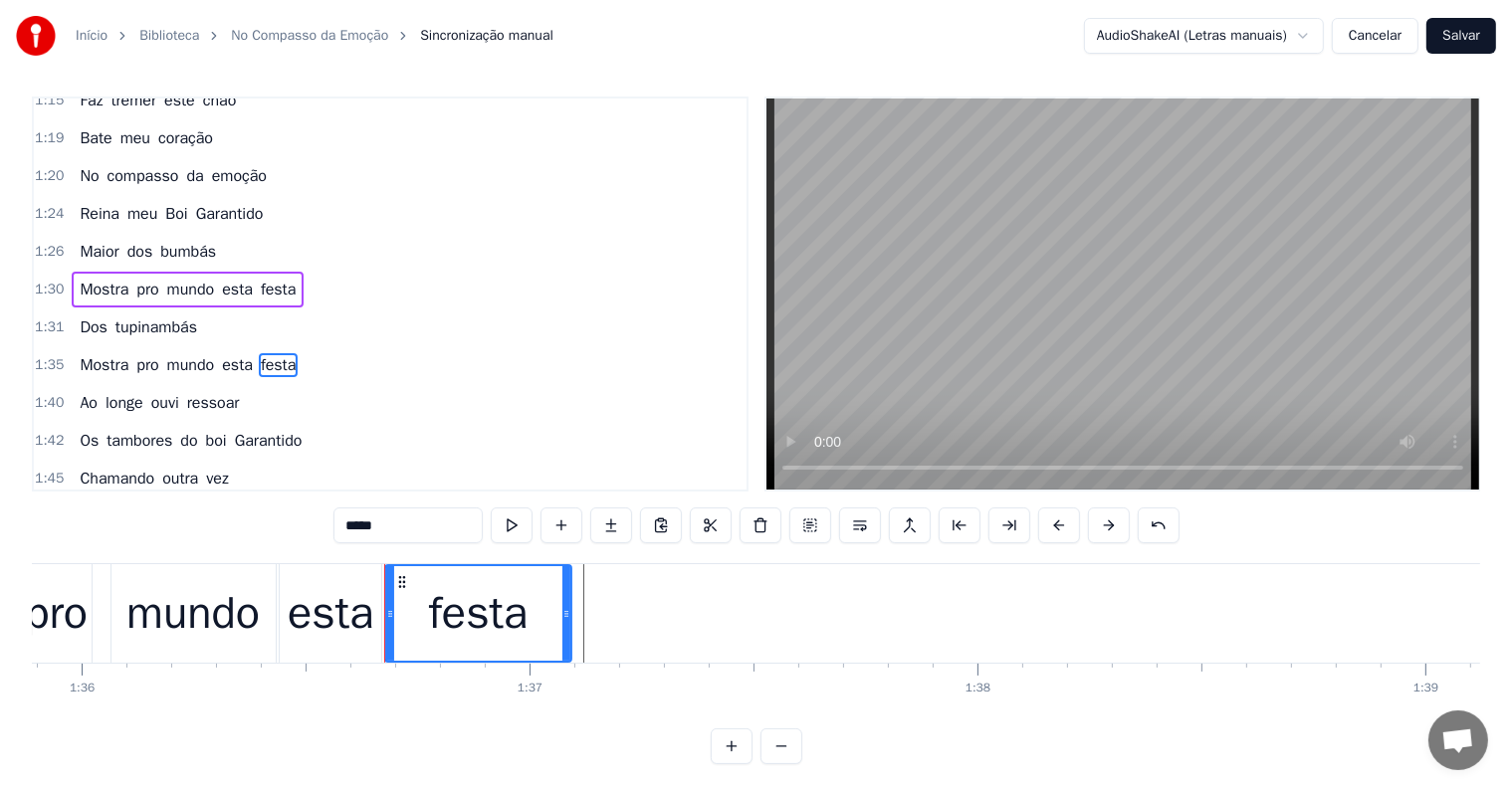 scroll, scrollTop: 0, scrollLeft: 43203, axis: horizontal 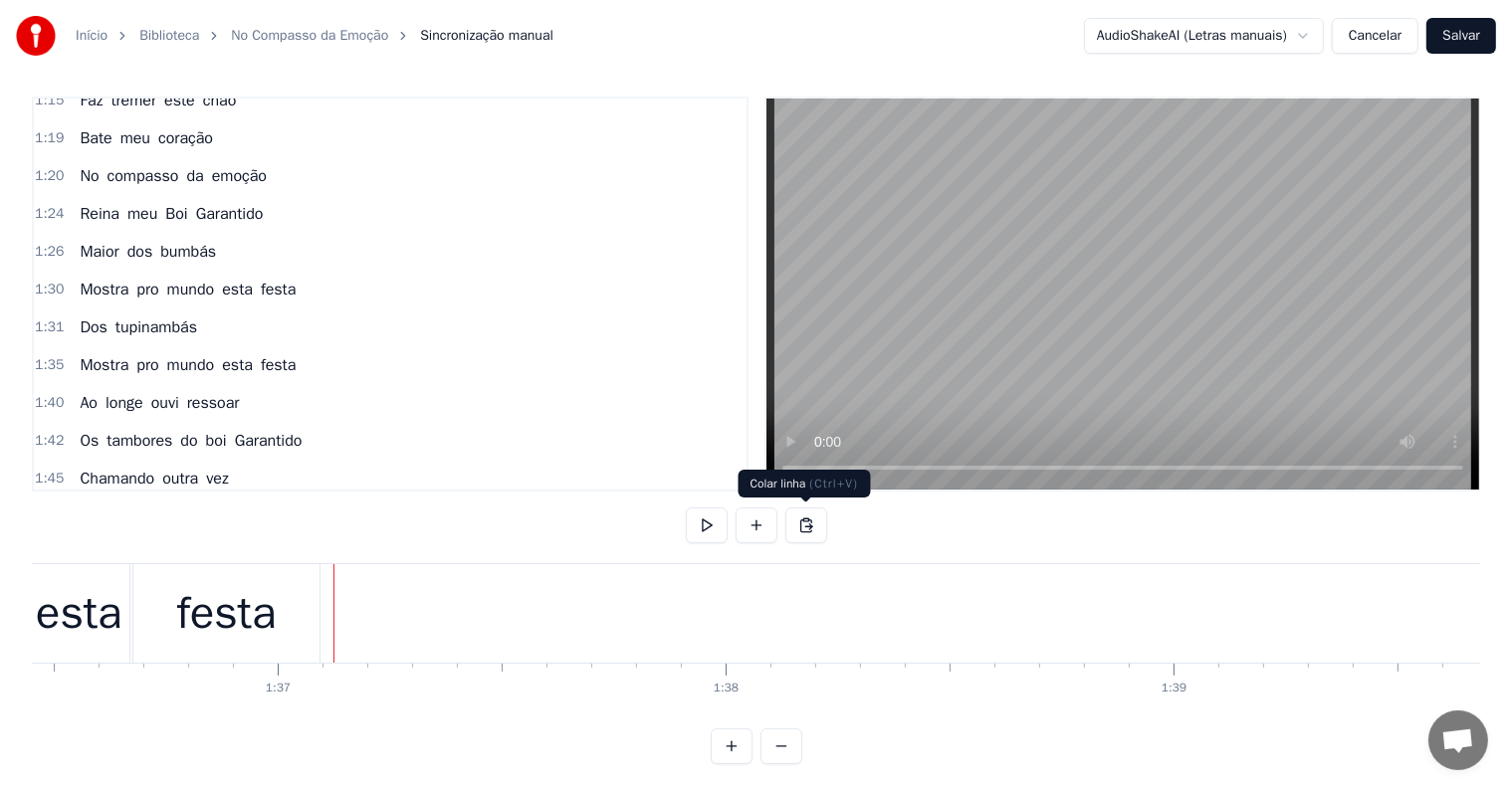click at bounding box center [806, 525] 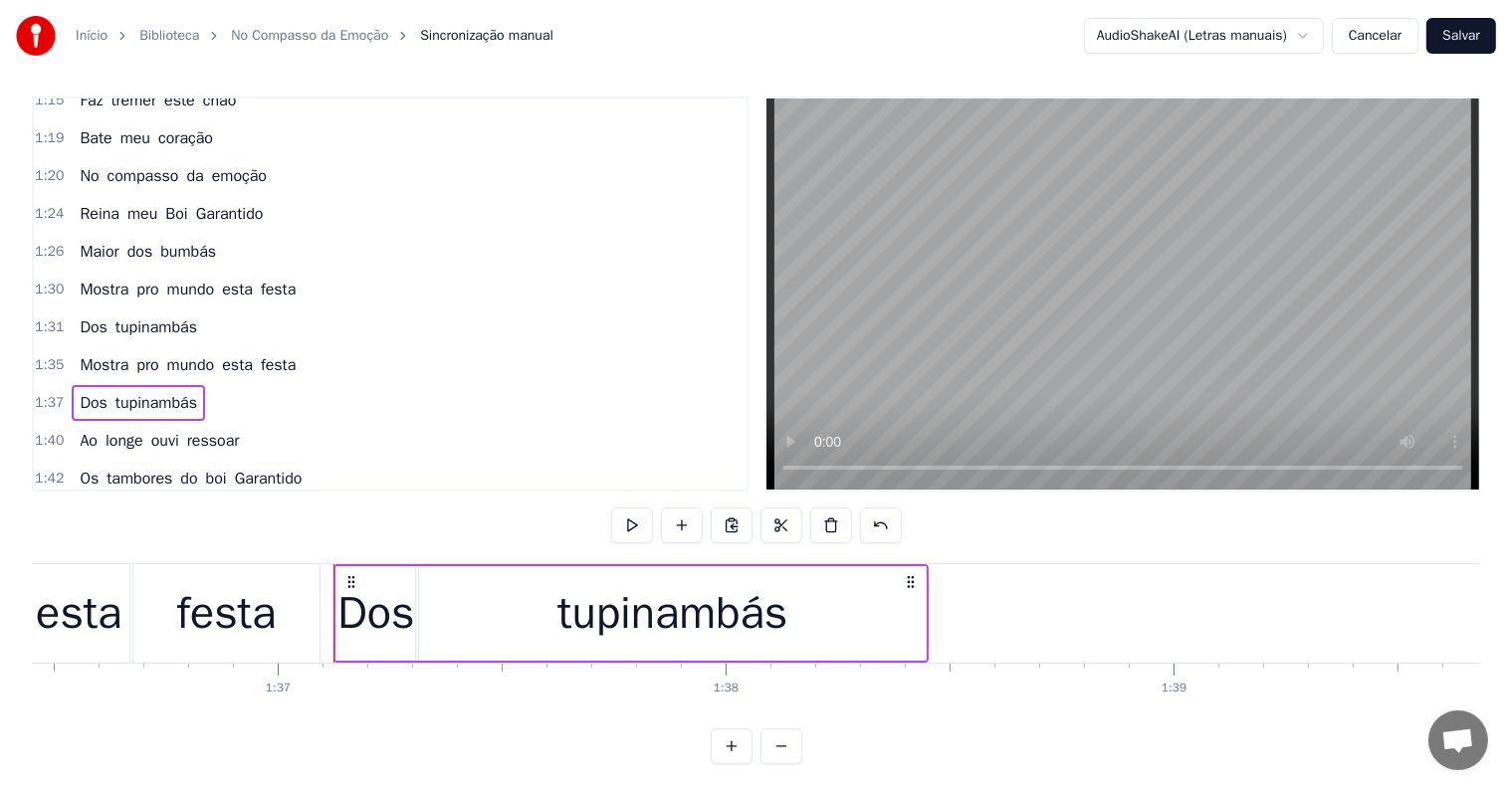 click on "esta" at bounding box center [79, 614] 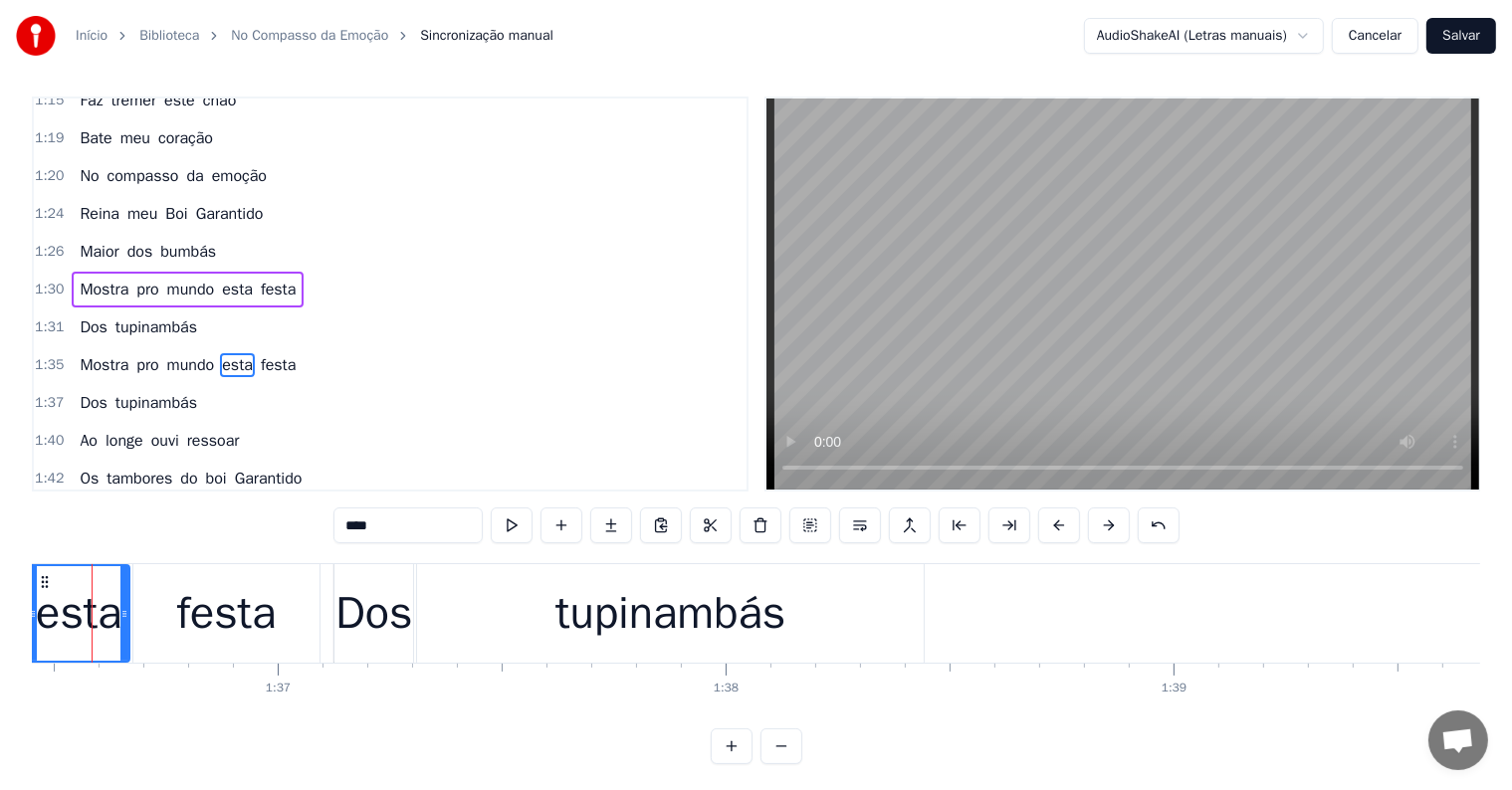 scroll, scrollTop: 0, scrollLeft: 0, axis: both 